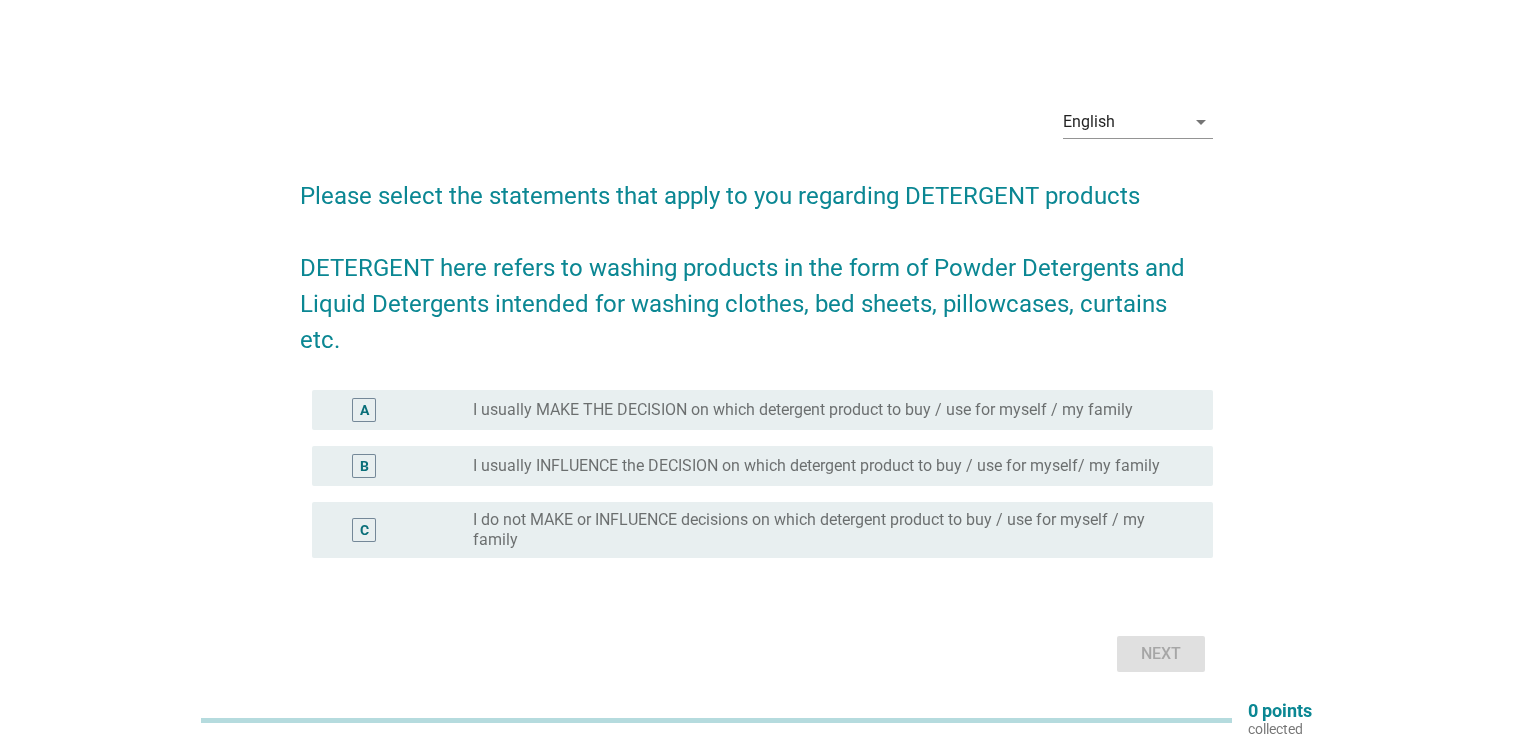 scroll, scrollTop: 0, scrollLeft: 0, axis: both 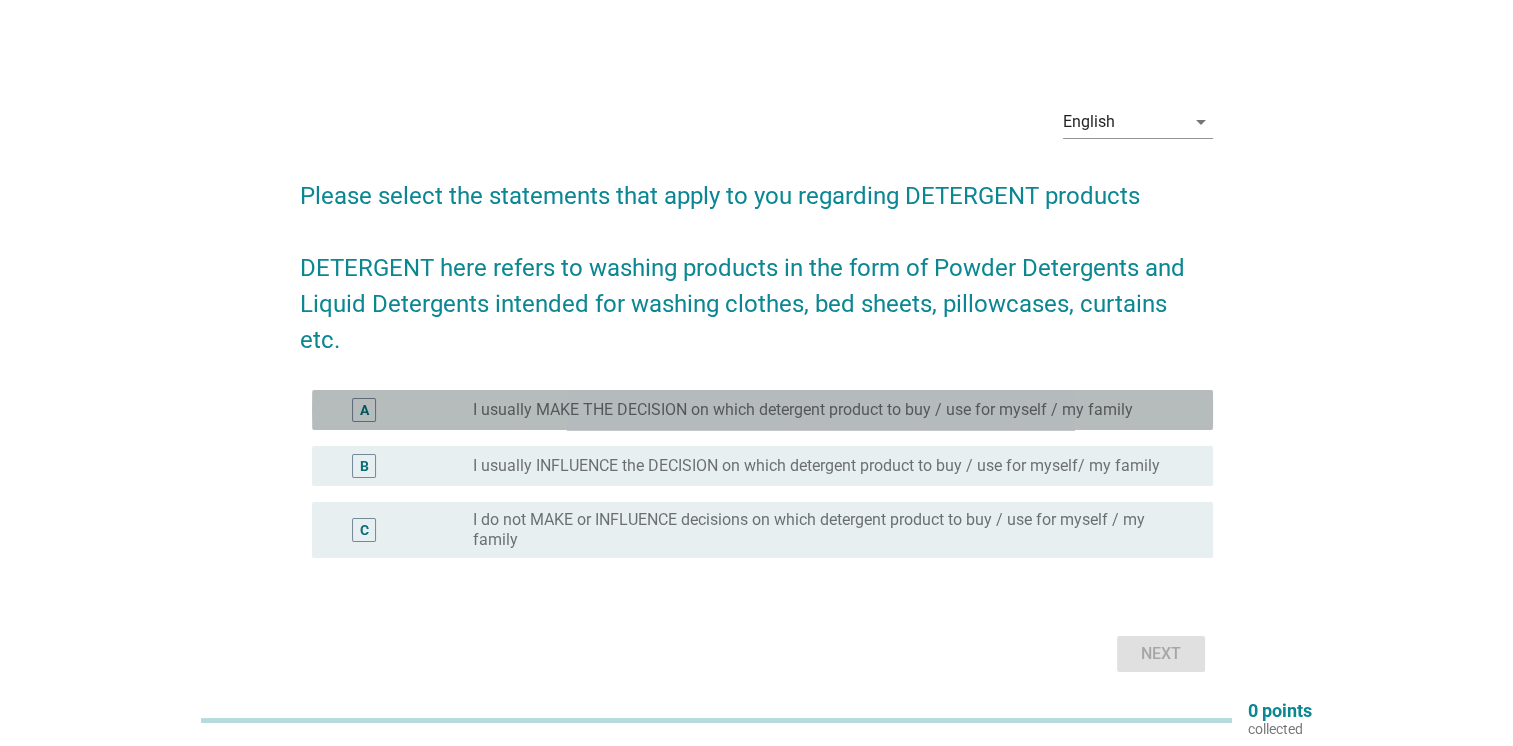 click on "A" at bounding box center [364, 410] 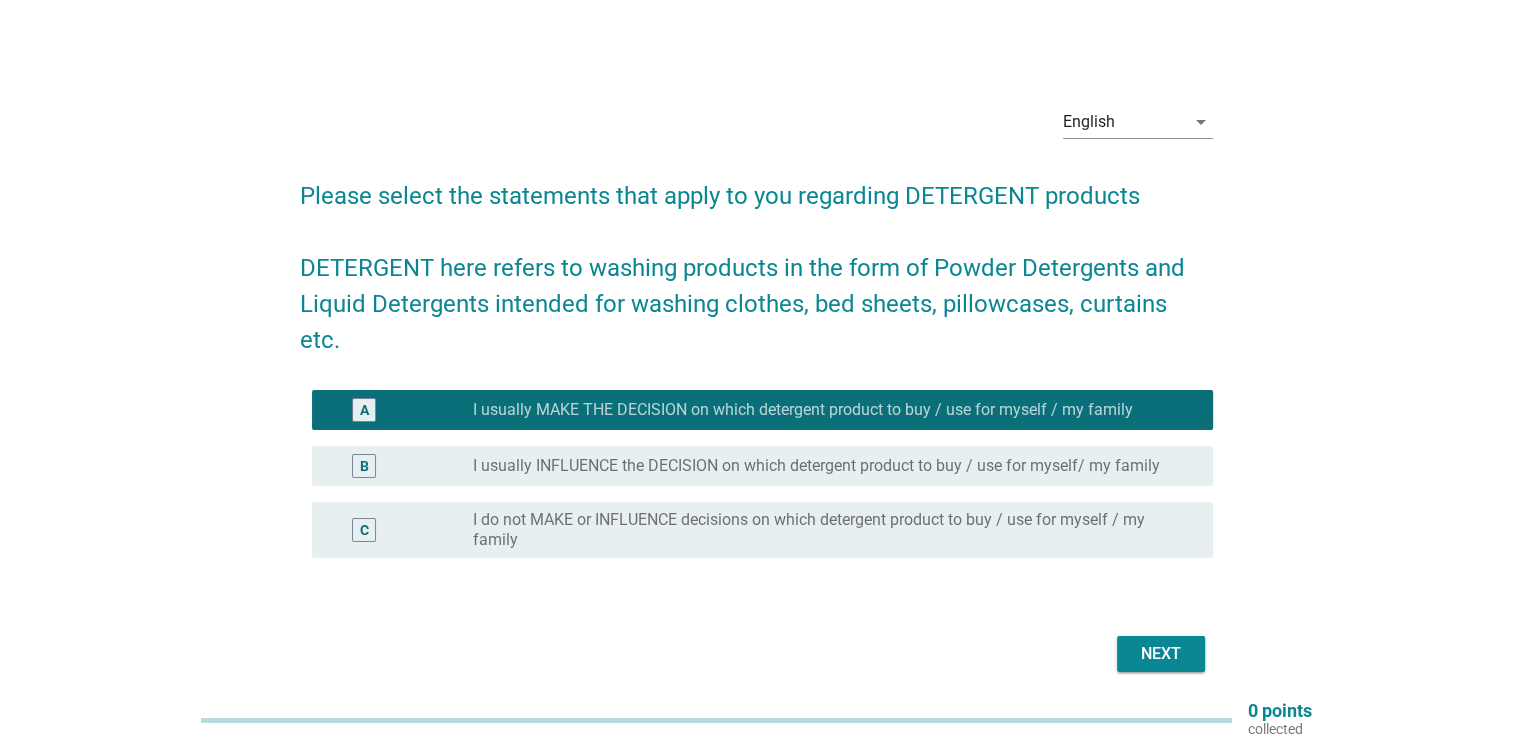 click on "Next" at bounding box center (1161, 654) 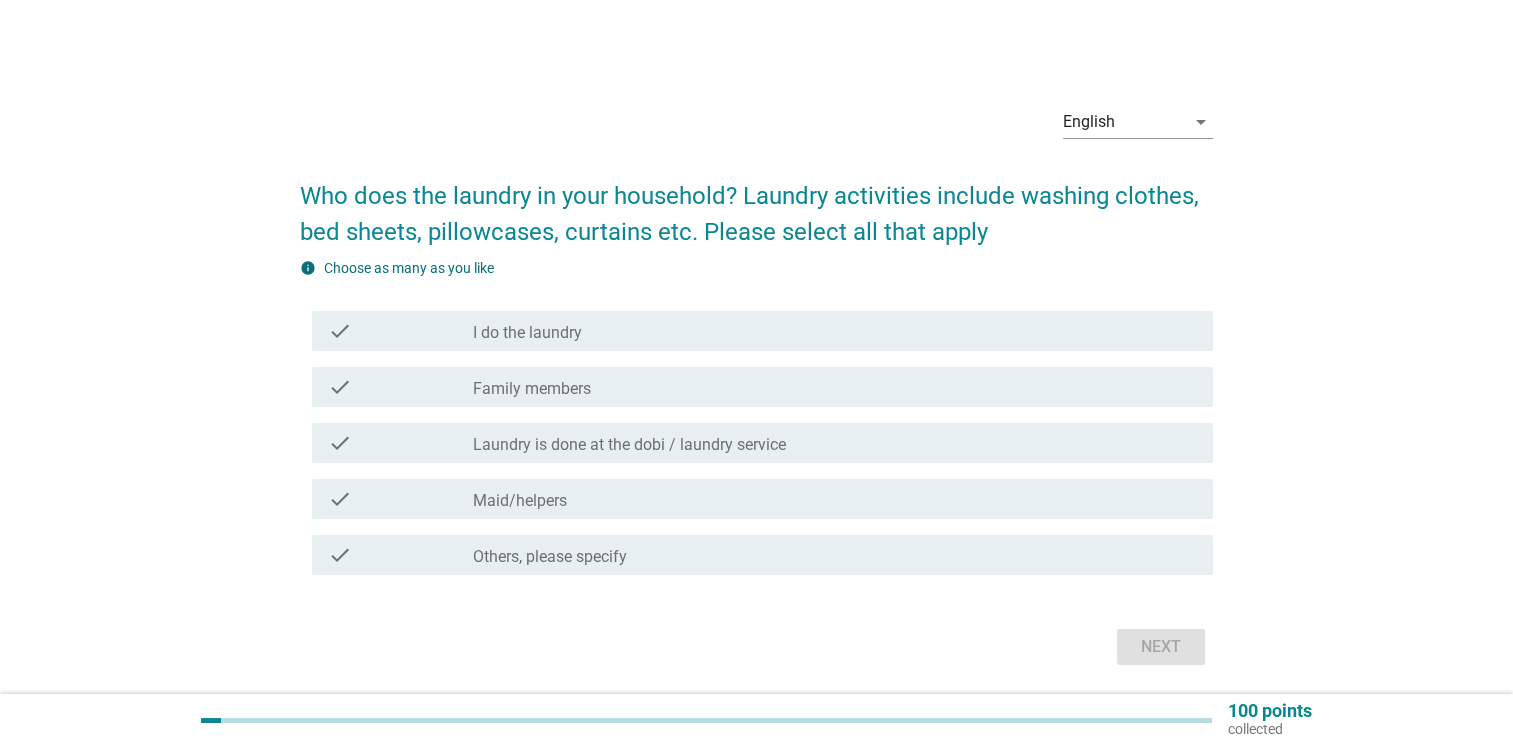 click on "check" at bounding box center [400, 331] 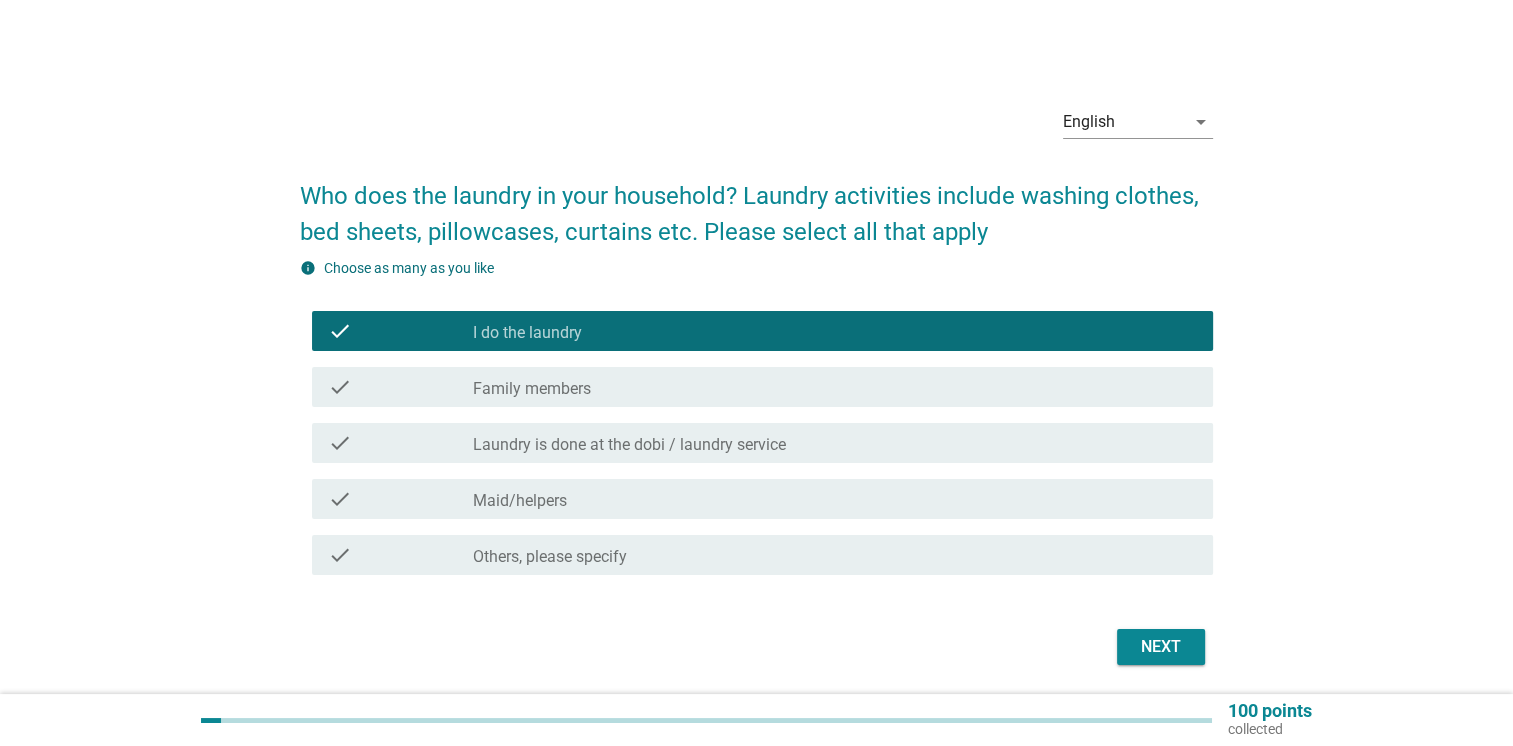 click on "check" at bounding box center (340, 443) 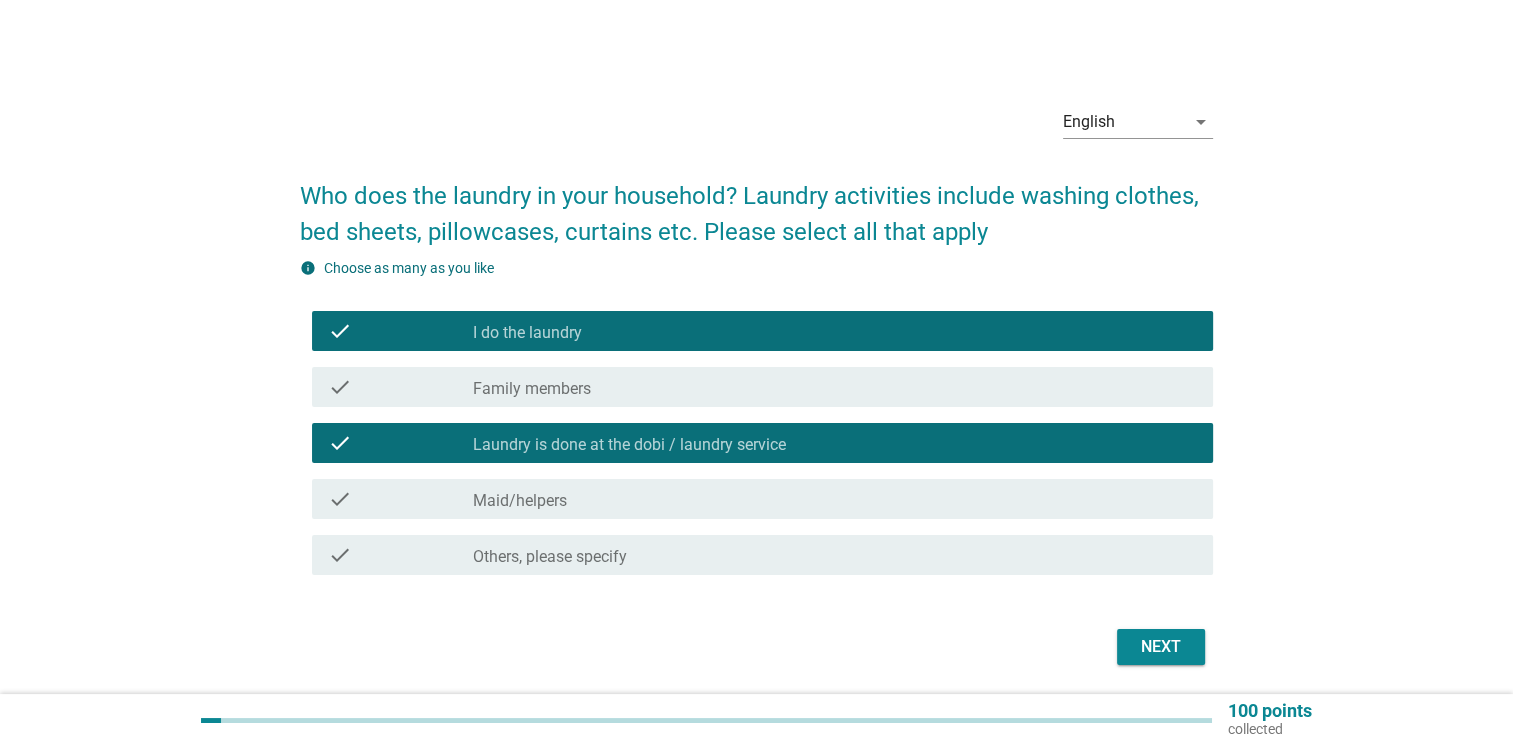 click on "Next" at bounding box center [1161, 647] 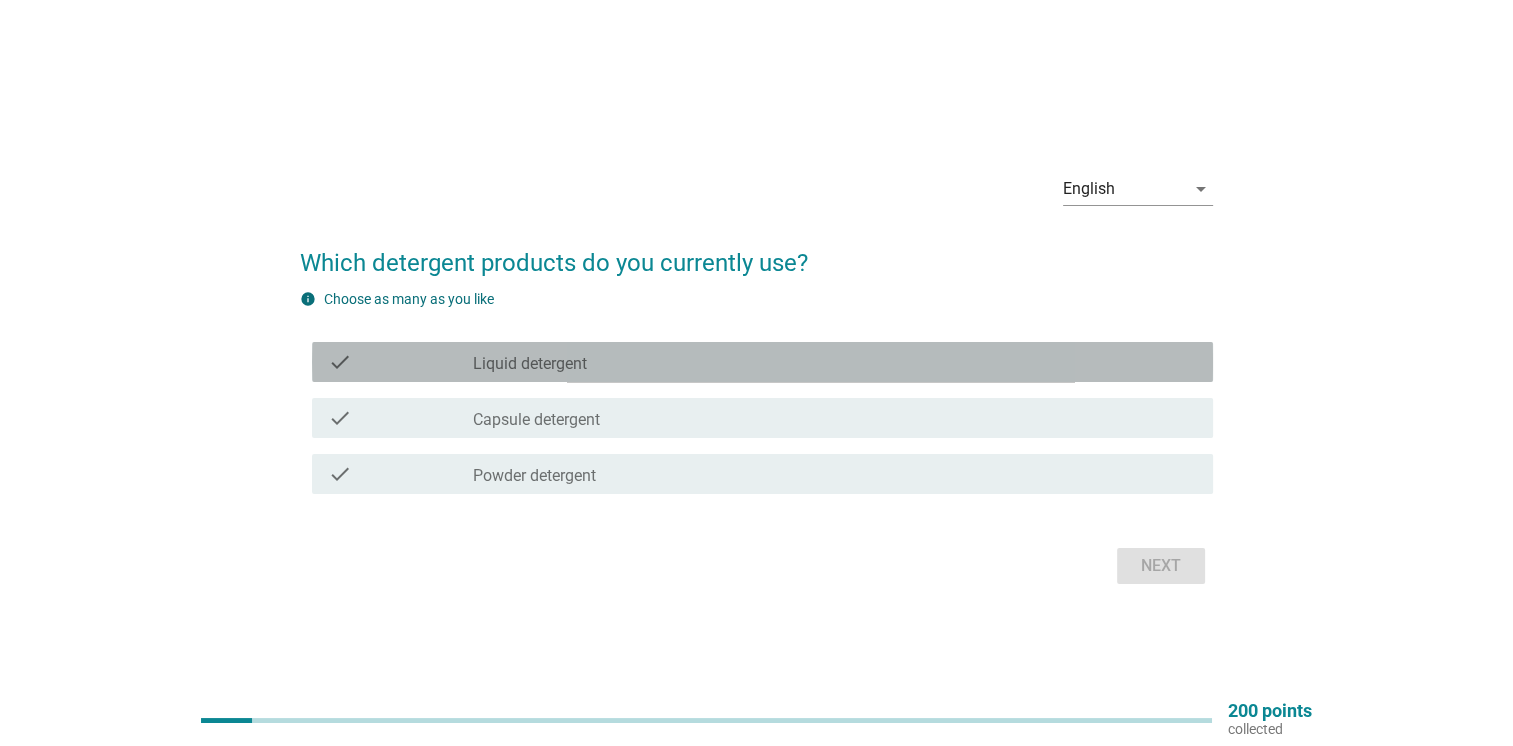 click on "check" at bounding box center [340, 362] 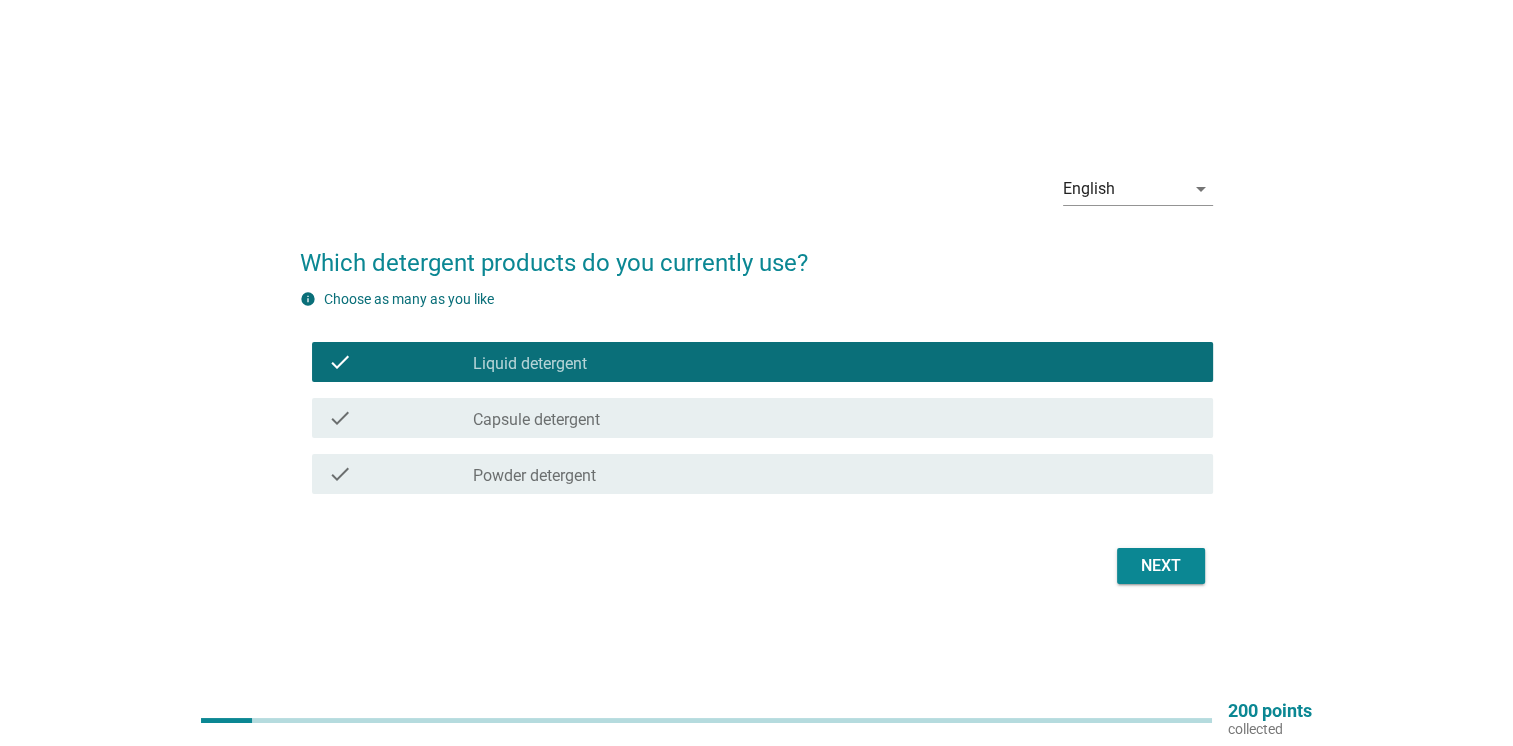 click on "check" at bounding box center [340, 474] 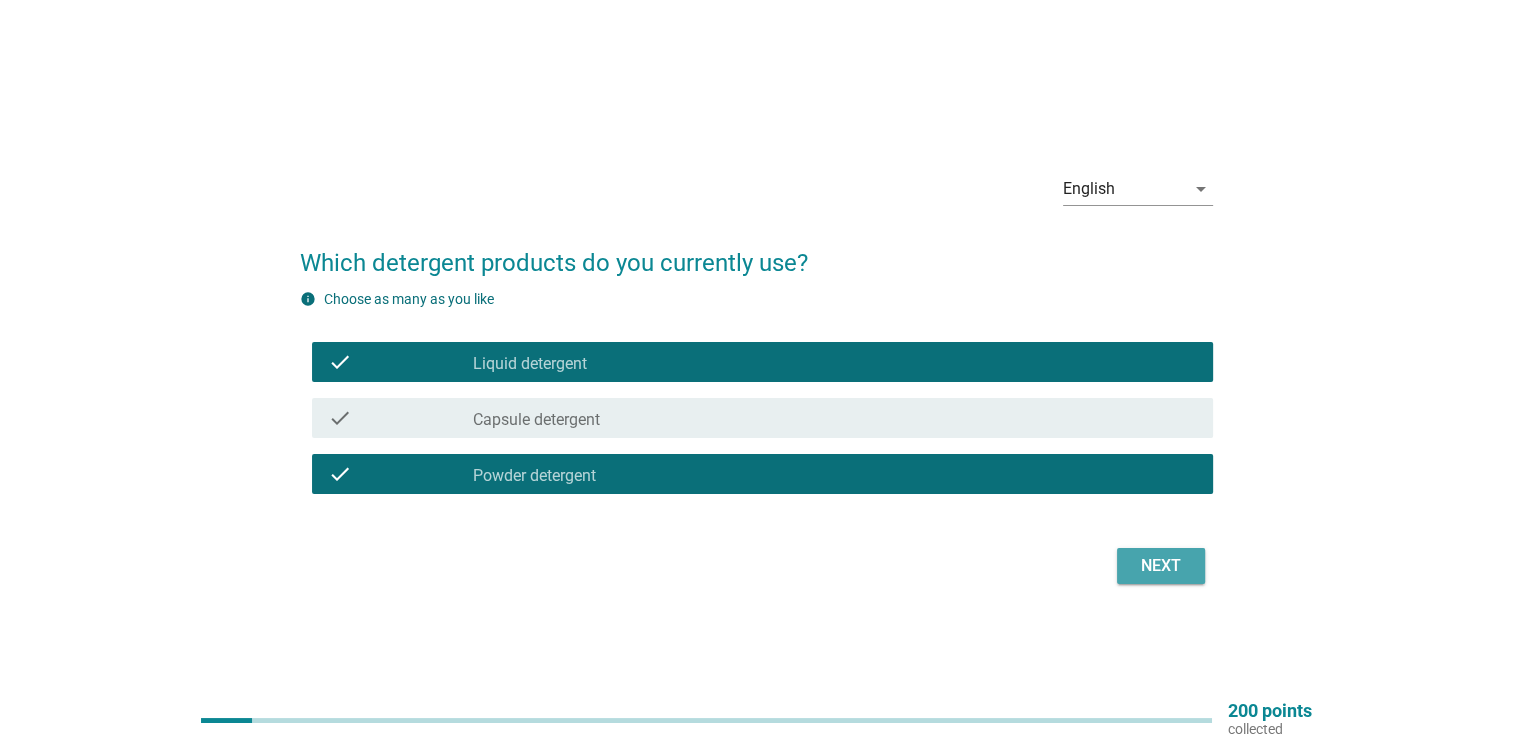 click on "Next" at bounding box center [1161, 566] 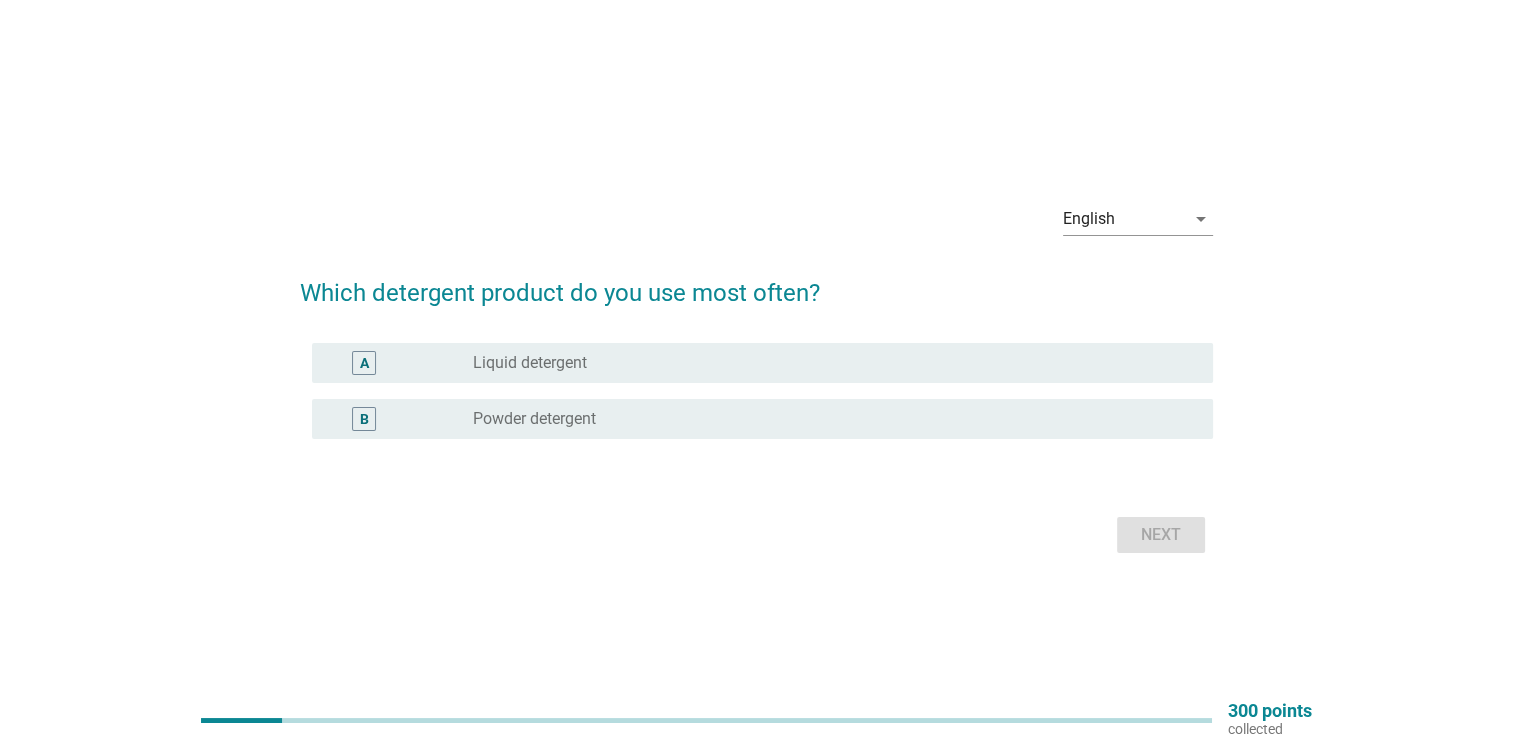 click on "B" at bounding box center [364, 419] 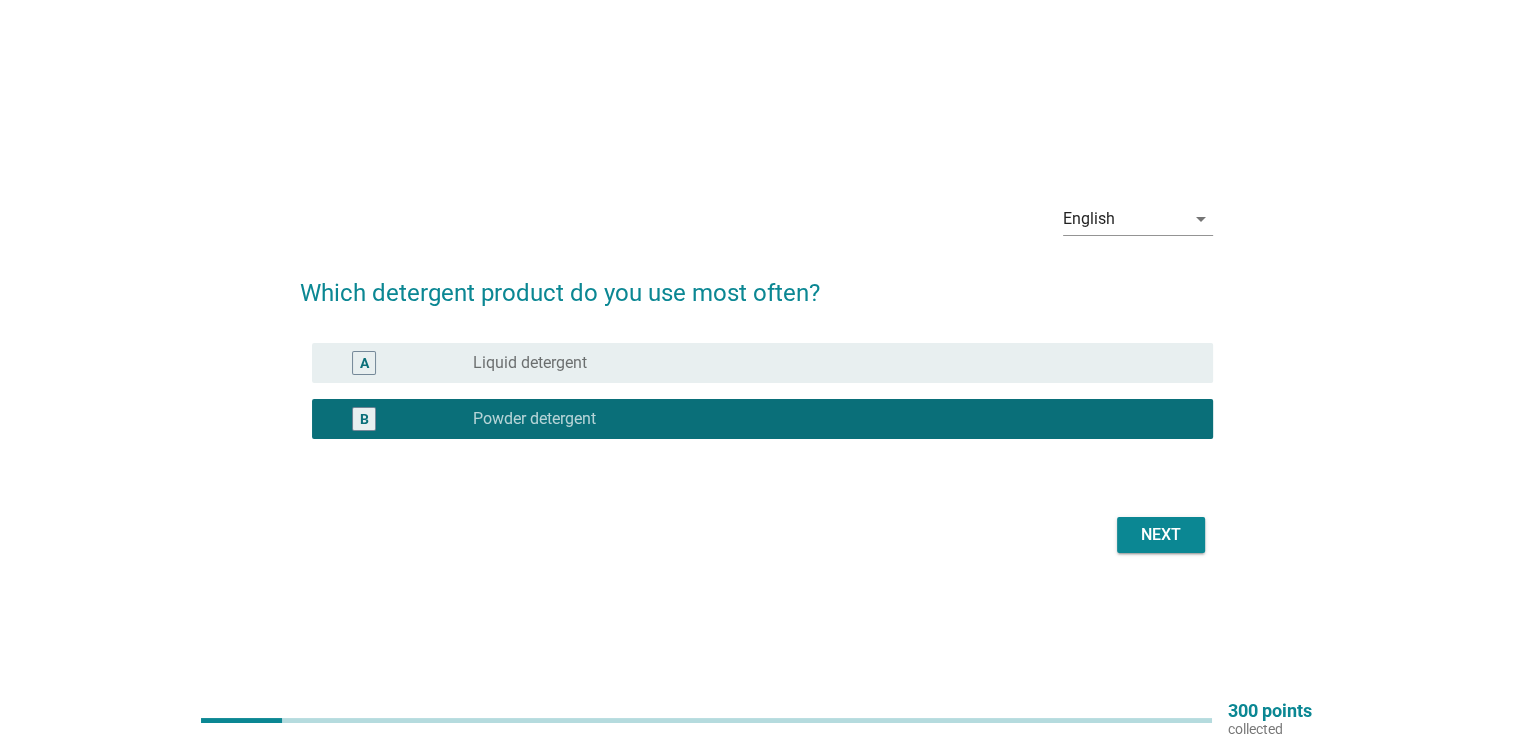 click on "Next" at bounding box center (1161, 535) 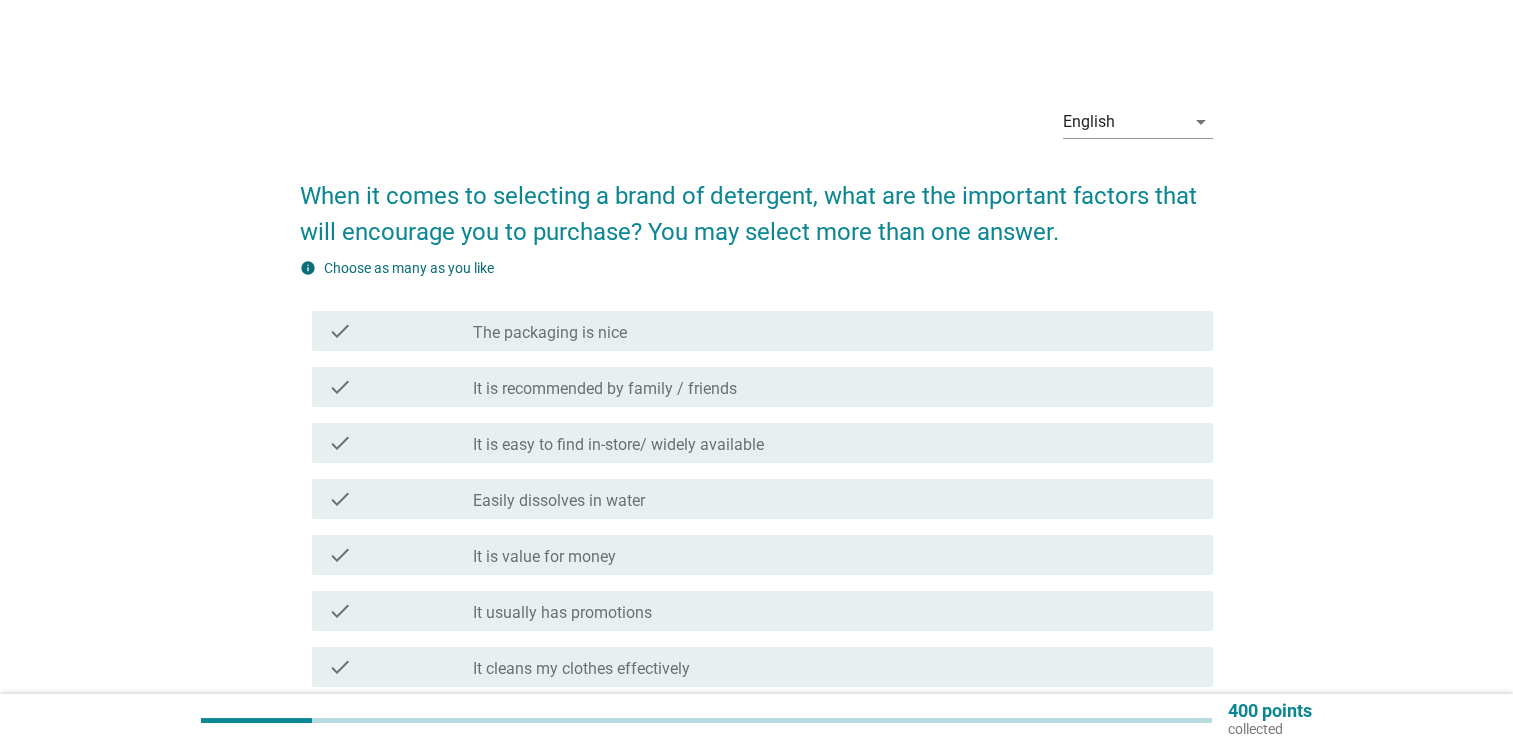 click on "check" at bounding box center [340, 331] 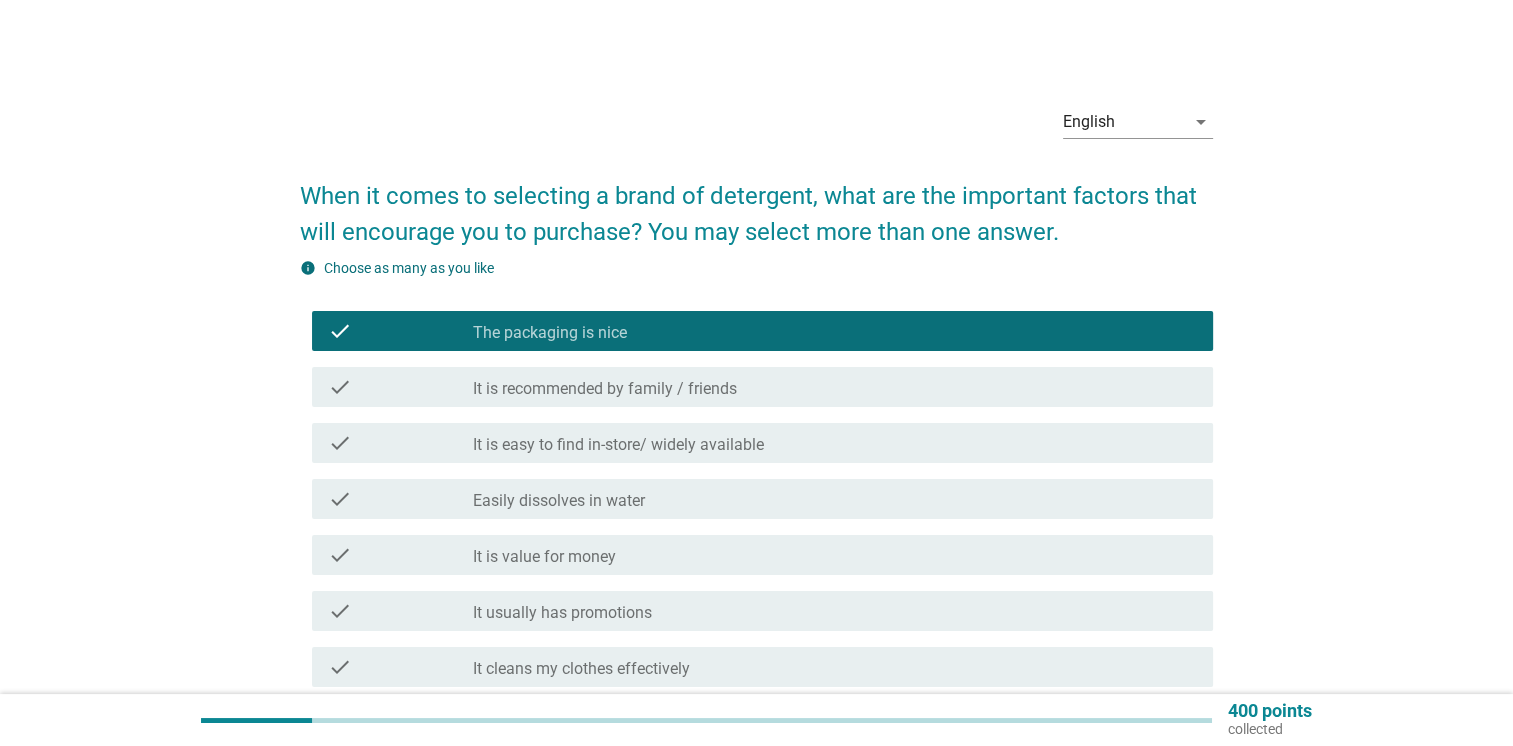 click on "check" at bounding box center [340, 555] 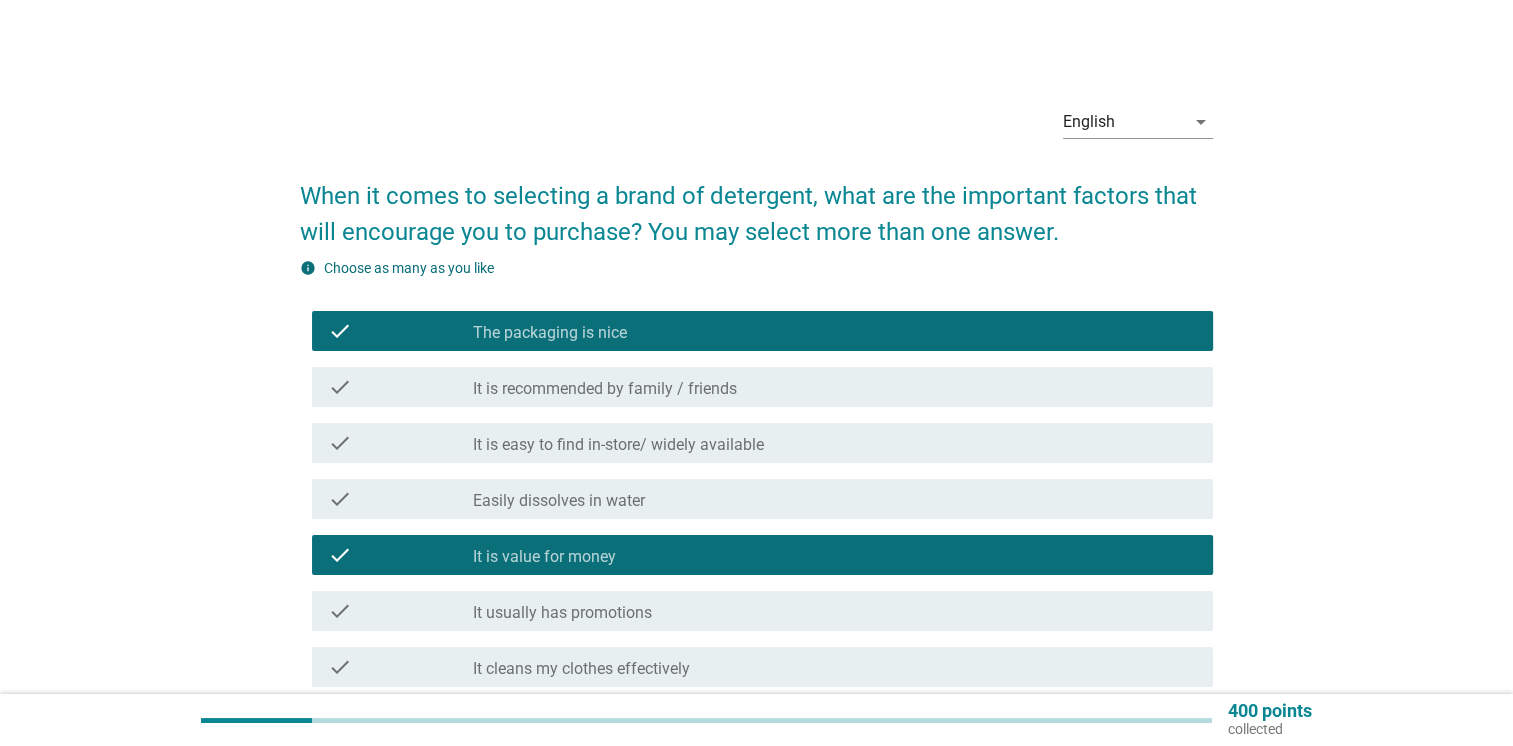 click on "check" at bounding box center [340, 611] 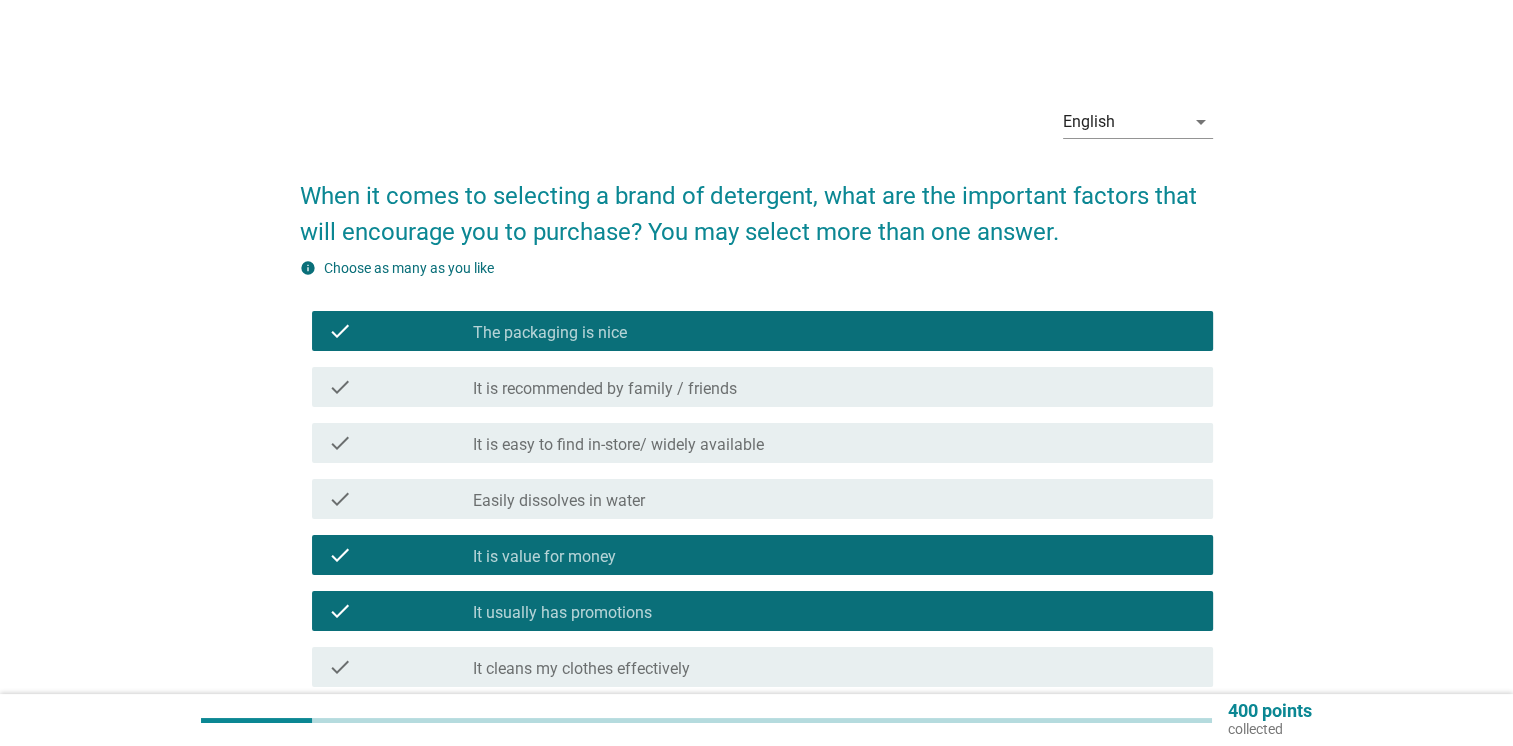 click on "check" at bounding box center (400, 667) 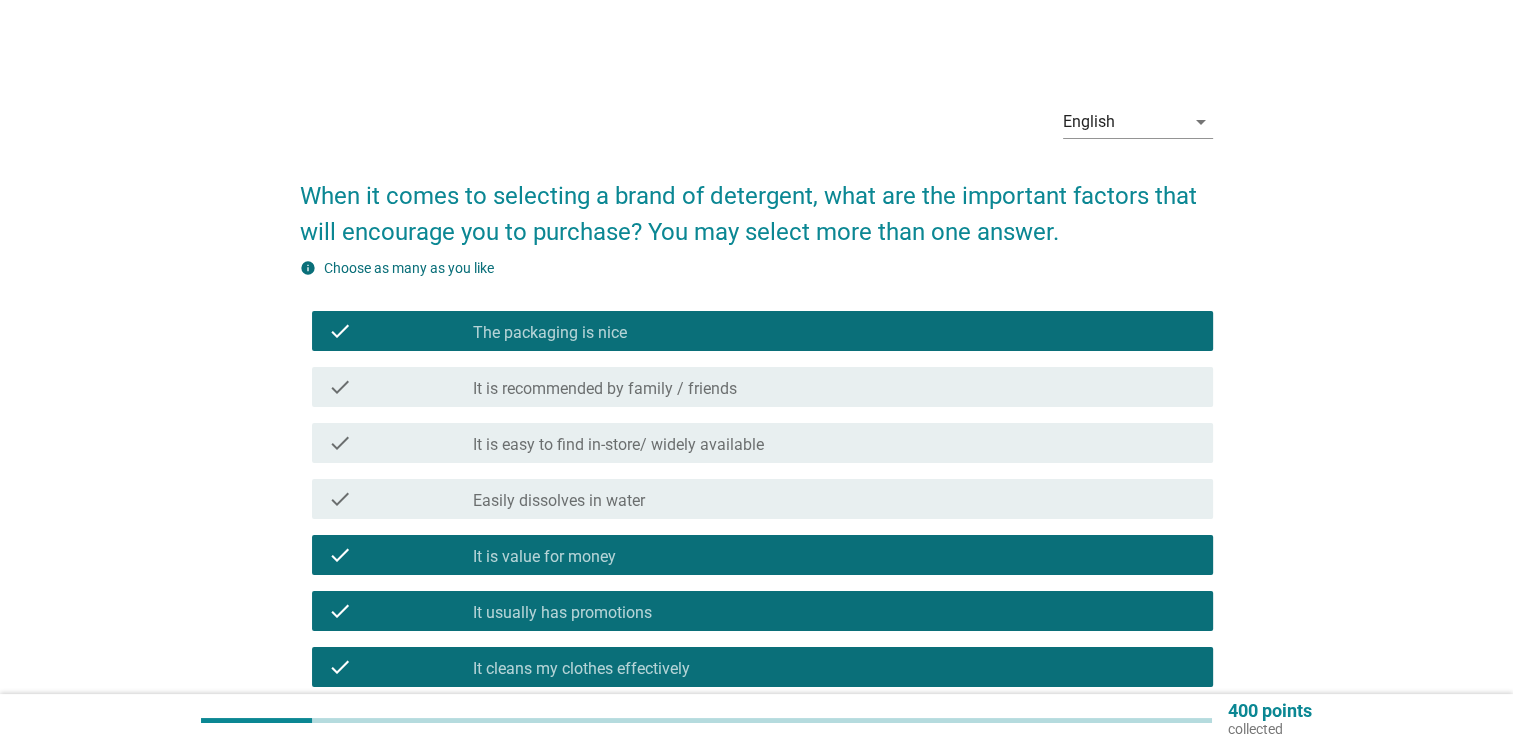 click on "check" at bounding box center (400, 443) 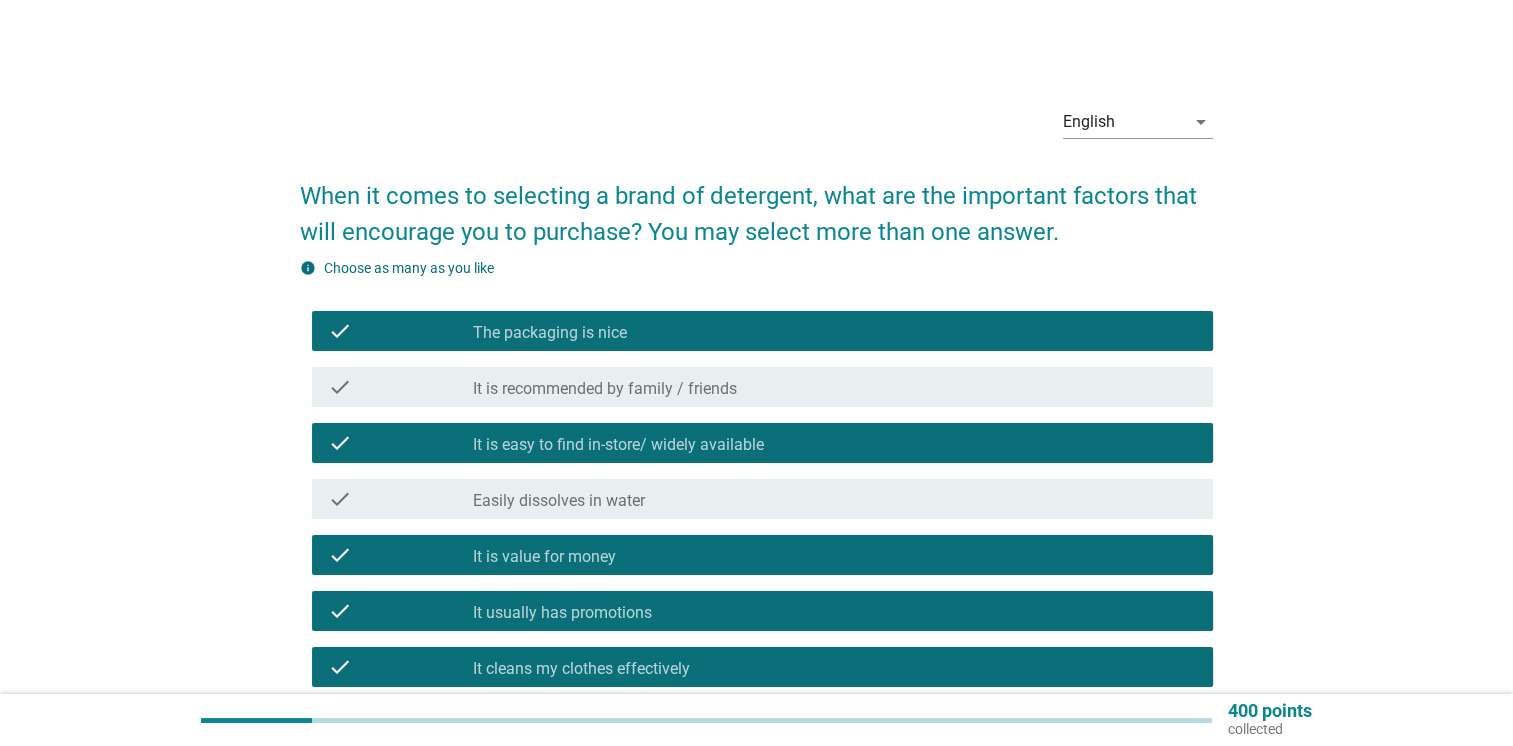 click on "check" at bounding box center (400, 499) 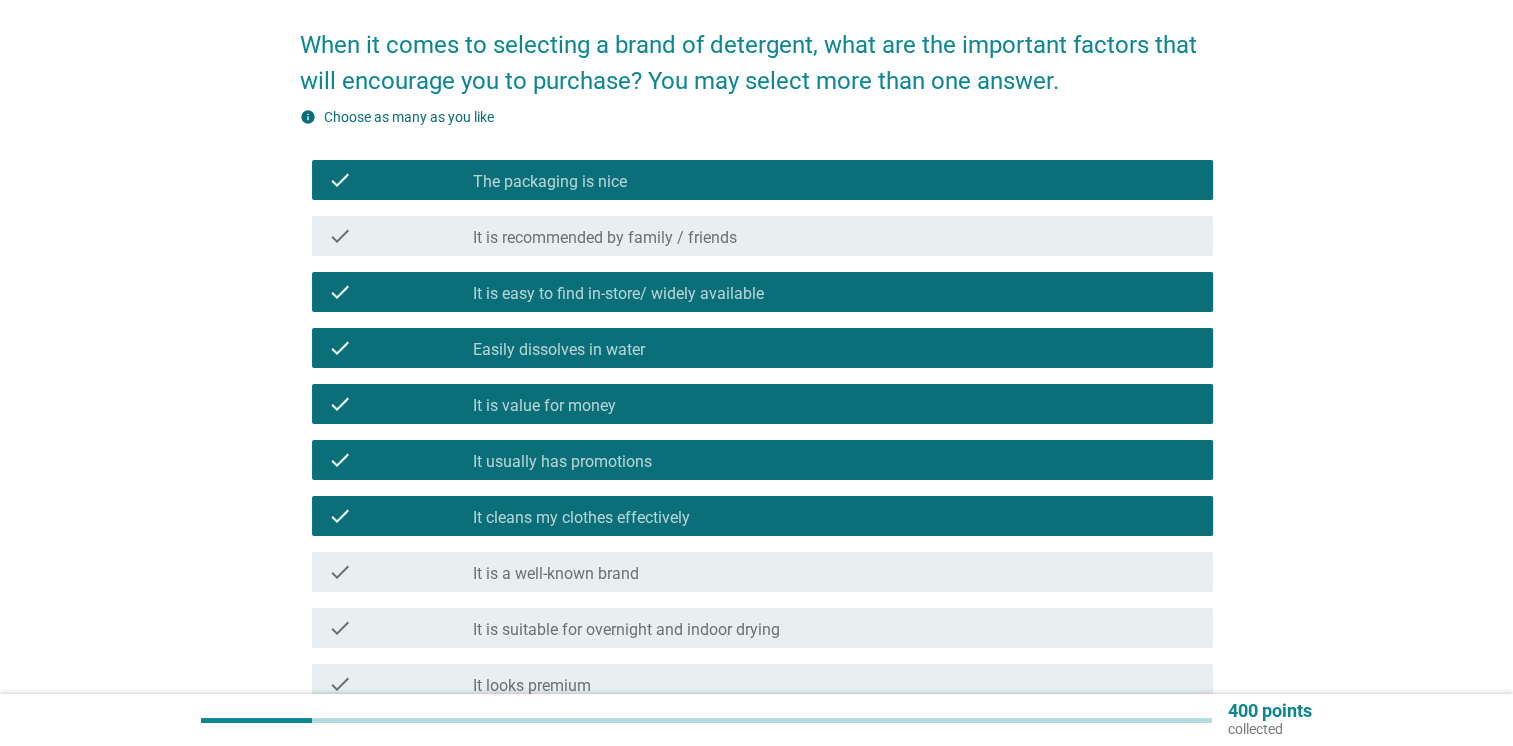 scroll, scrollTop: 200, scrollLeft: 0, axis: vertical 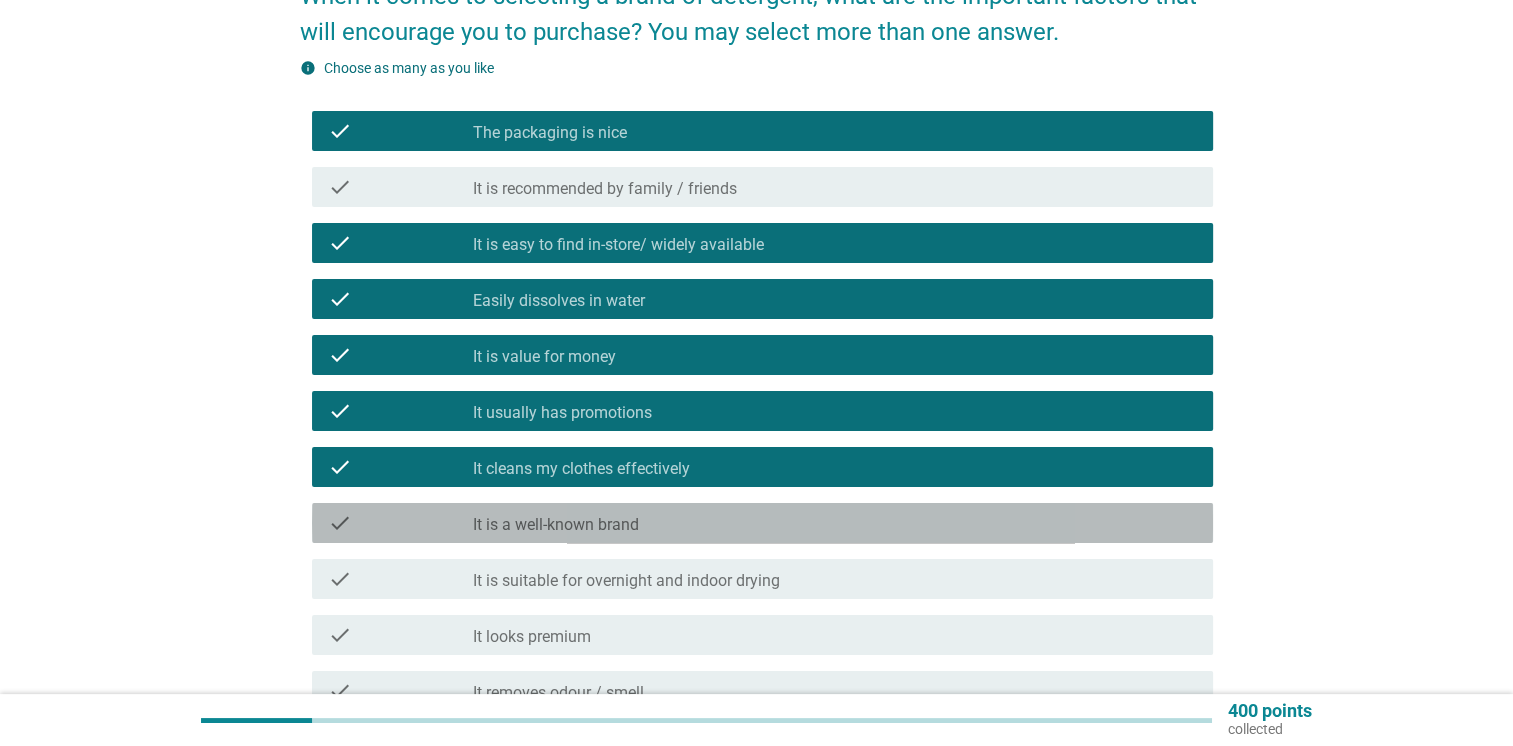 click on "check" at bounding box center [340, 523] 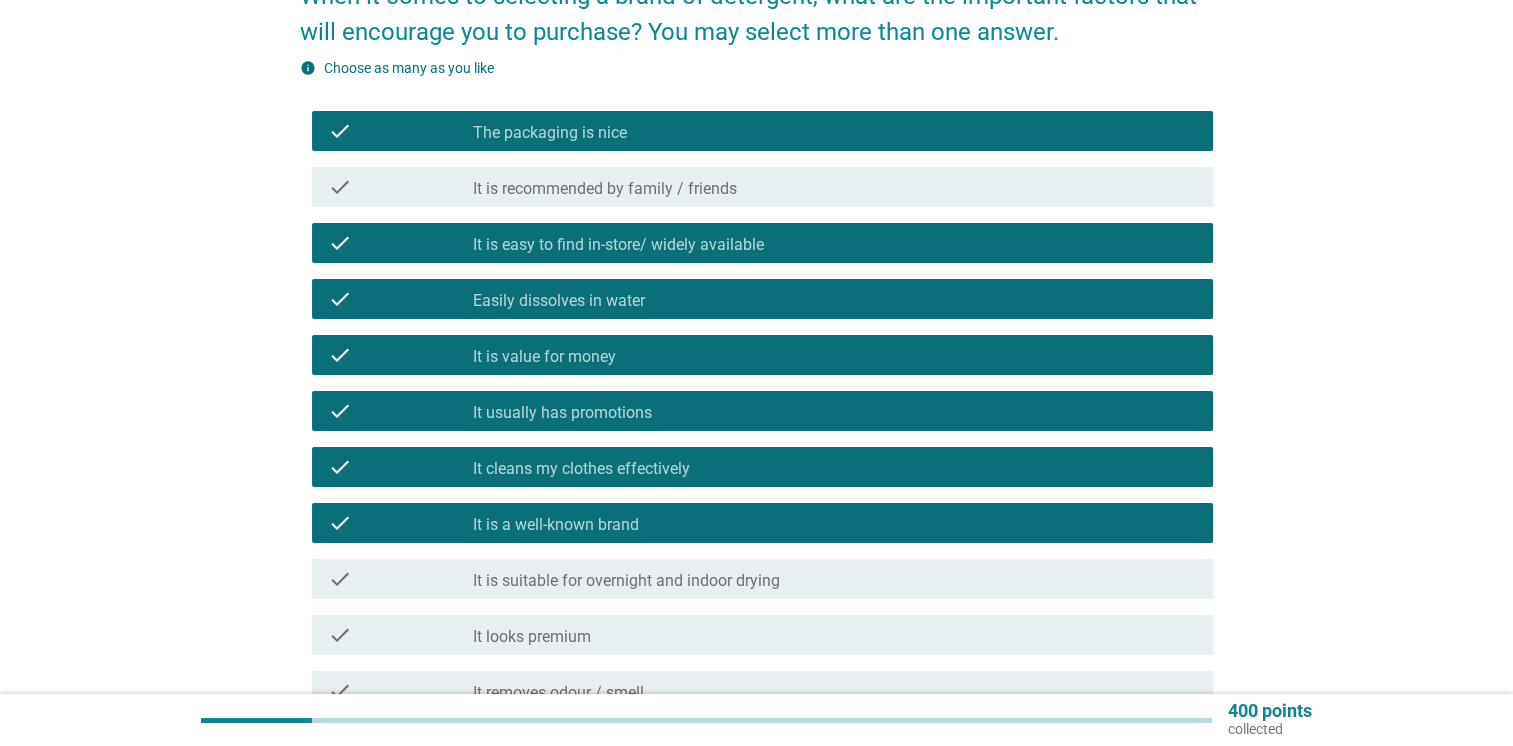click on "check" at bounding box center [400, 579] 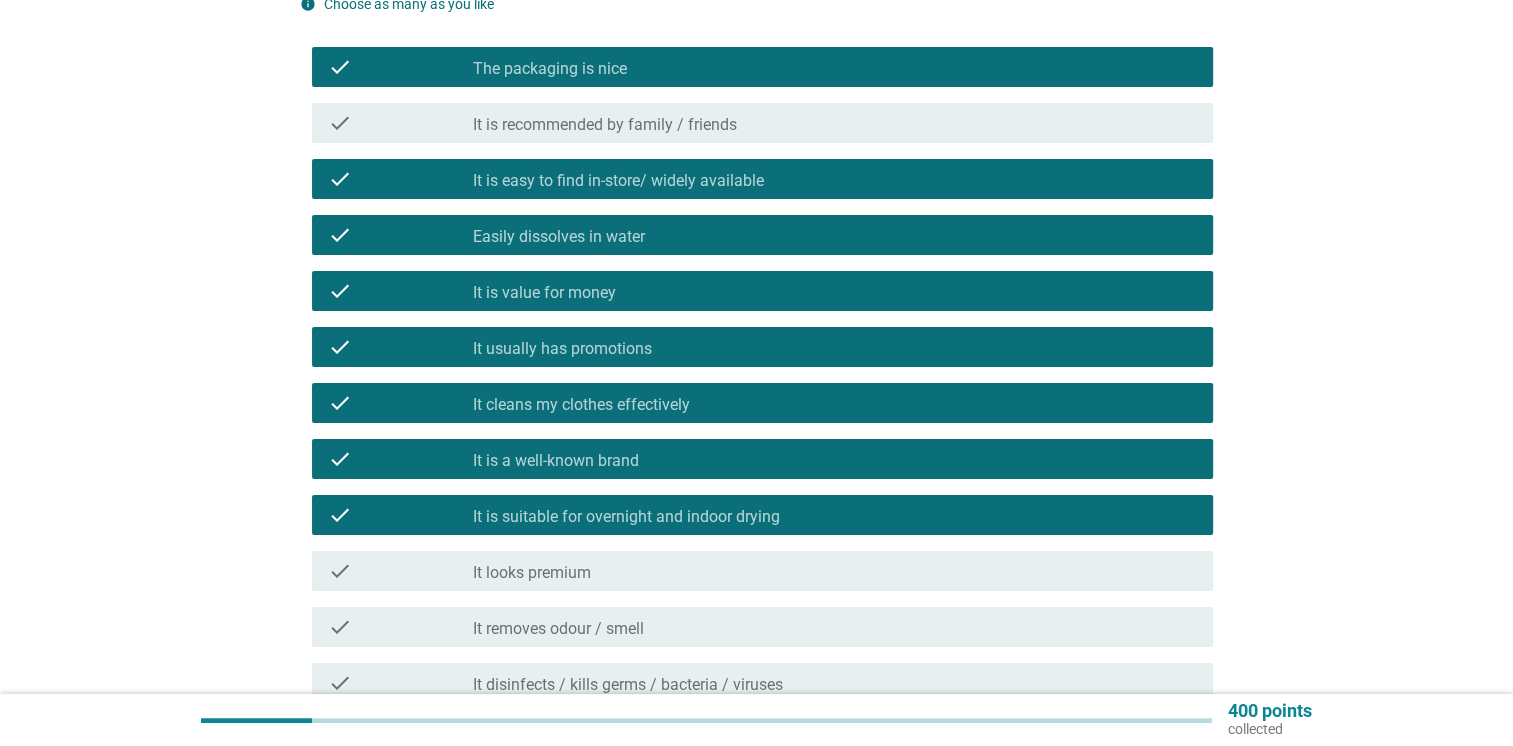 scroll, scrollTop: 400, scrollLeft: 0, axis: vertical 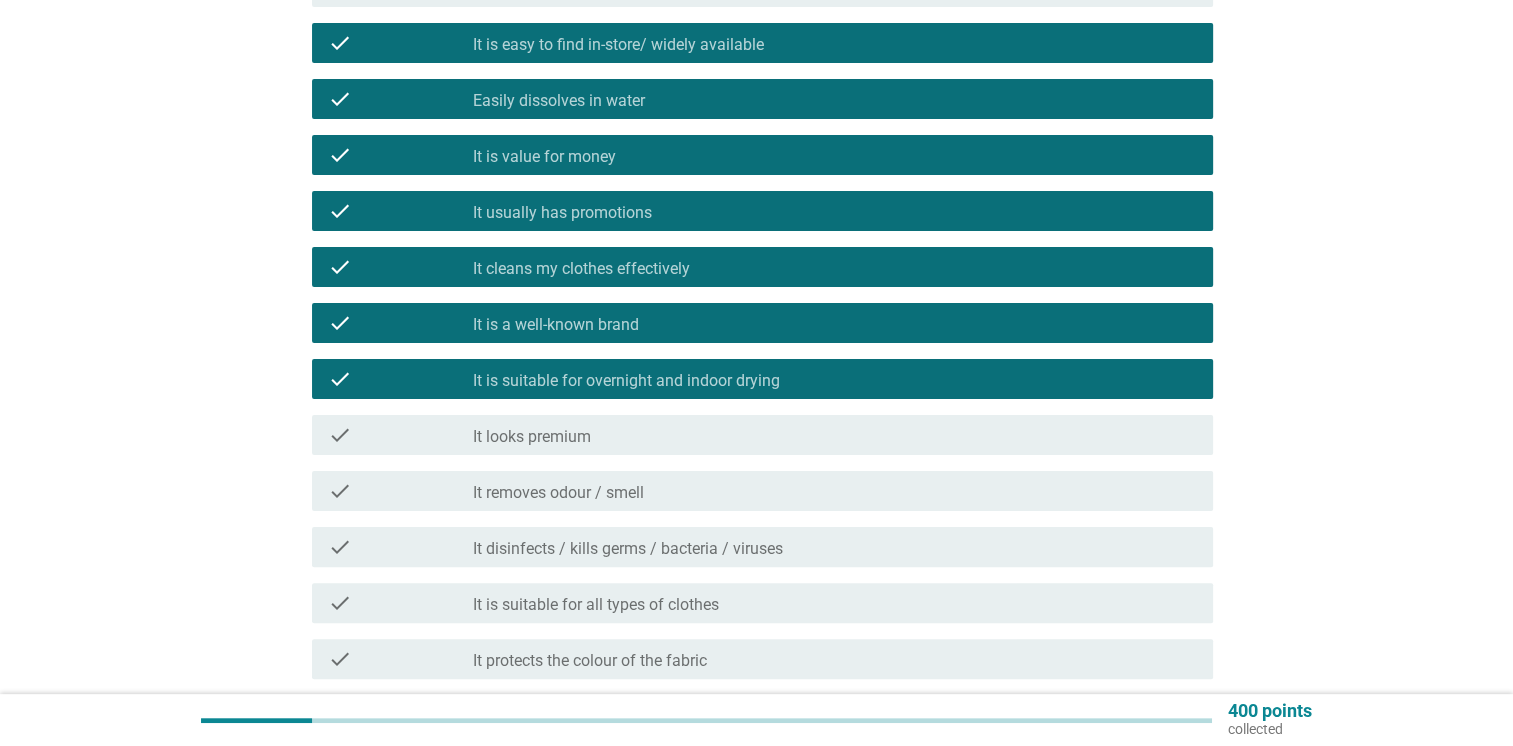 click on "check" at bounding box center (340, 491) 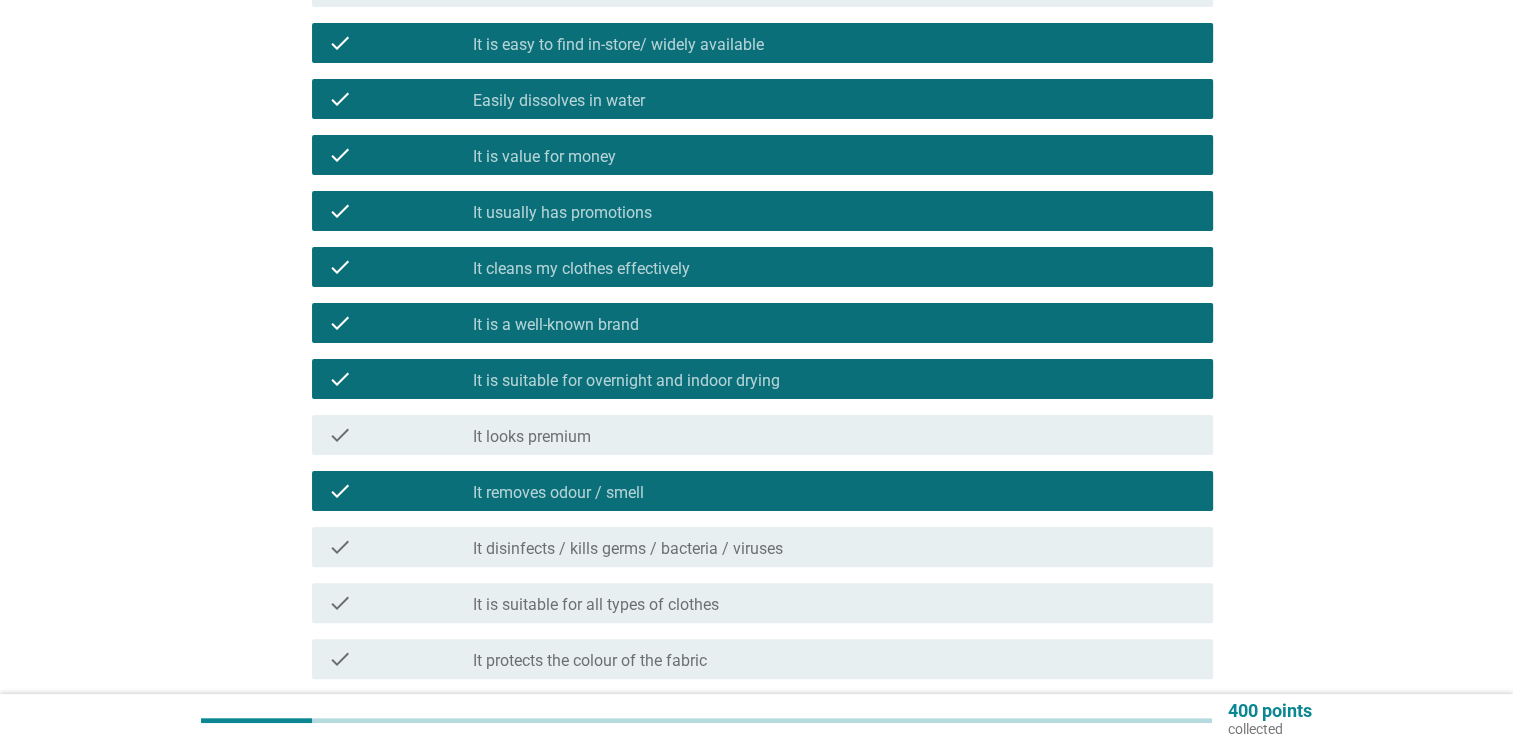 click on "check" at bounding box center (340, 547) 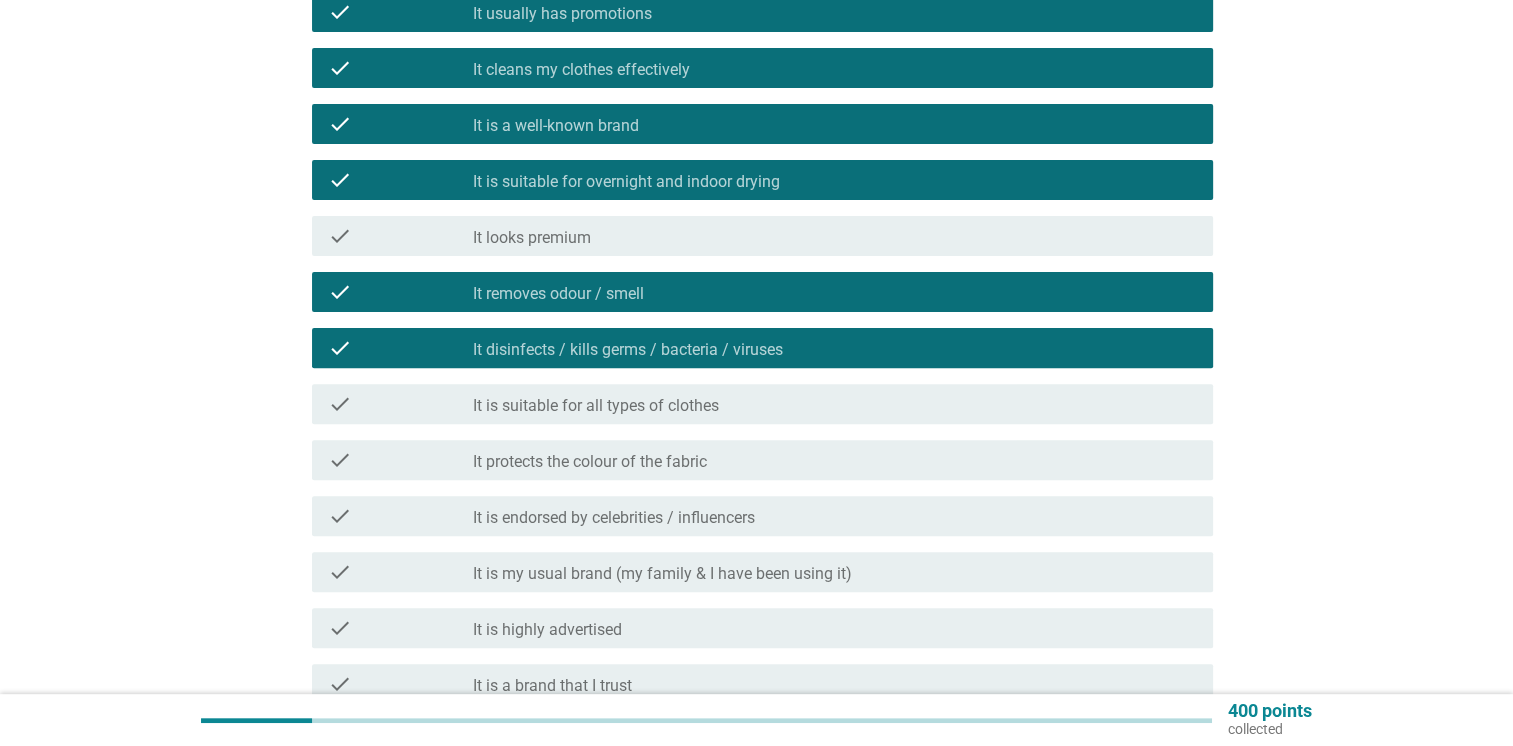 scroll, scrollTop: 600, scrollLeft: 0, axis: vertical 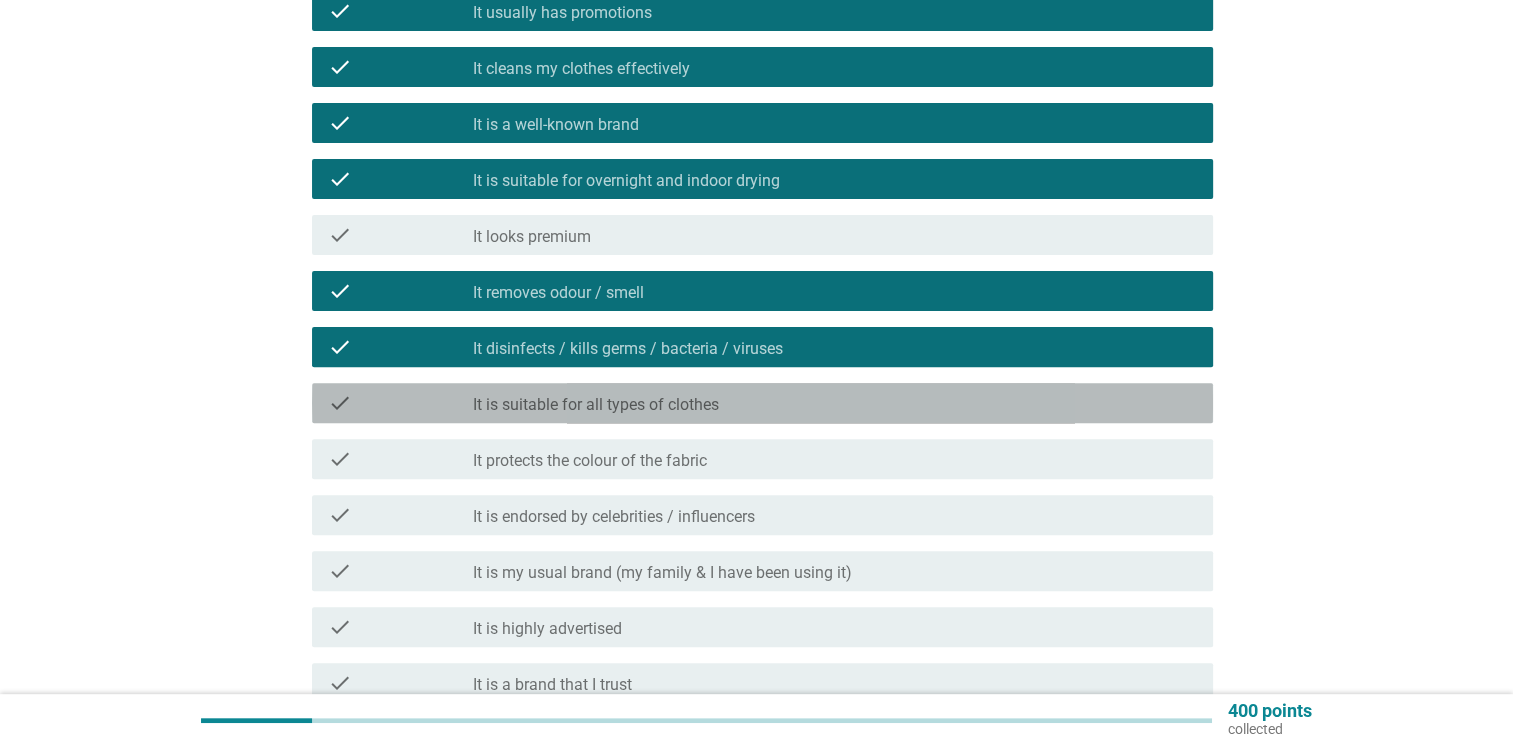 click on "check" at bounding box center (340, 403) 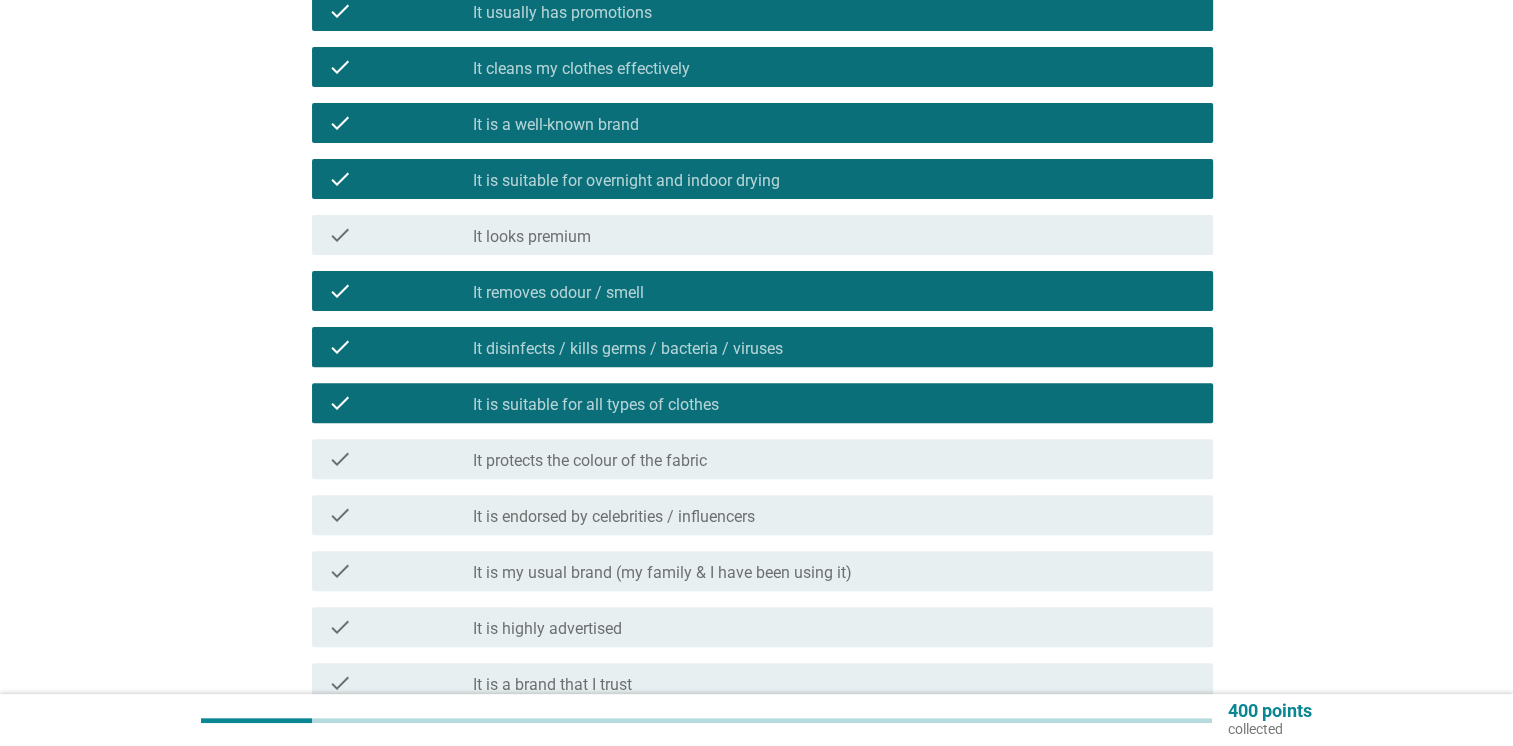 click on "check" at bounding box center (340, 459) 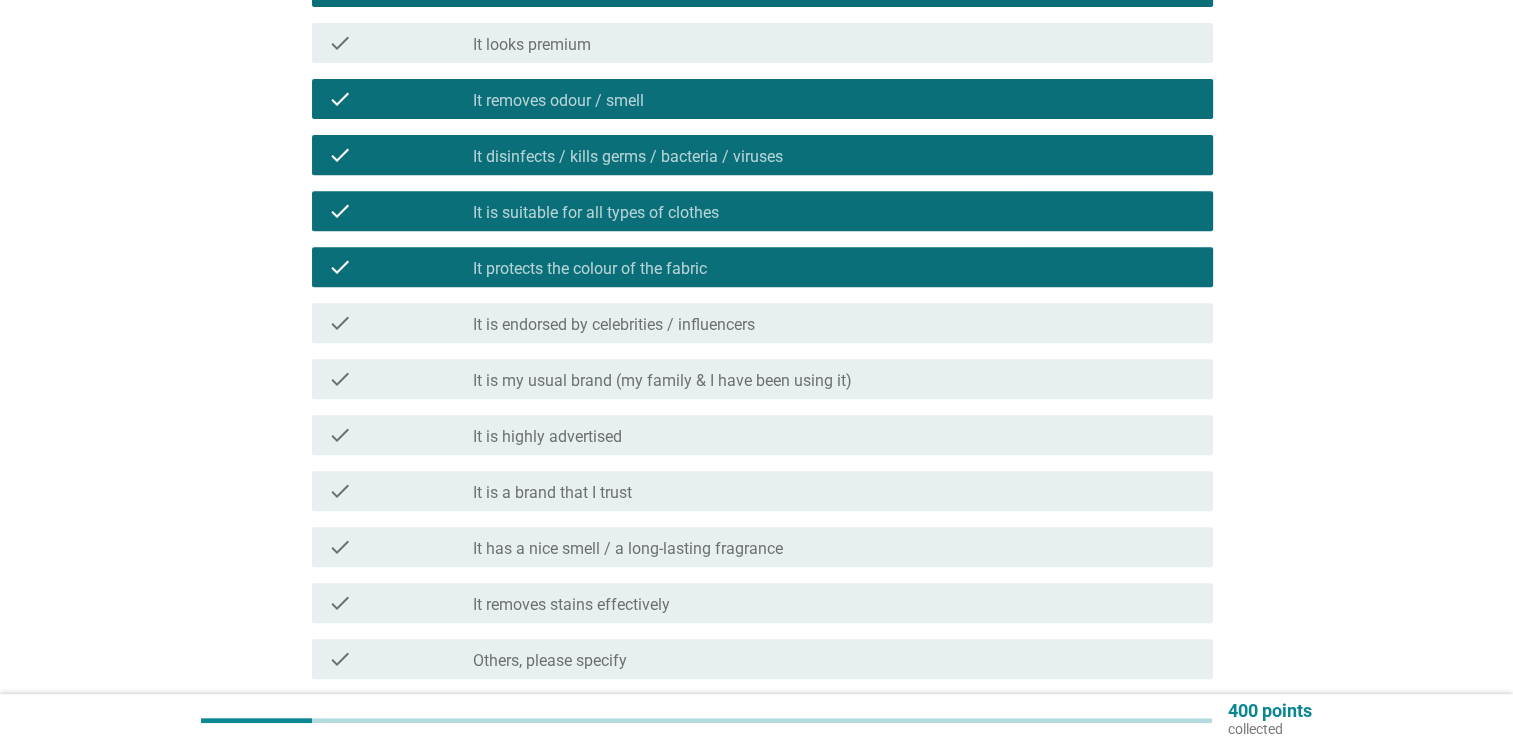 scroll, scrollTop: 800, scrollLeft: 0, axis: vertical 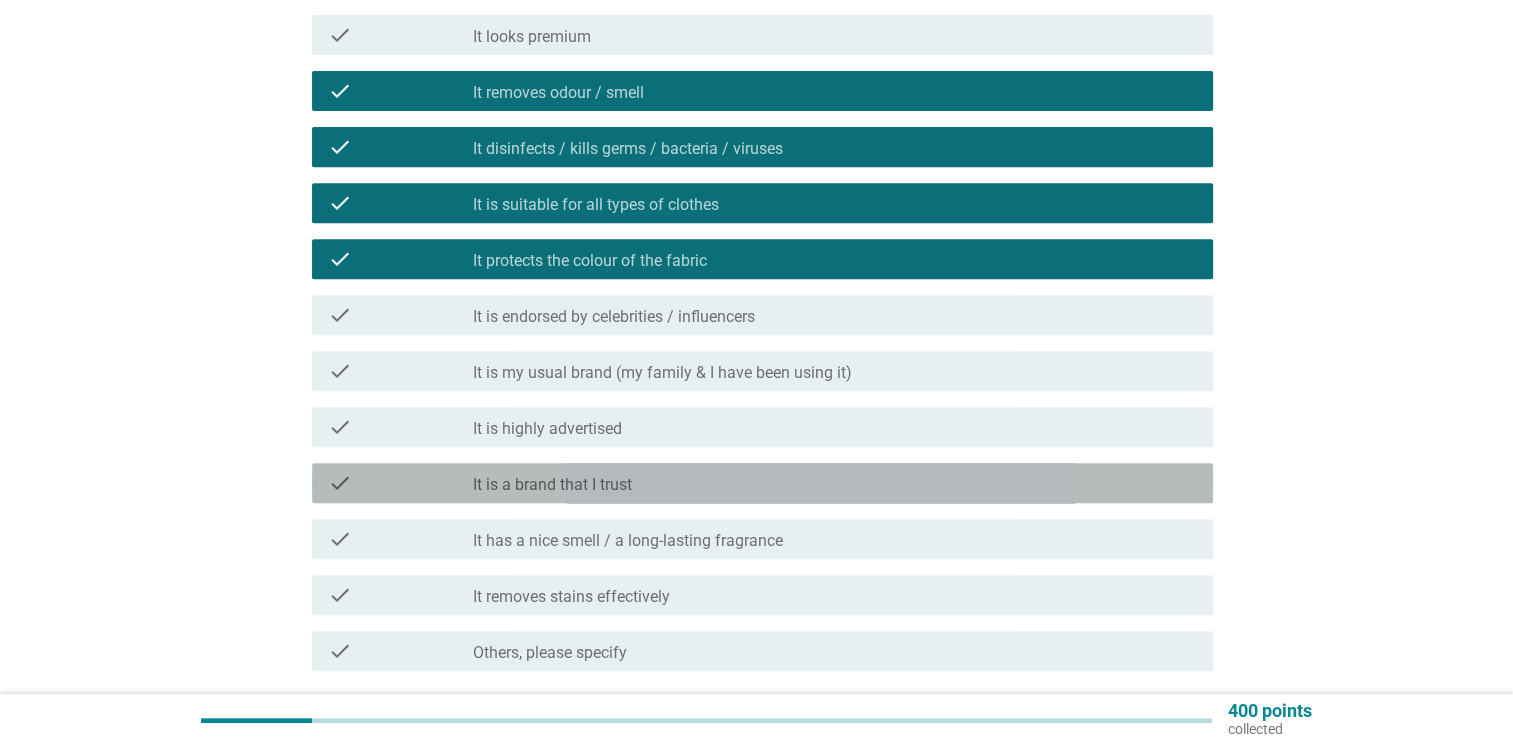 click on "check" at bounding box center (340, 483) 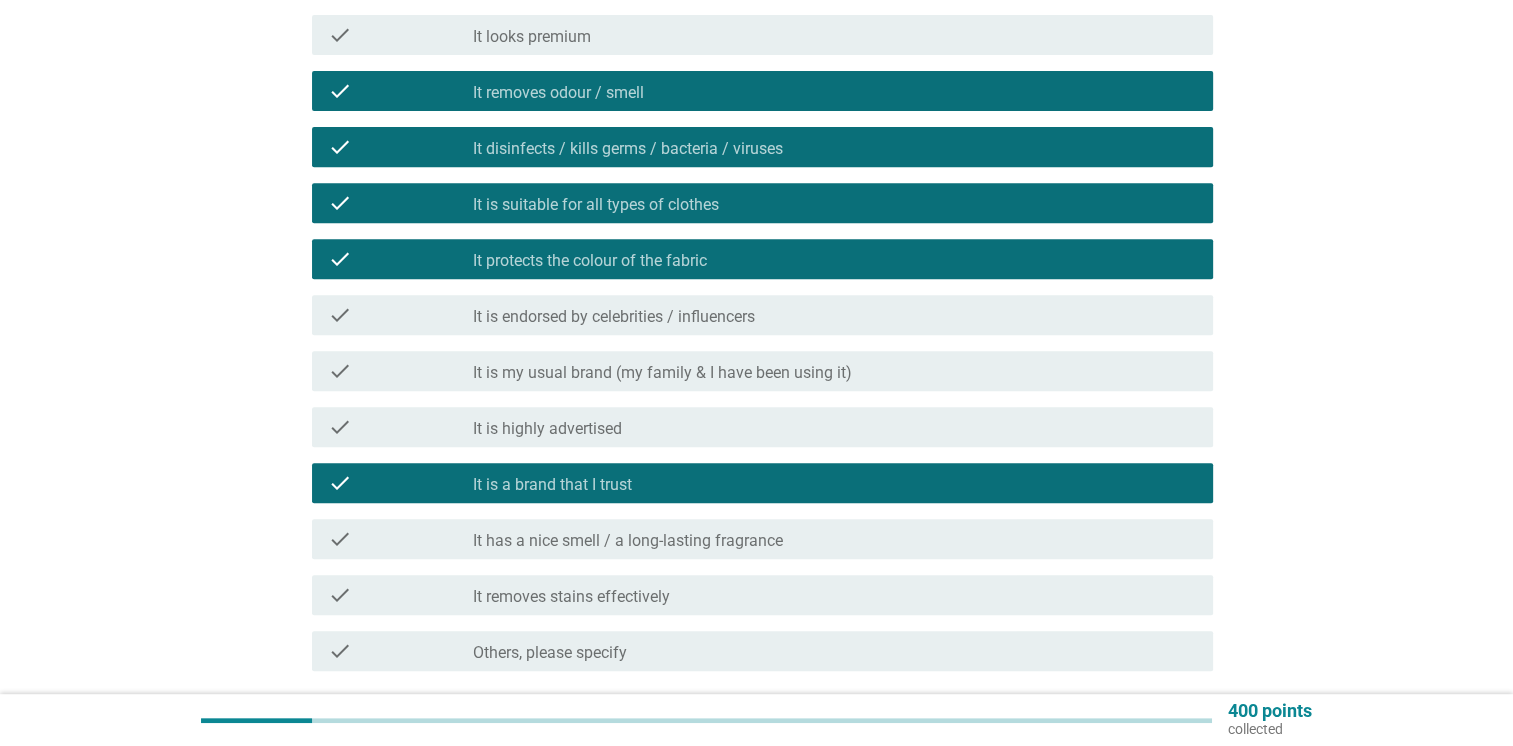 click on "check" at bounding box center [400, 539] 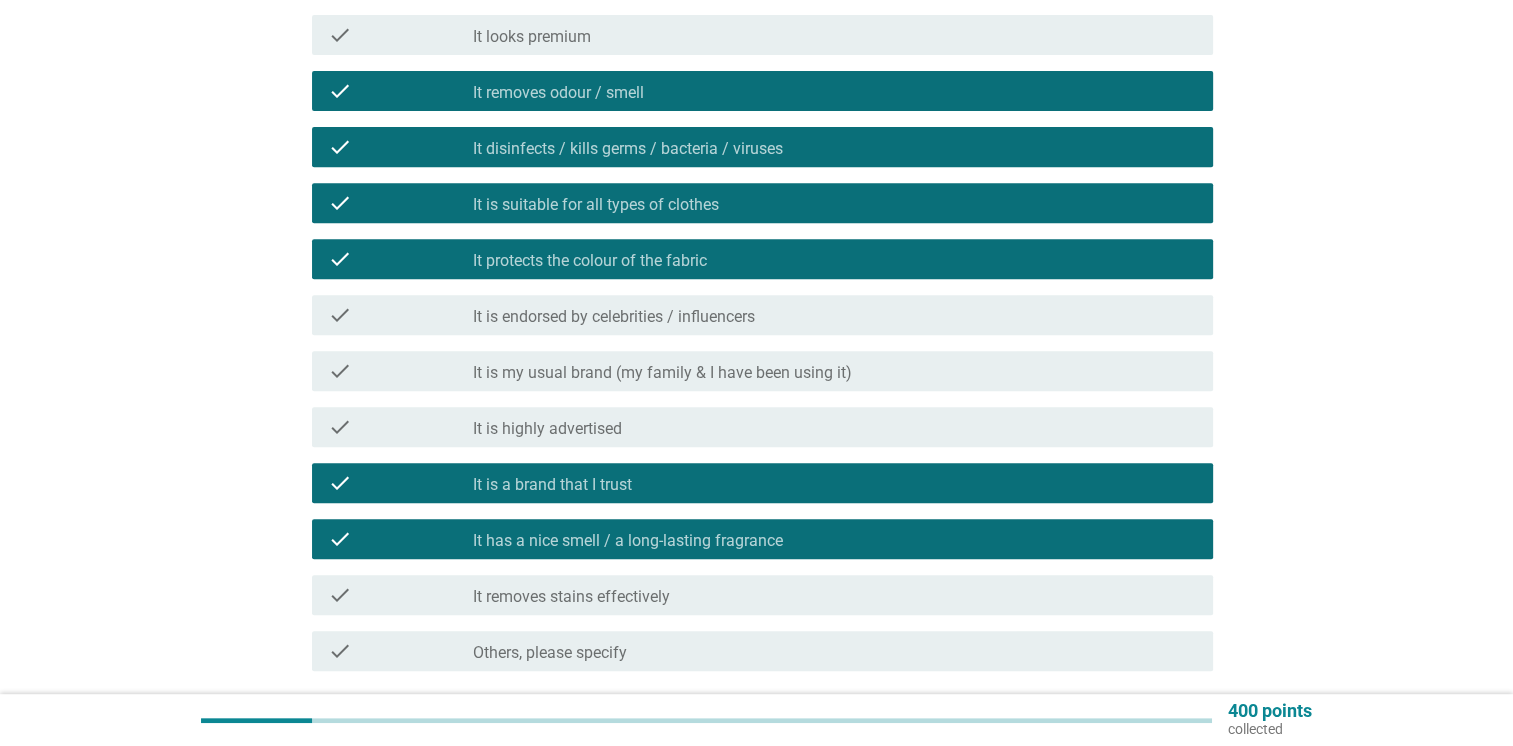 click on "check" at bounding box center [340, 595] 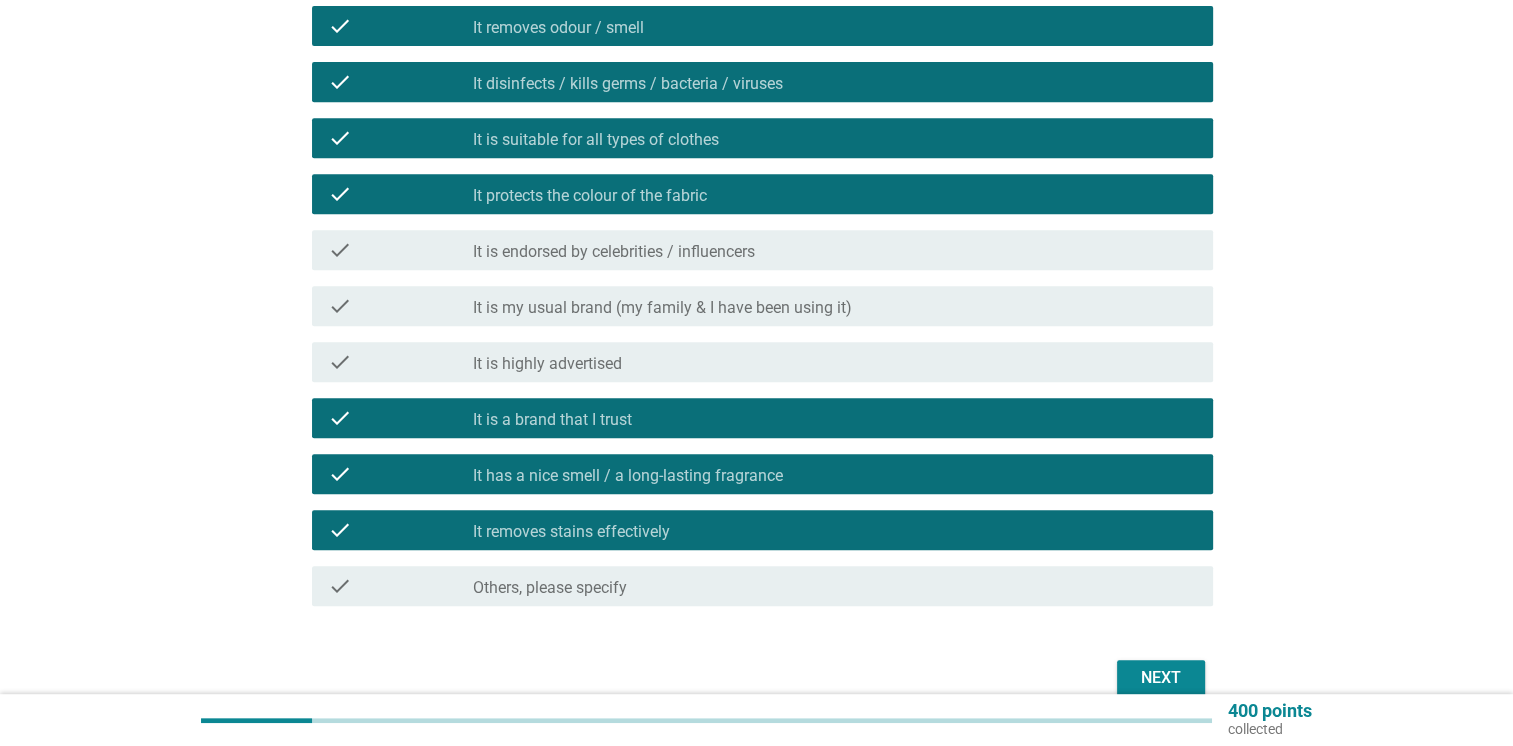 scroll, scrollTop: 900, scrollLeft: 0, axis: vertical 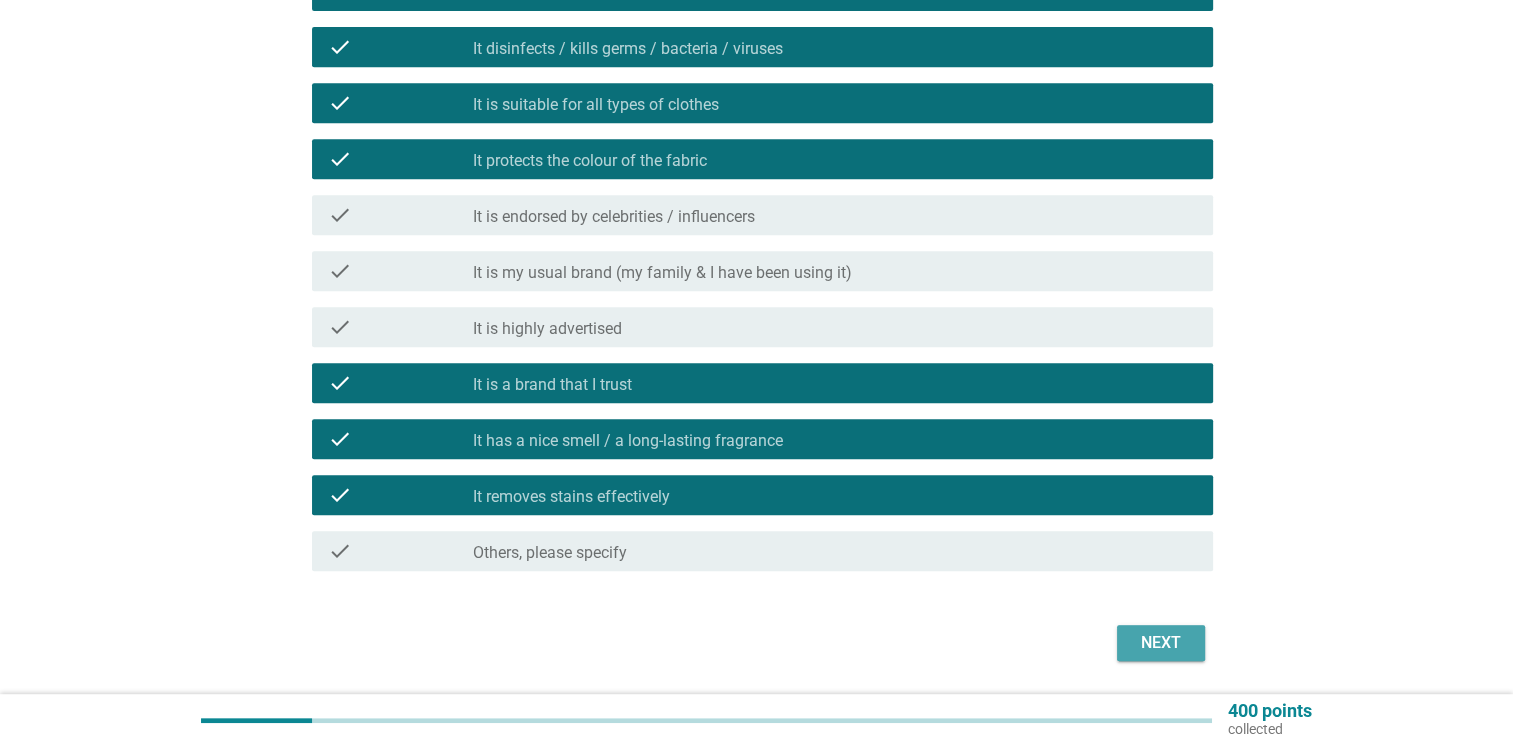 click on "Next" at bounding box center [1161, 643] 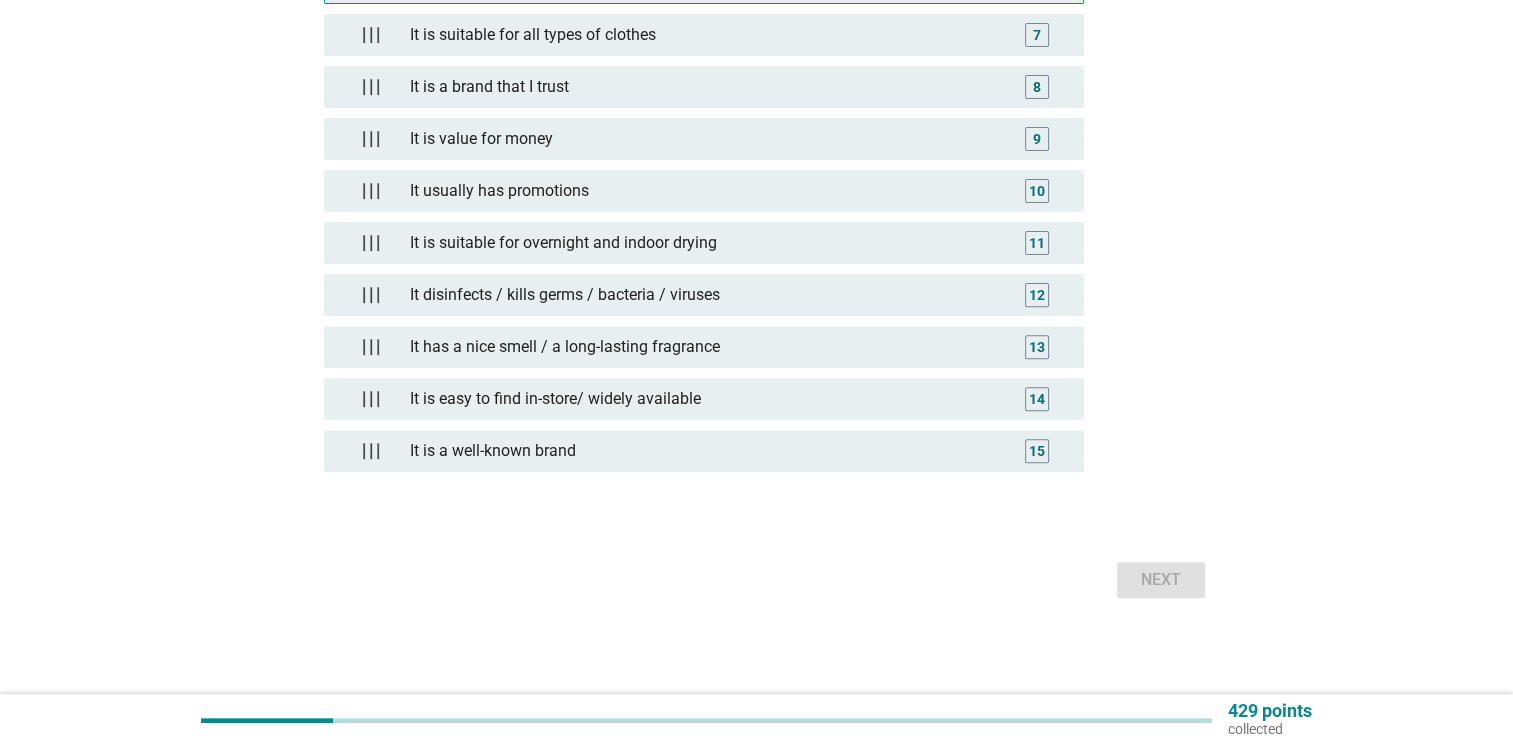 scroll, scrollTop: 0, scrollLeft: 0, axis: both 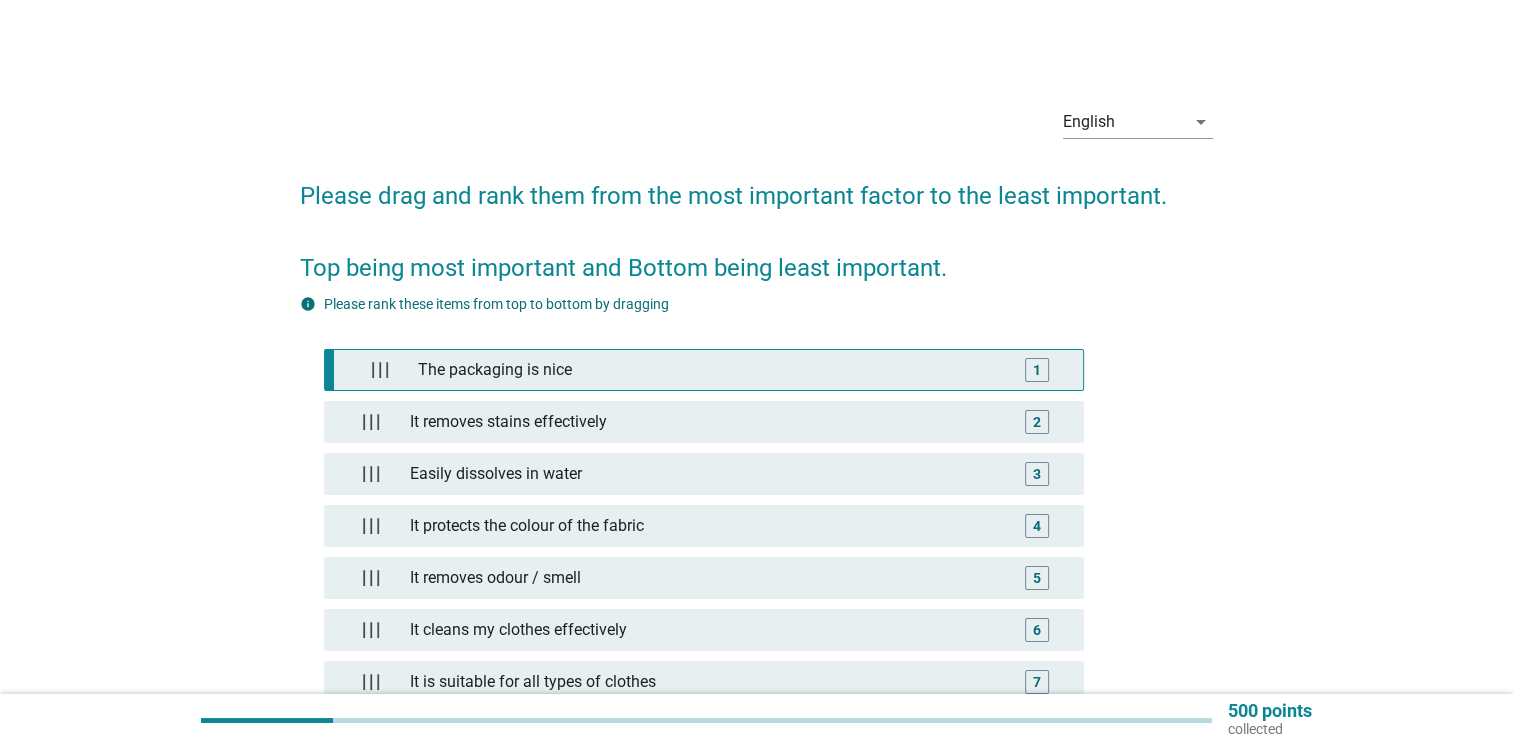 click on "1" at bounding box center [1037, 370] 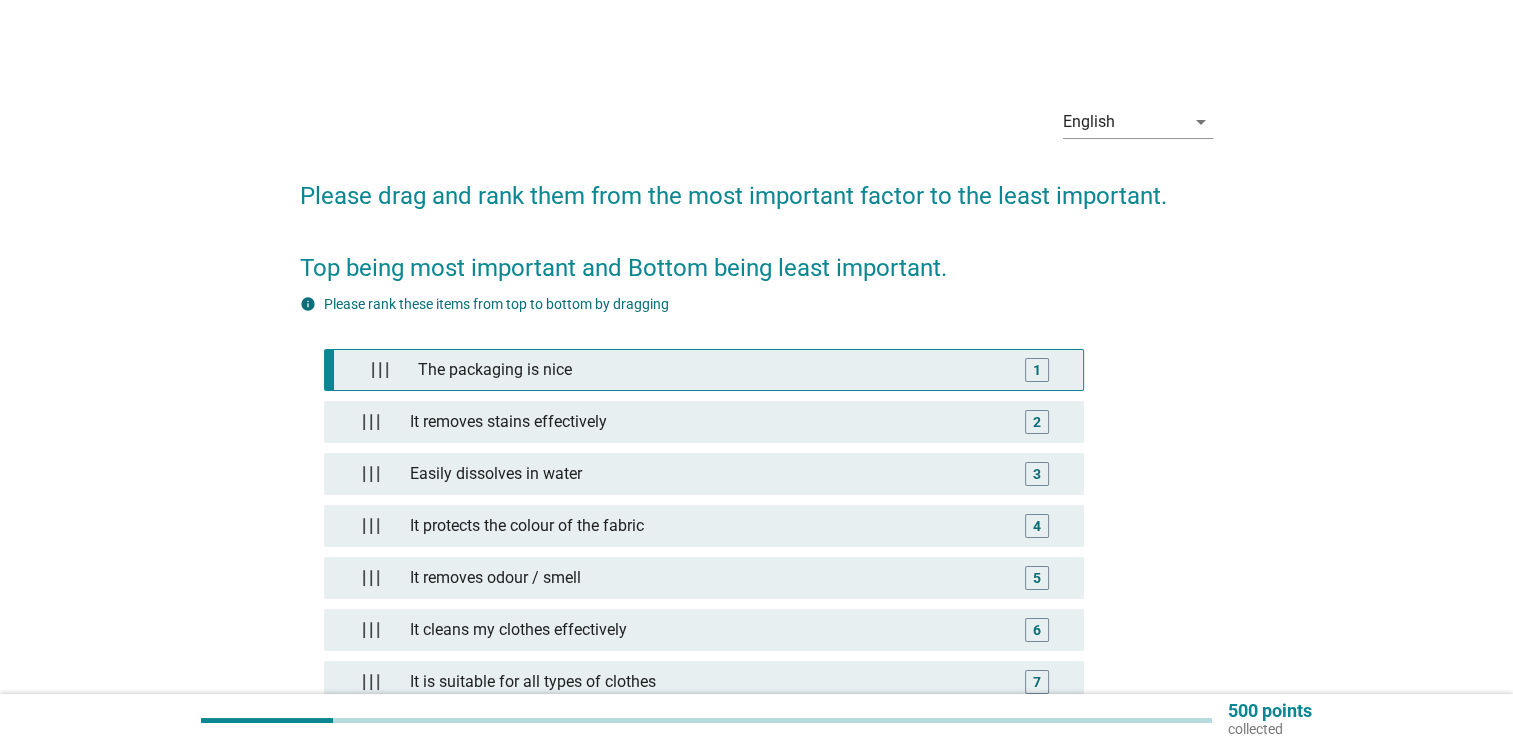 click on "1" at bounding box center (1037, 370) 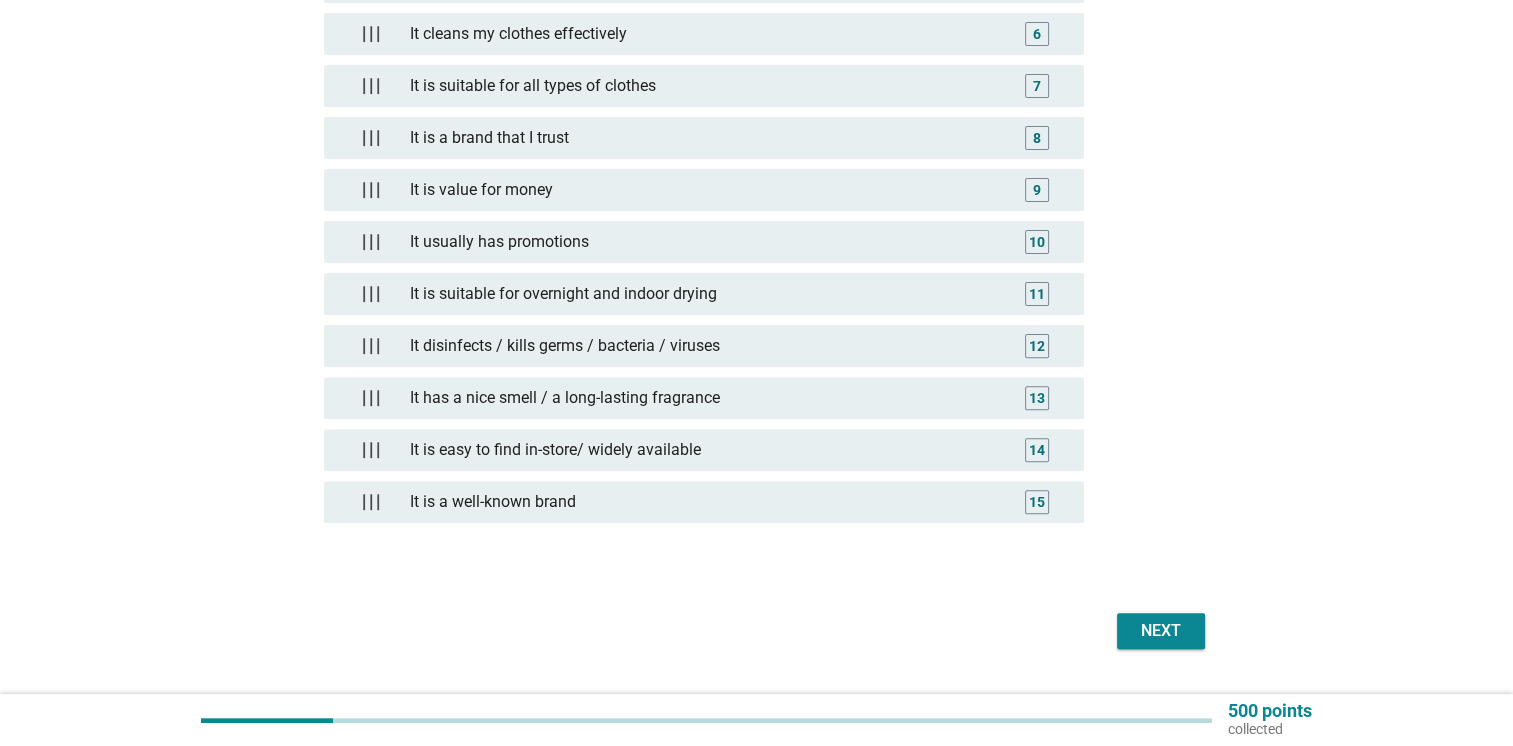 scroll, scrollTop: 600, scrollLeft: 0, axis: vertical 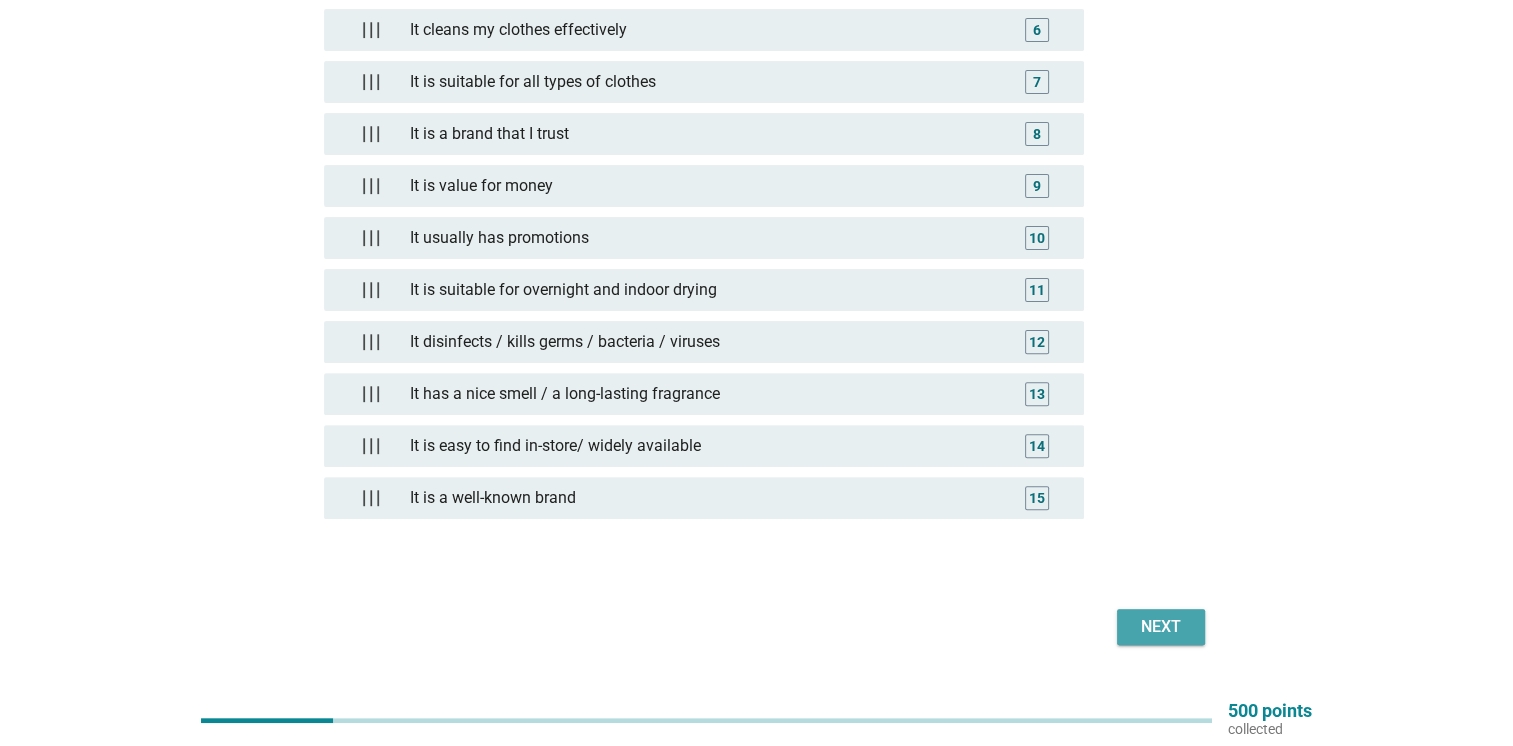 click on "Next" at bounding box center [1161, 627] 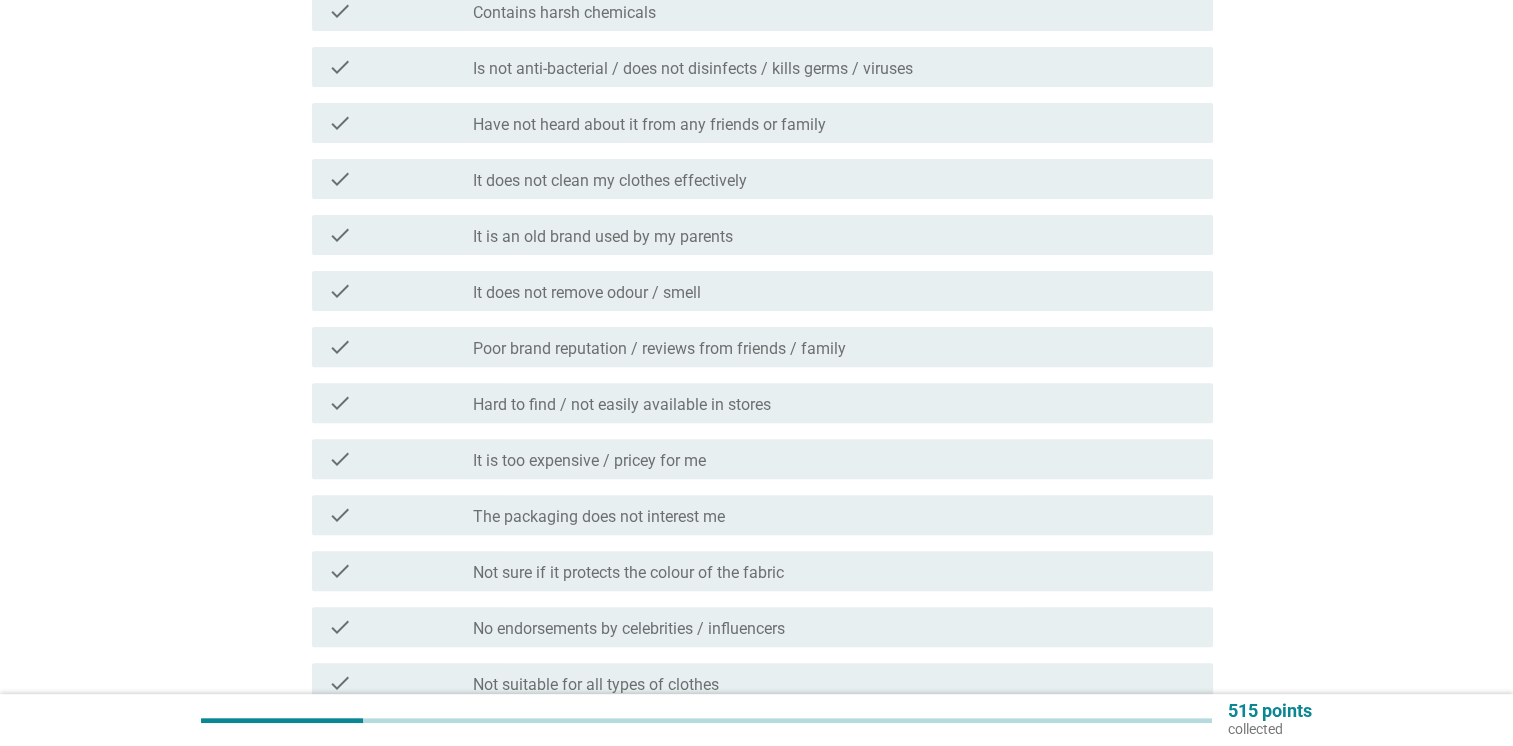 scroll, scrollTop: 0, scrollLeft: 0, axis: both 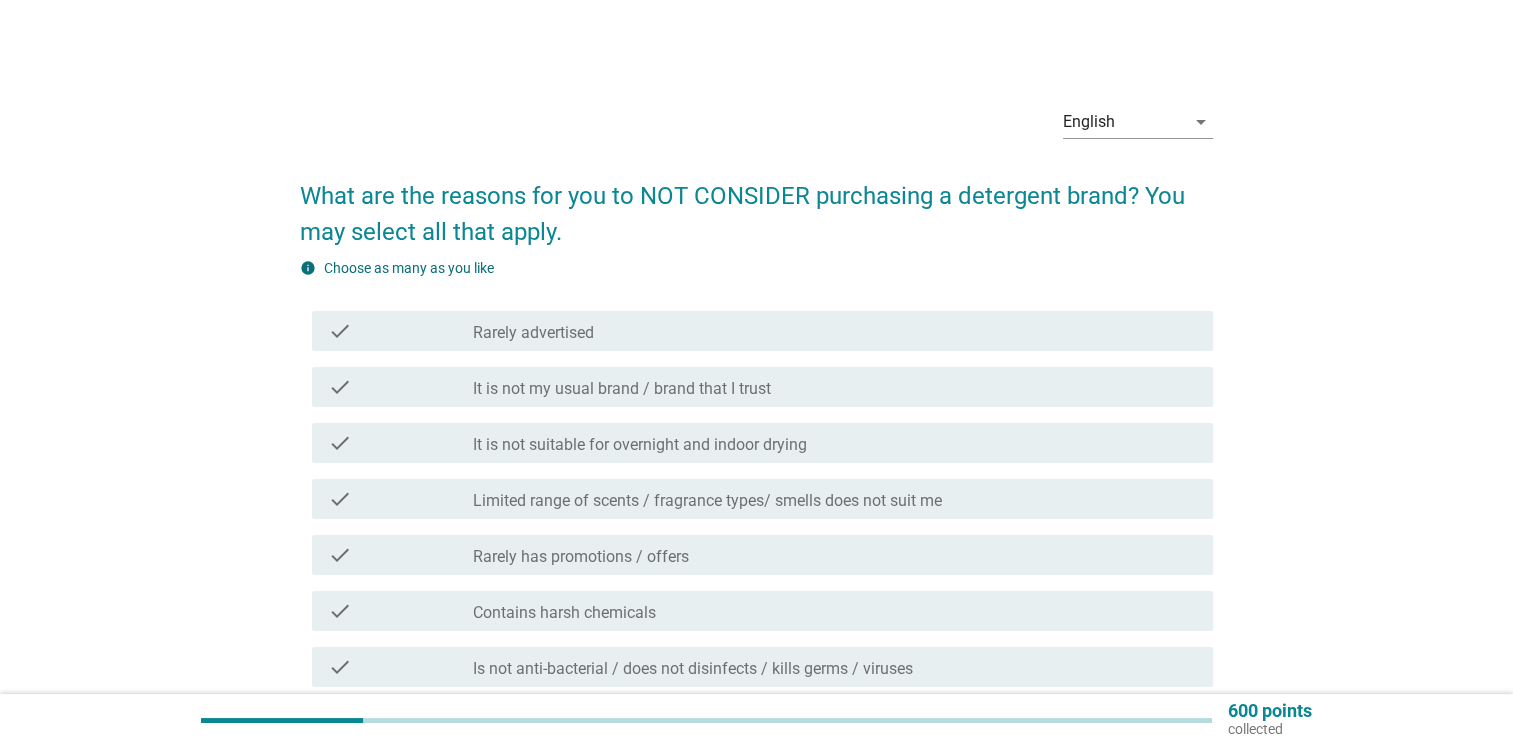 click on "Rarely has promotions / offers" at bounding box center (581, 557) 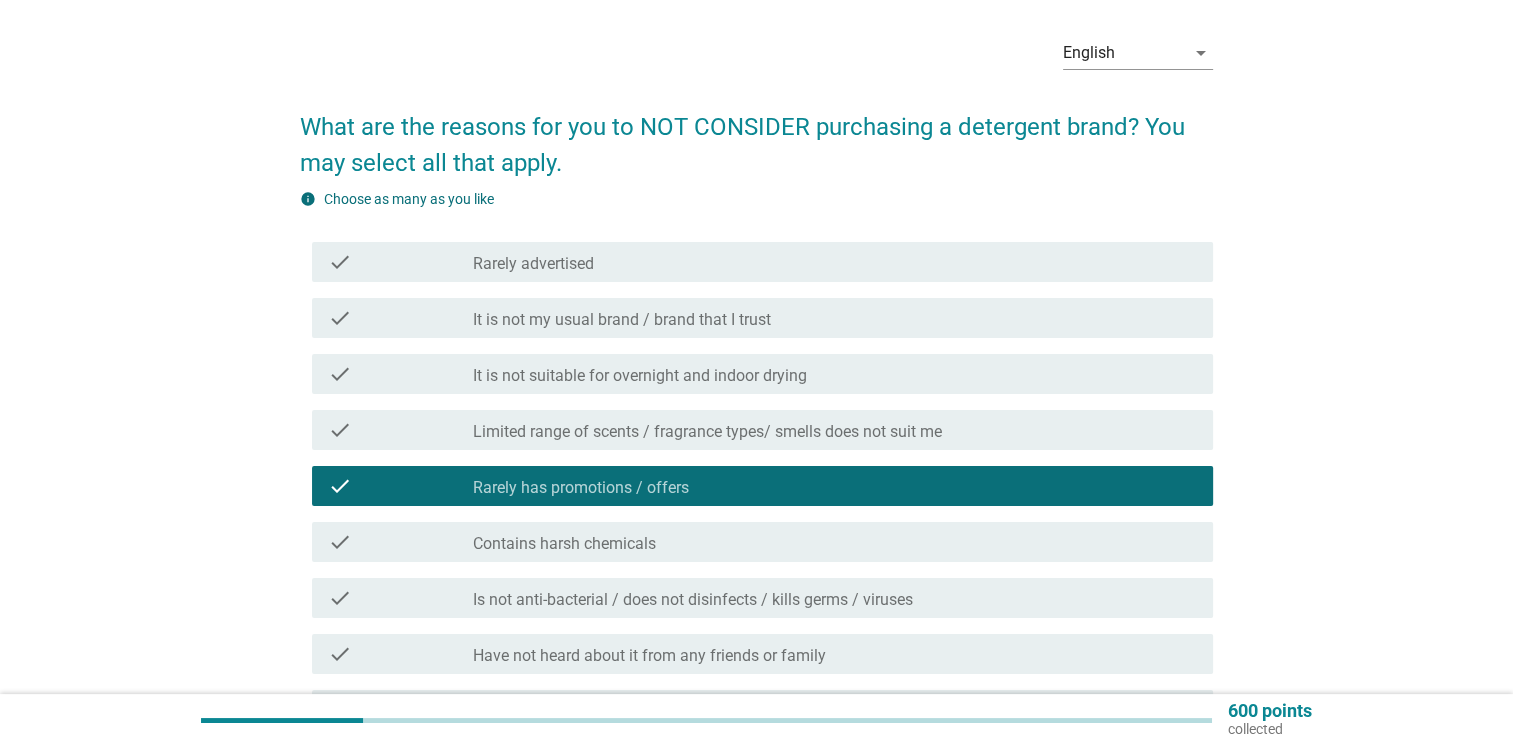 scroll, scrollTop: 200, scrollLeft: 0, axis: vertical 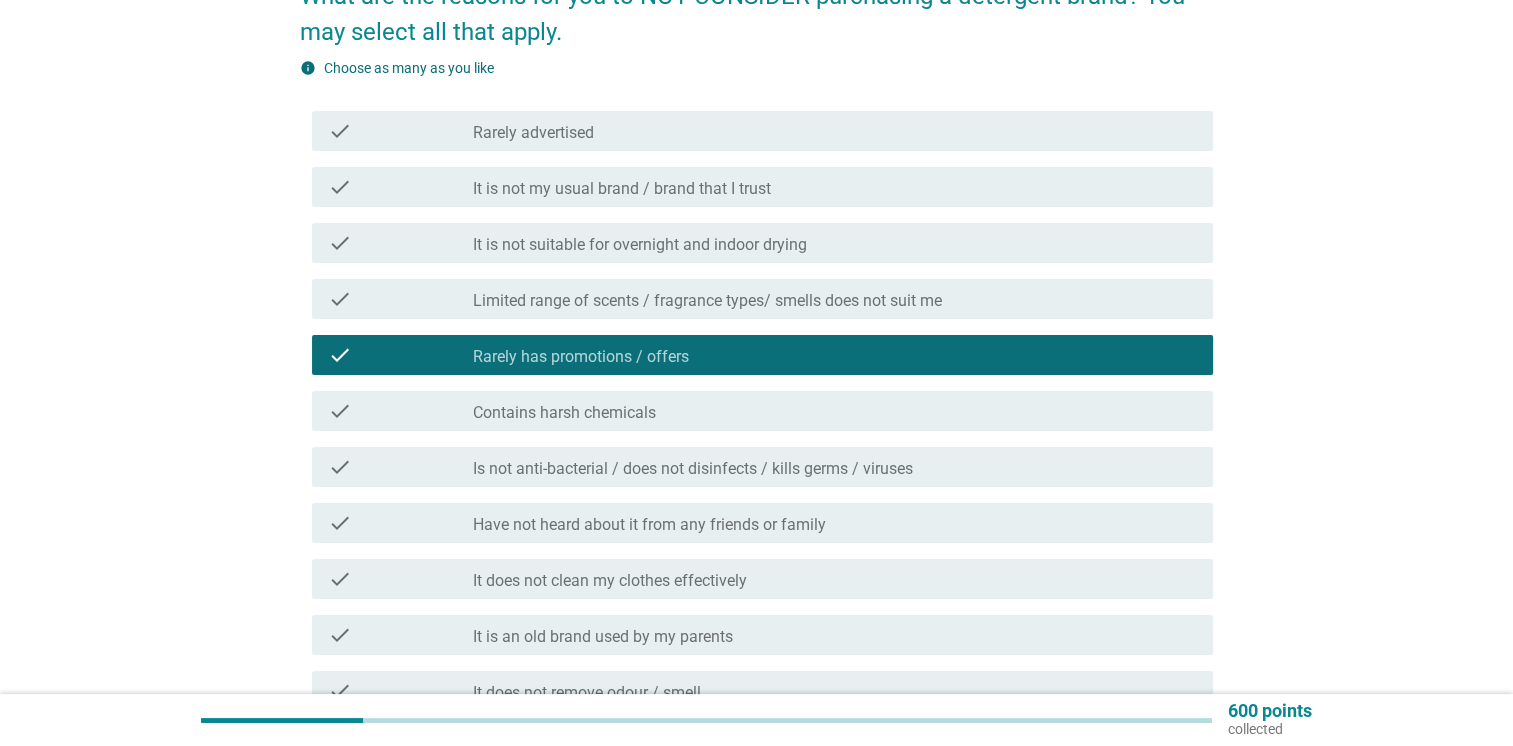 click on "Have not heard about it from any friends or family" at bounding box center [649, 525] 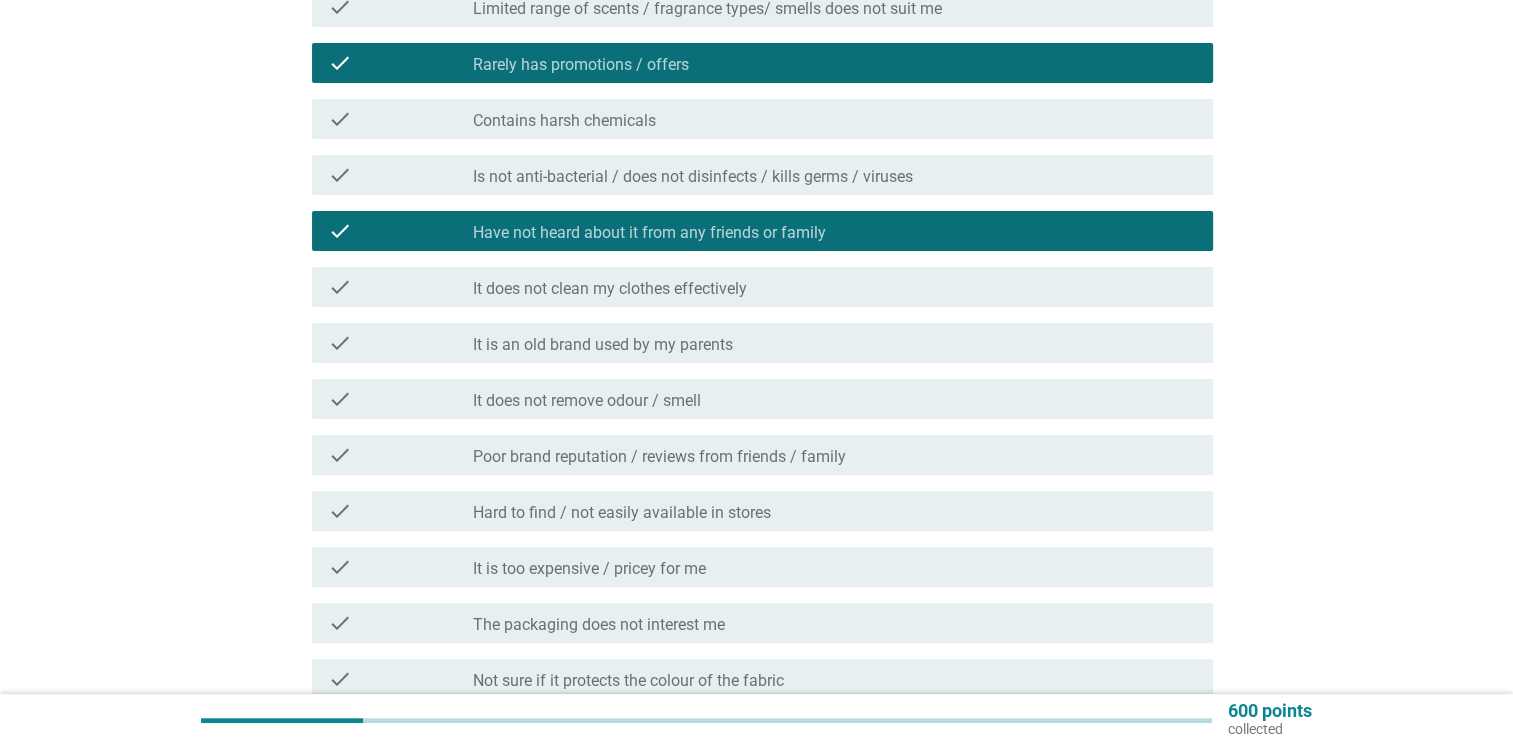 scroll, scrollTop: 500, scrollLeft: 0, axis: vertical 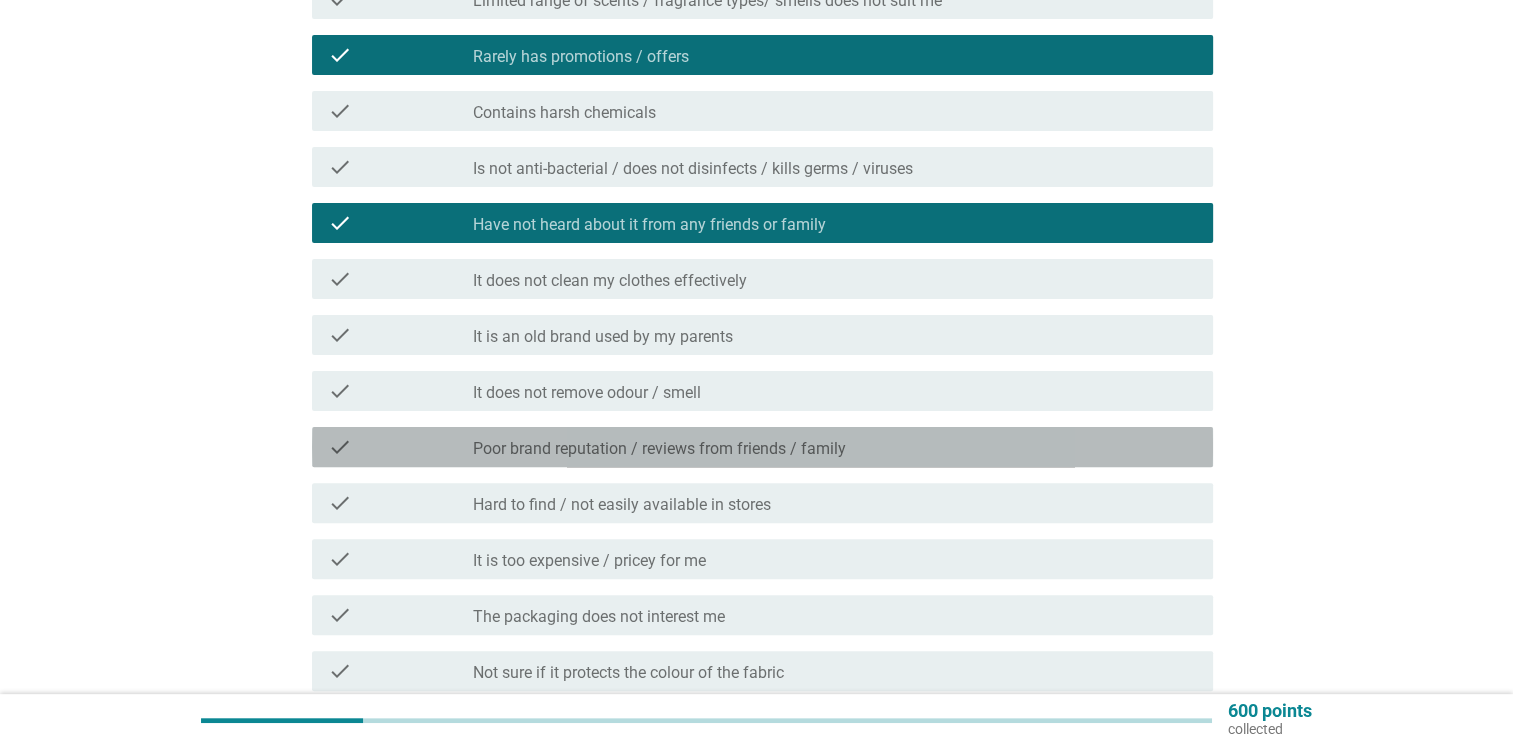 click on "Poor brand reputation / reviews from friends / family" at bounding box center [659, 449] 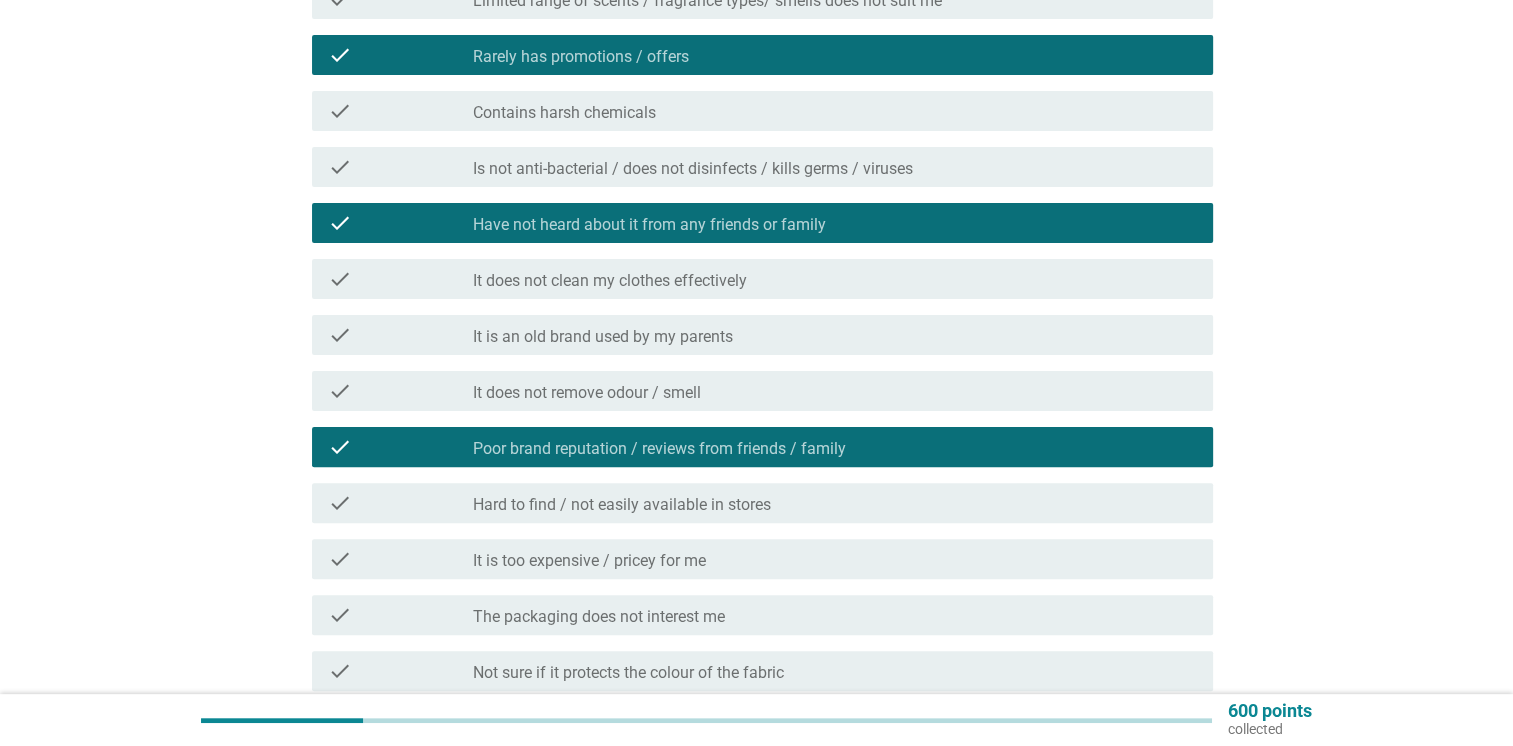 click on "Hard to find / not easily available in stores" at bounding box center [622, 505] 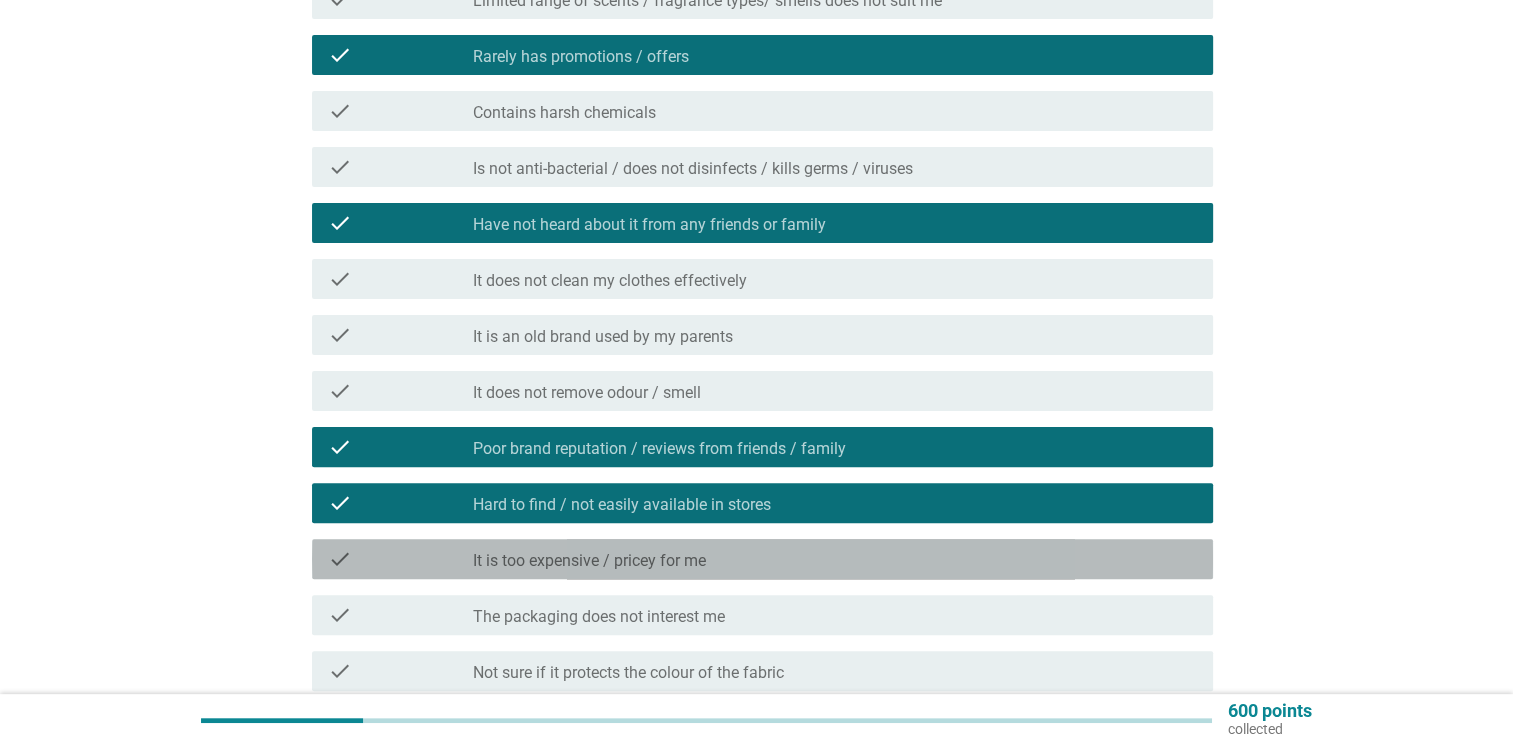 click on "It is too expensive / pricey for me" at bounding box center (589, 561) 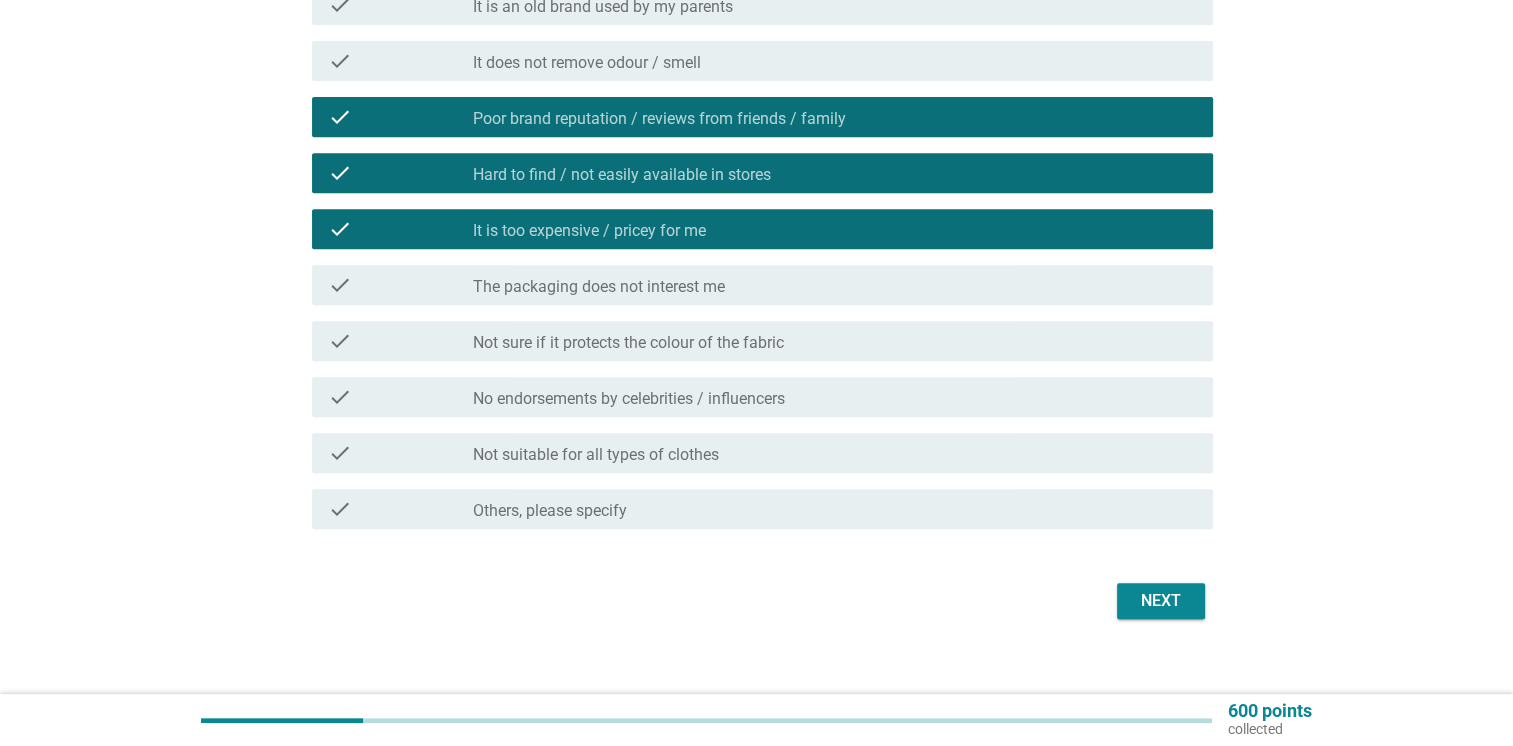 scroll, scrollTop: 850, scrollLeft: 0, axis: vertical 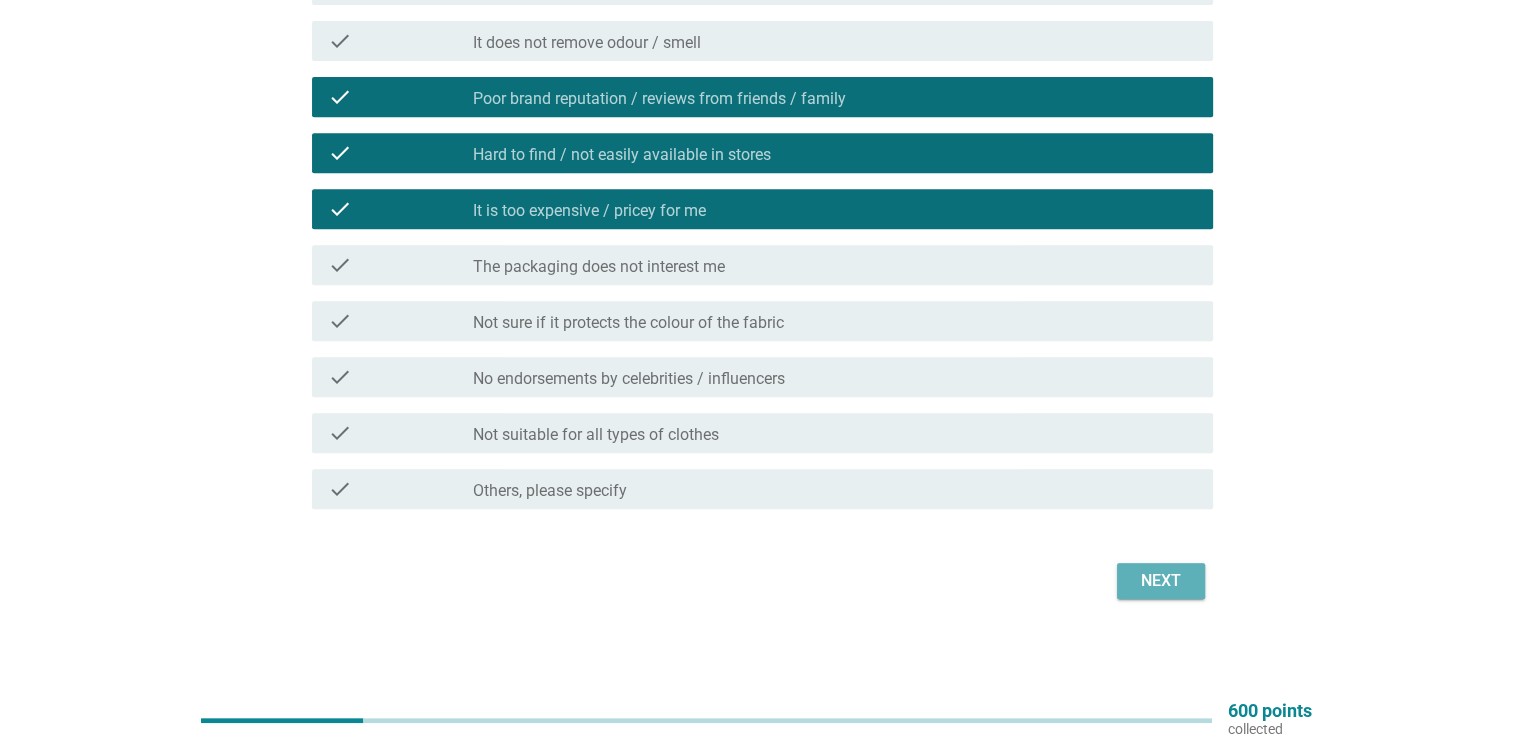 click on "Next" at bounding box center [1161, 581] 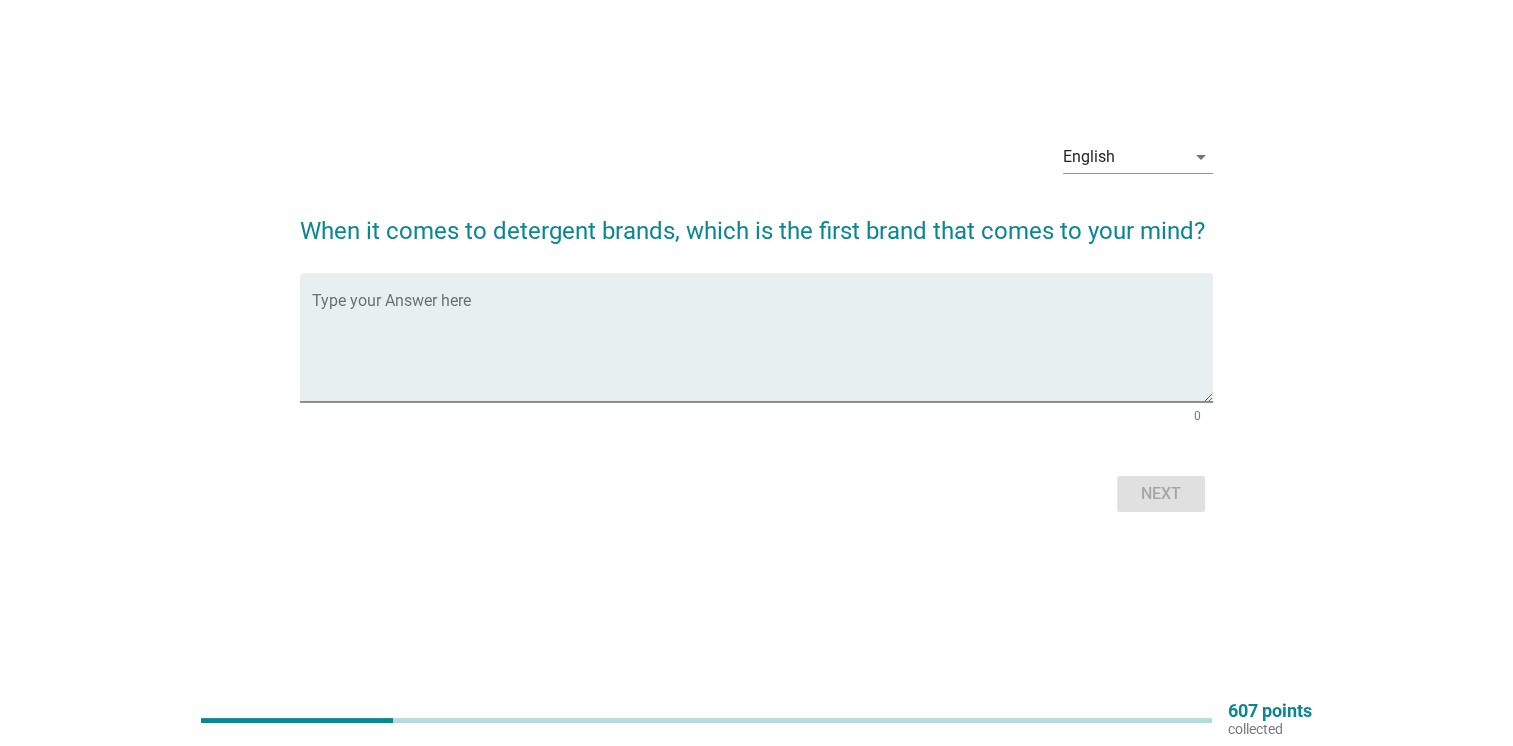 scroll, scrollTop: 0, scrollLeft: 0, axis: both 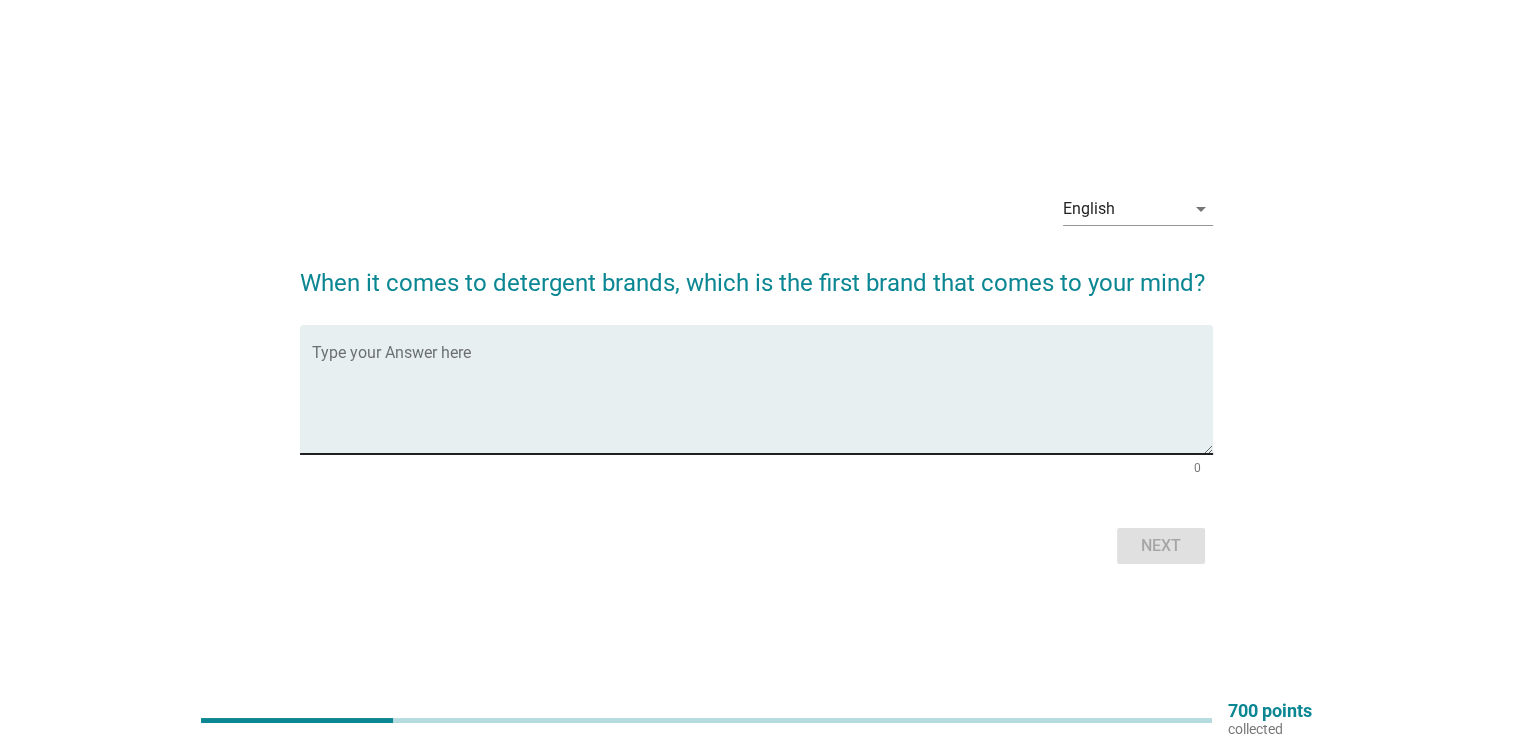 click at bounding box center [762, 401] 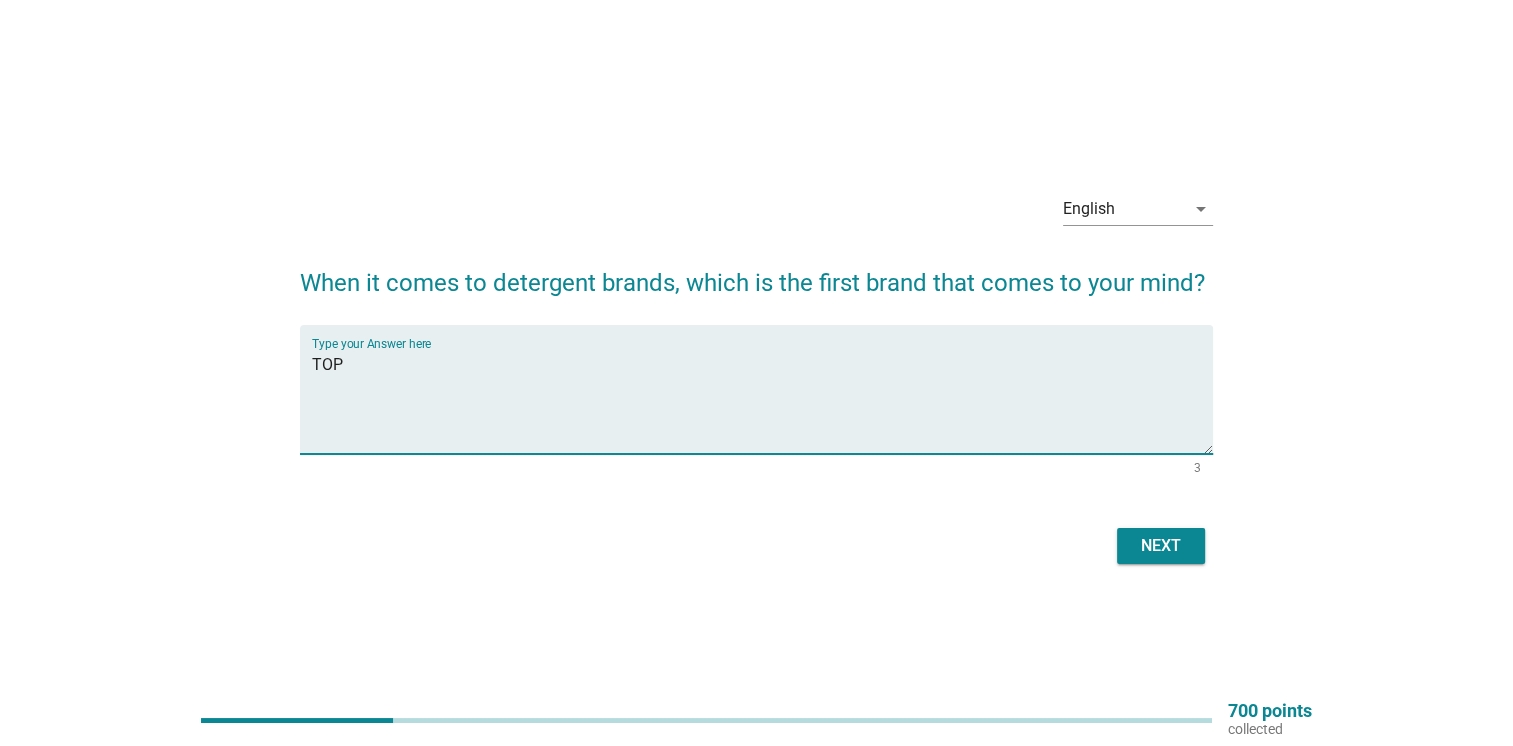 type on "TOP" 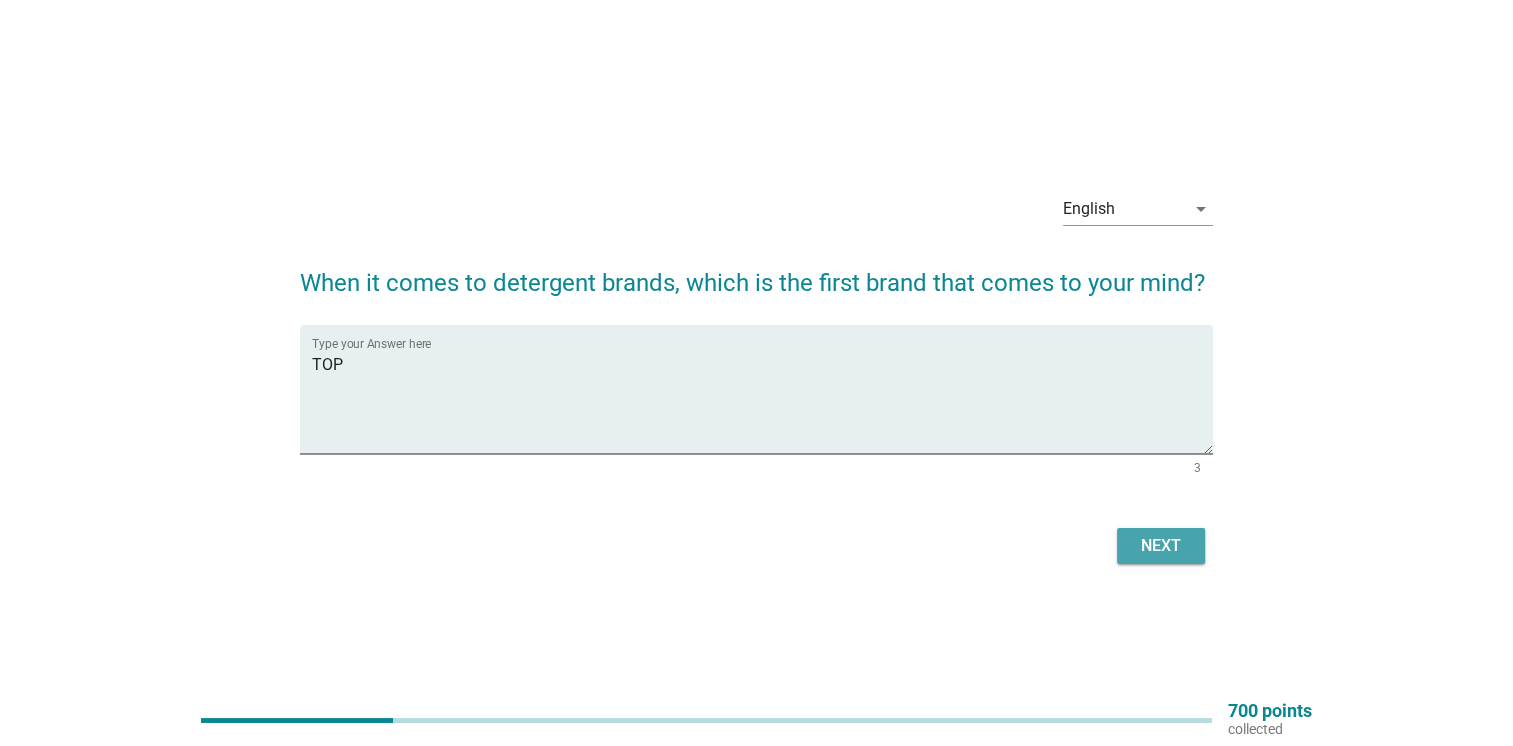 click on "Next" at bounding box center (1161, 546) 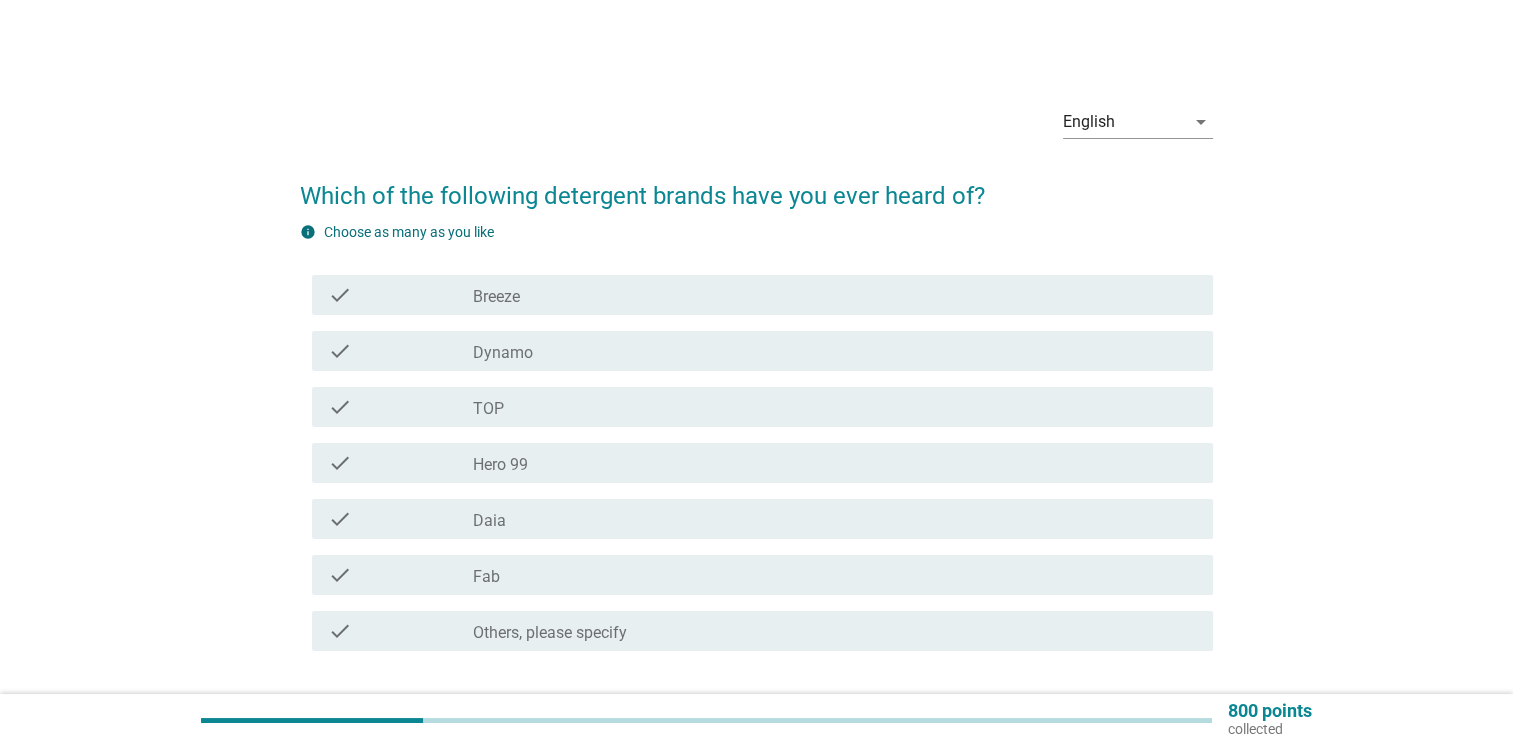 click on "check" at bounding box center [340, 295] 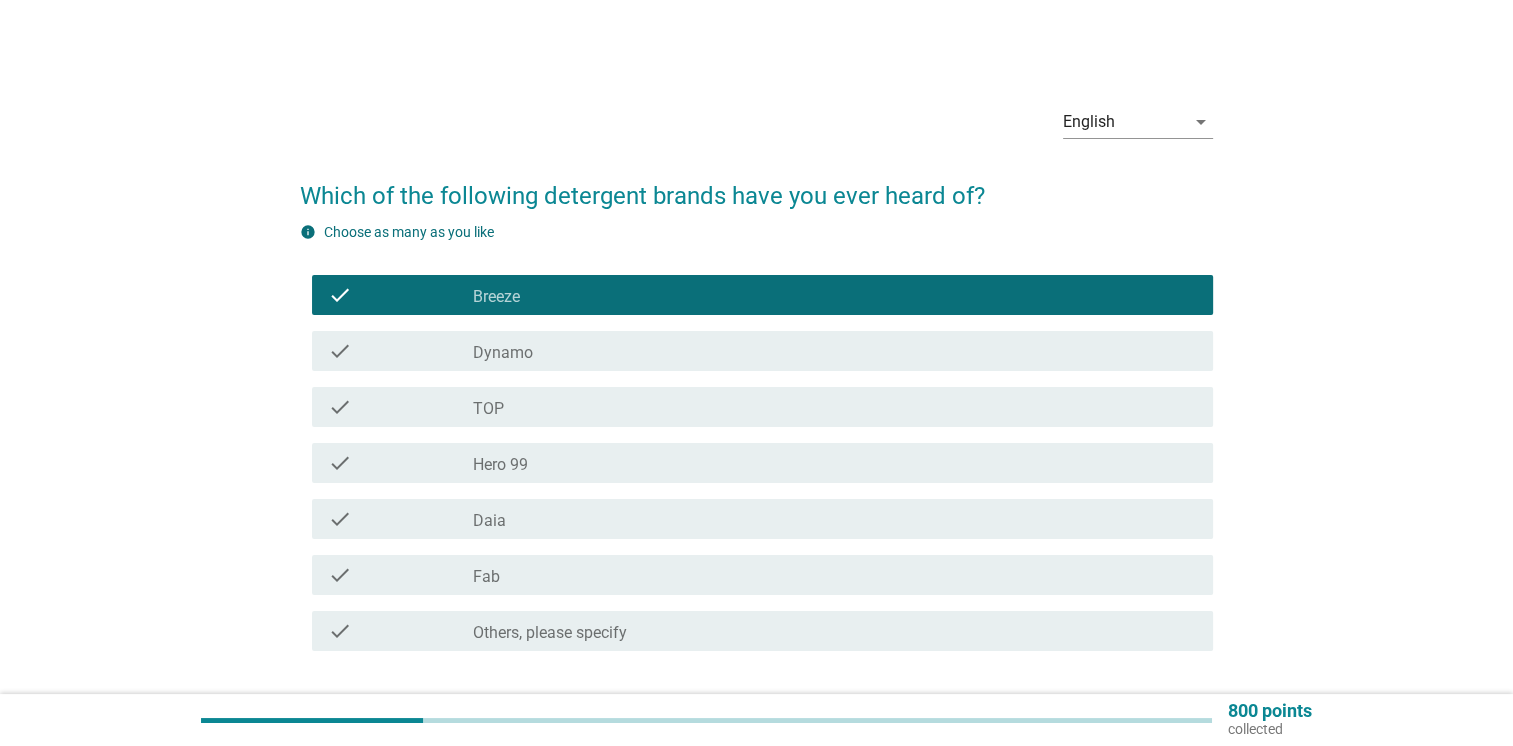 click on "check" at bounding box center (340, 351) 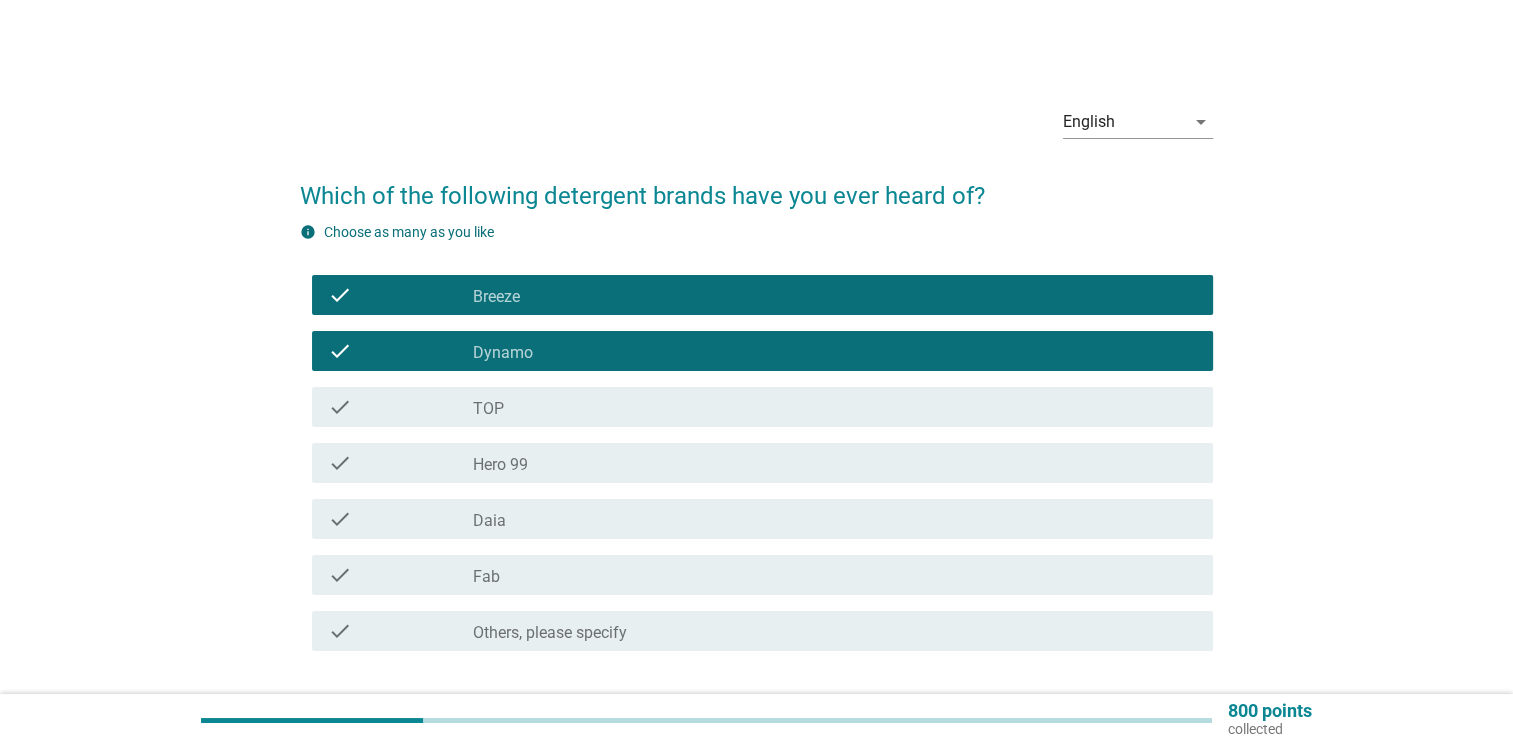 click on "check" at bounding box center [340, 407] 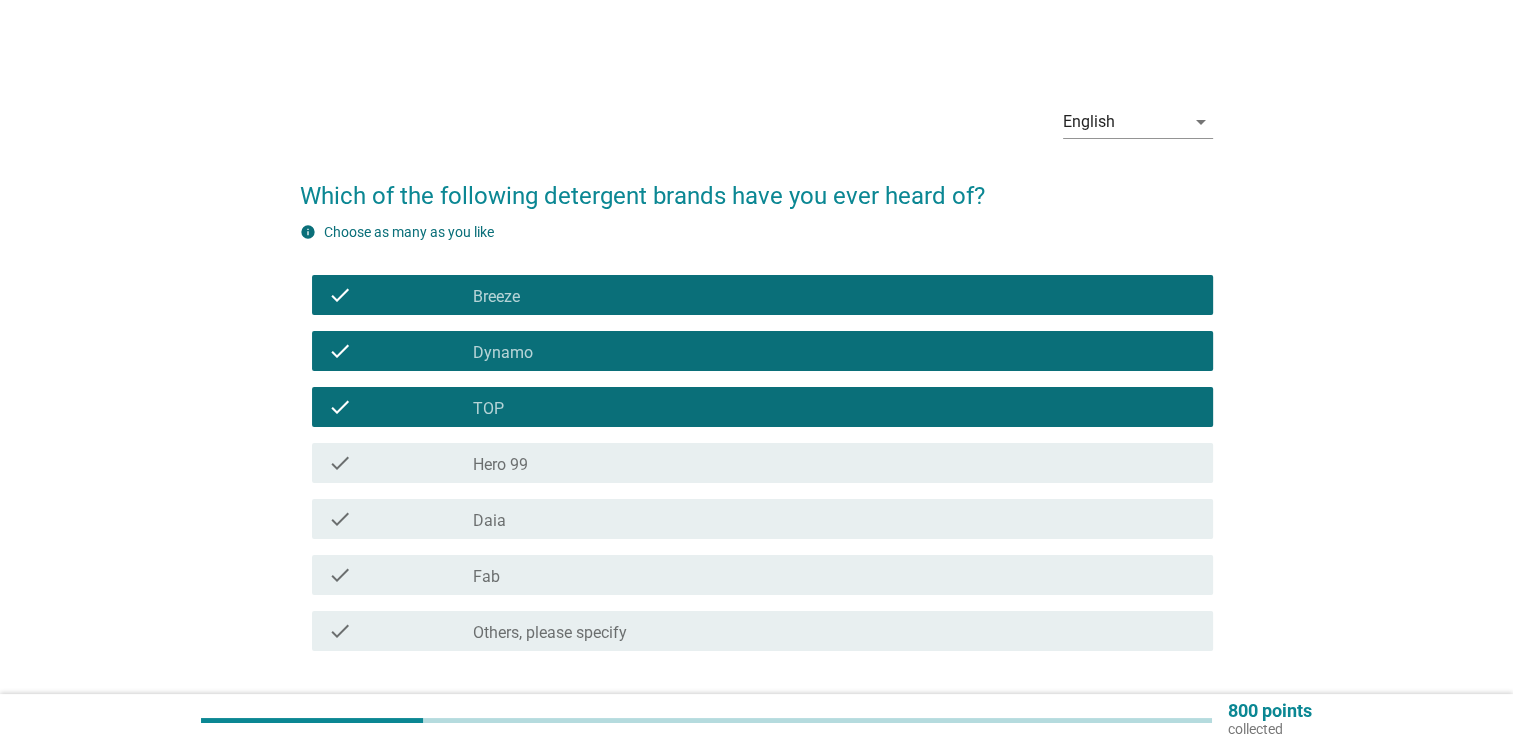 click on "check" at bounding box center (340, 519) 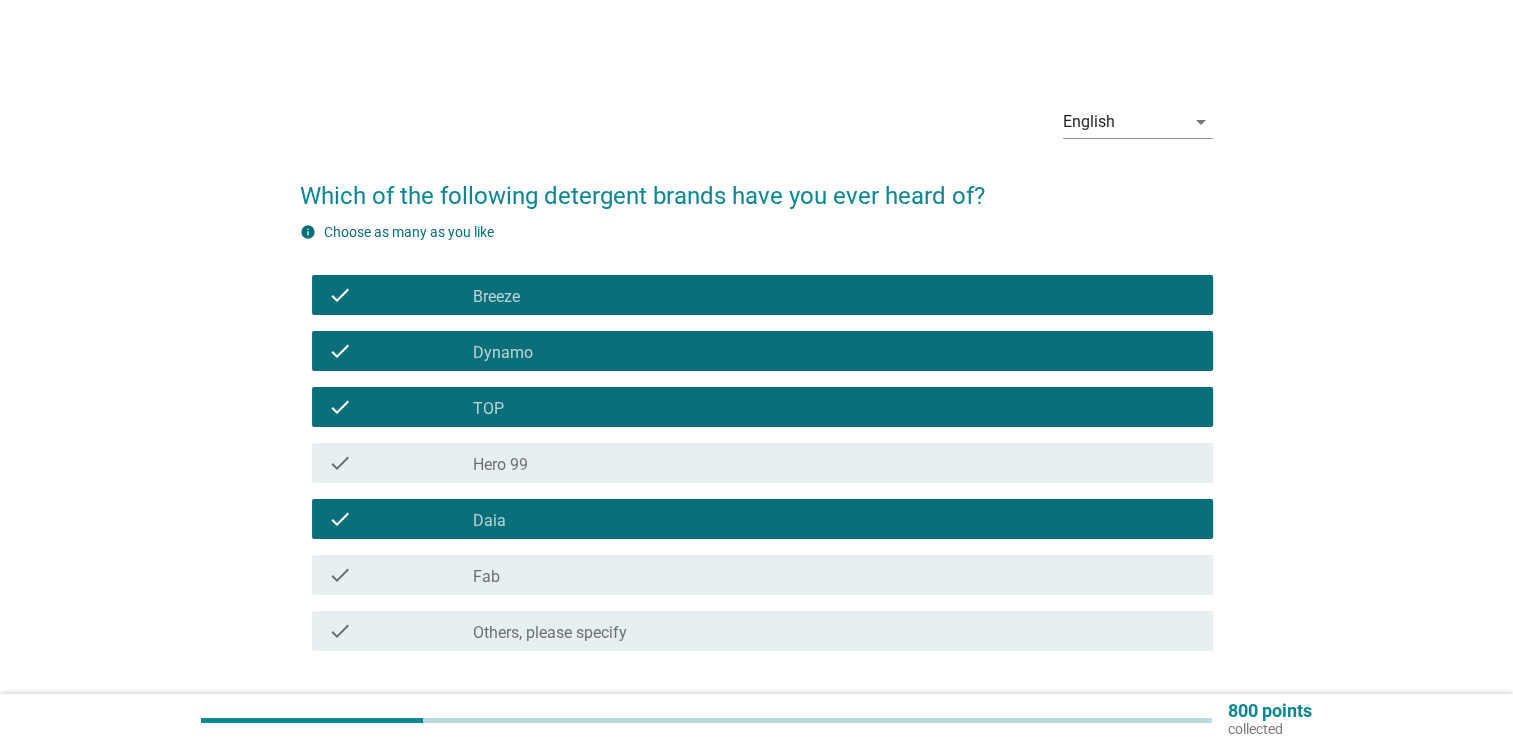click on "check" at bounding box center (340, 575) 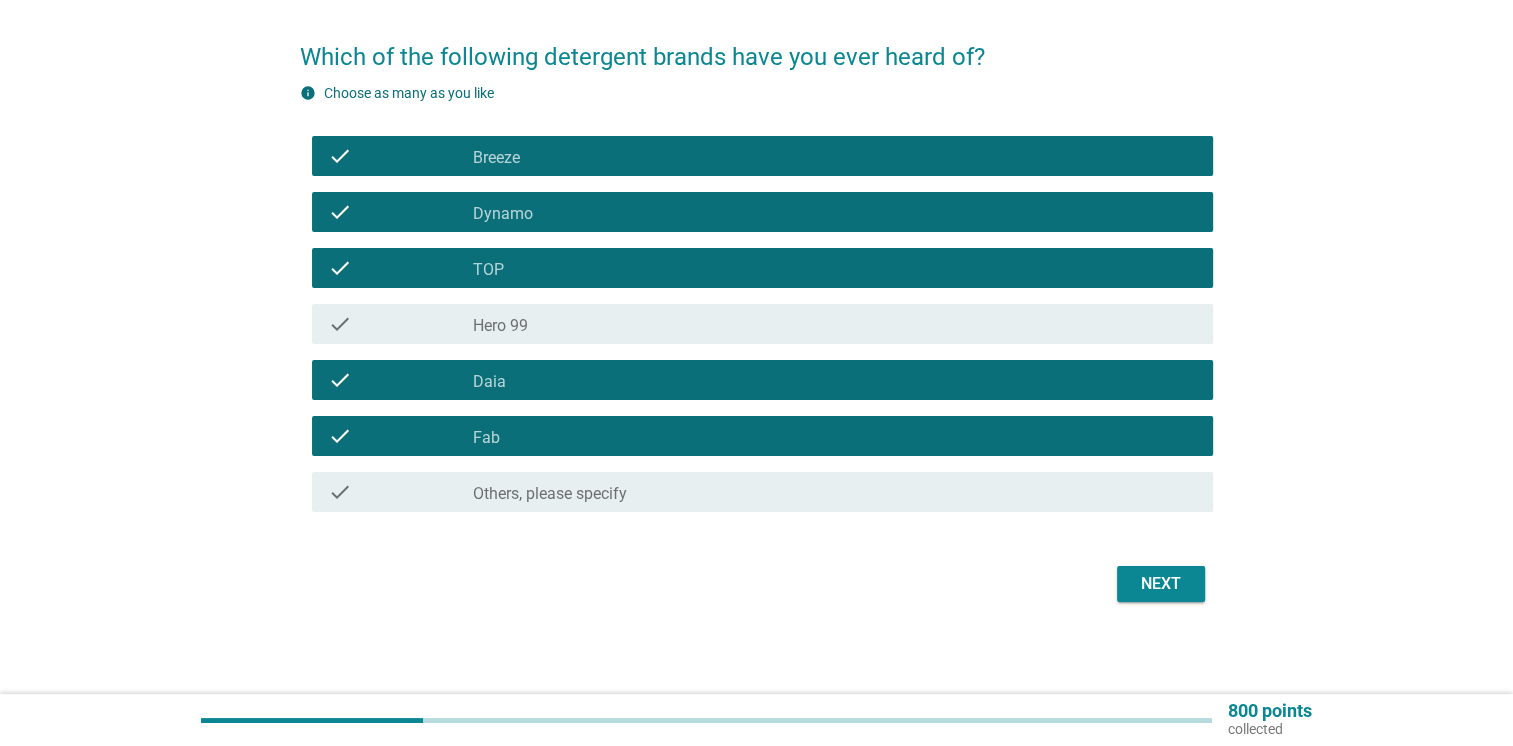 scroll, scrollTop: 142, scrollLeft: 0, axis: vertical 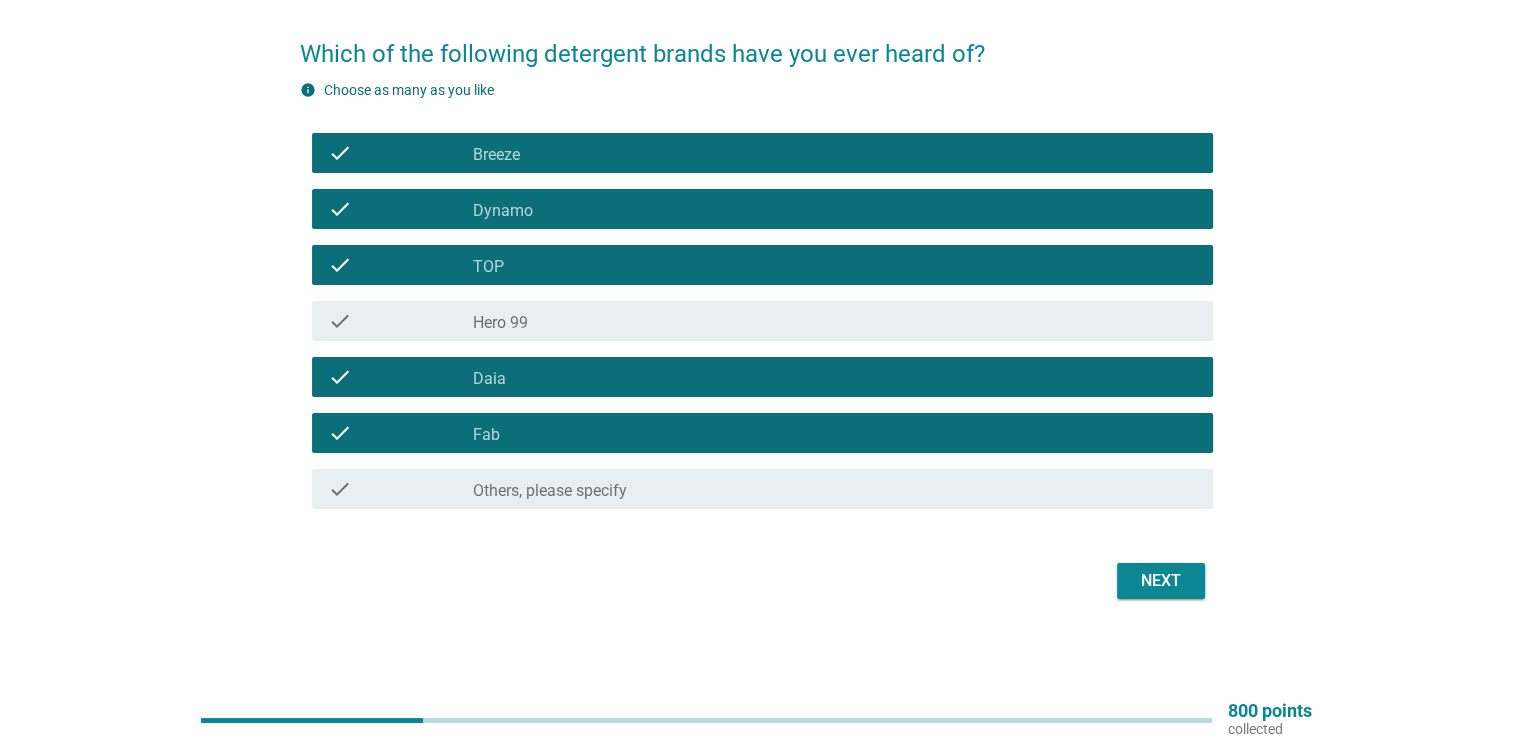 click on "Next" at bounding box center (1161, 581) 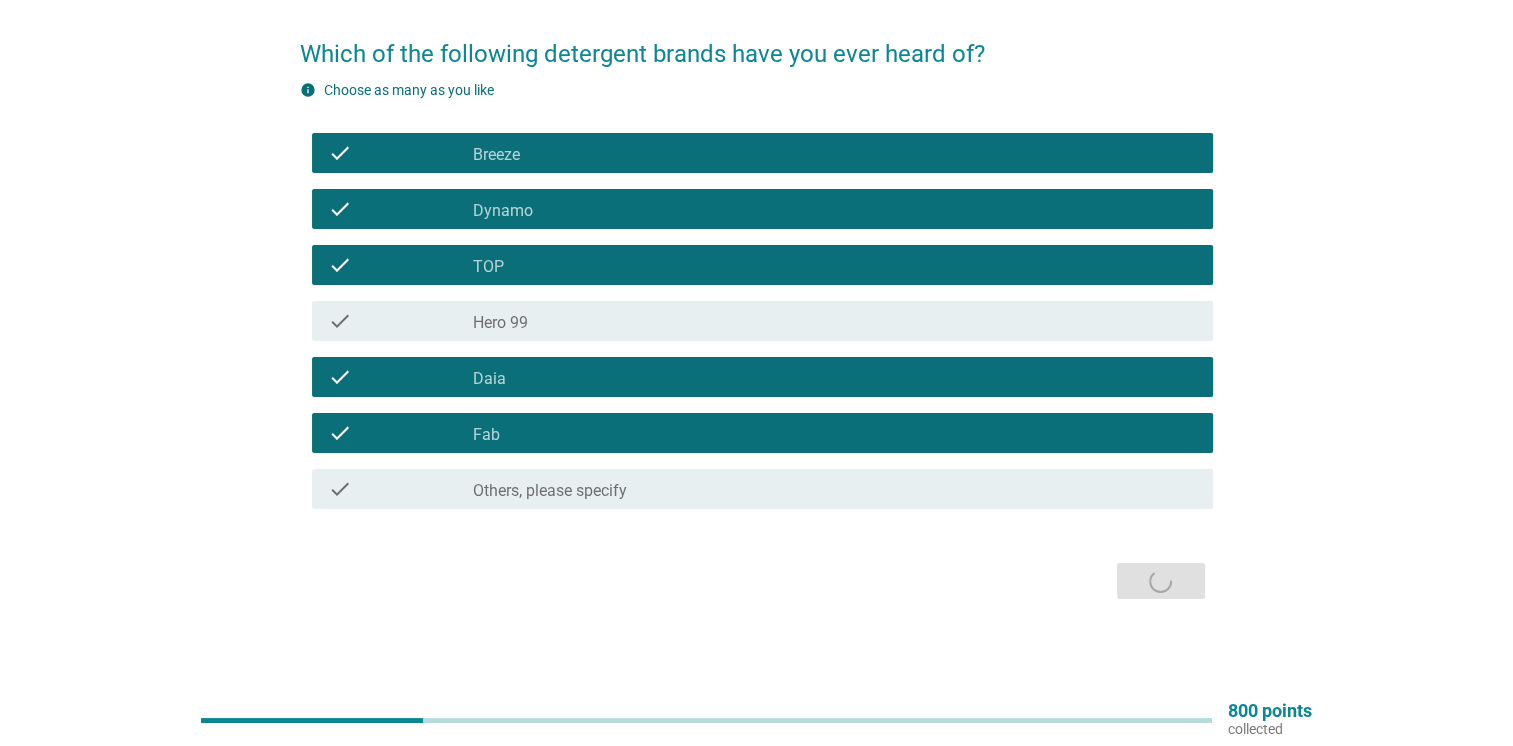 scroll, scrollTop: 0, scrollLeft: 0, axis: both 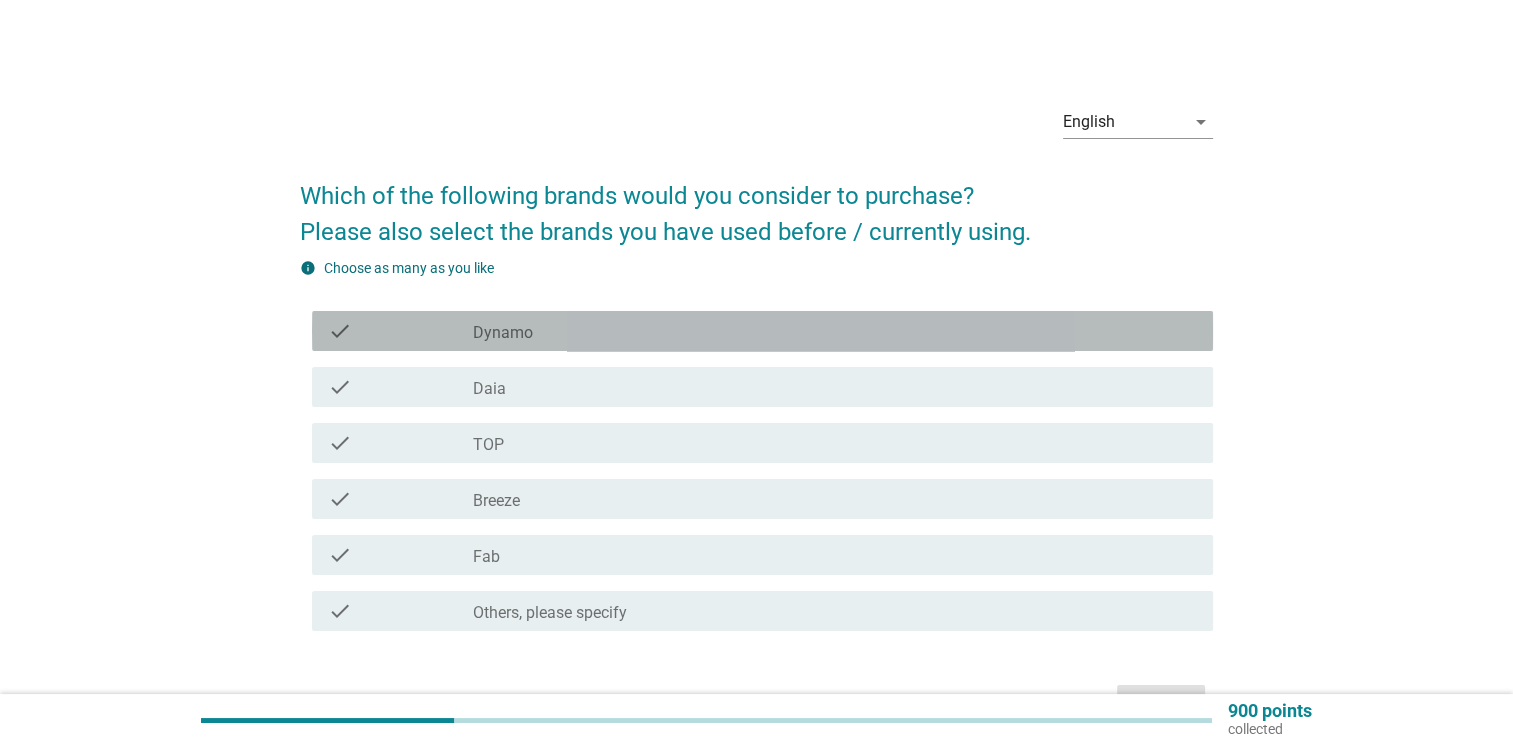 click on "check" at bounding box center (340, 331) 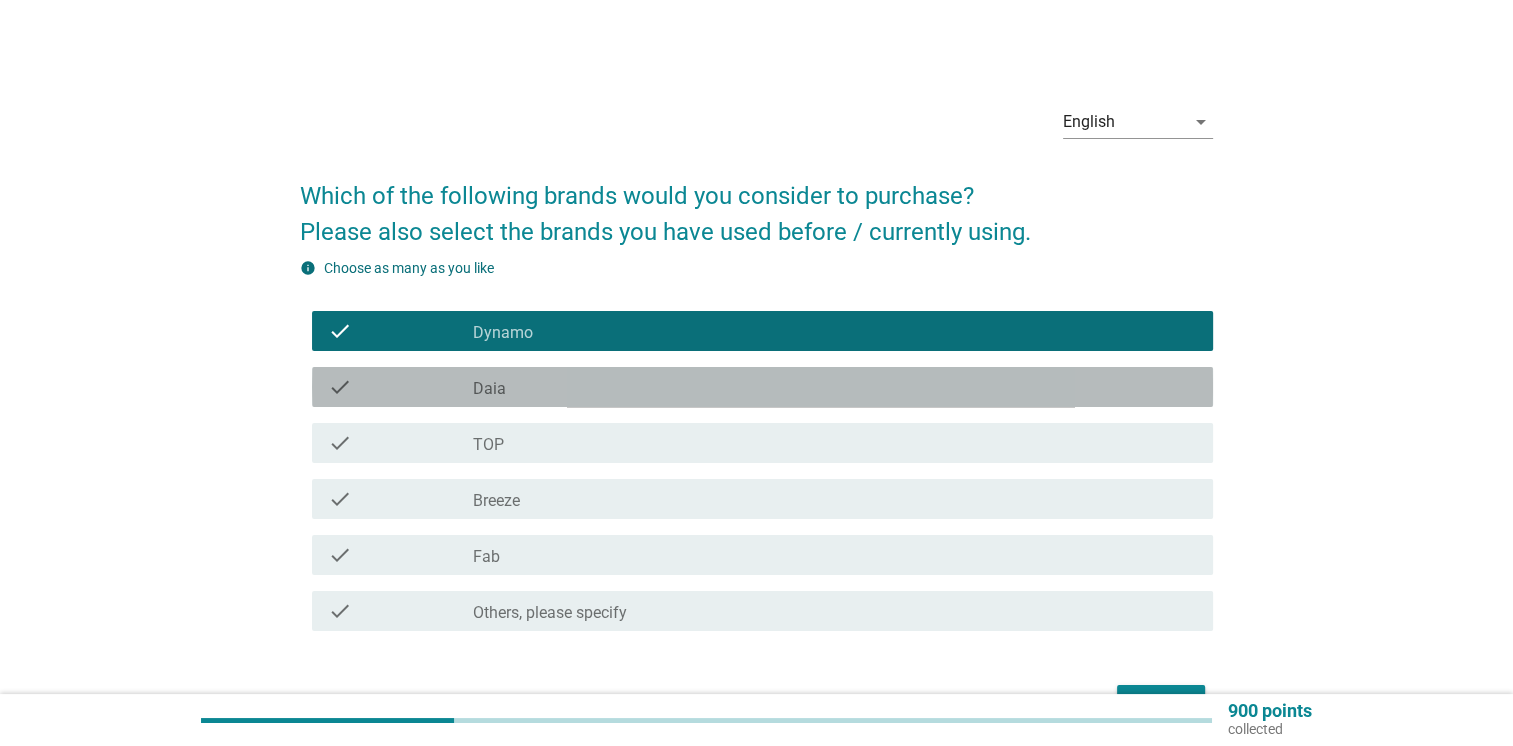click on "check" at bounding box center [340, 387] 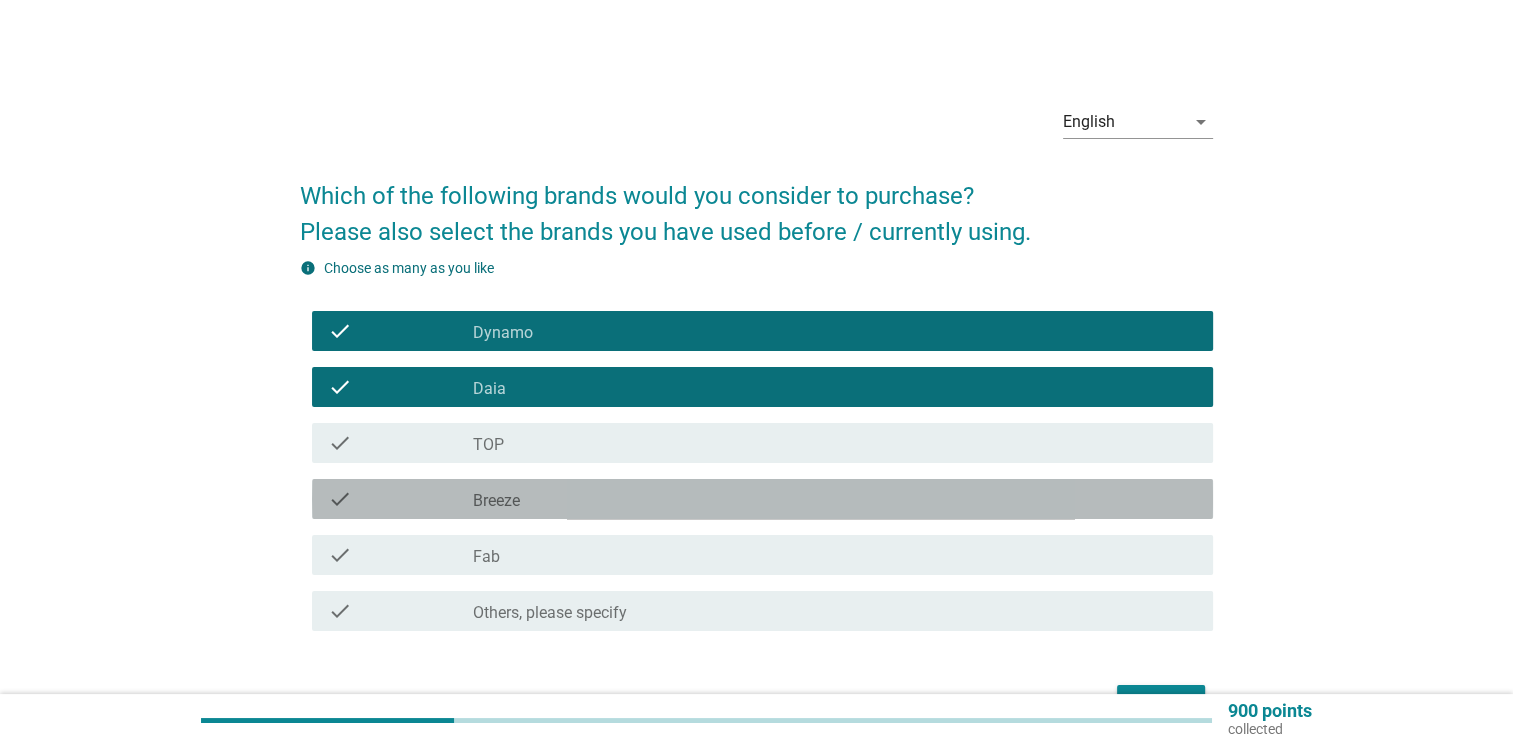 click on "check" at bounding box center (340, 499) 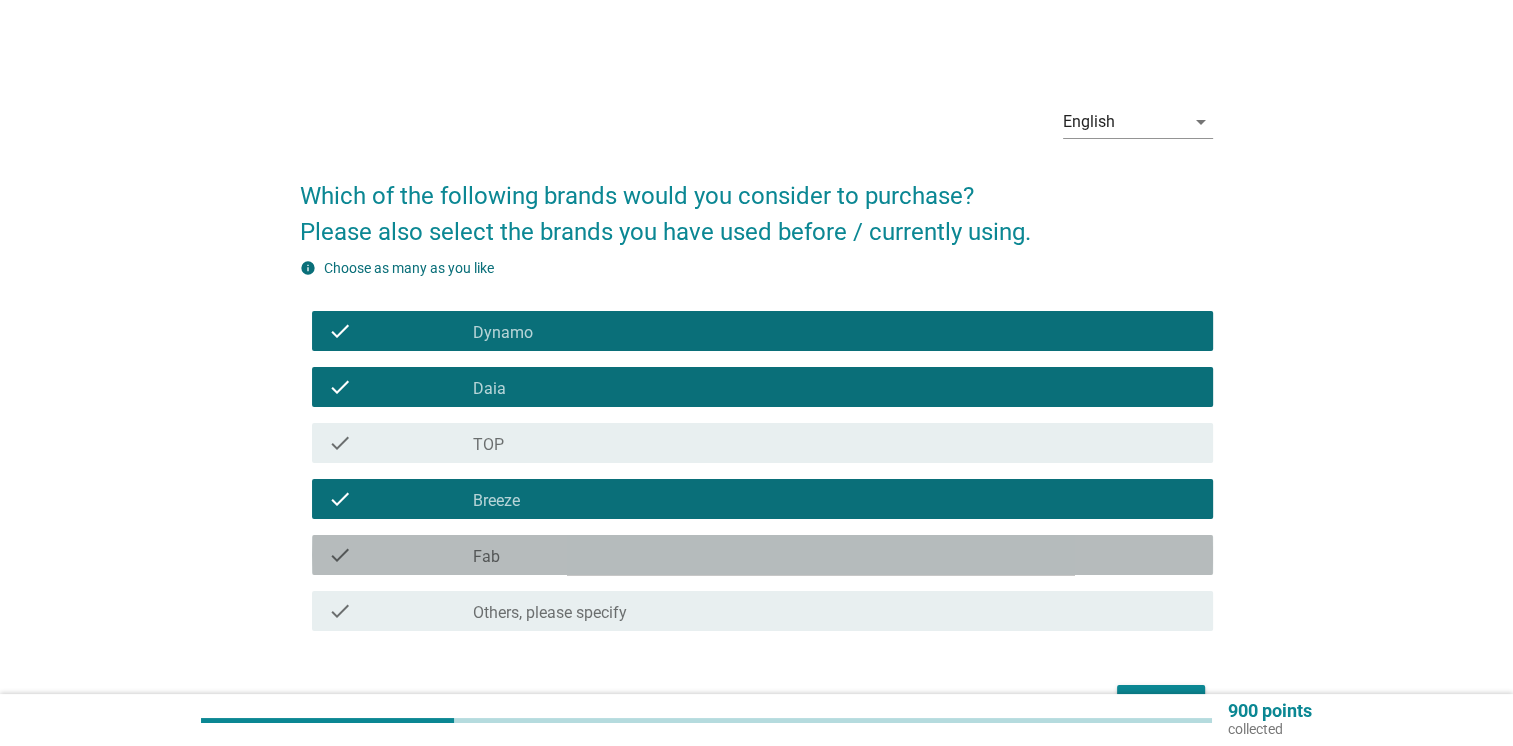 drag, startPoint x: 350, startPoint y: 552, endPoint x: 358, endPoint y: 538, distance: 16.124516 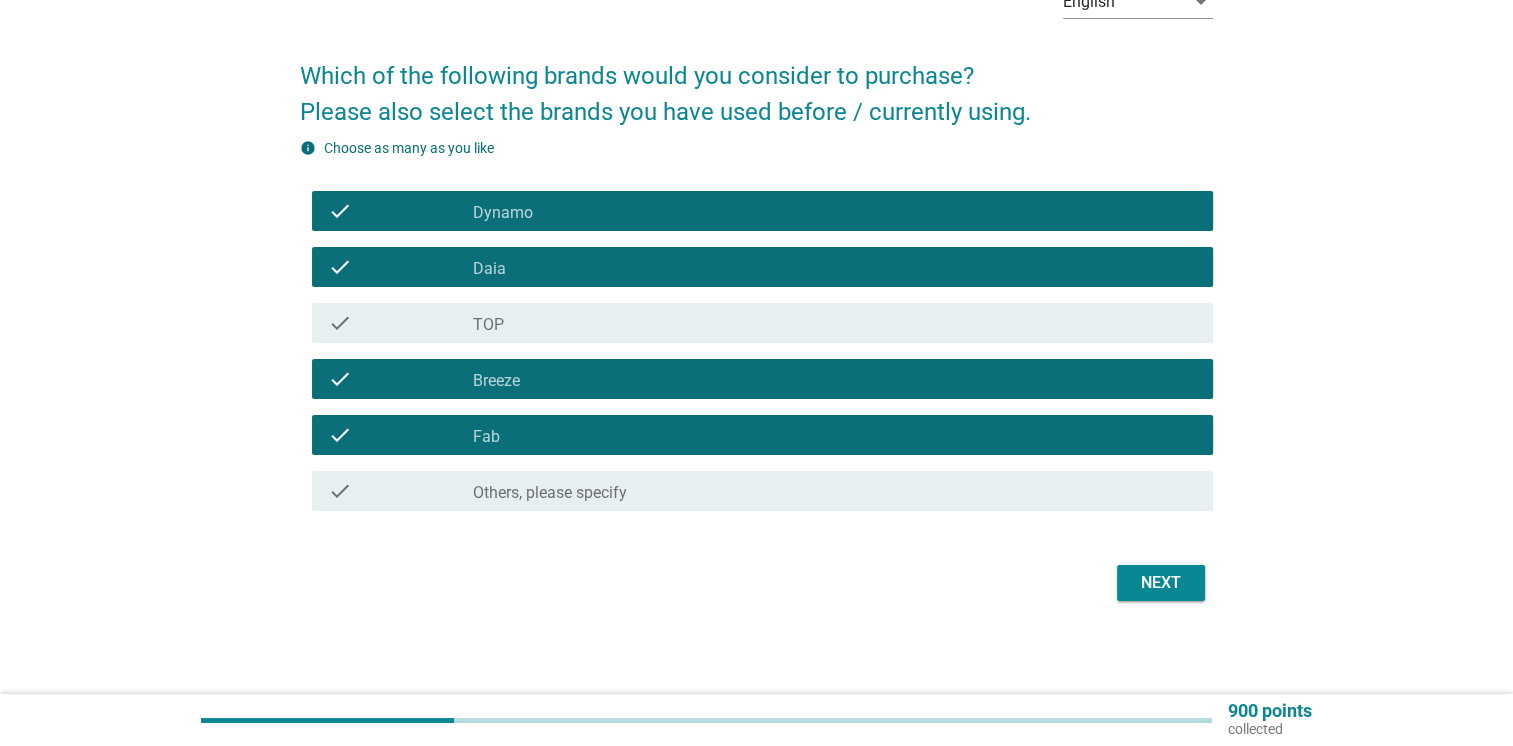 scroll, scrollTop: 122, scrollLeft: 0, axis: vertical 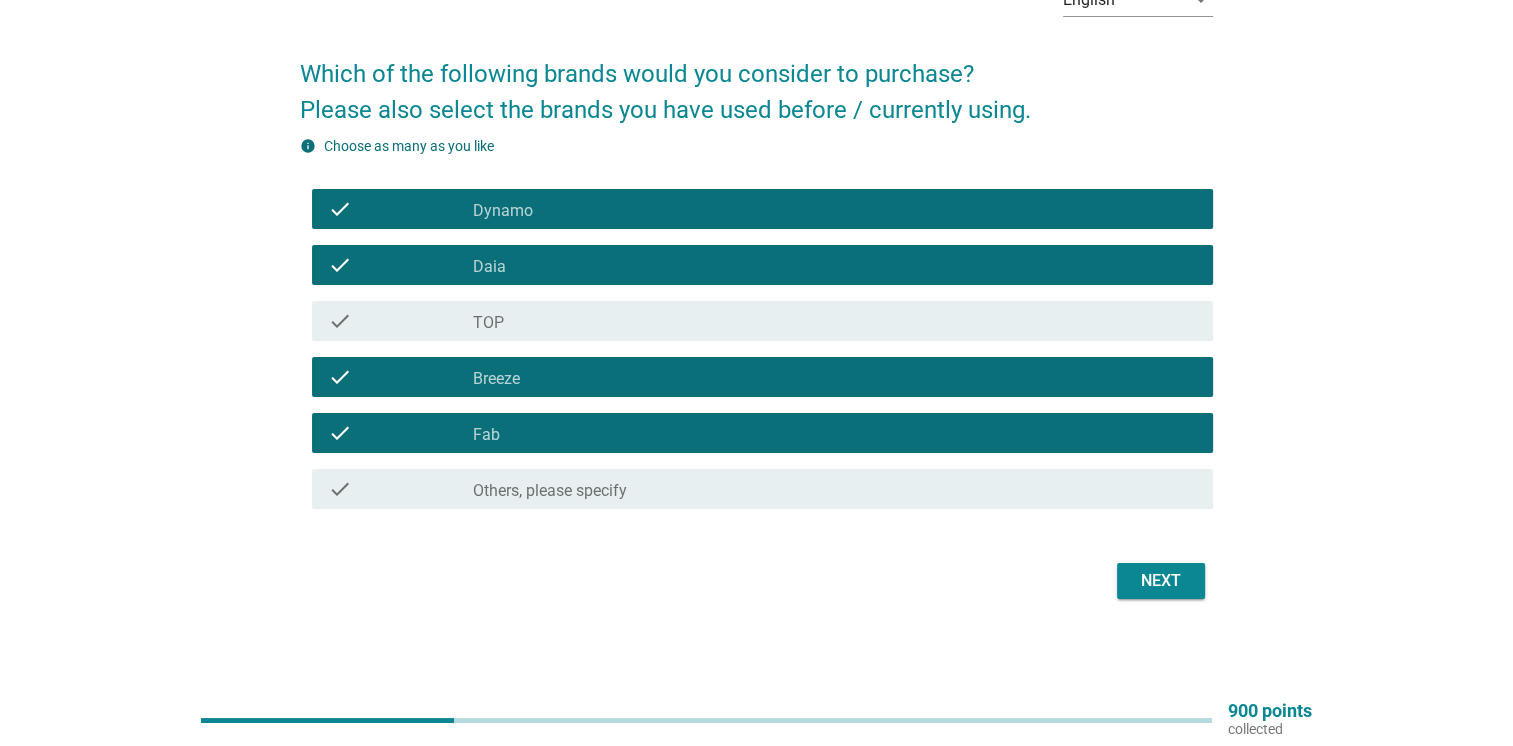click on "check" at bounding box center [340, 321] 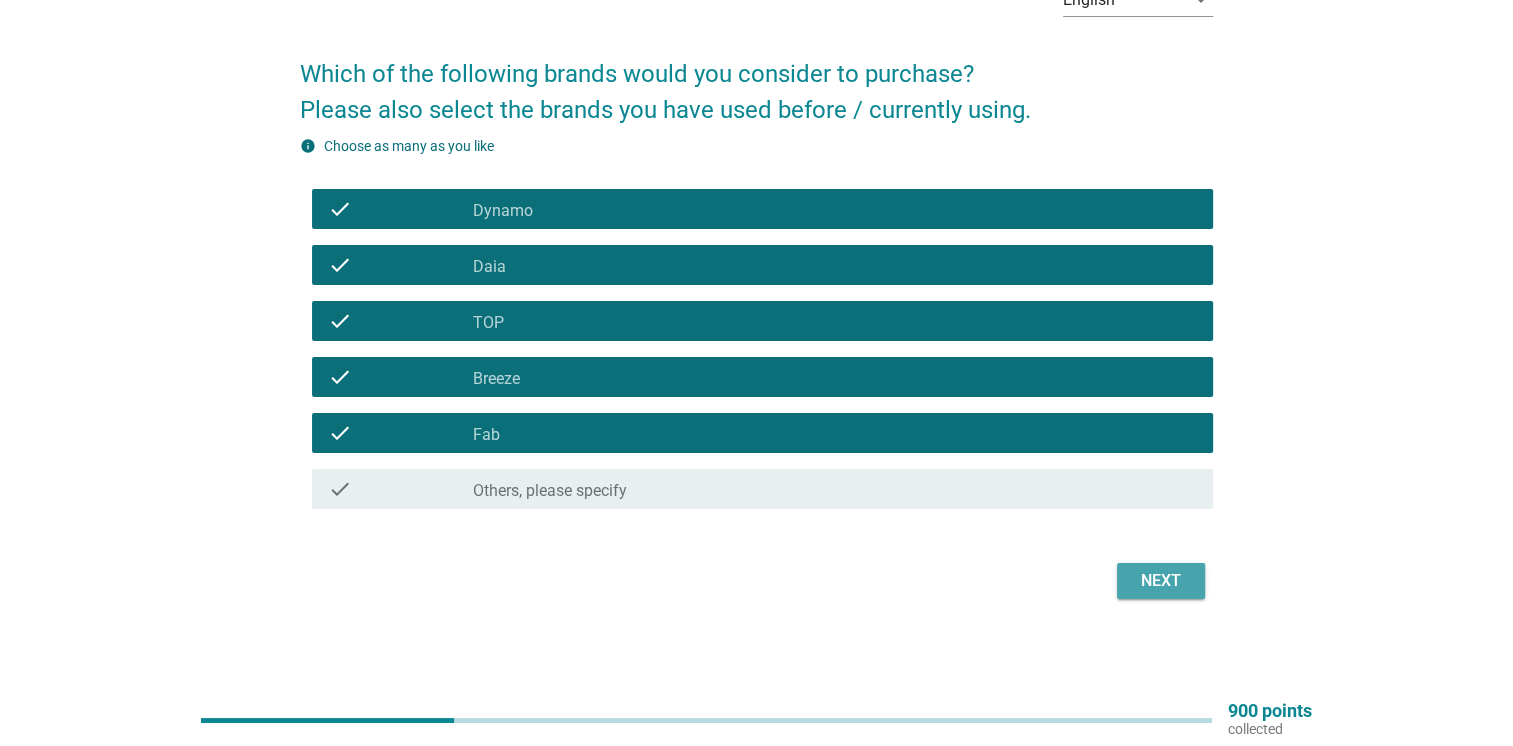 click on "Next" at bounding box center (1161, 581) 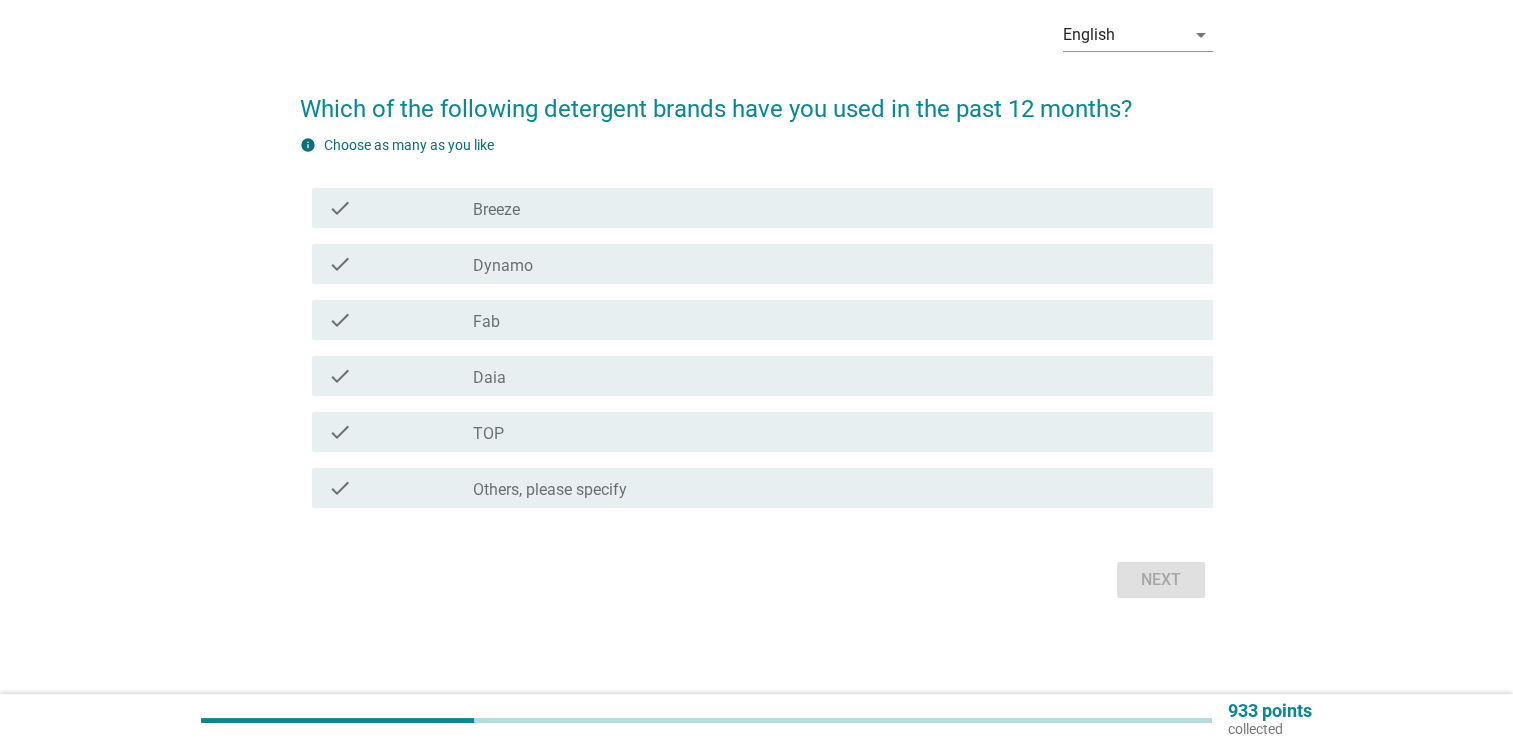 scroll, scrollTop: 0, scrollLeft: 0, axis: both 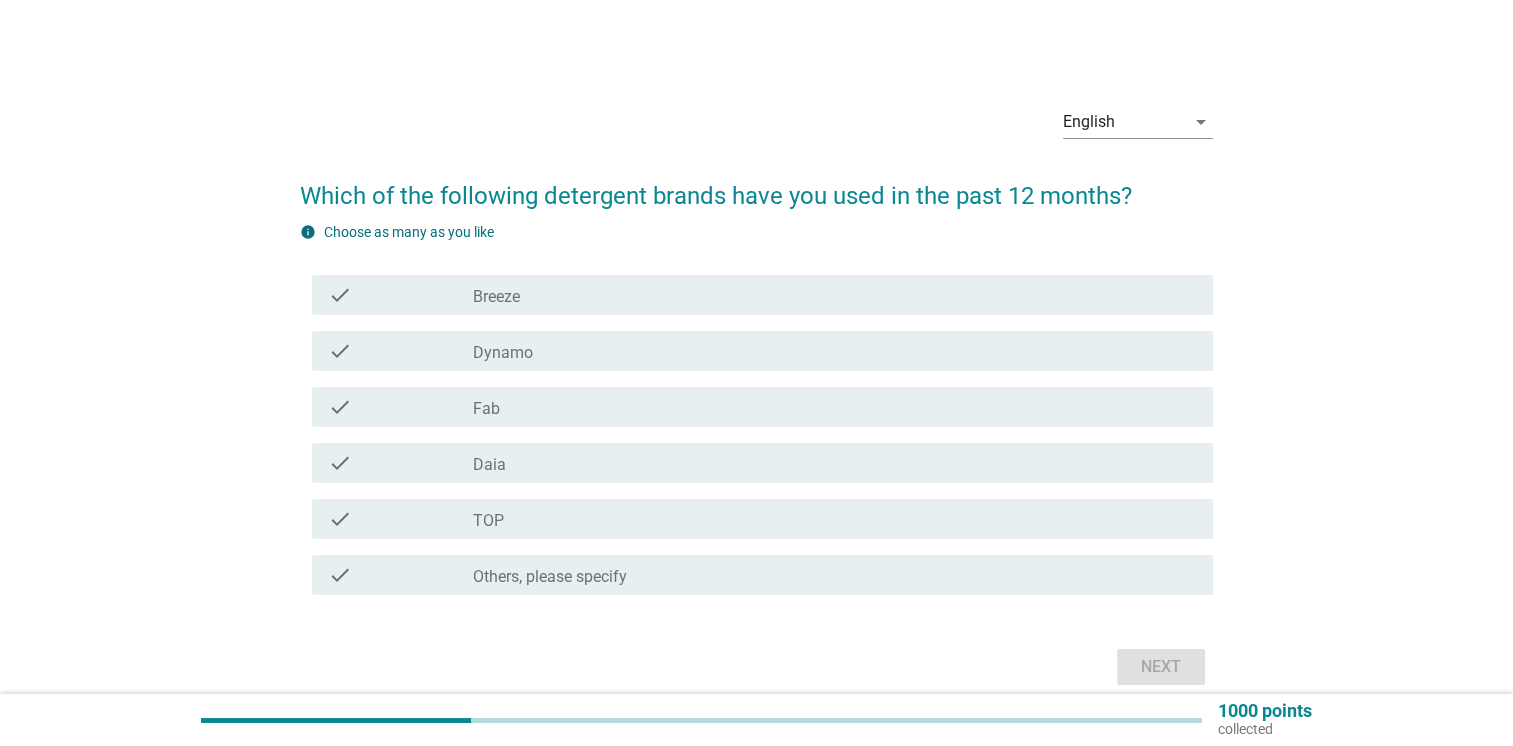 drag, startPoint x: 1116, startPoint y: 562, endPoint x: 597, endPoint y: 237, distance: 612.361 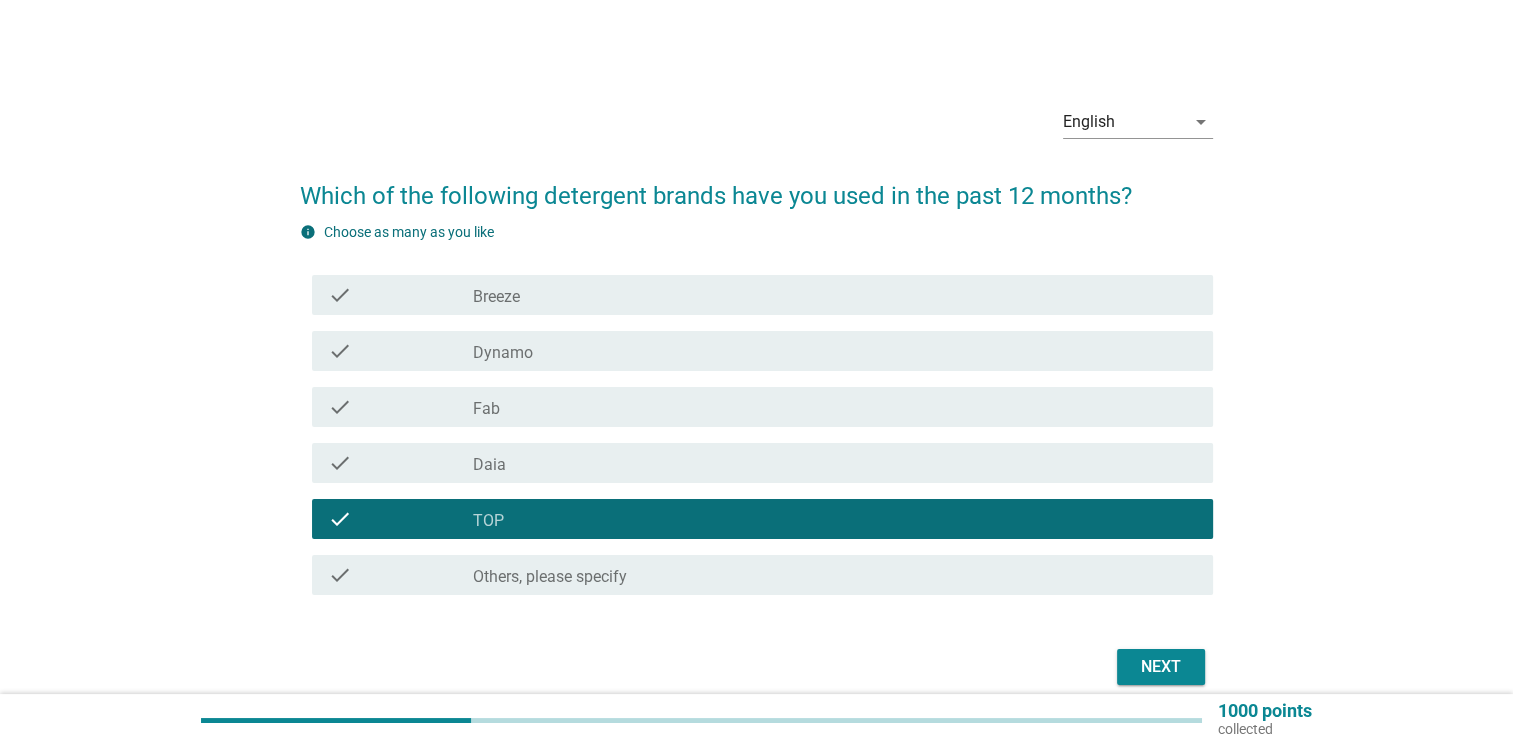 drag, startPoint x: 345, startPoint y: 520, endPoint x: 348, endPoint y: 299, distance: 221.02036 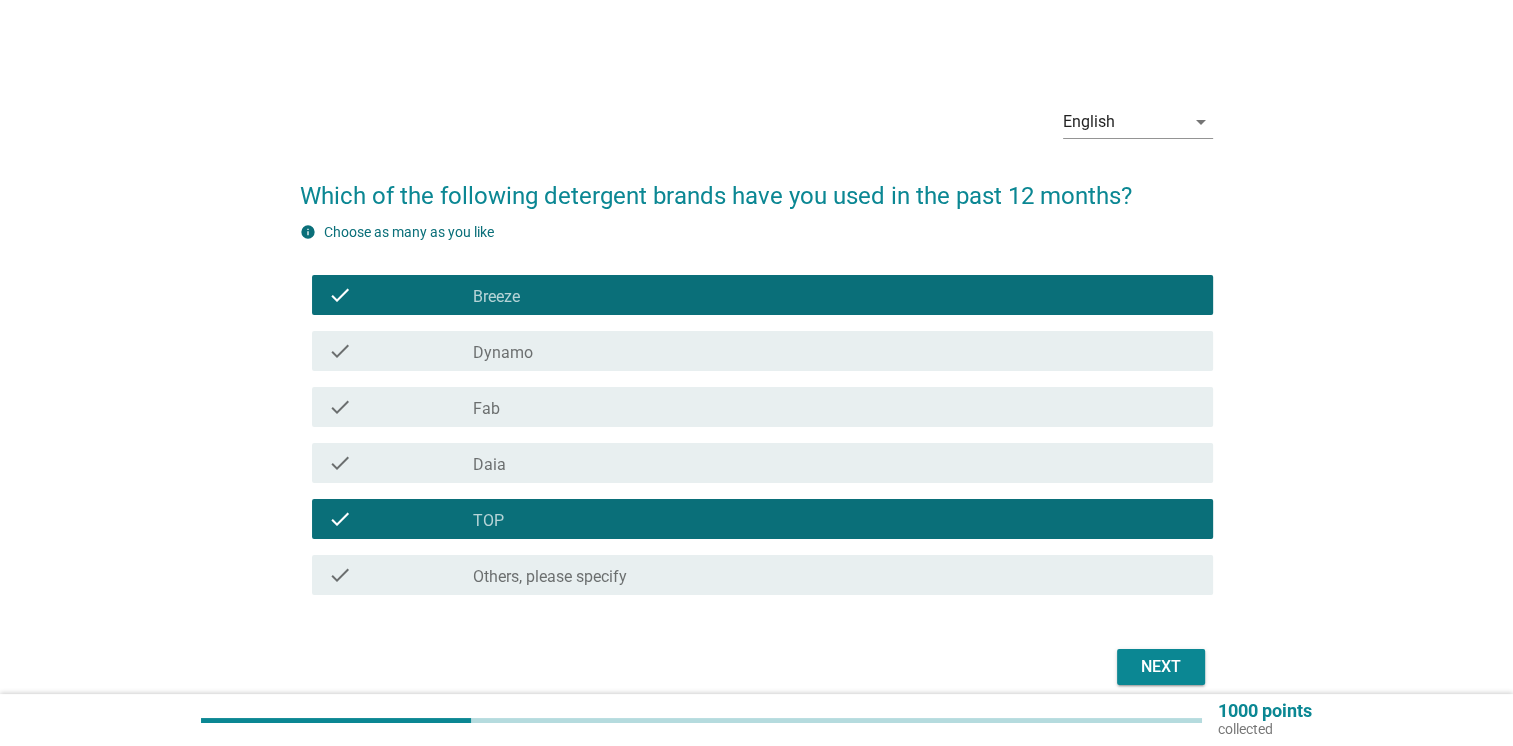 click on "check" at bounding box center (340, 463) 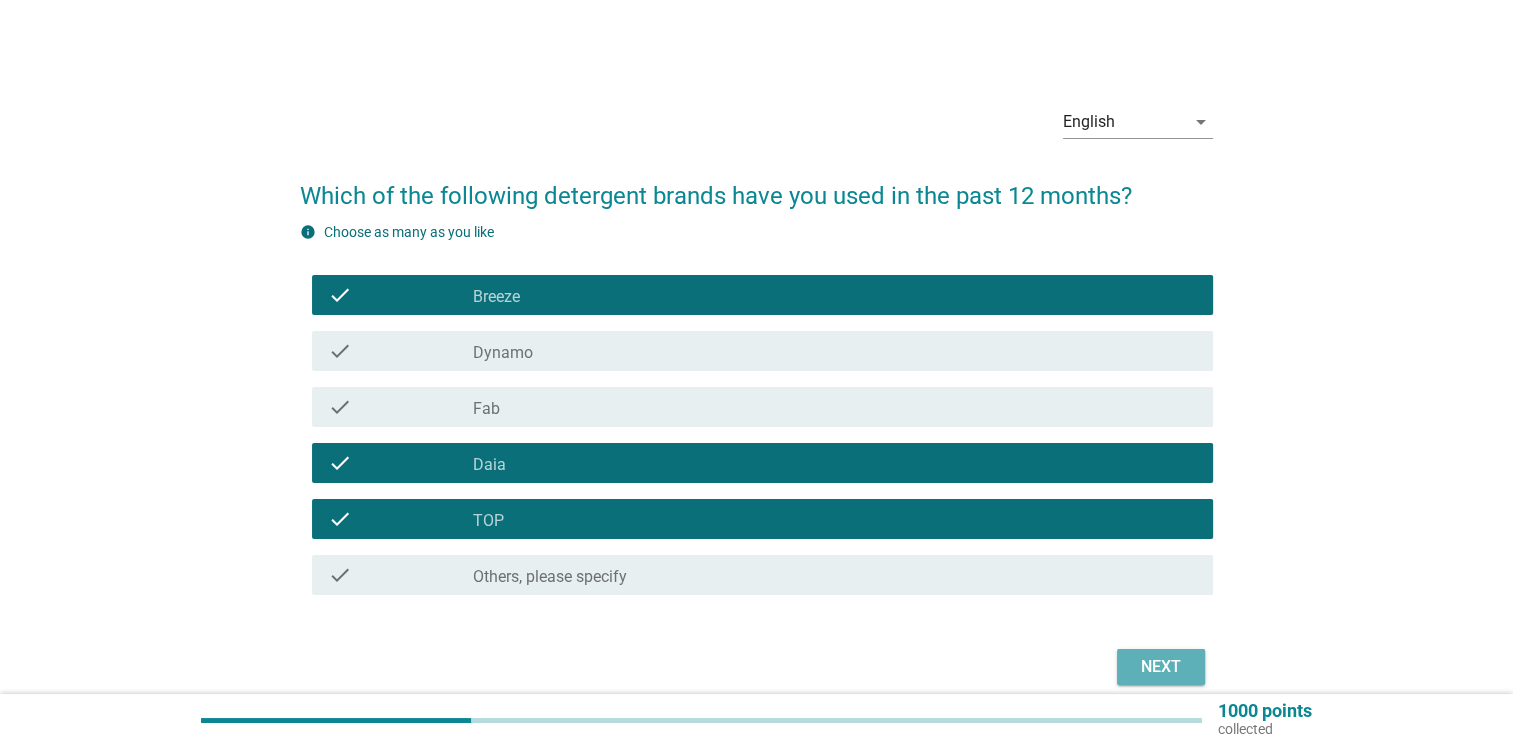 drag, startPoint x: 1156, startPoint y: 669, endPoint x: 1127, endPoint y: 660, distance: 30.364452 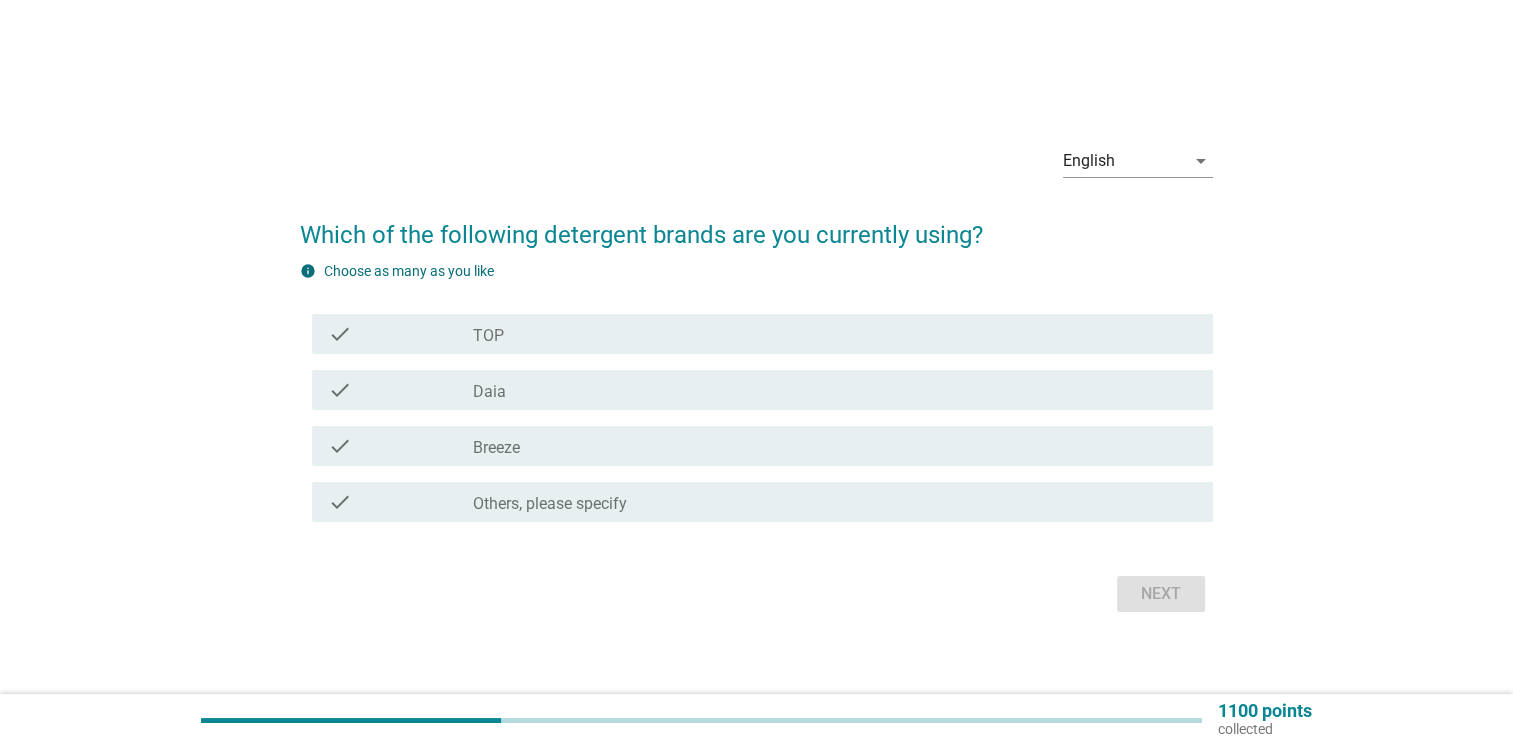 click on "check" at bounding box center [340, 334] 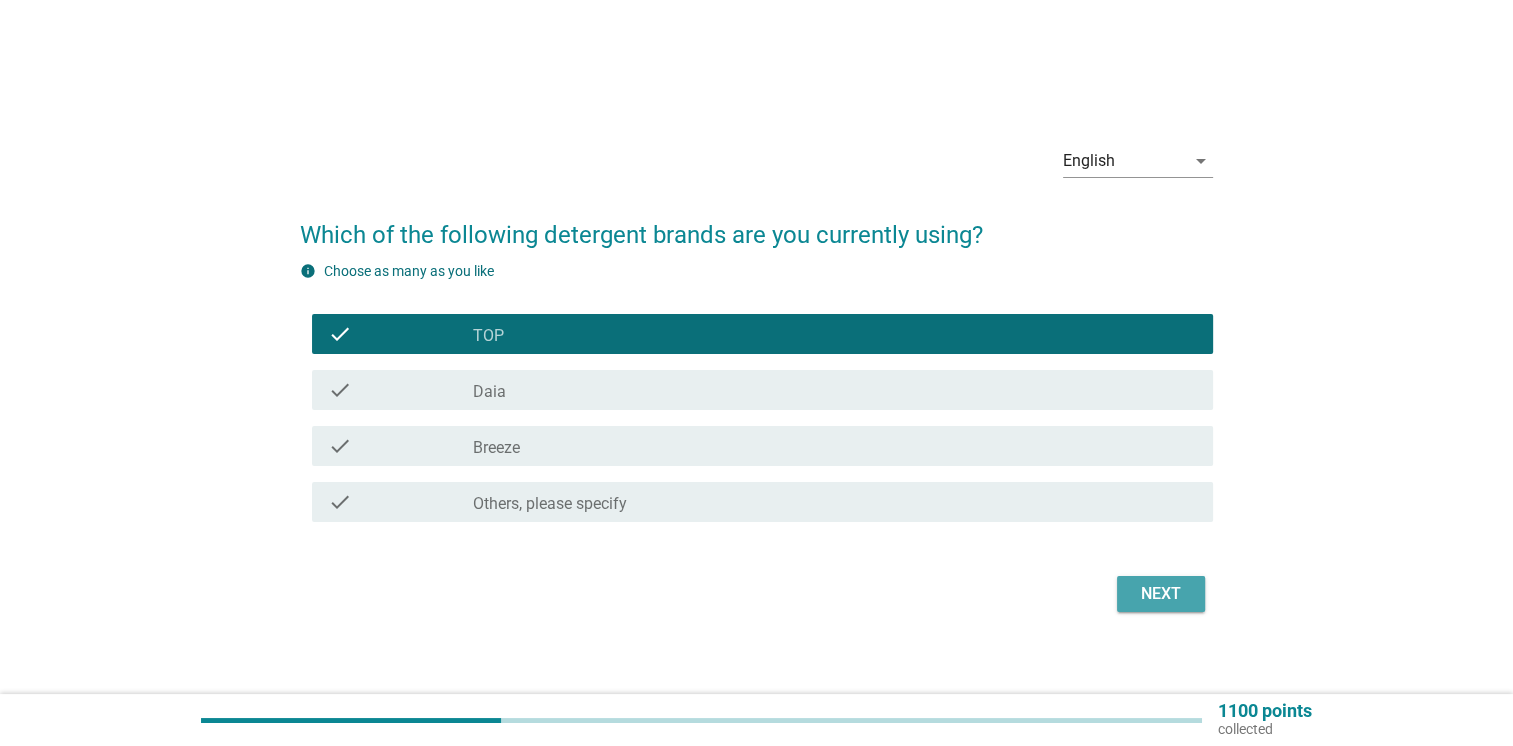 click on "Next" at bounding box center [1161, 594] 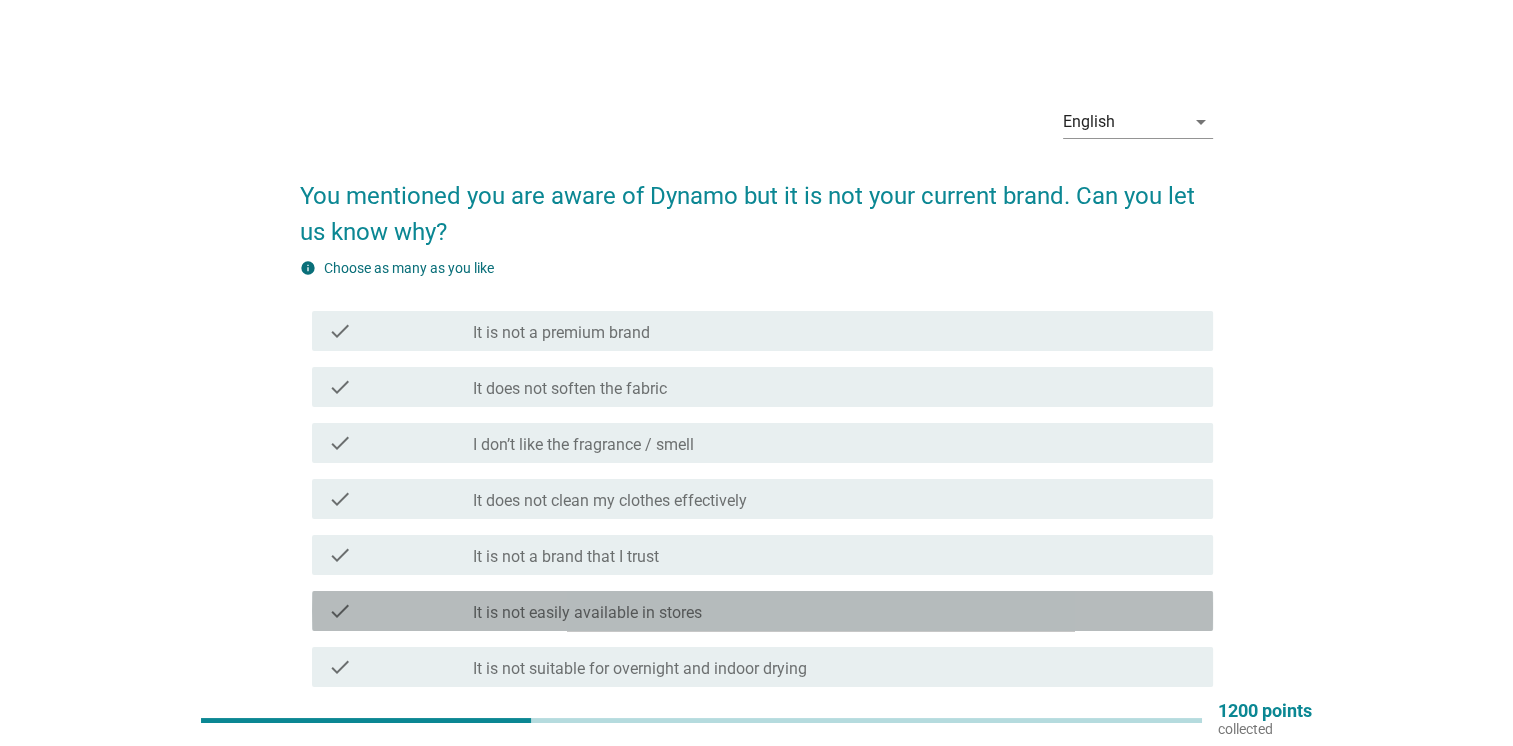 click on "It is not easily available in stores" at bounding box center (587, 613) 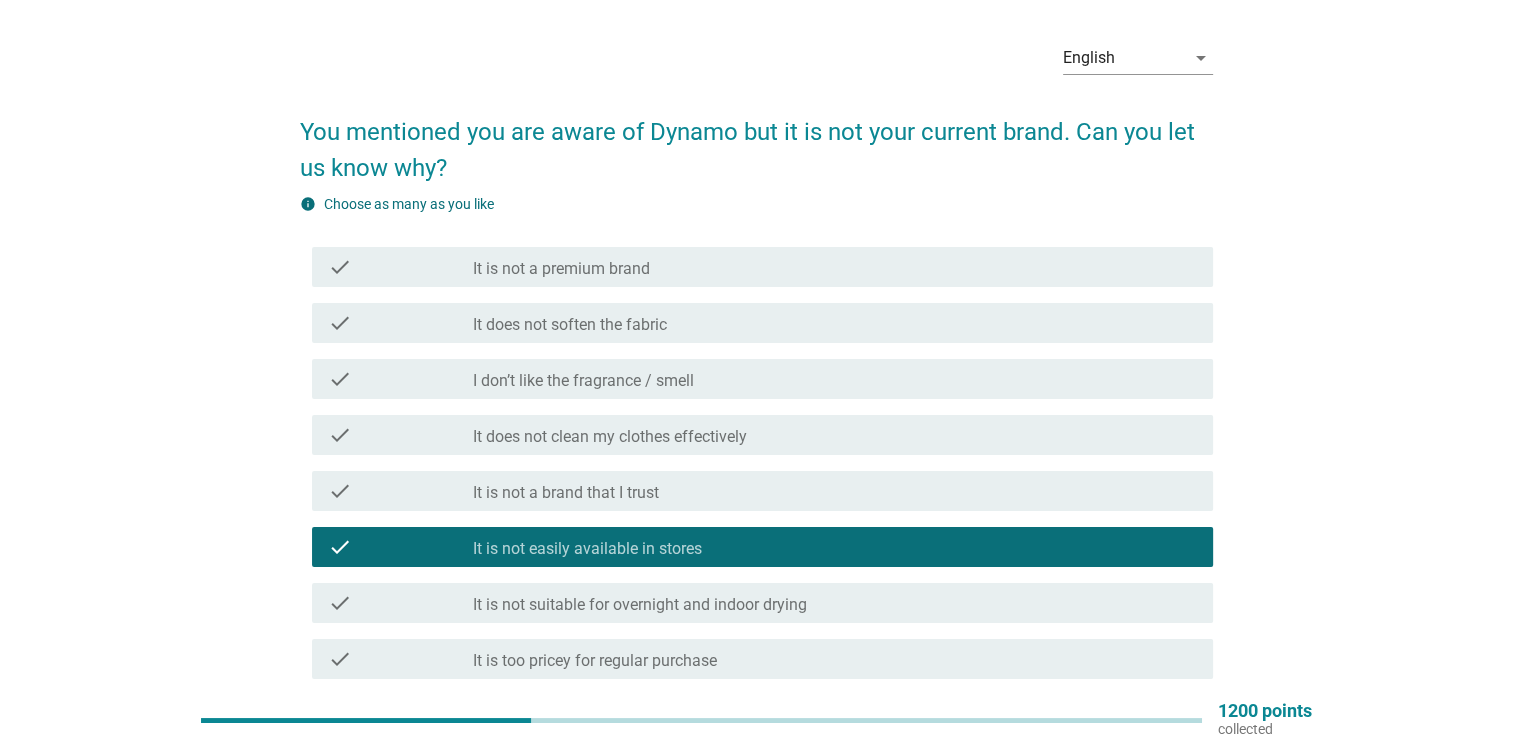 scroll, scrollTop: 200, scrollLeft: 0, axis: vertical 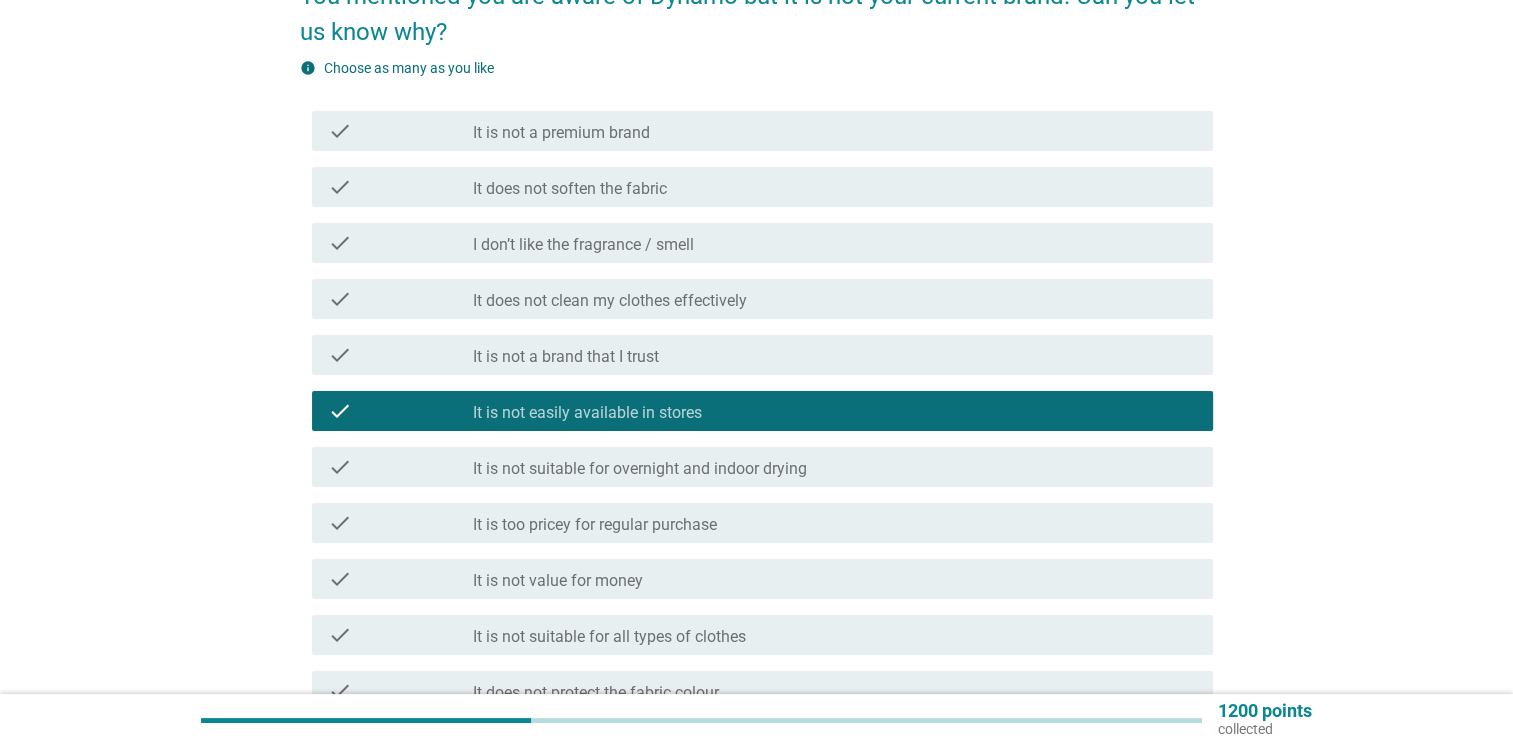 click on "It is too pricey for regular purchase" at bounding box center (595, 525) 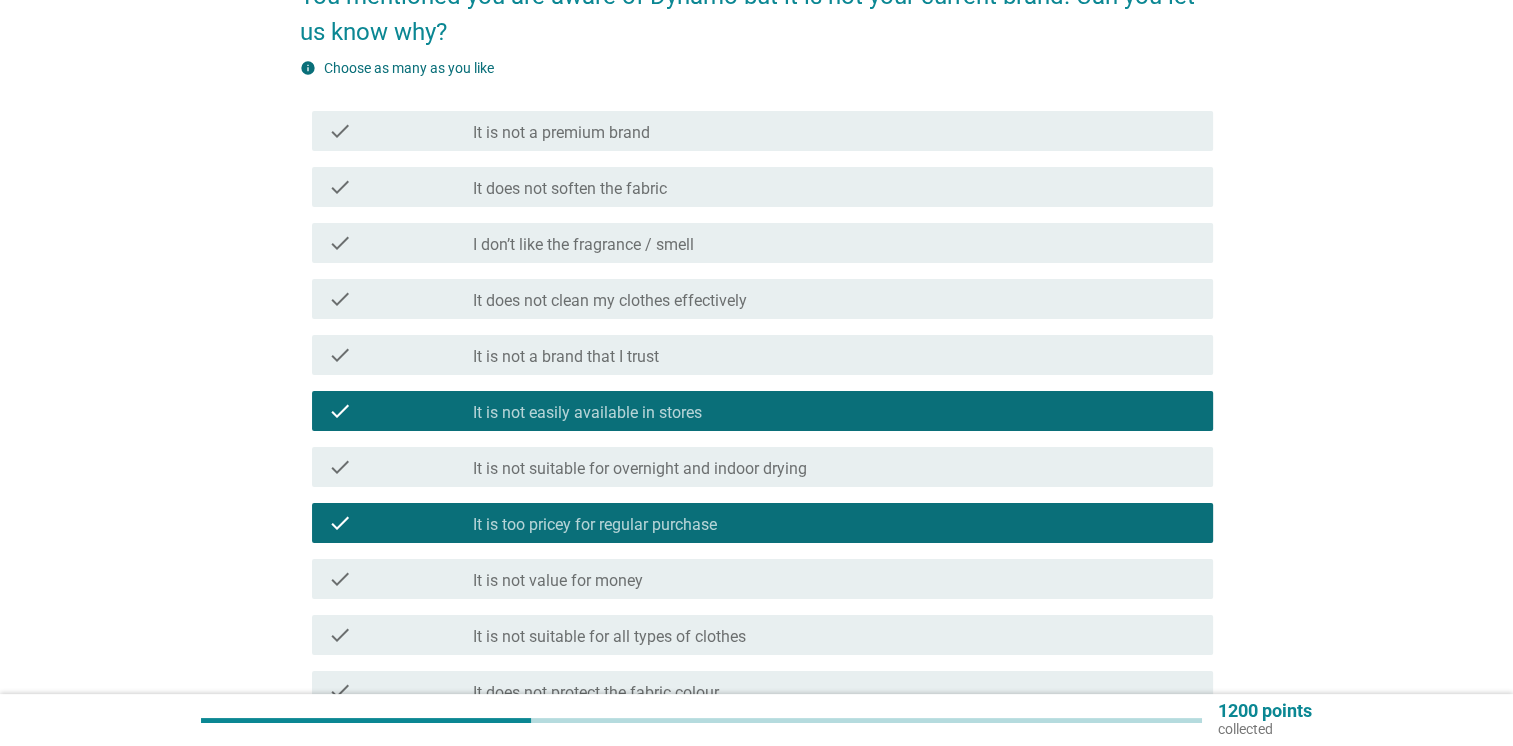 scroll, scrollTop: 300, scrollLeft: 0, axis: vertical 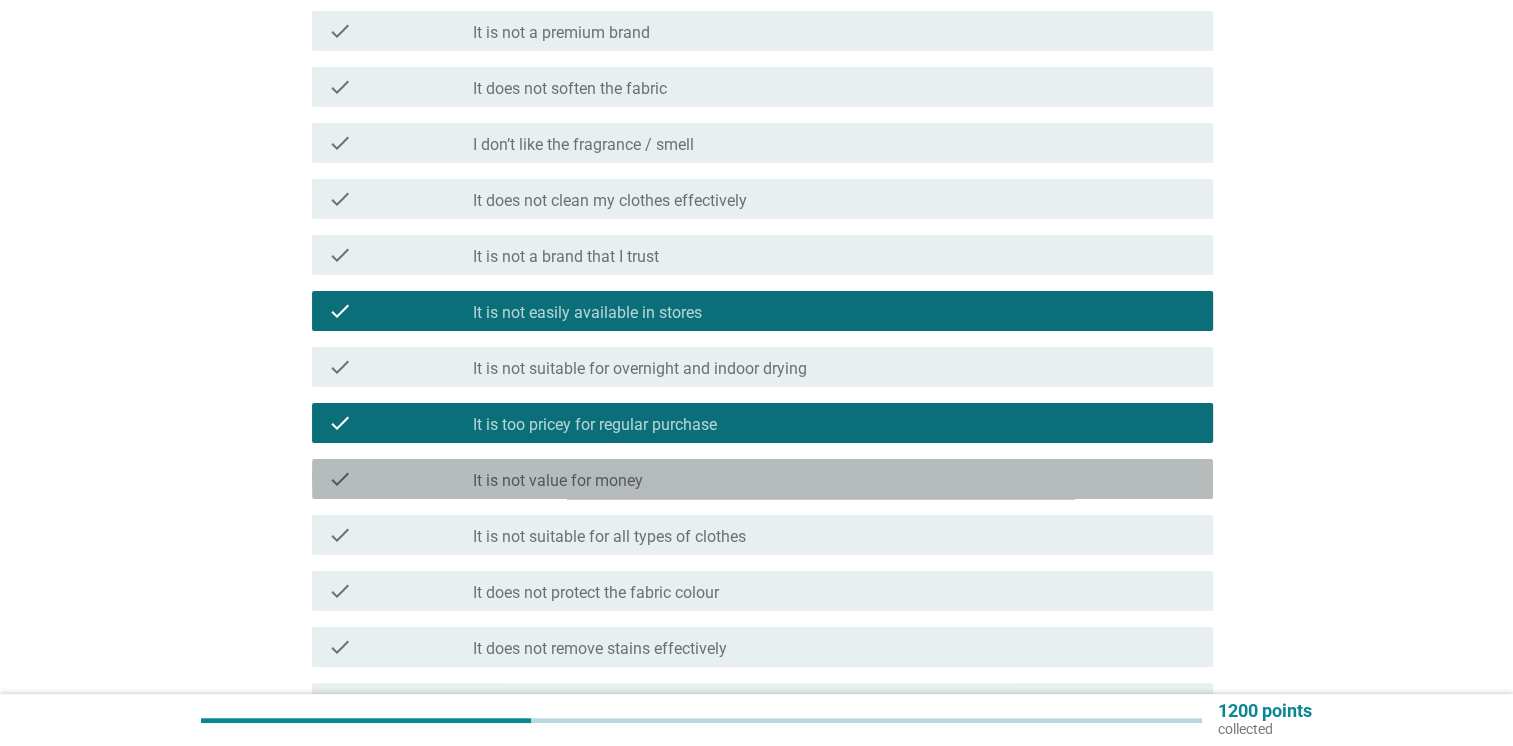 click on "It is not value for money" at bounding box center (558, 481) 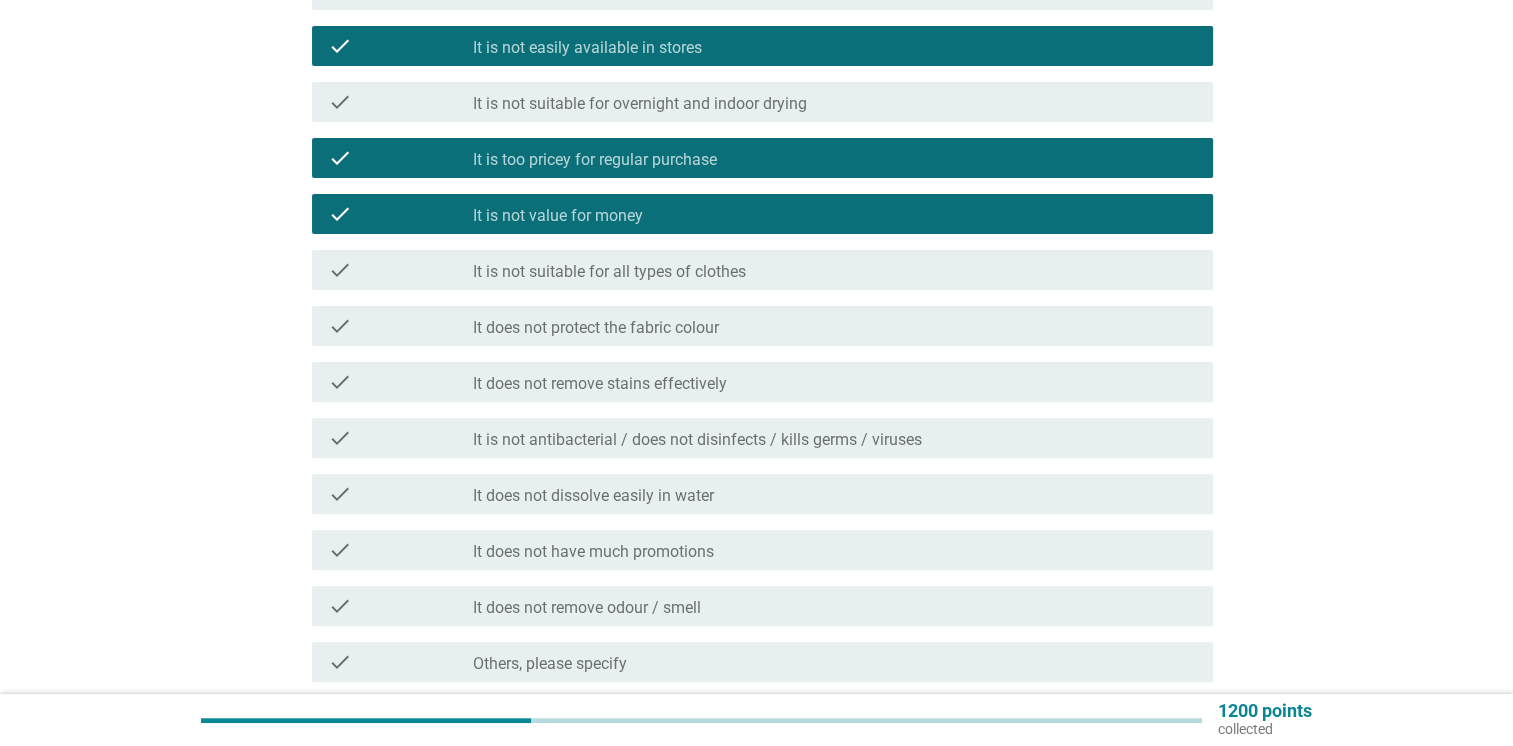 scroll, scrollTop: 600, scrollLeft: 0, axis: vertical 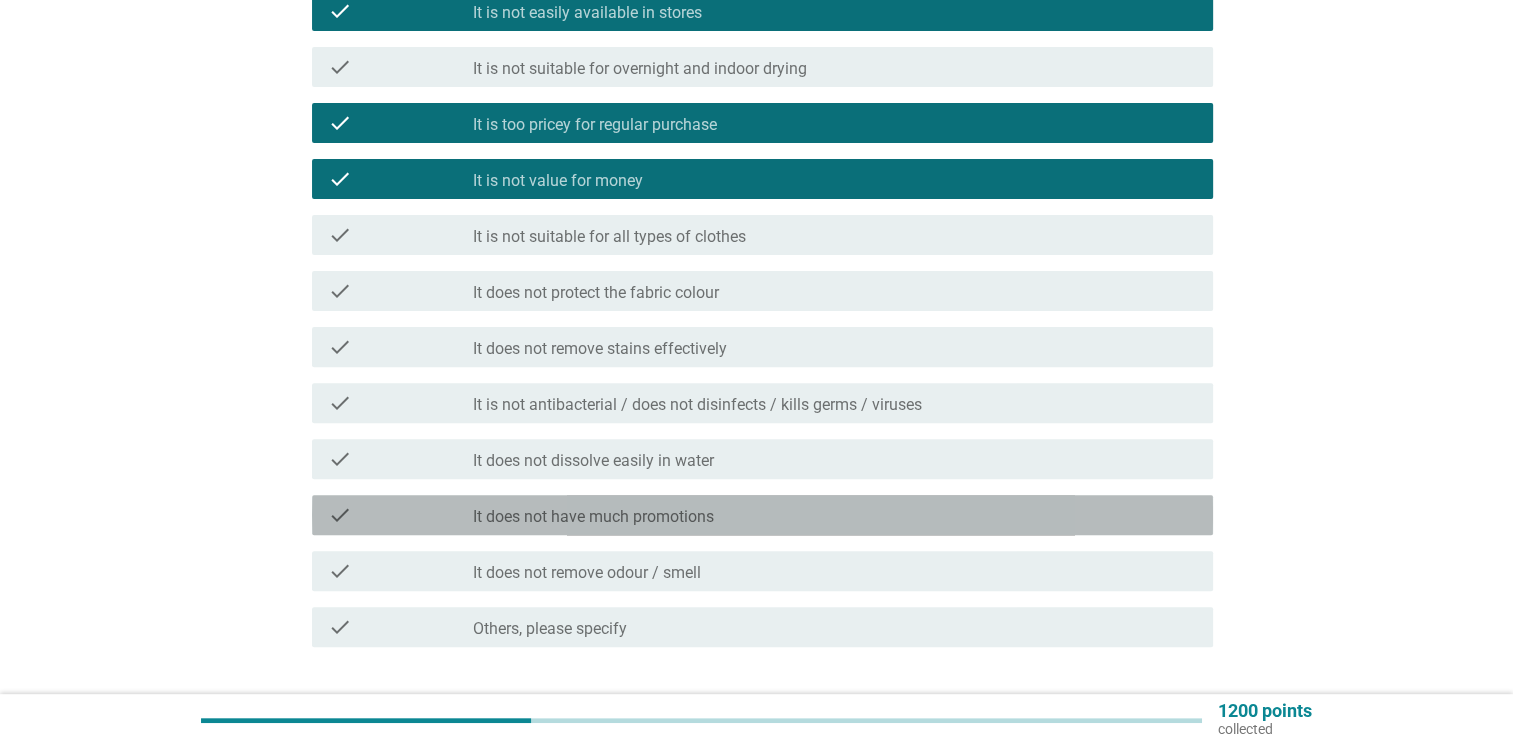 click on "It does not have much promotions" at bounding box center [593, 517] 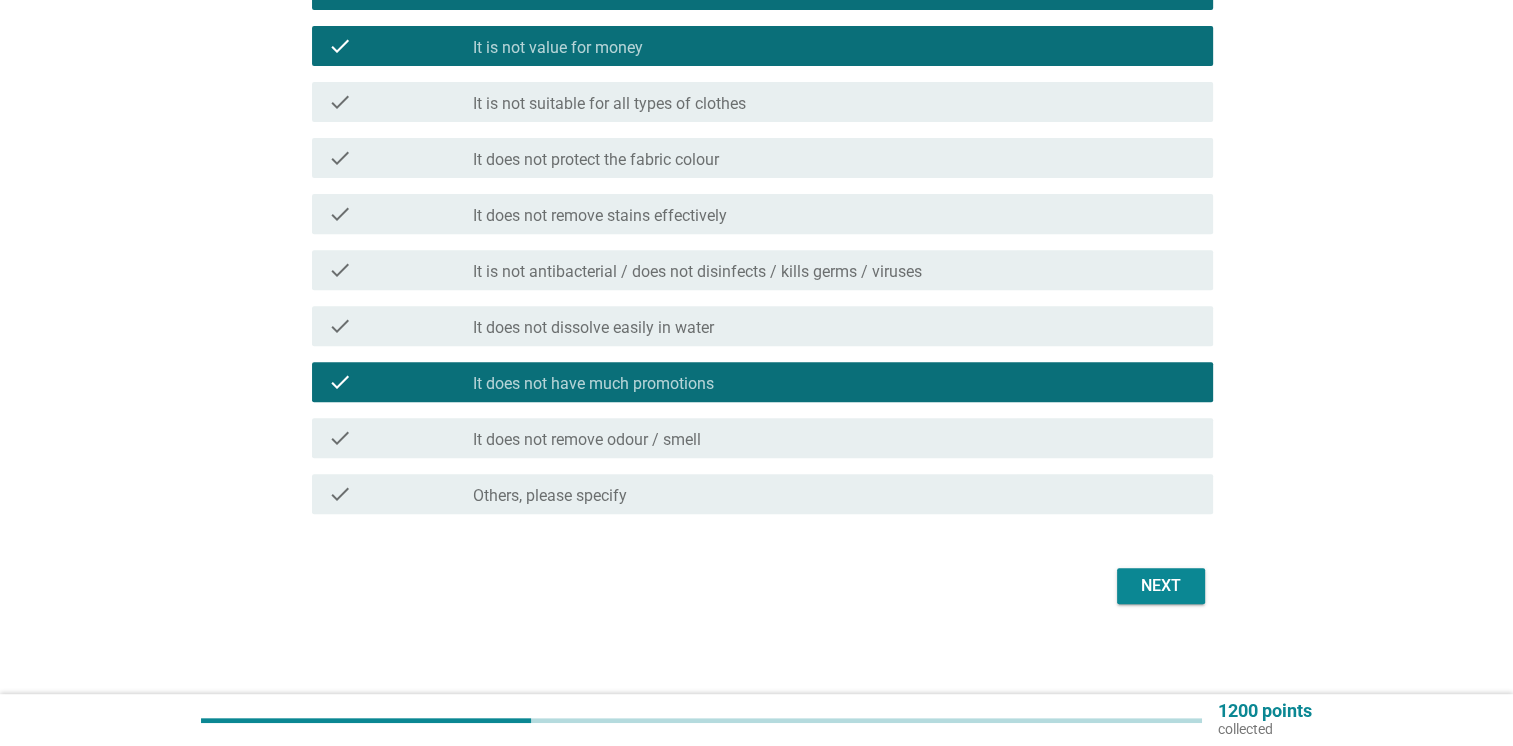 scroll, scrollTop: 738, scrollLeft: 0, axis: vertical 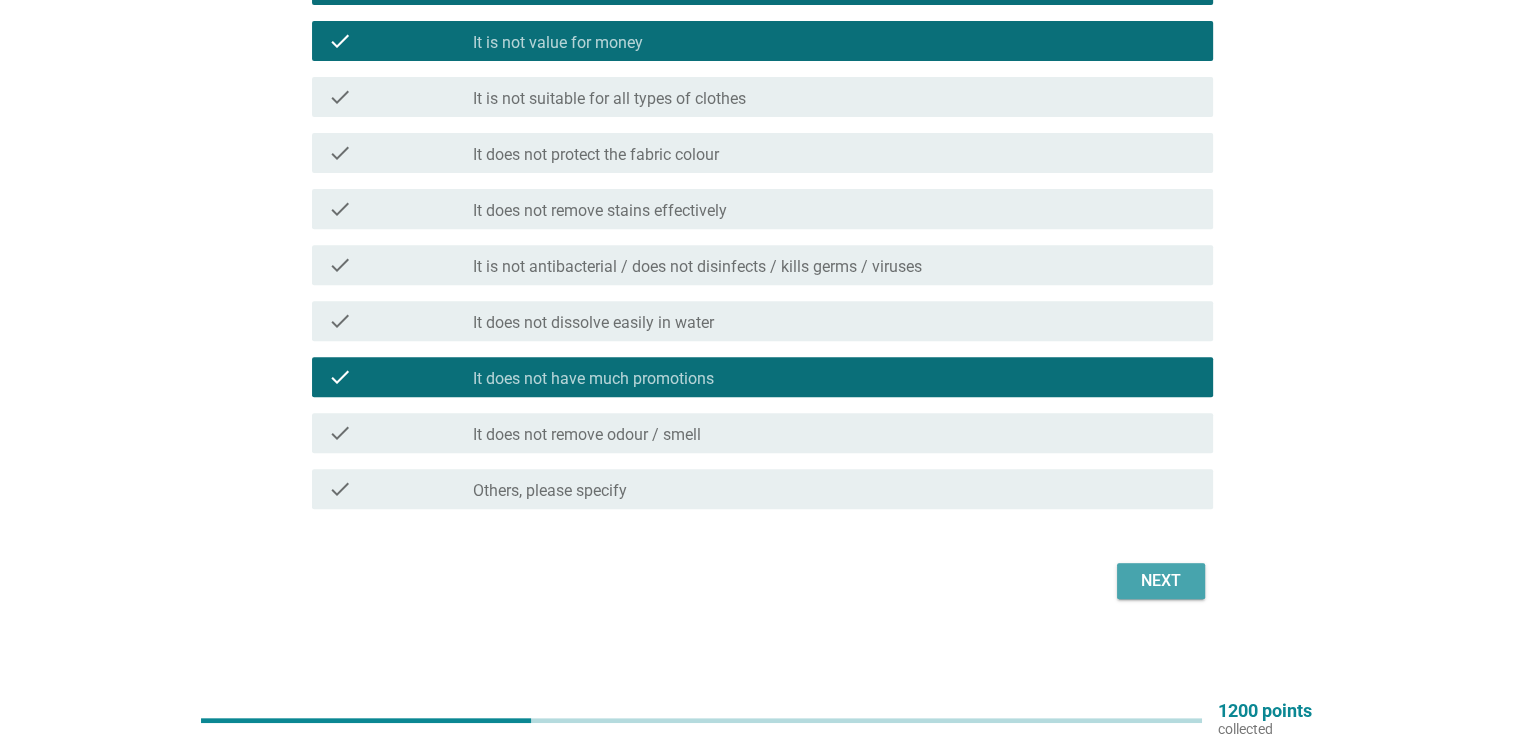 click on "Next" at bounding box center [1161, 581] 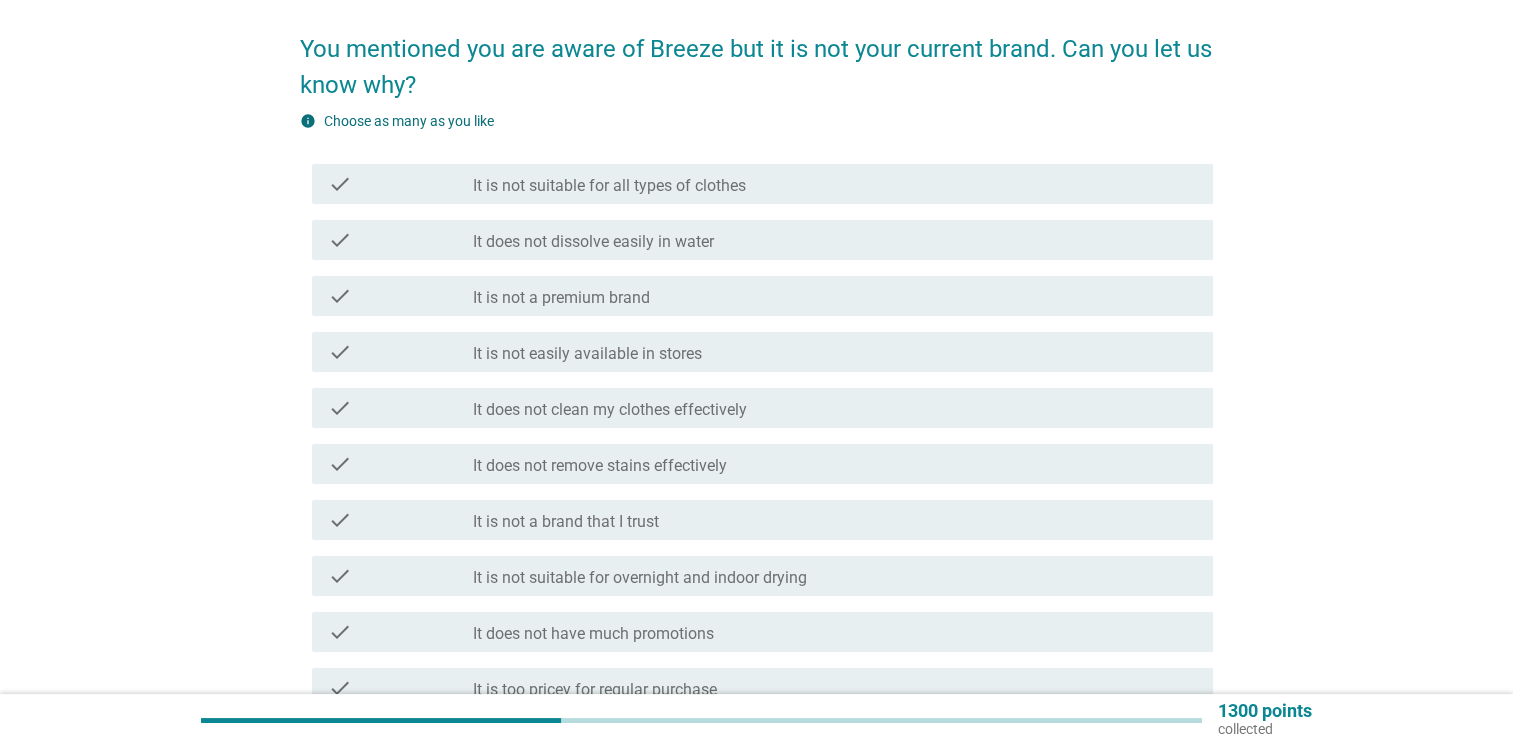 scroll, scrollTop: 200, scrollLeft: 0, axis: vertical 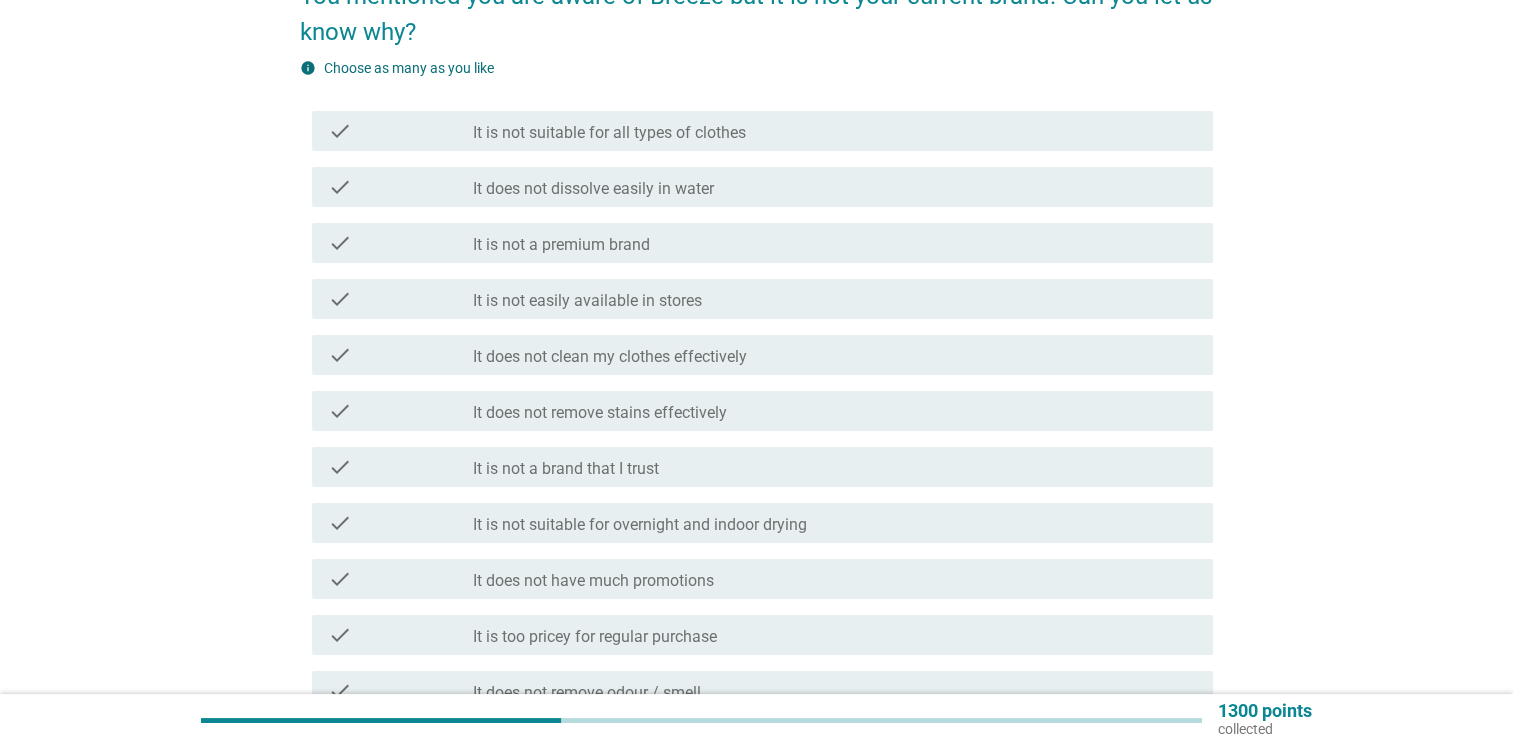 click on "check" at bounding box center (400, 299) 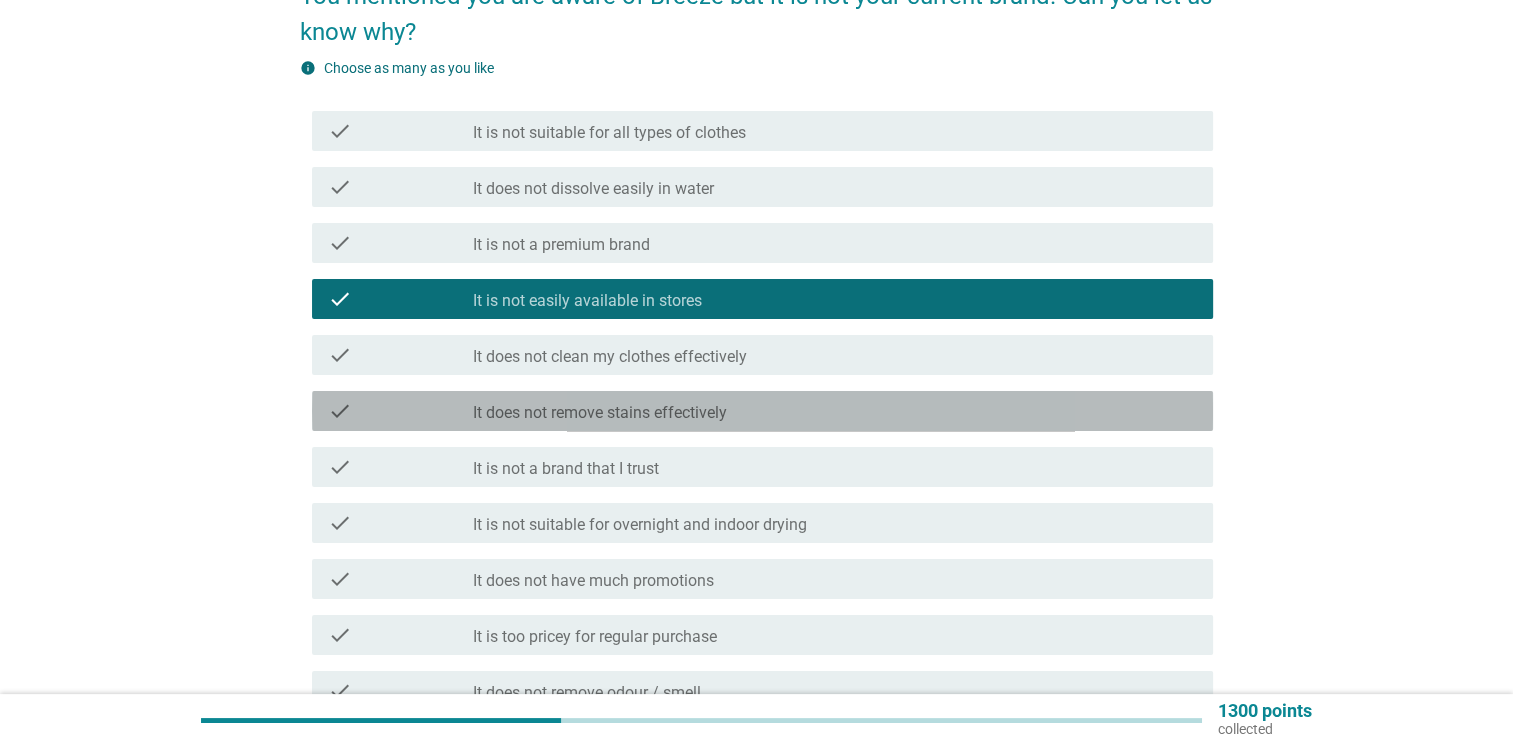 click on "It does not remove stains effectively" at bounding box center (600, 413) 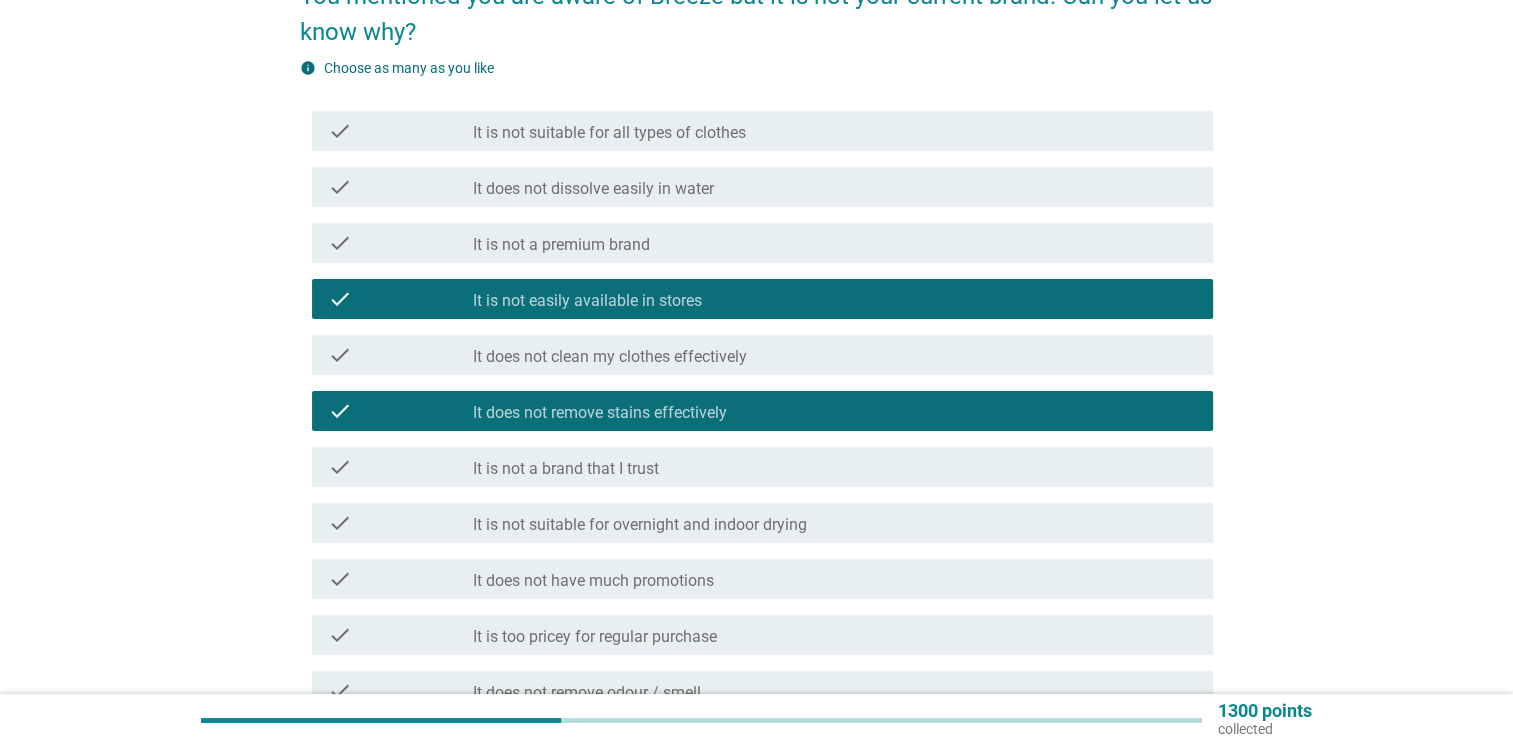 click at bounding box center [473, 469] 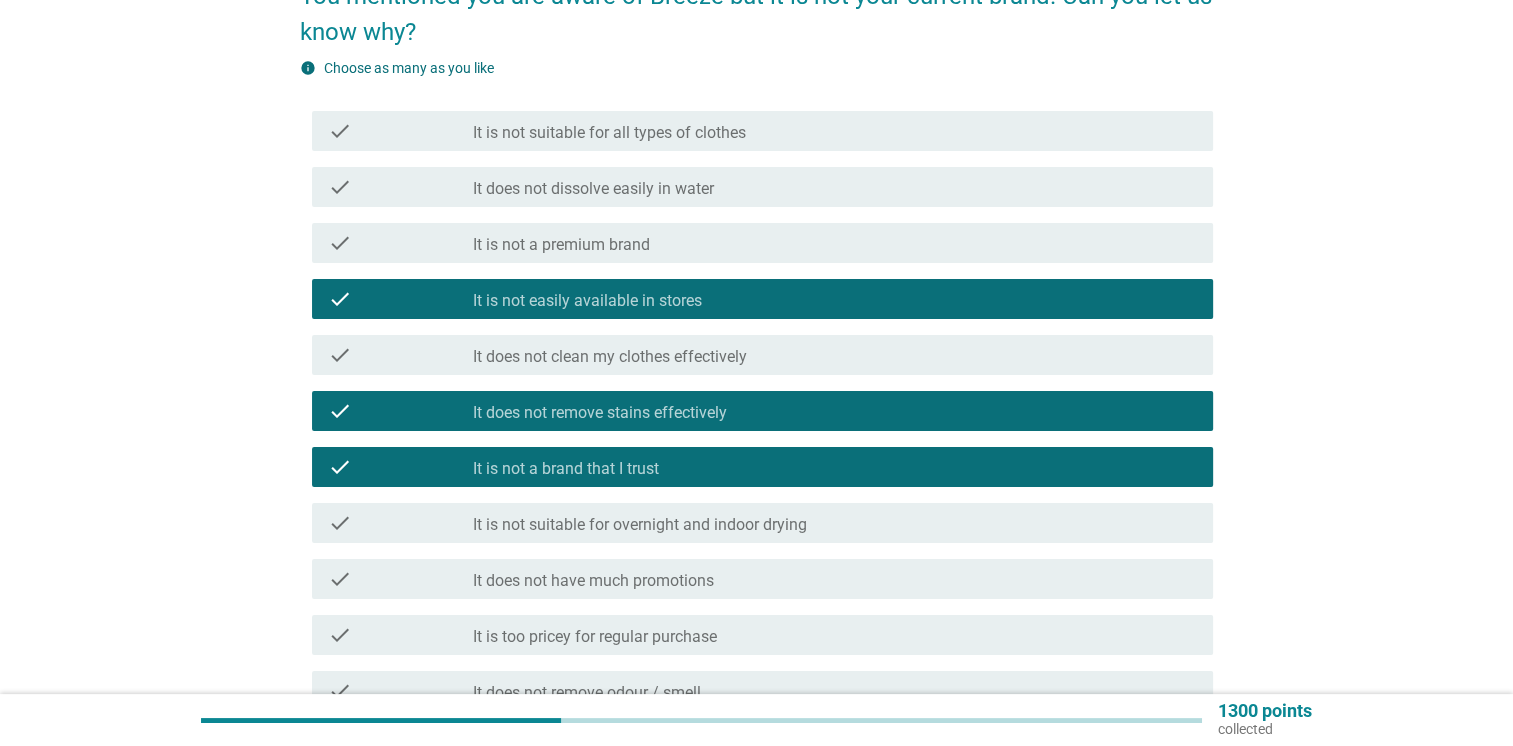 click on "check" at bounding box center (400, 579) 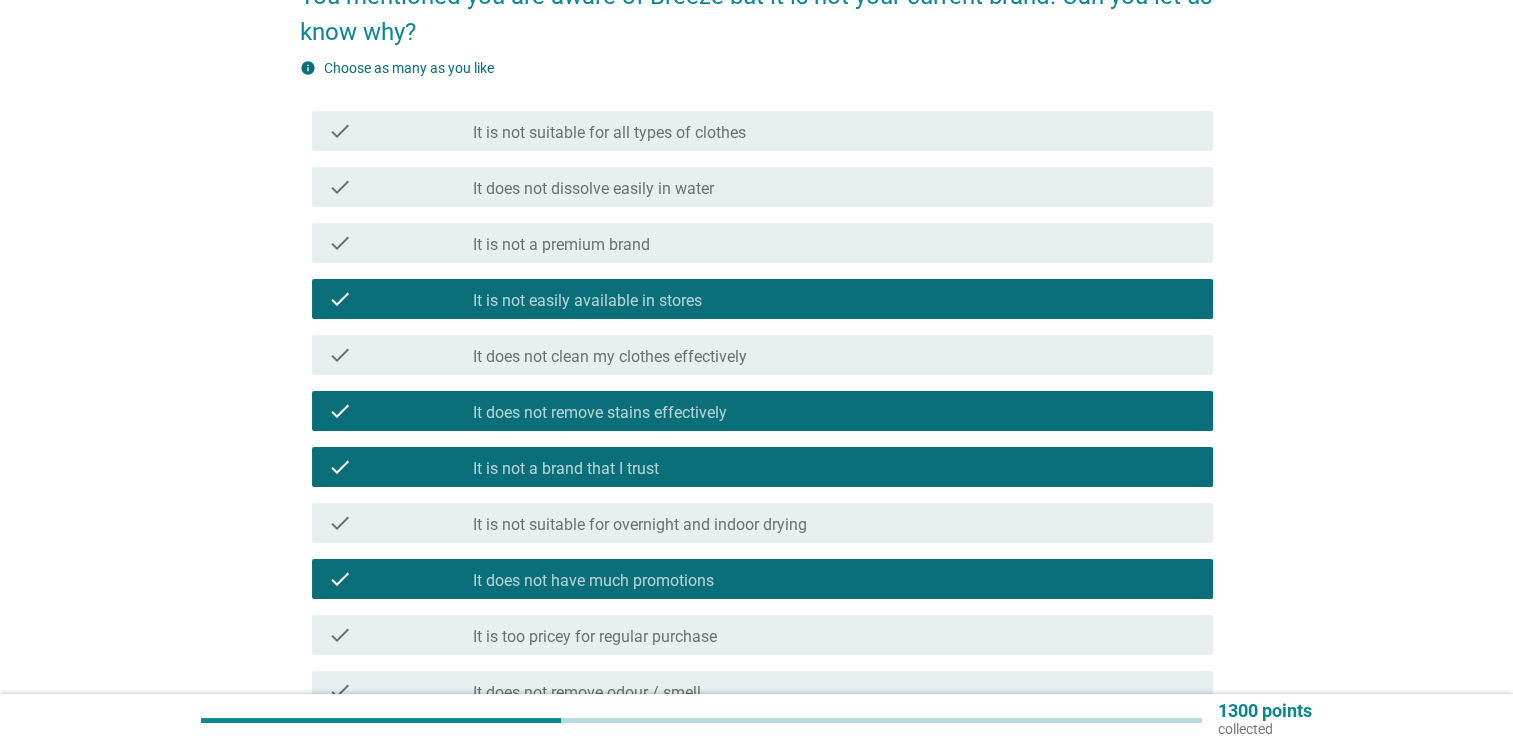 click on "It is too pricey for regular purchase" at bounding box center (595, 637) 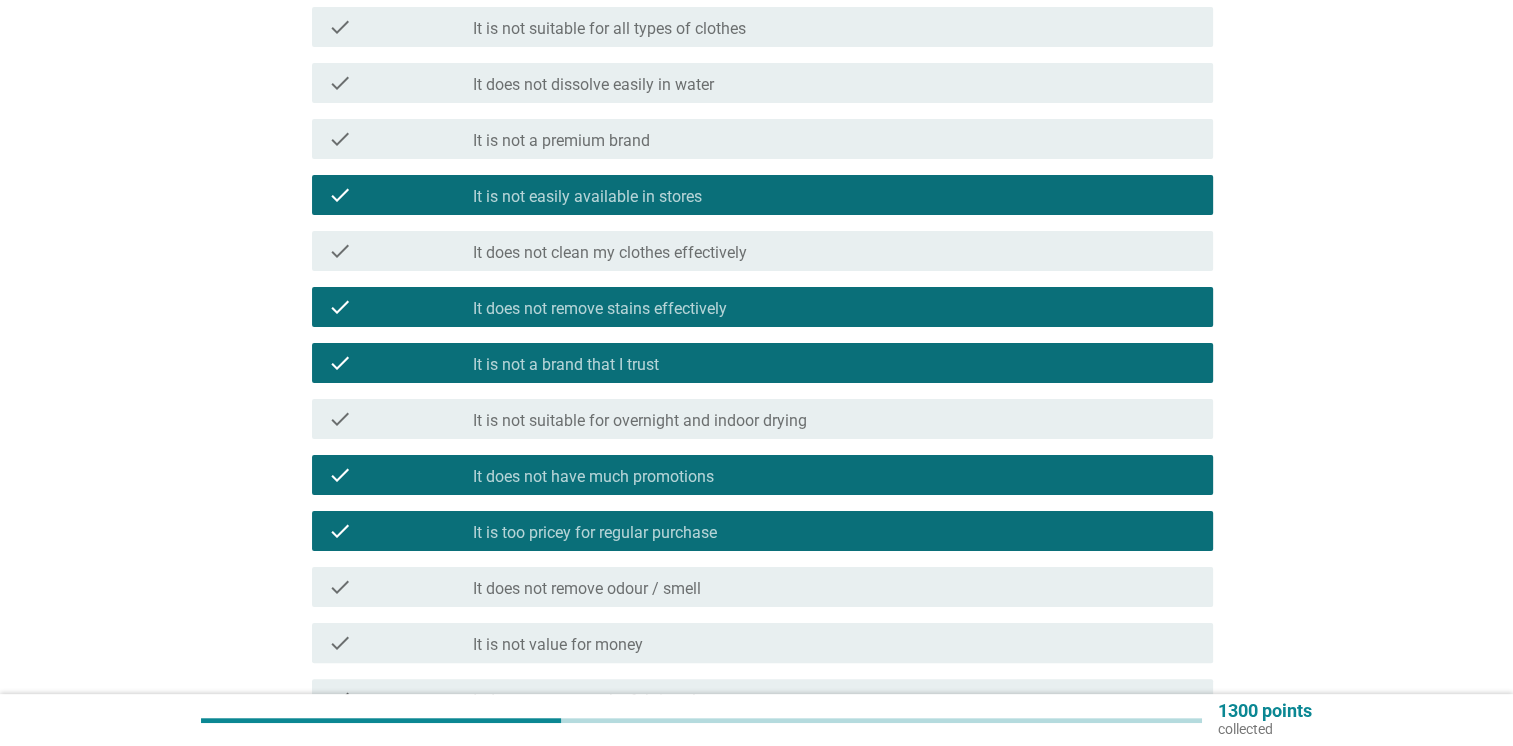 scroll, scrollTop: 400, scrollLeft: 0, axis: vertical 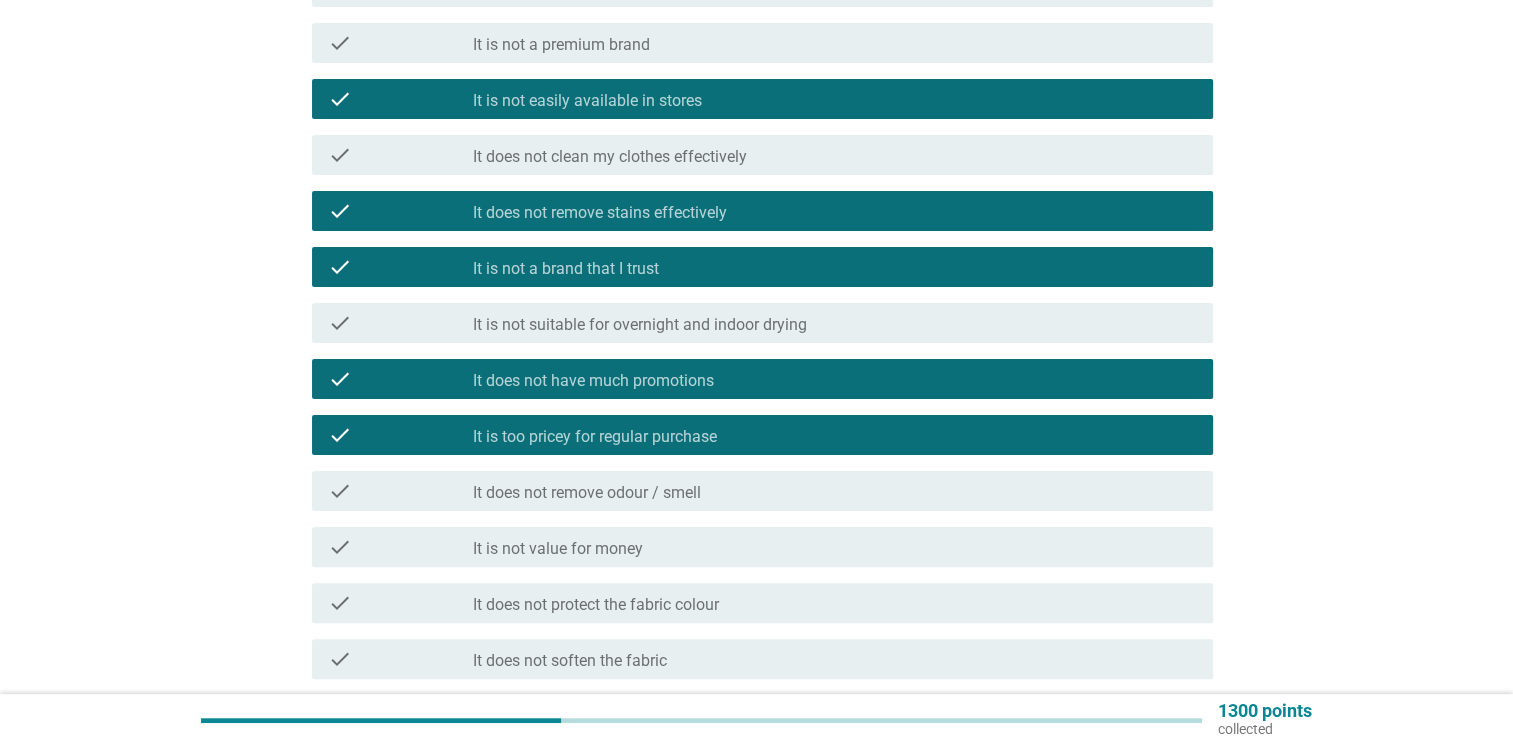 click on "It is not value for money" at bounding box center (558, 549) 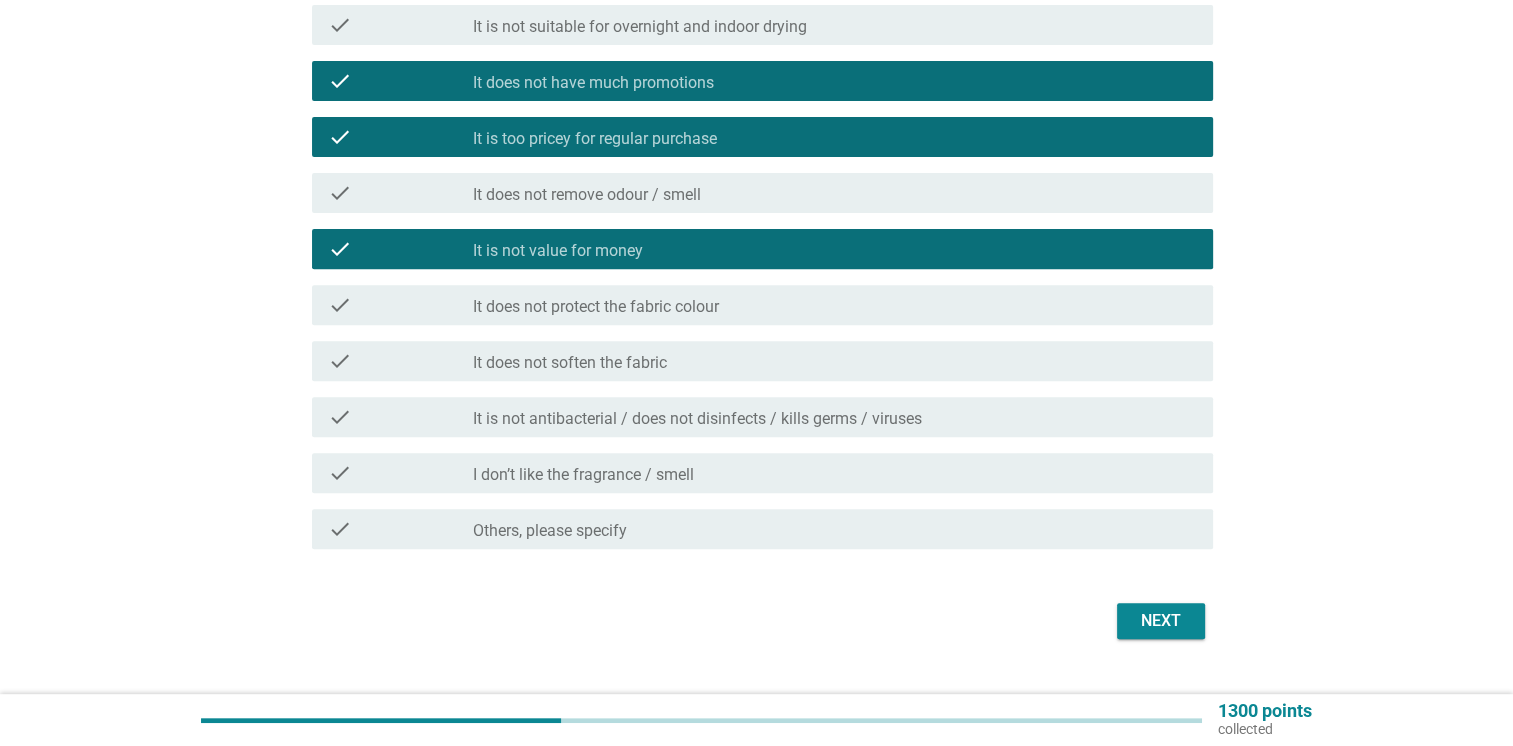 scroll, scrollTop: 700, scrollLeft: 0, axis: vertical 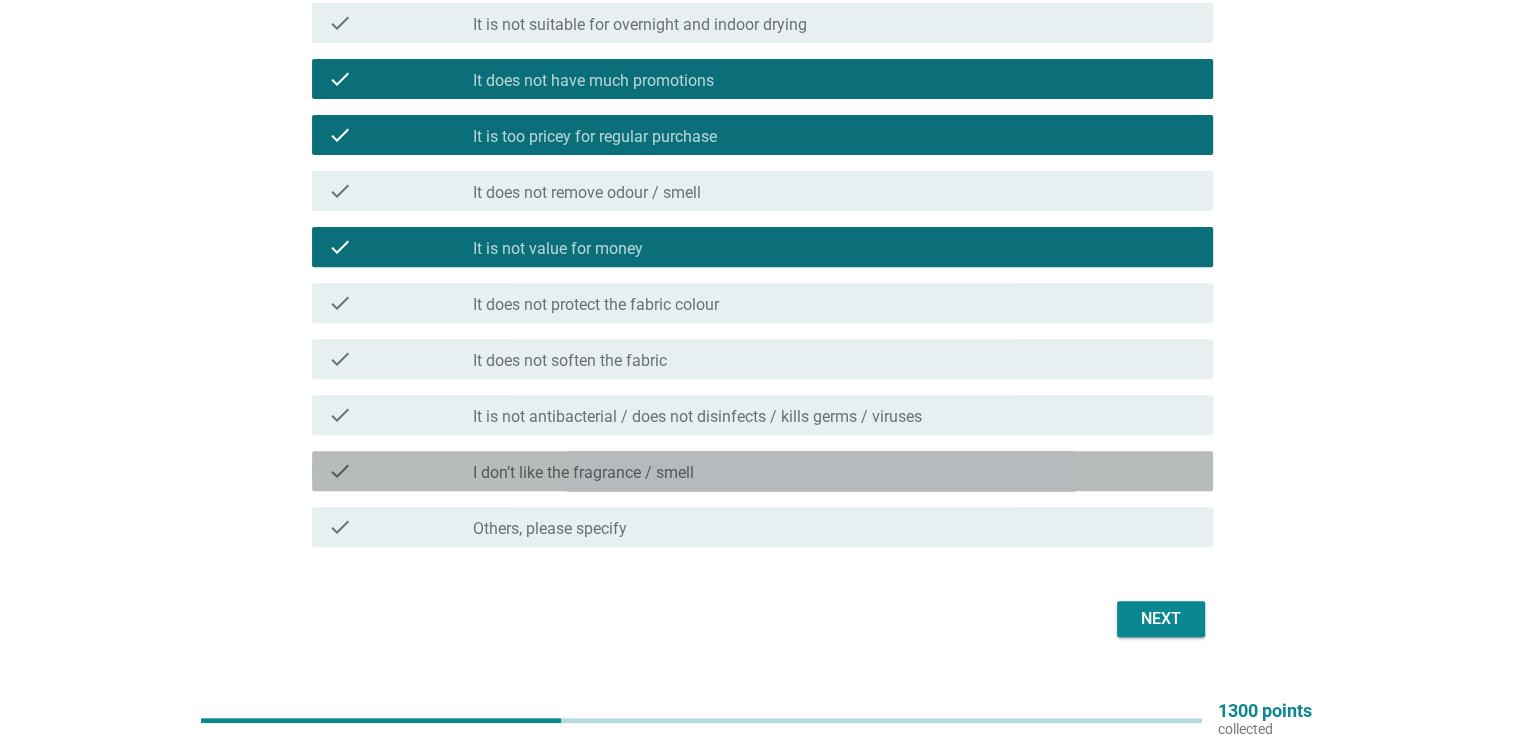 drag, startPoint x: 513, startPoint y: 472, endPoint x: 710, endPoint y: 500, distance: 198.9799 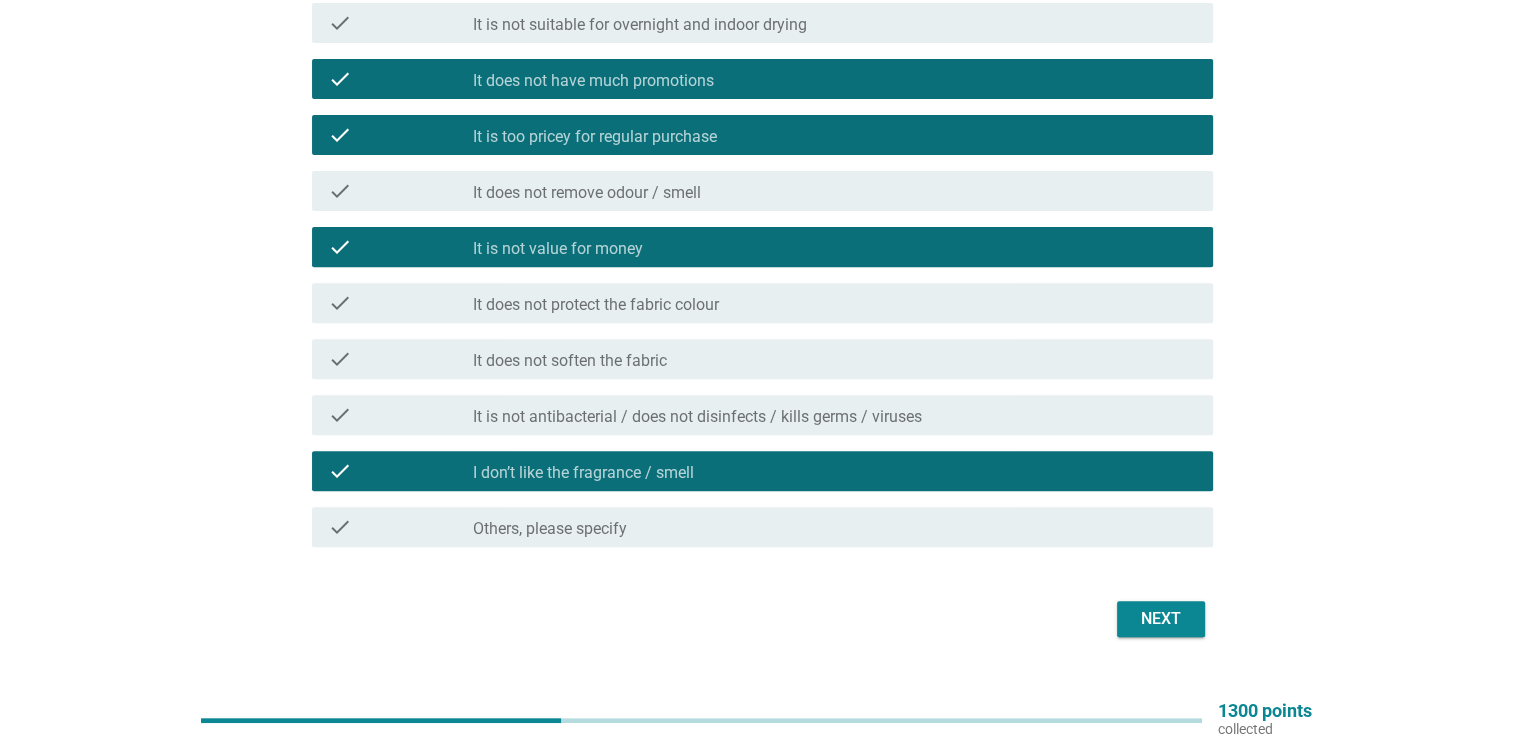 click on "Next" at bounding box center [1161, 619] 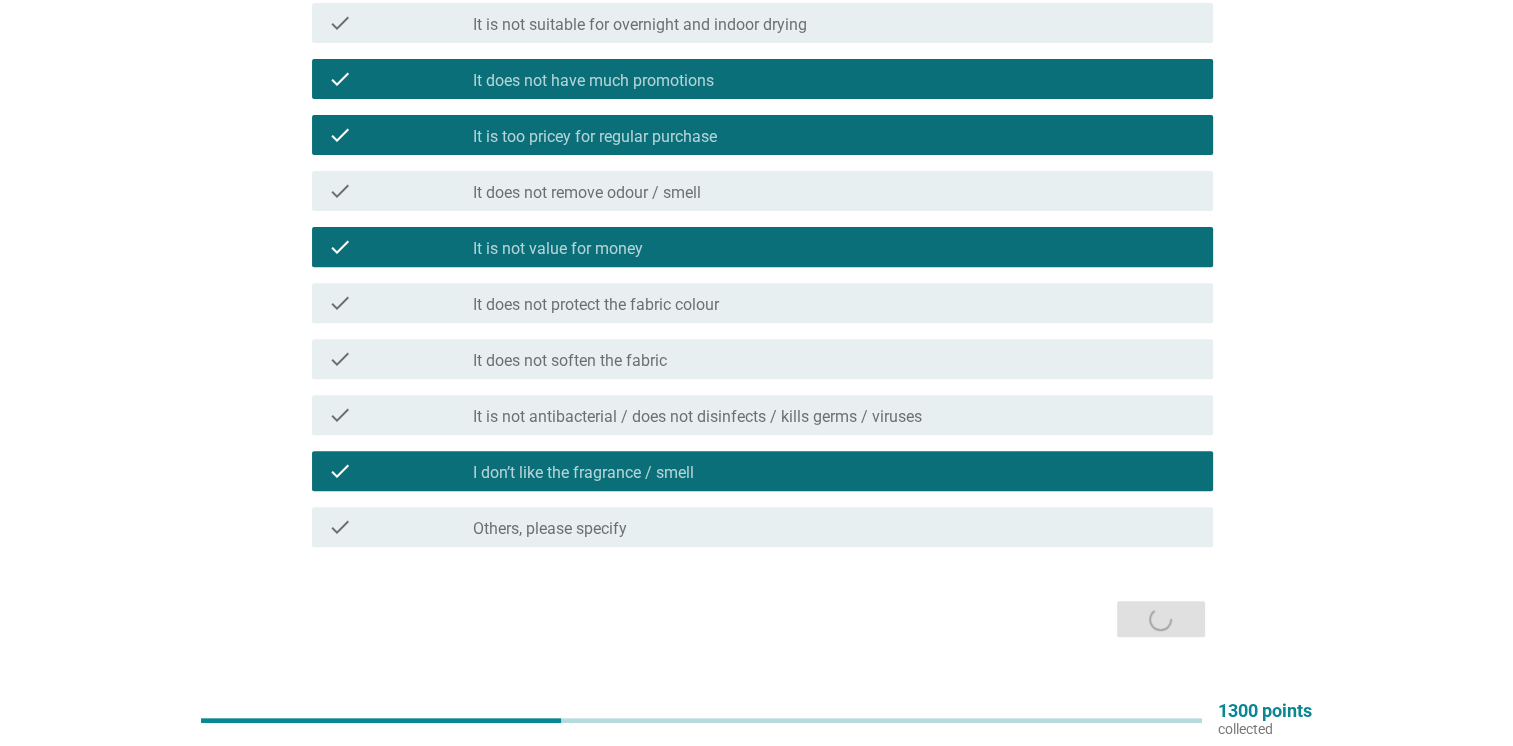 scroll, scrollTop: 0, scrollLeft: 0, axis: both 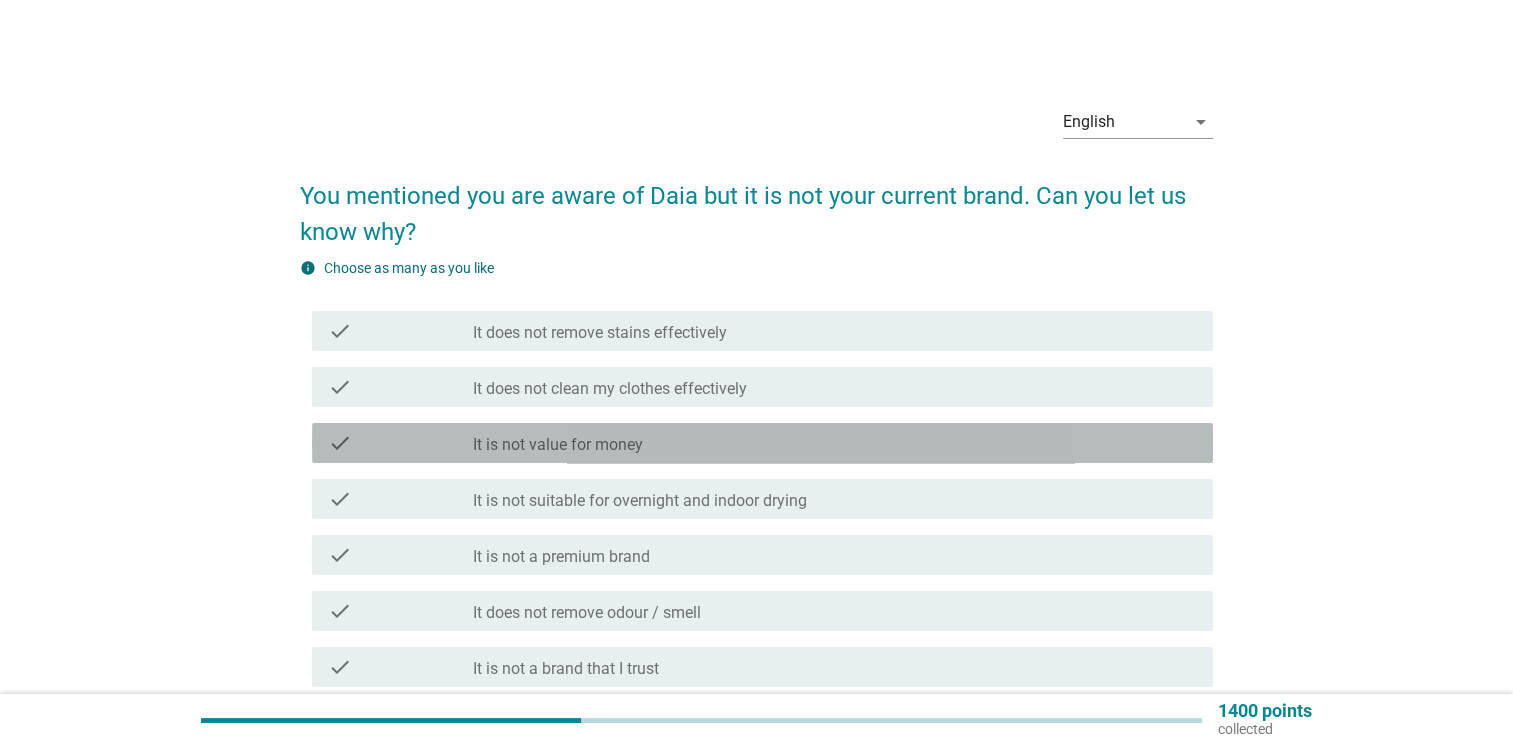 click on "It is not value for money" at bounding box center [558, 445] 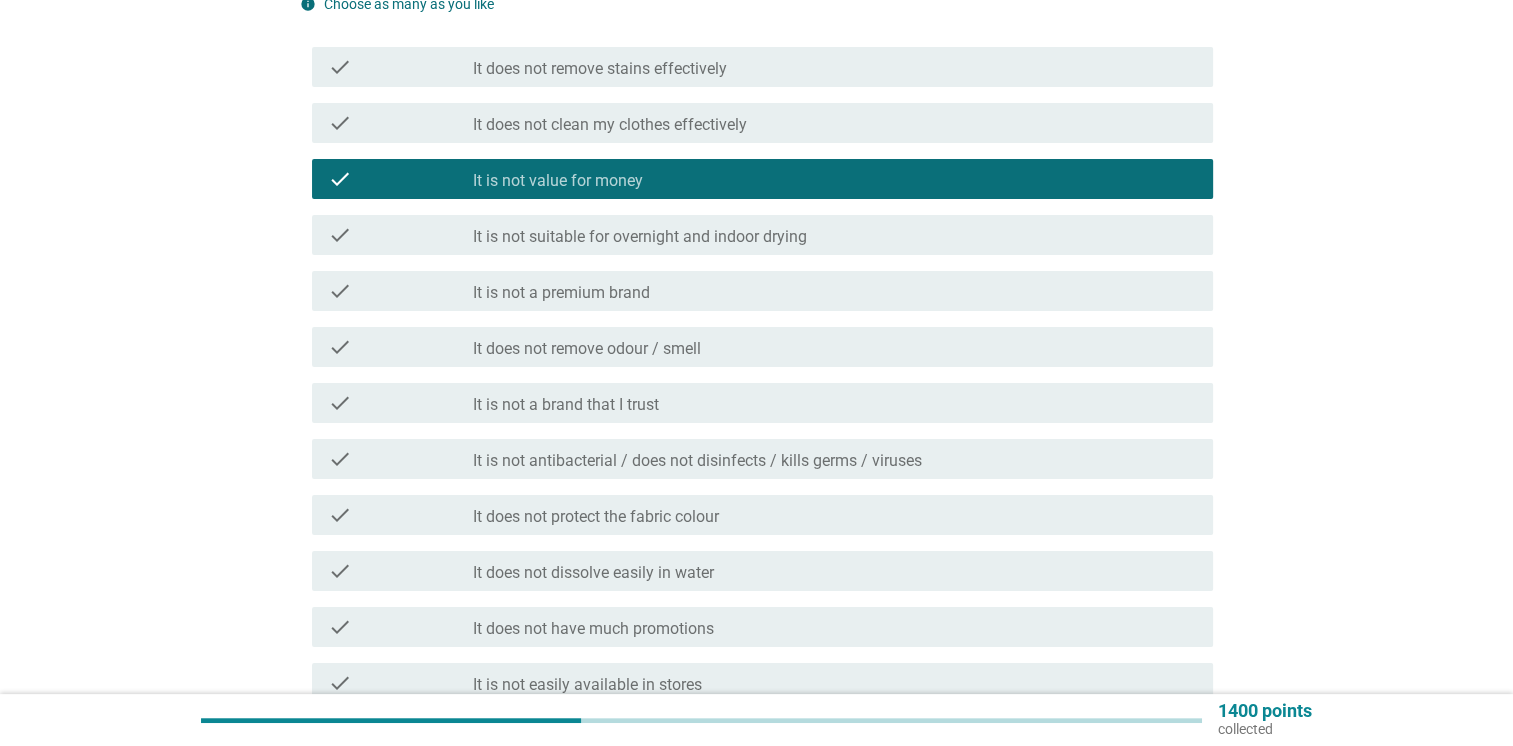 scroll, scrollTop: 300, scrollLeft: 0, axis: vertical 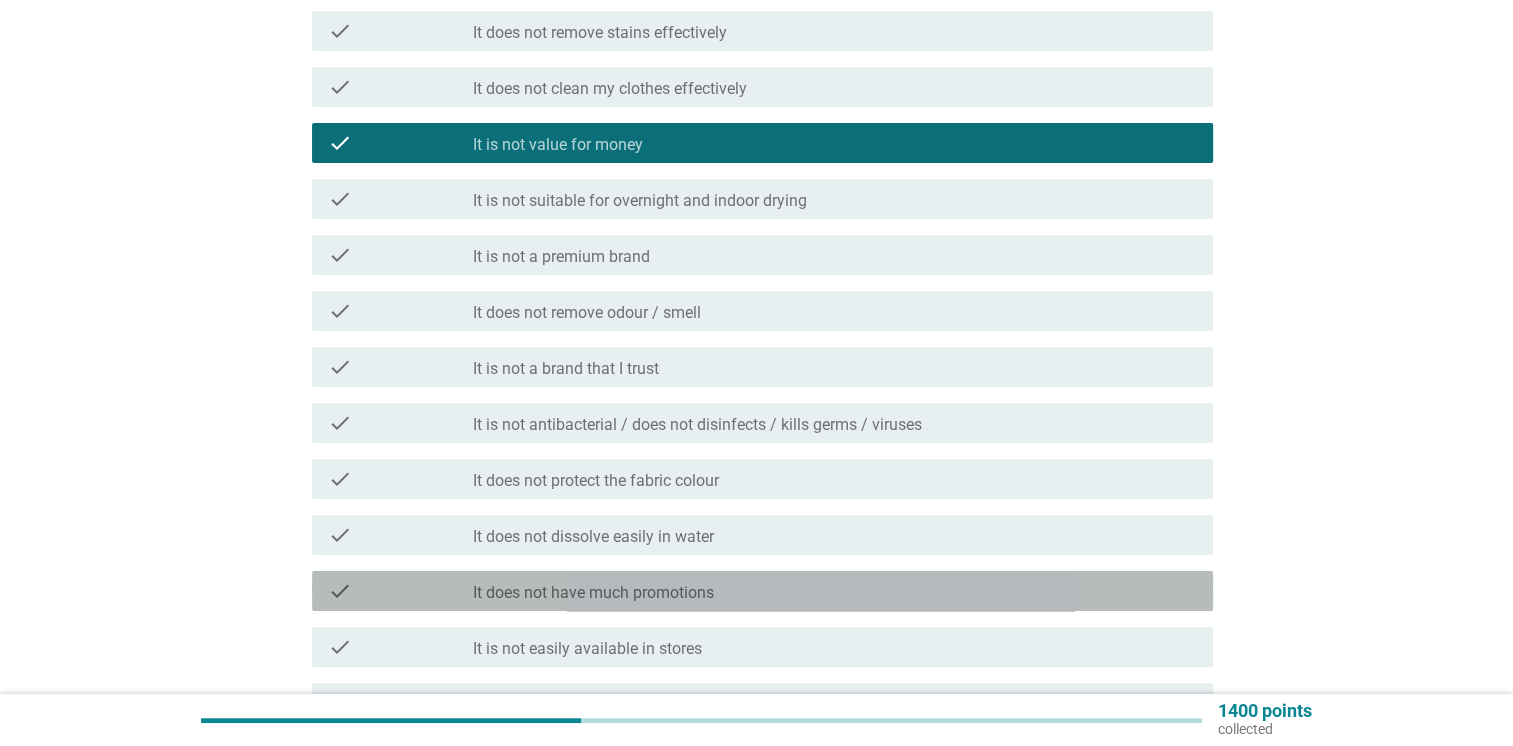 click on "It does not have much promotions" at bounding box center (593, 593) 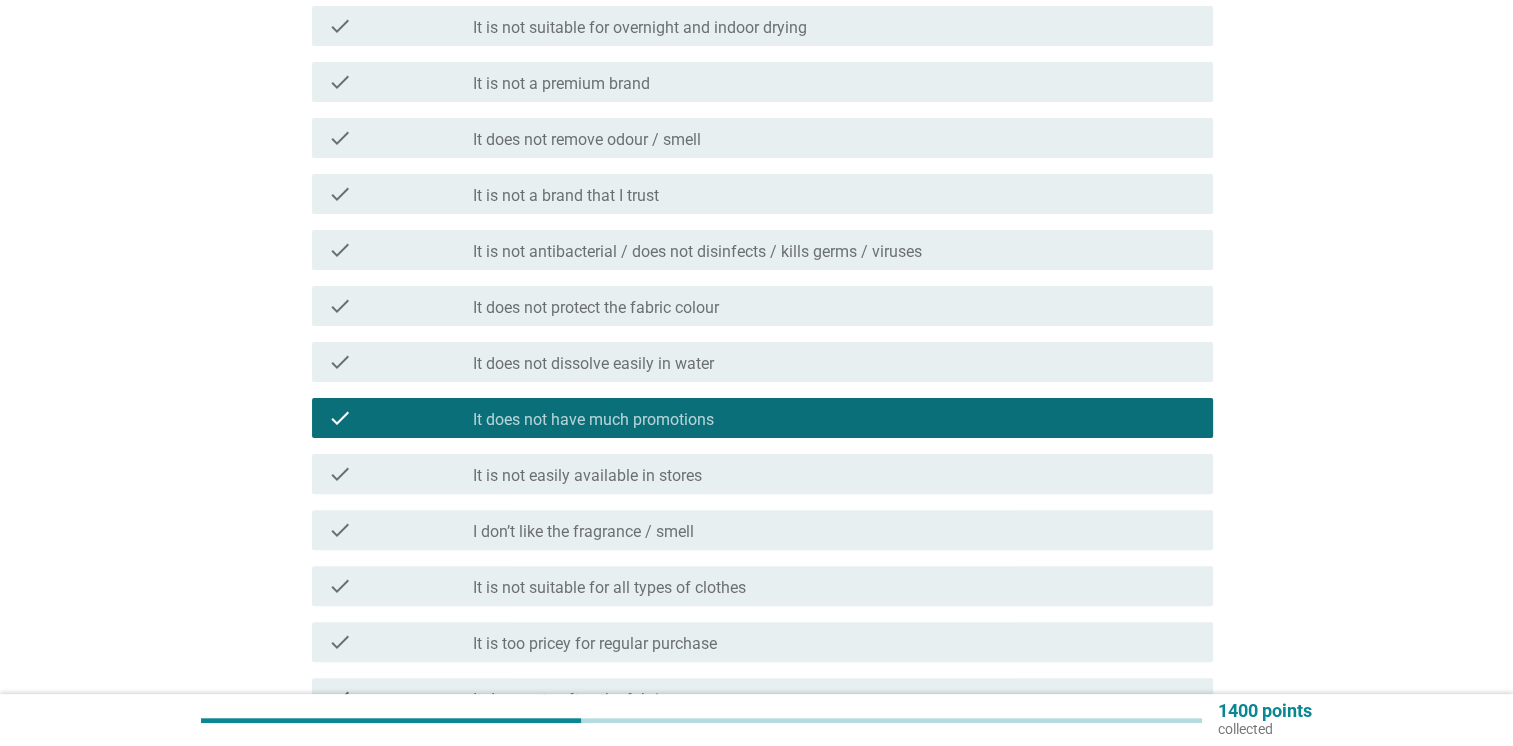 scroll, scrollTop: 500, scrollLeft: 0, axis: vertical 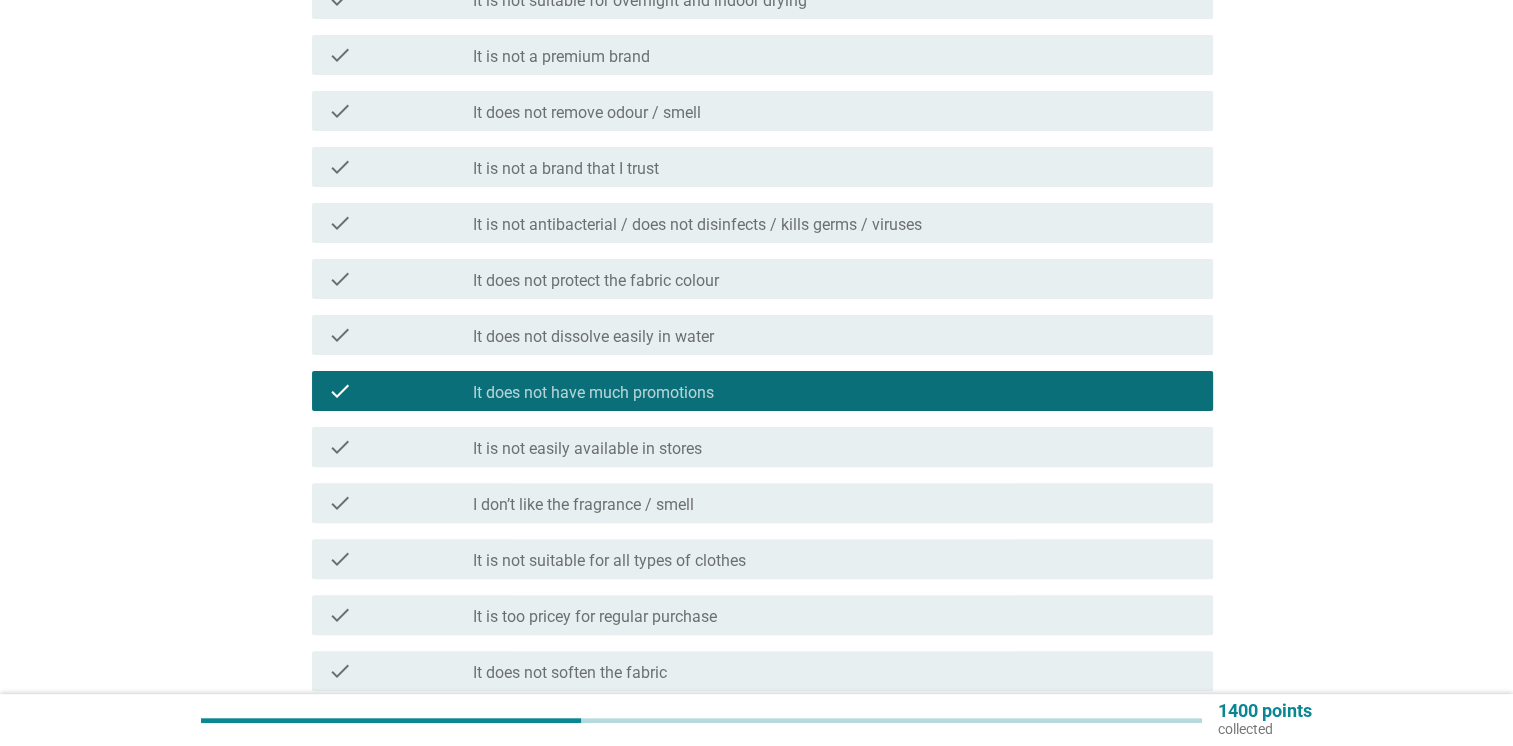 click on "It is too pricey for regular purchase" at bounding box center [595, 617] 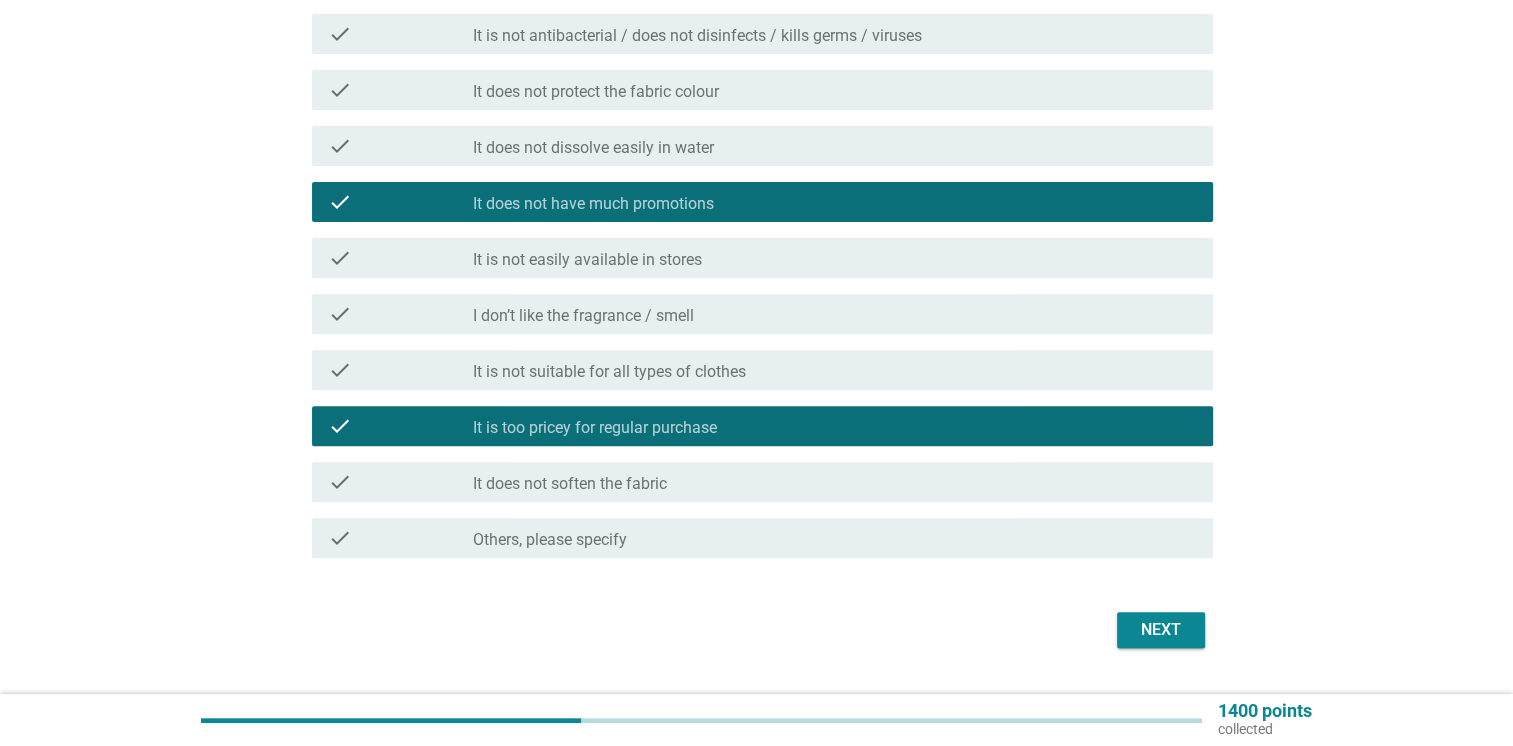 scroll, scrollTop: 700, scrollLeft: 0, axis: vertical 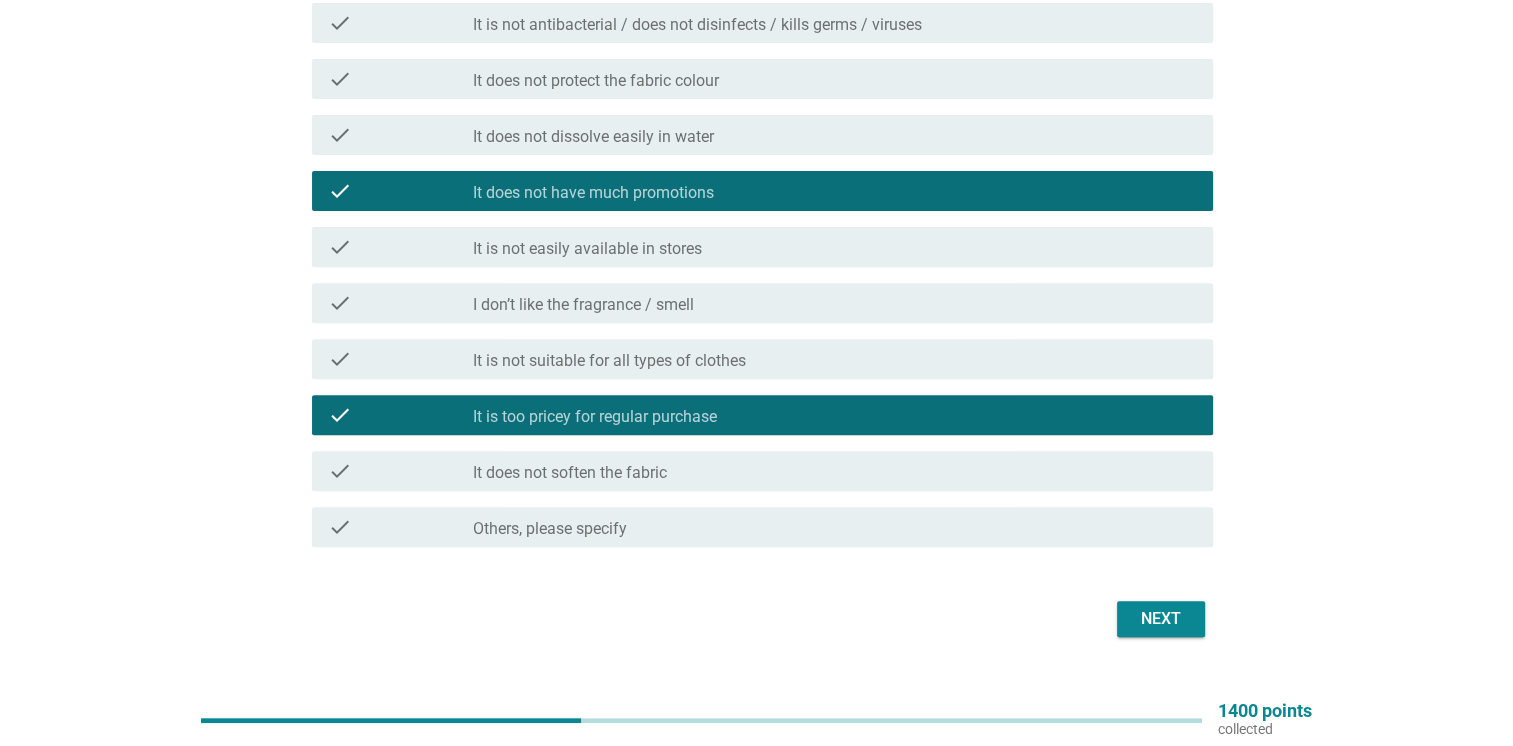 click on "Next" at bounding box center (1161, 619) 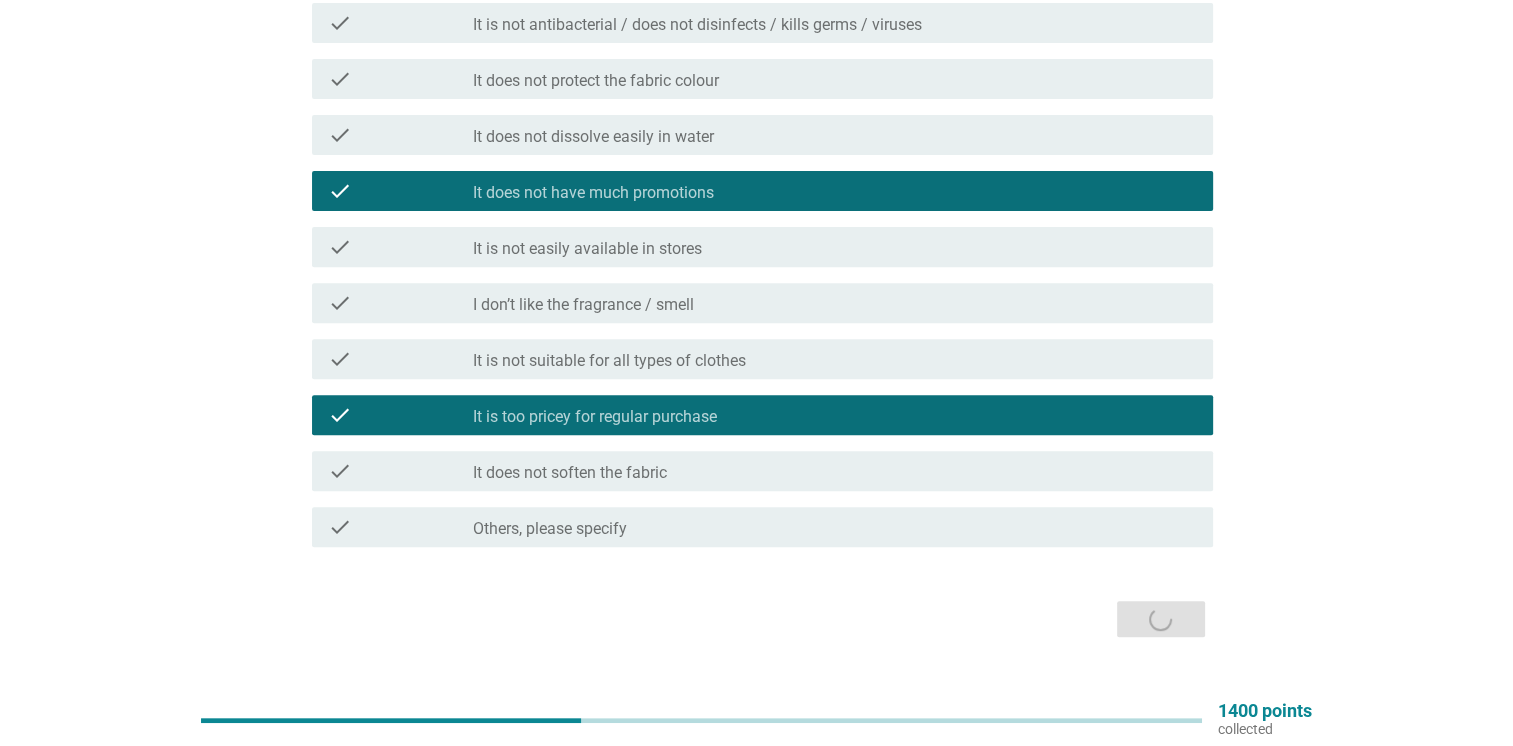 scroll, scrollTop: 0, scrollLeft: 0, axis: both 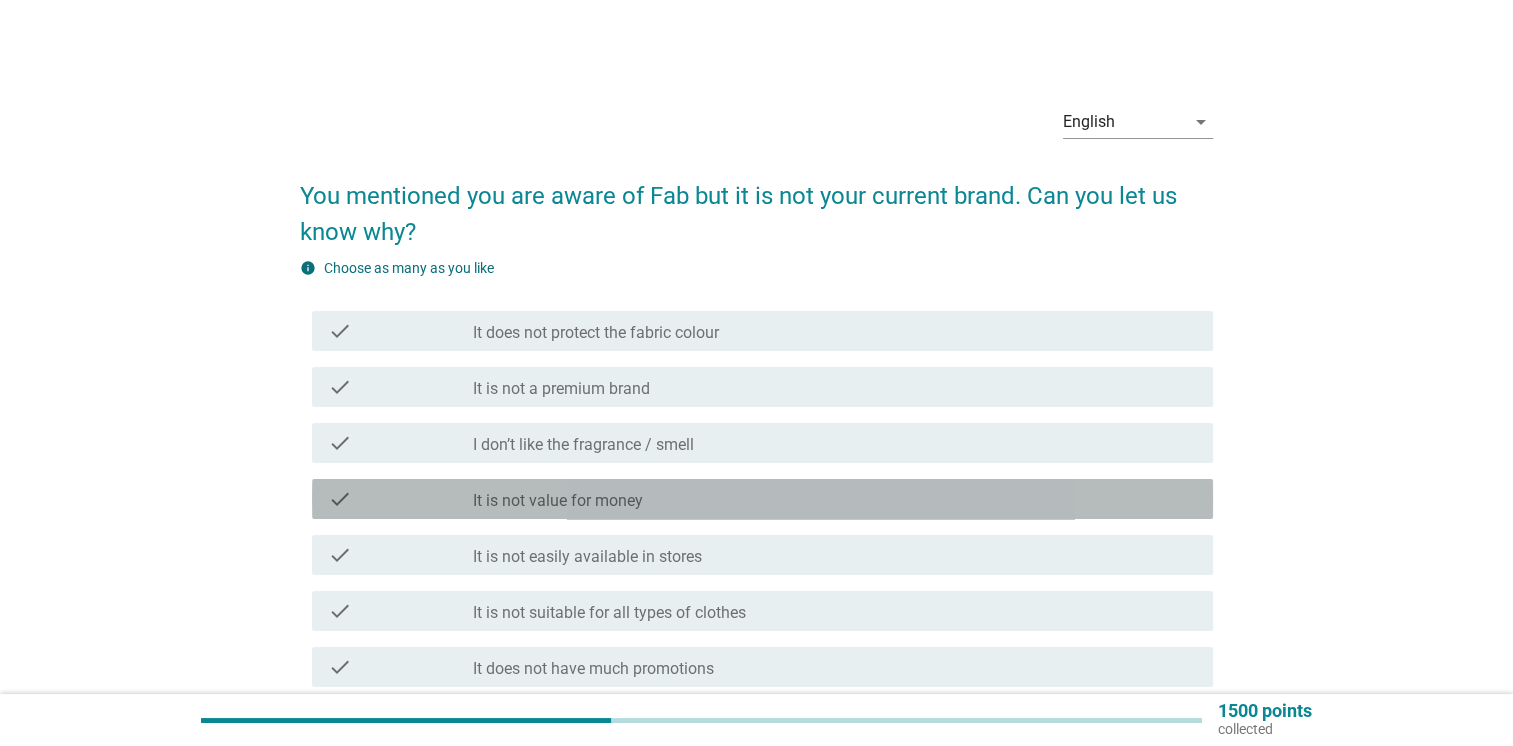 click on "check" at bounding box center [400, 499] 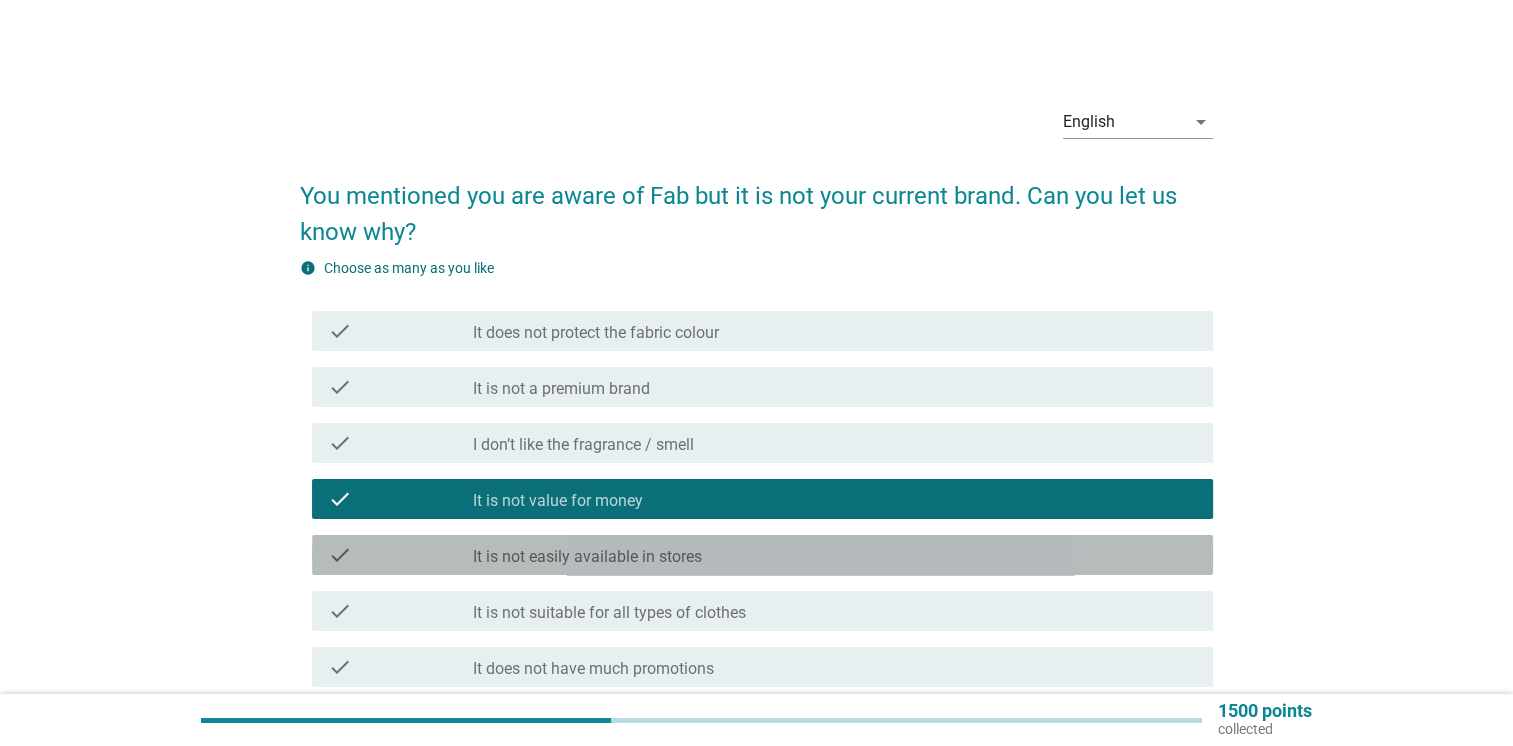 click on "check" at bounding box center [400, 555] 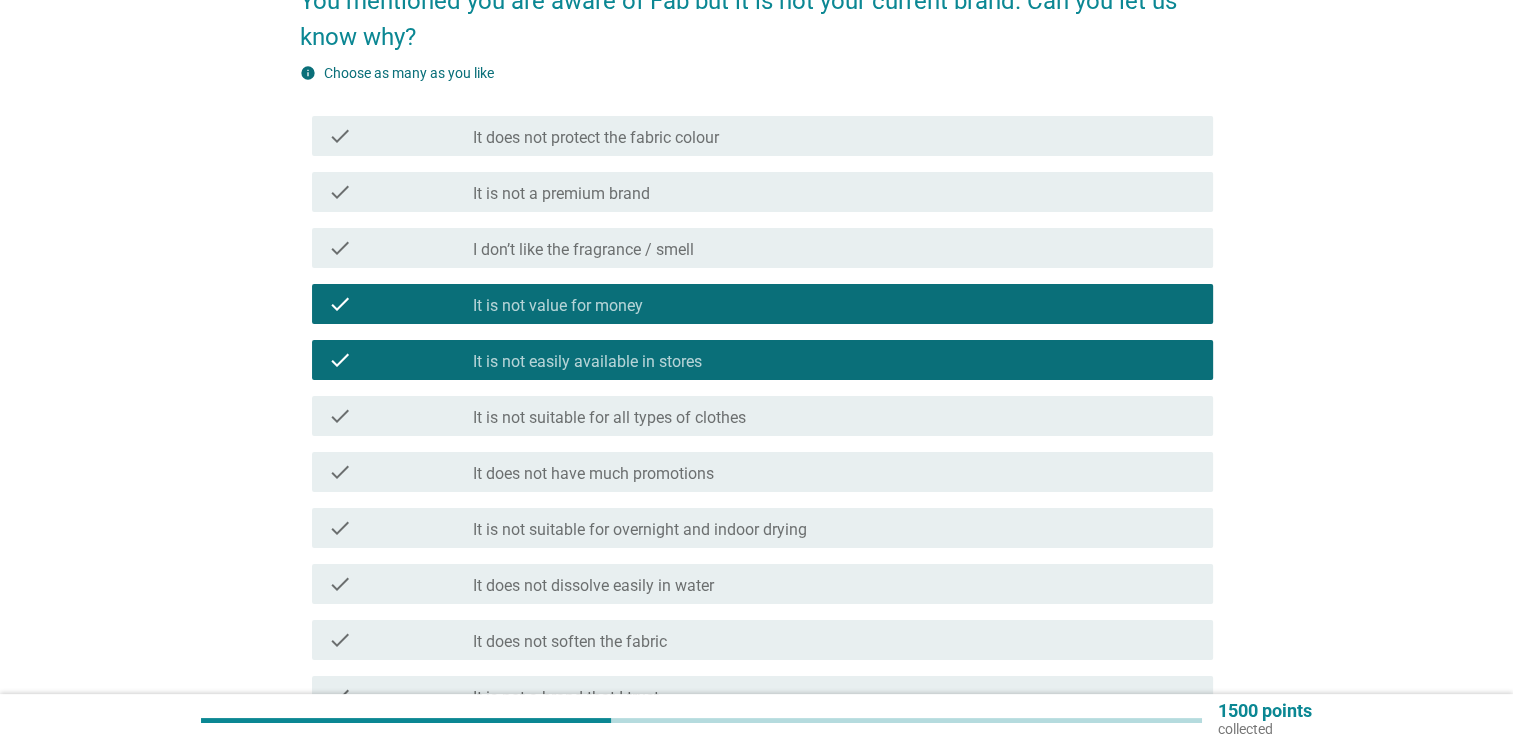 scroll, scrollTop: 200, scrollLeft: 0, axis: vertical 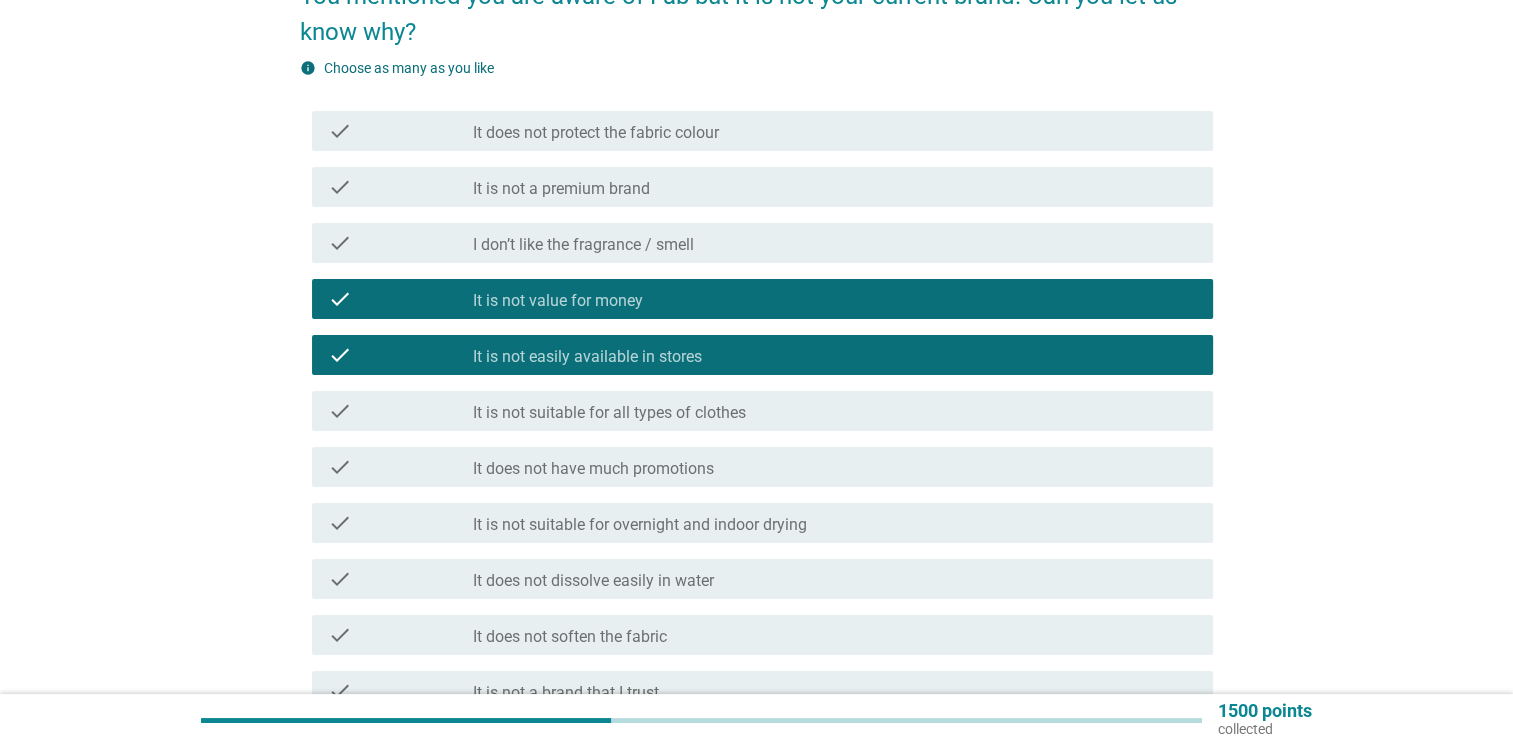 click on "It does not have much promotions" at bounding box center [593, 469] 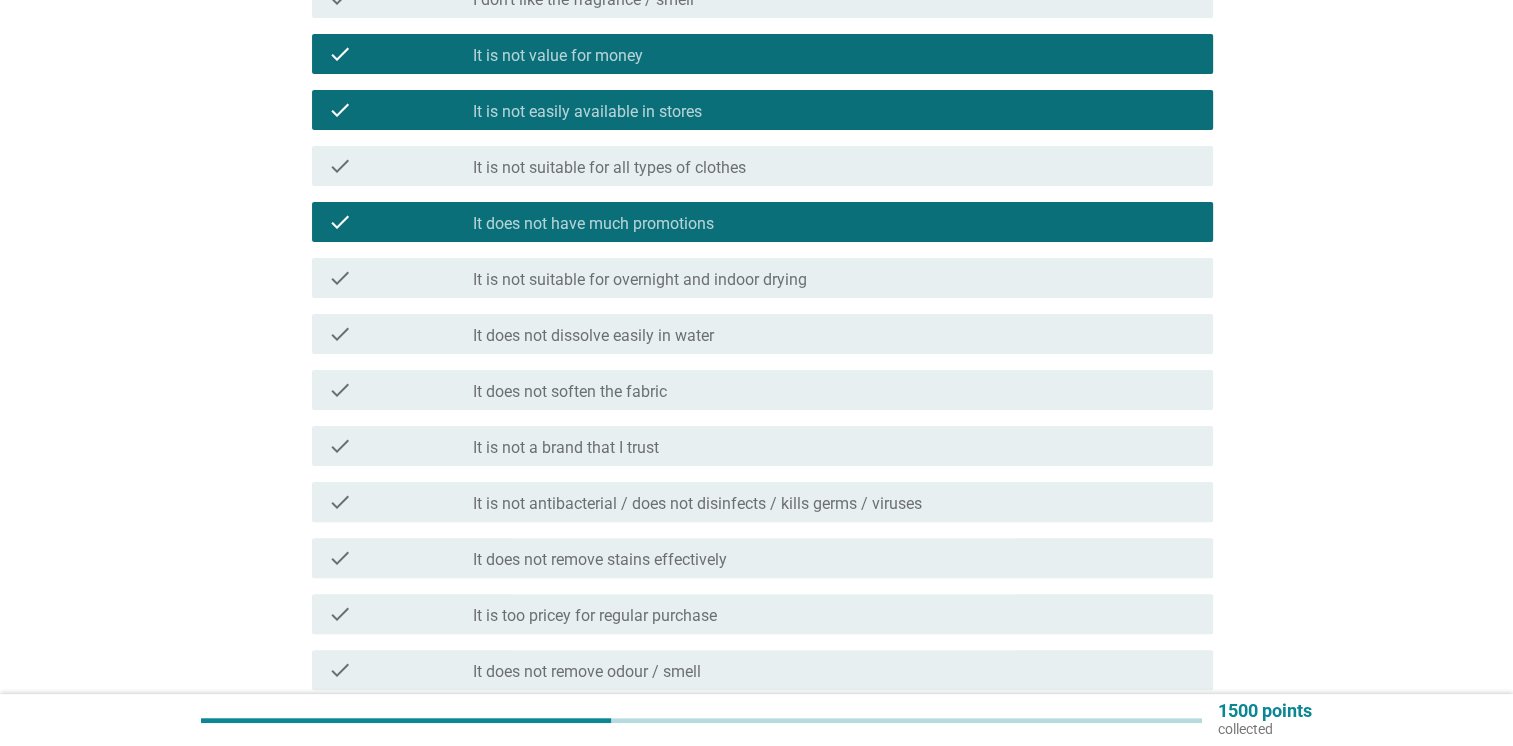 scroll, scrollTop: 500, scrollLeft: 0, axis: vertical 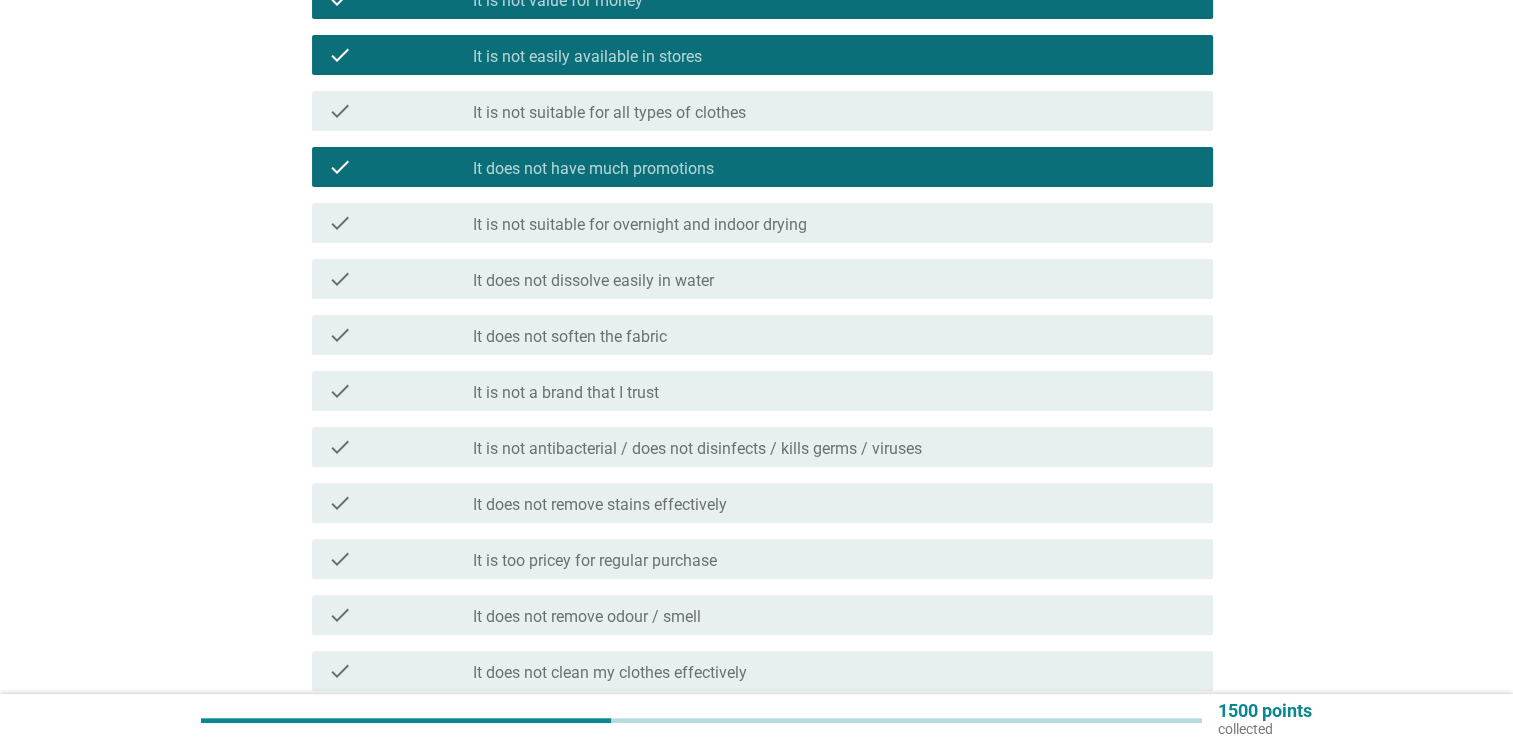 click on "It is too pricey for regular purchase" at bounding box center (595, 561) 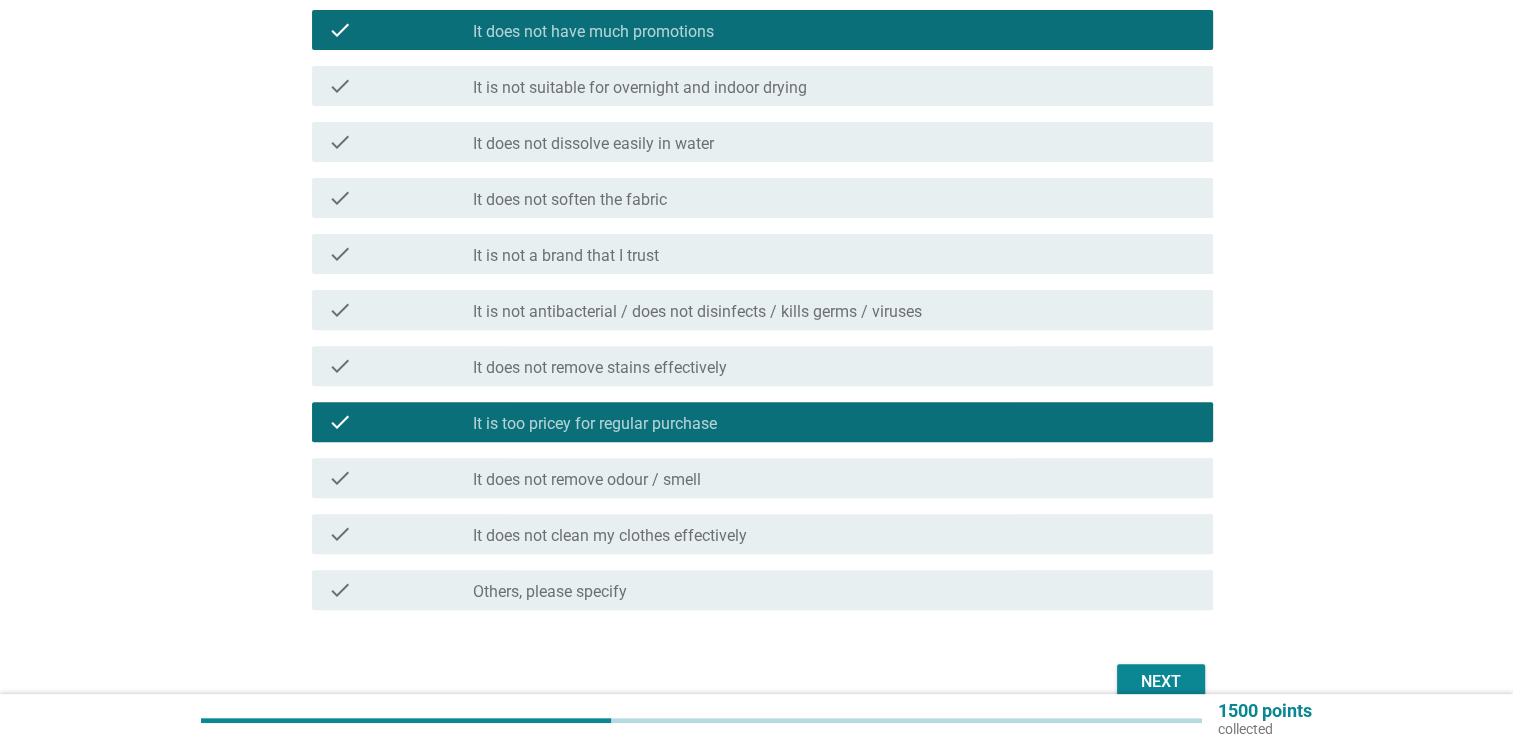 scroll, scrollTop: 738, scrollLeft: 0, axis: vertical 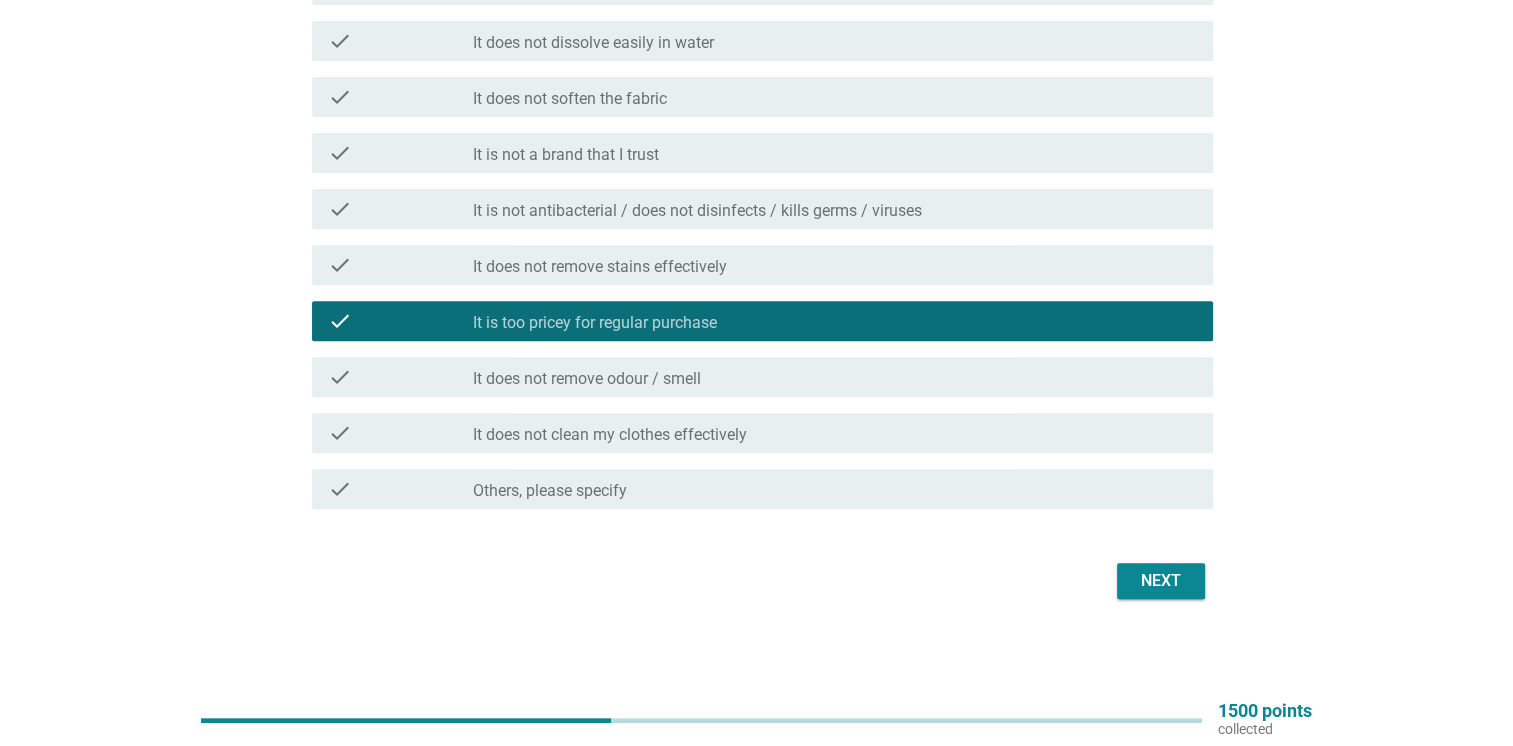 click on "Next" at bounding box center (1161, 581) 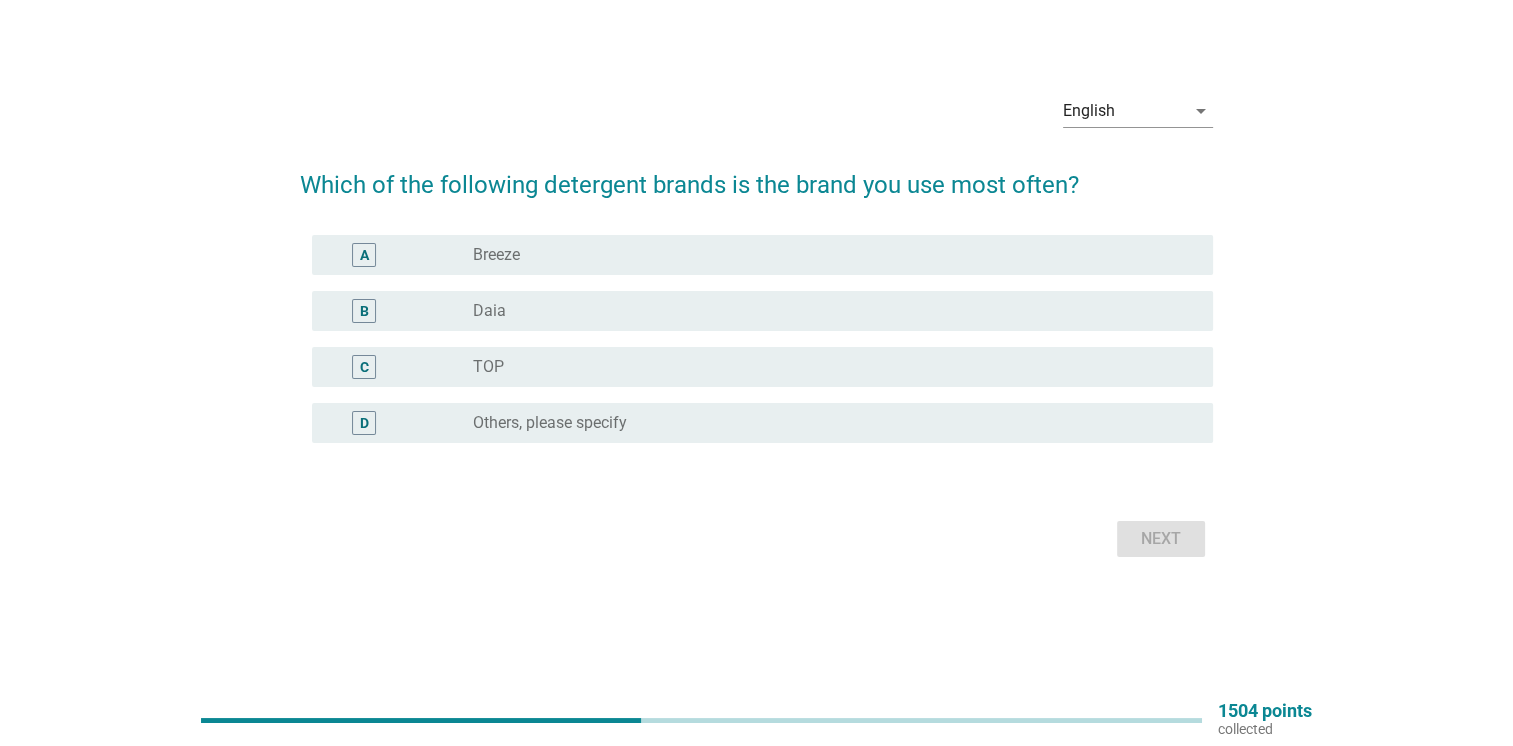 scroll, scrollTop: 0, scrollLeft: 0, axis: both 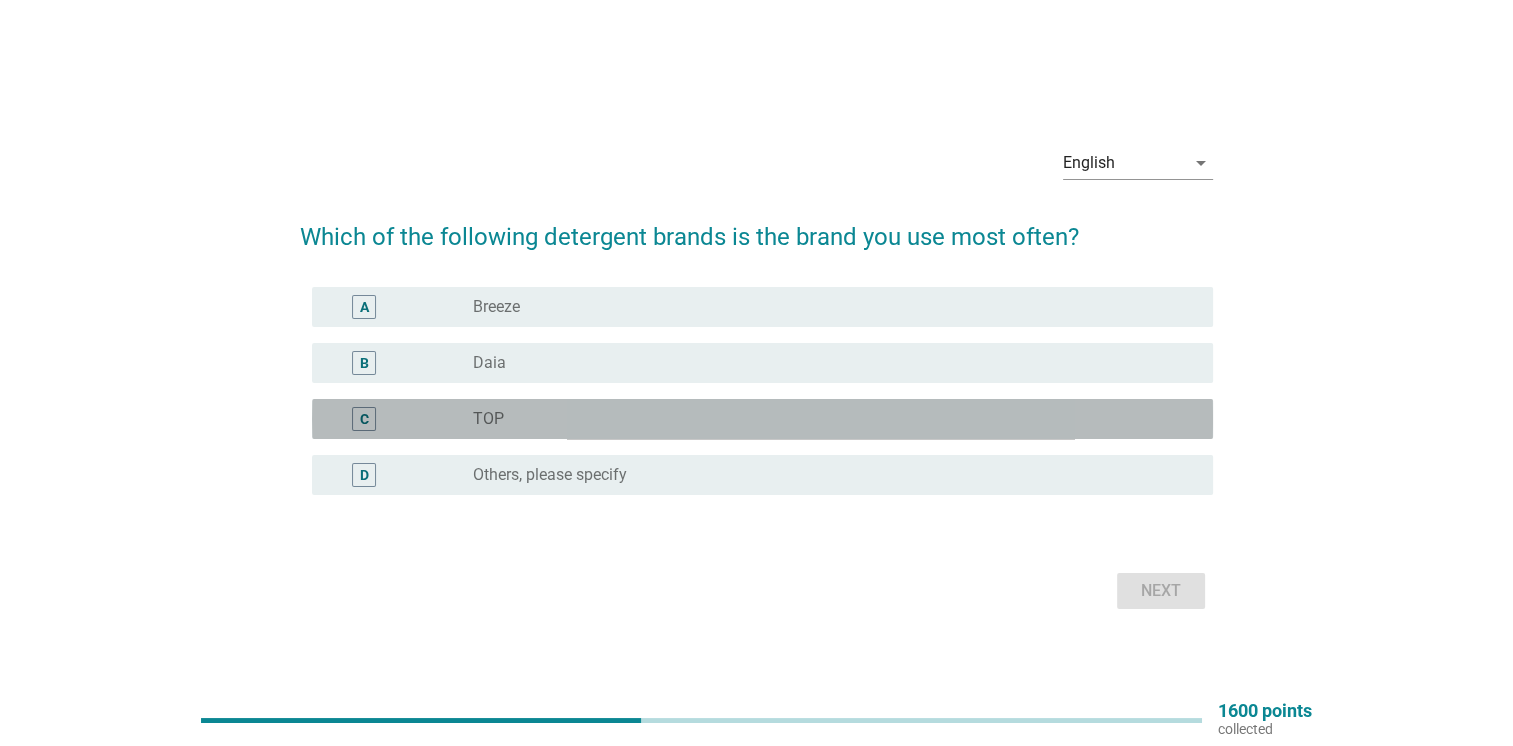 click on "C" at bounding box center (364, 419) 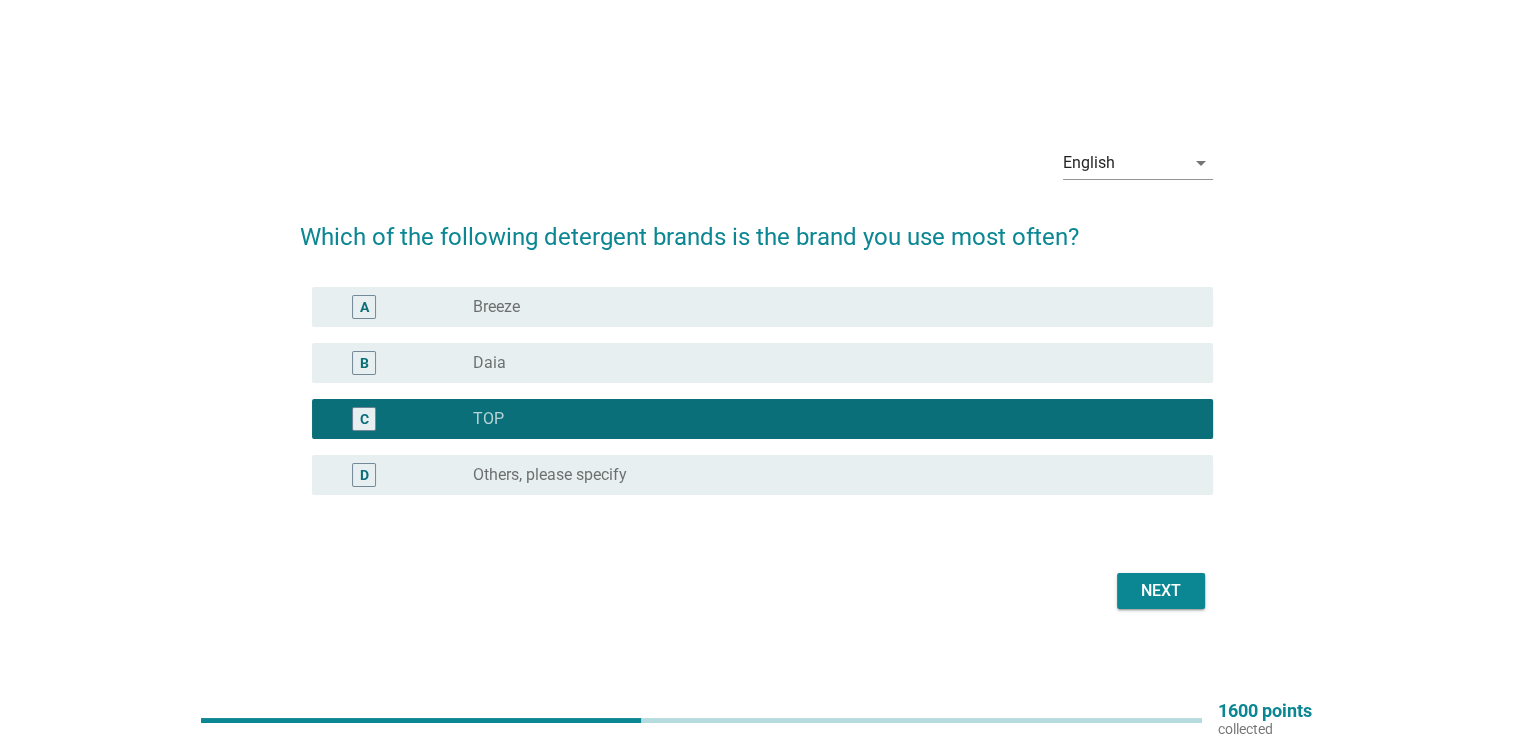 click on "Next" at bounding box center [1161, 591] 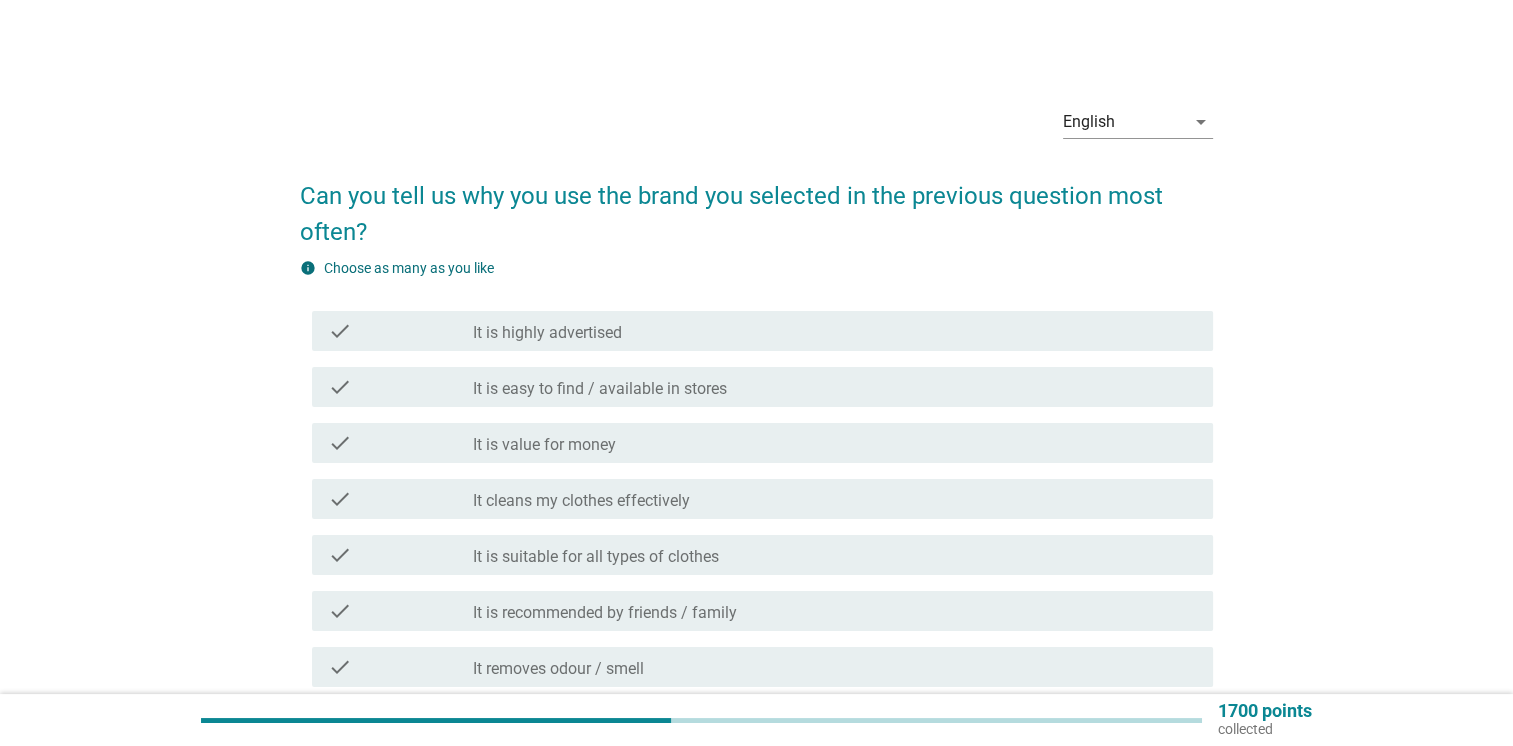 drag, startPoint x: 541, startPoint y: 382, endPoint x: 564, endPoint y: 398, distance: 28.01785 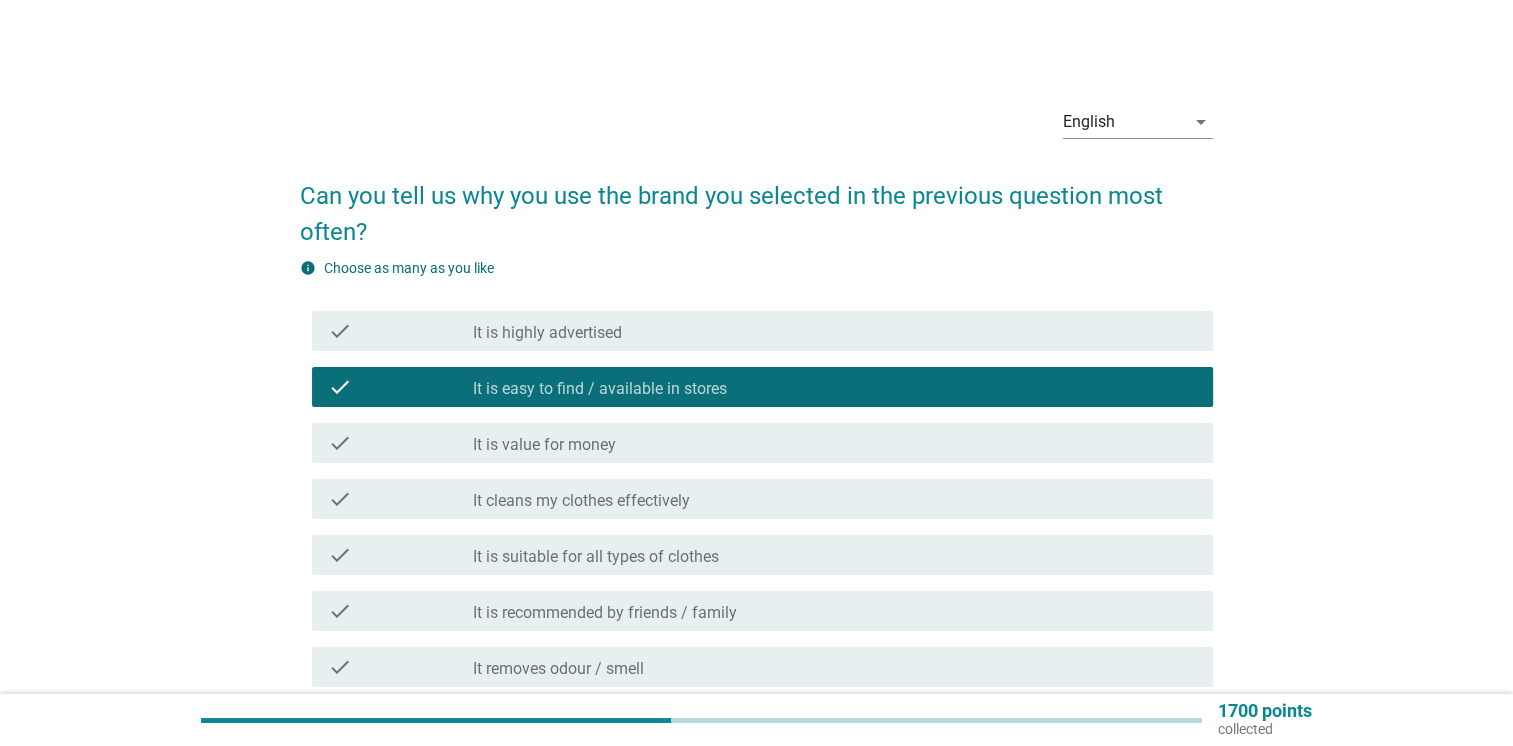click on "It is value for money" at bounding box center (544, 445) 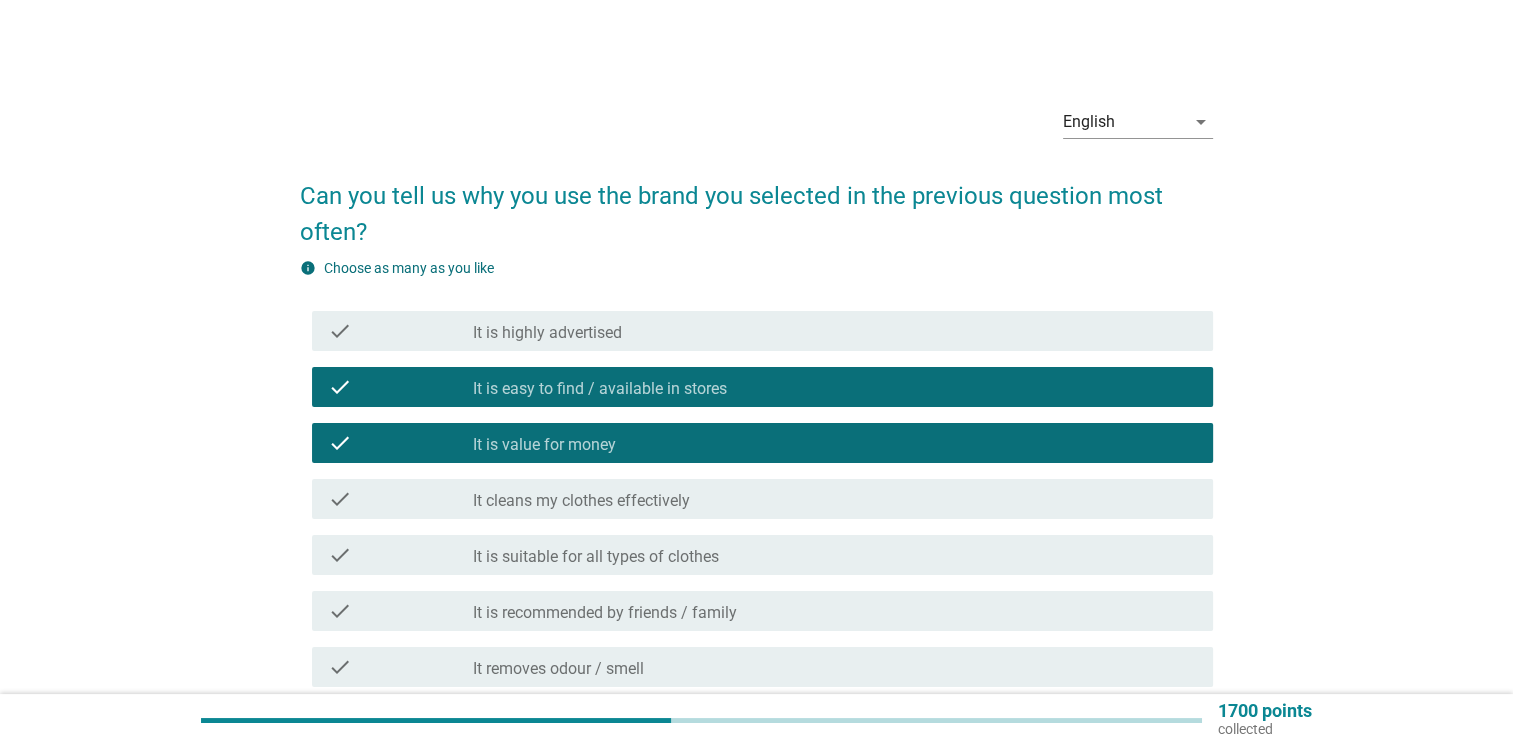 click on "check     check_box_outline_blank It cleans my clothes effectively" at bounding box center [762, 499] 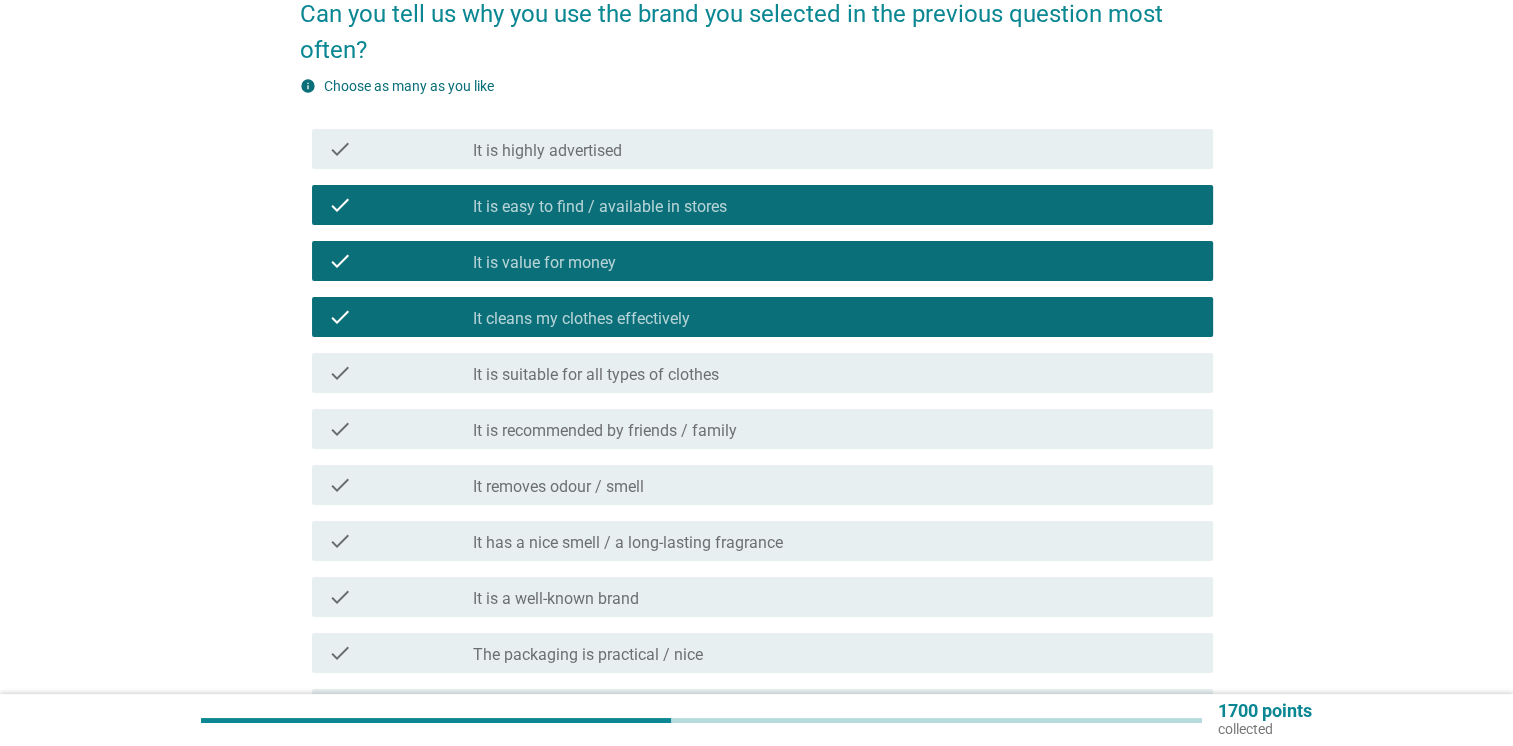 scroll, scrollTop: 200, scrollLeft: 0, axis: vertical 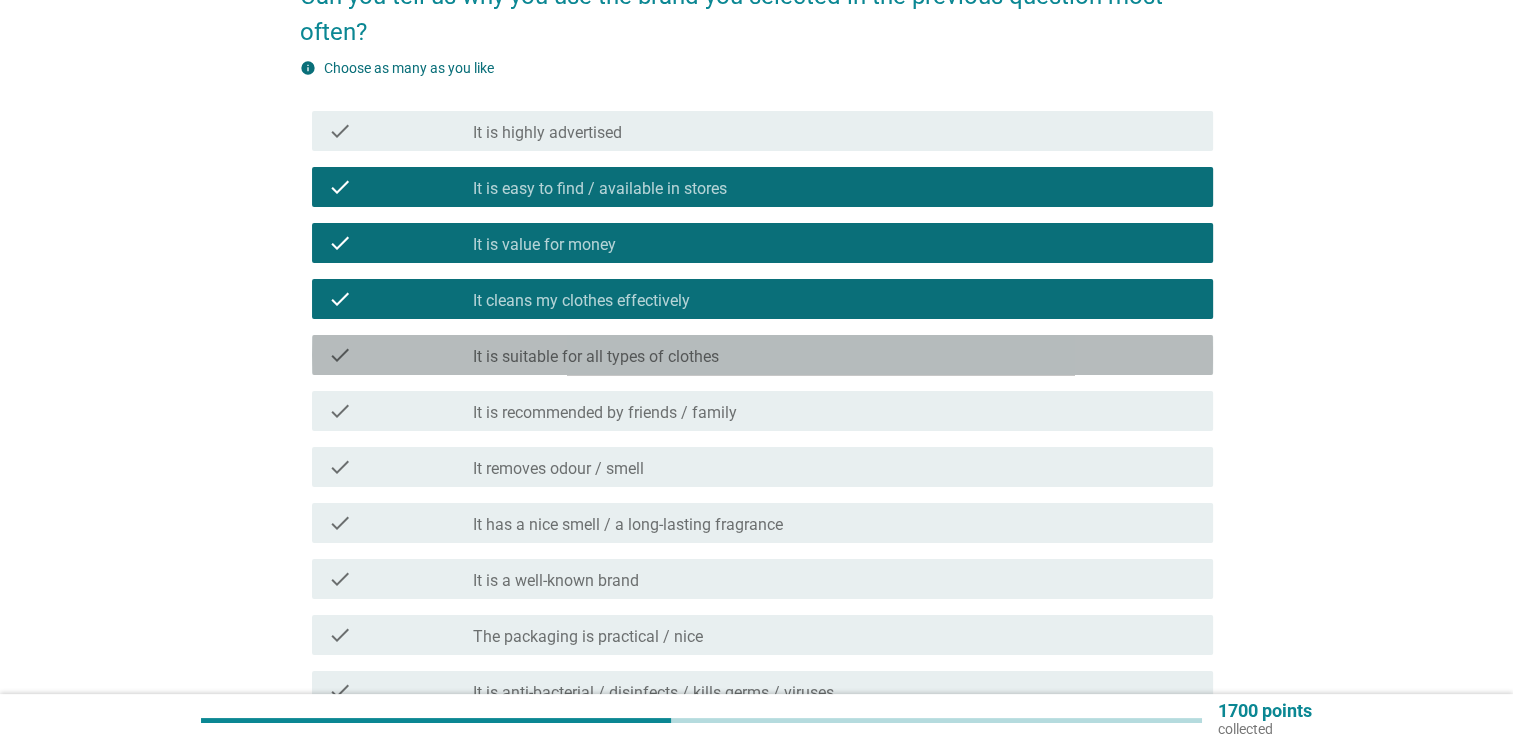 click on "It is suitable for all types of clothes" at bounding box center [596, 357] 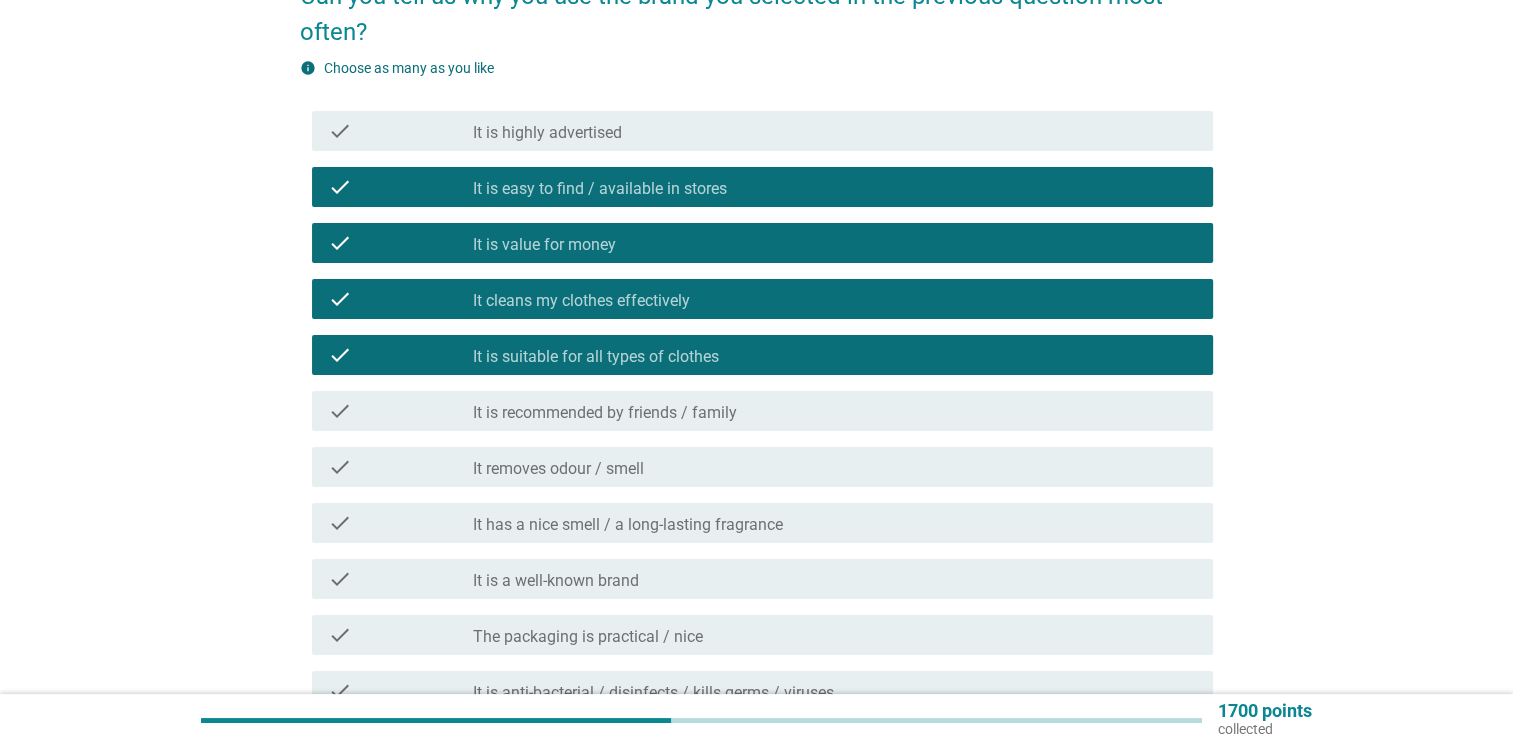 click on "It is recommended by friends / family" at bounding box center [605, 413] 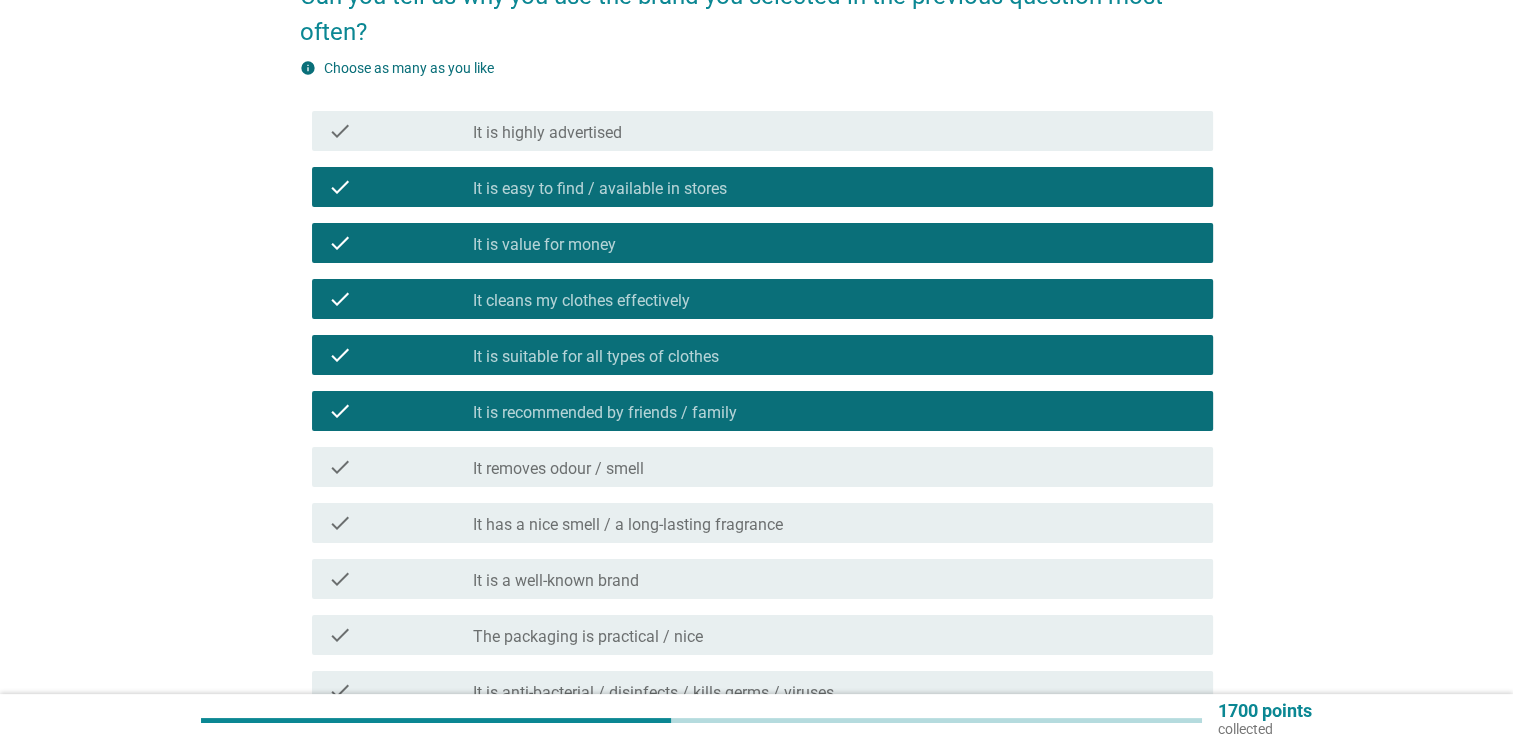 drag, startPoint x: 500, startPoint y: 466, endPoint x: 505, endPoint y: 489, distance: 23.537205 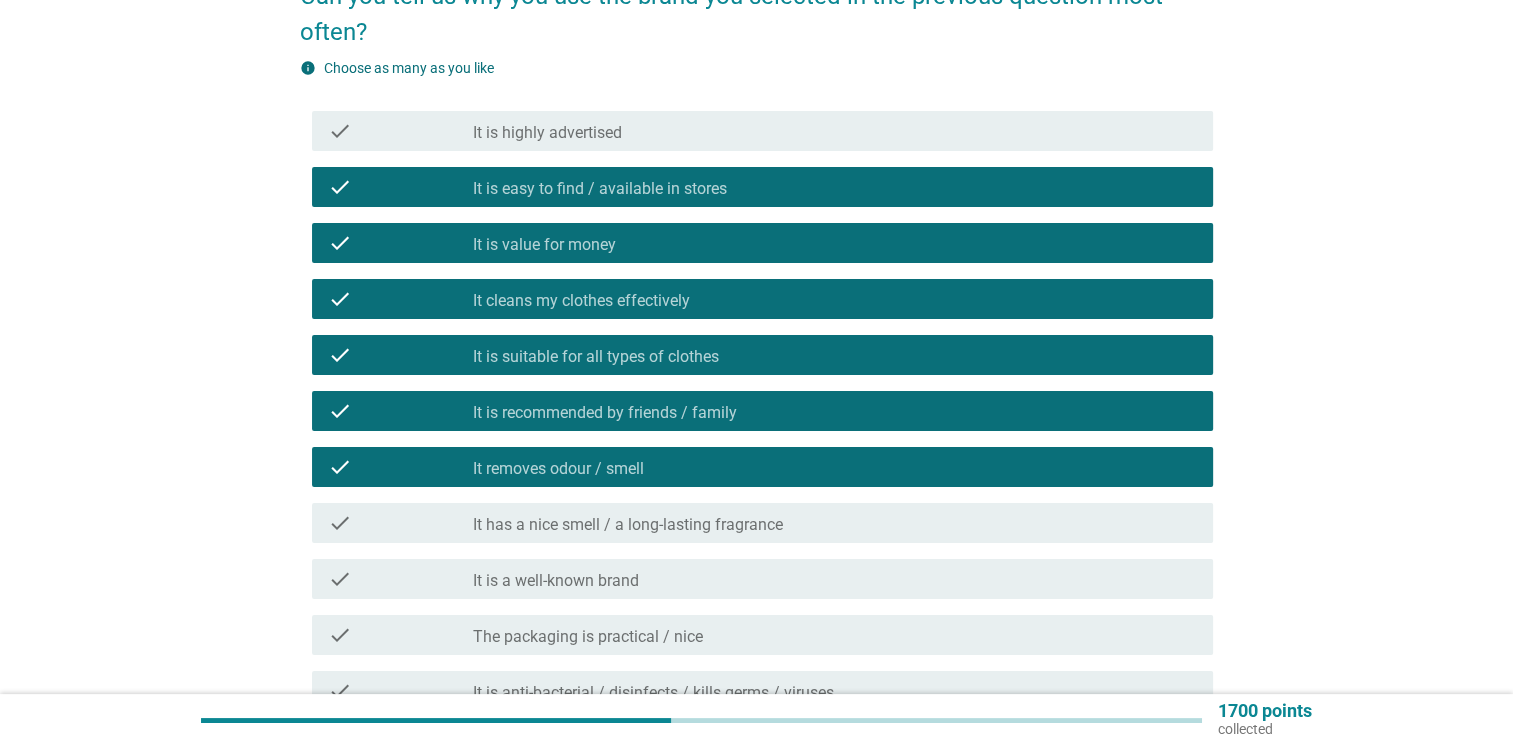 click on "It has a nice smell / a long-lasting fragrance" at bounding box center [628, 525] 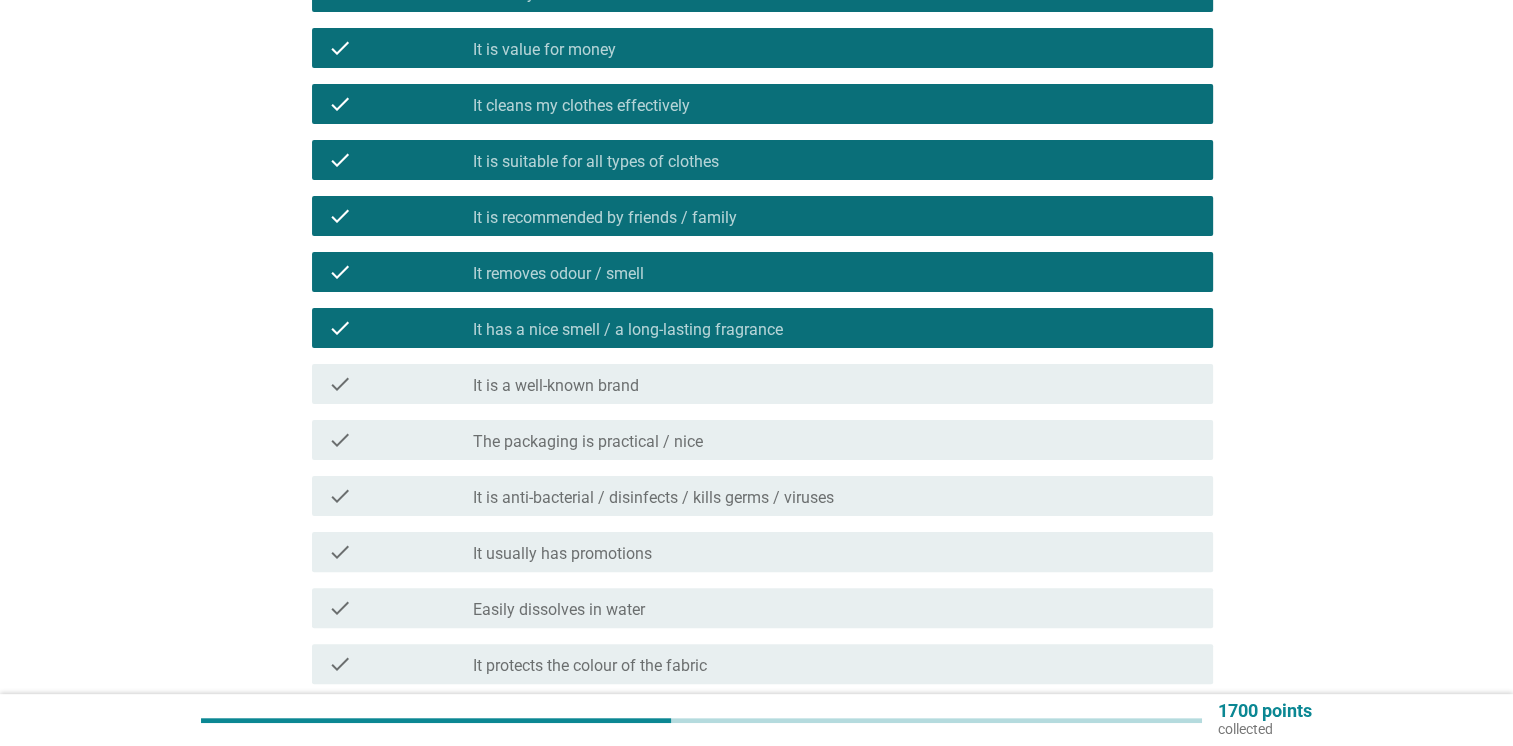 scroll, scrollTop: 400, scrollLeft: 0, axis: vertical 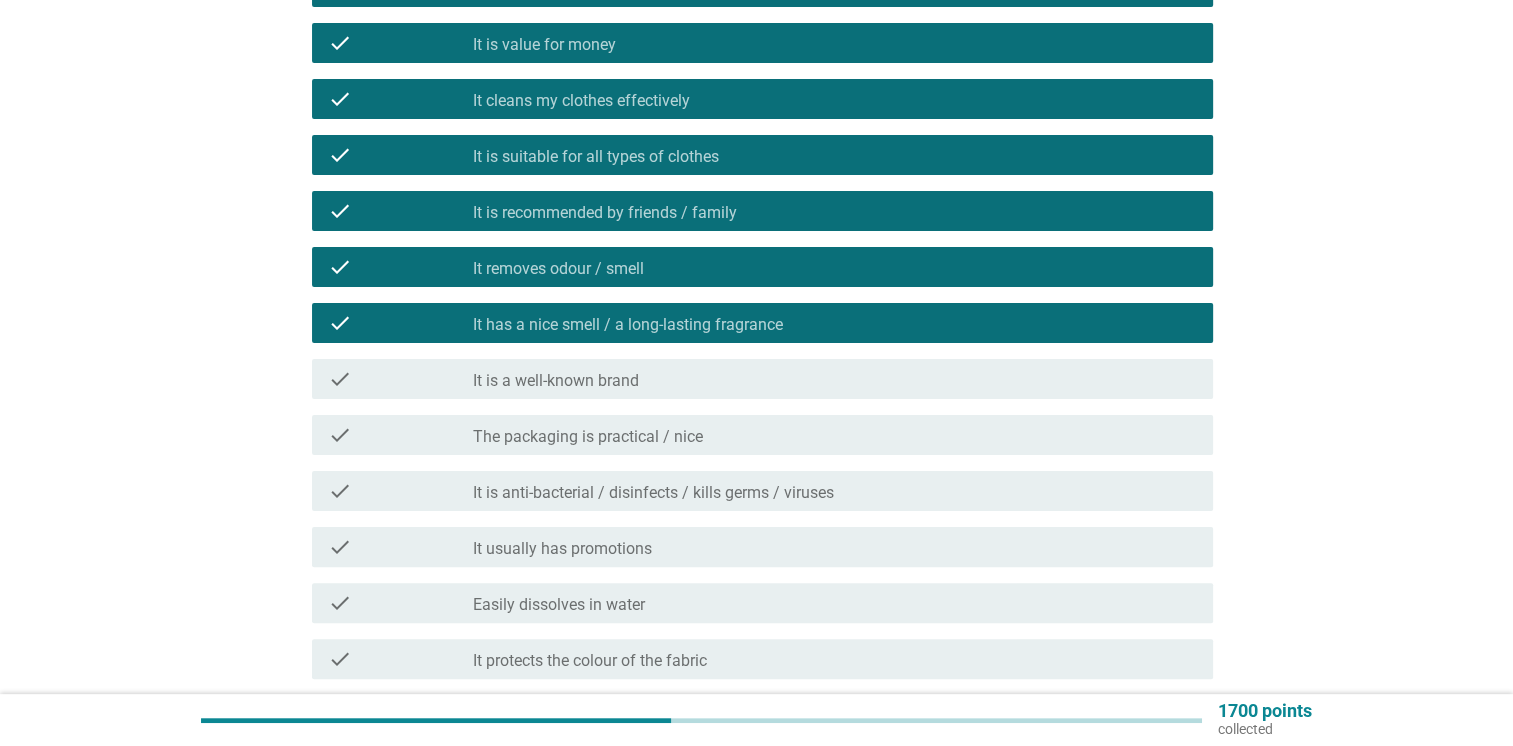 click on "It is a well-known brand" at bounding box center (556, 381) 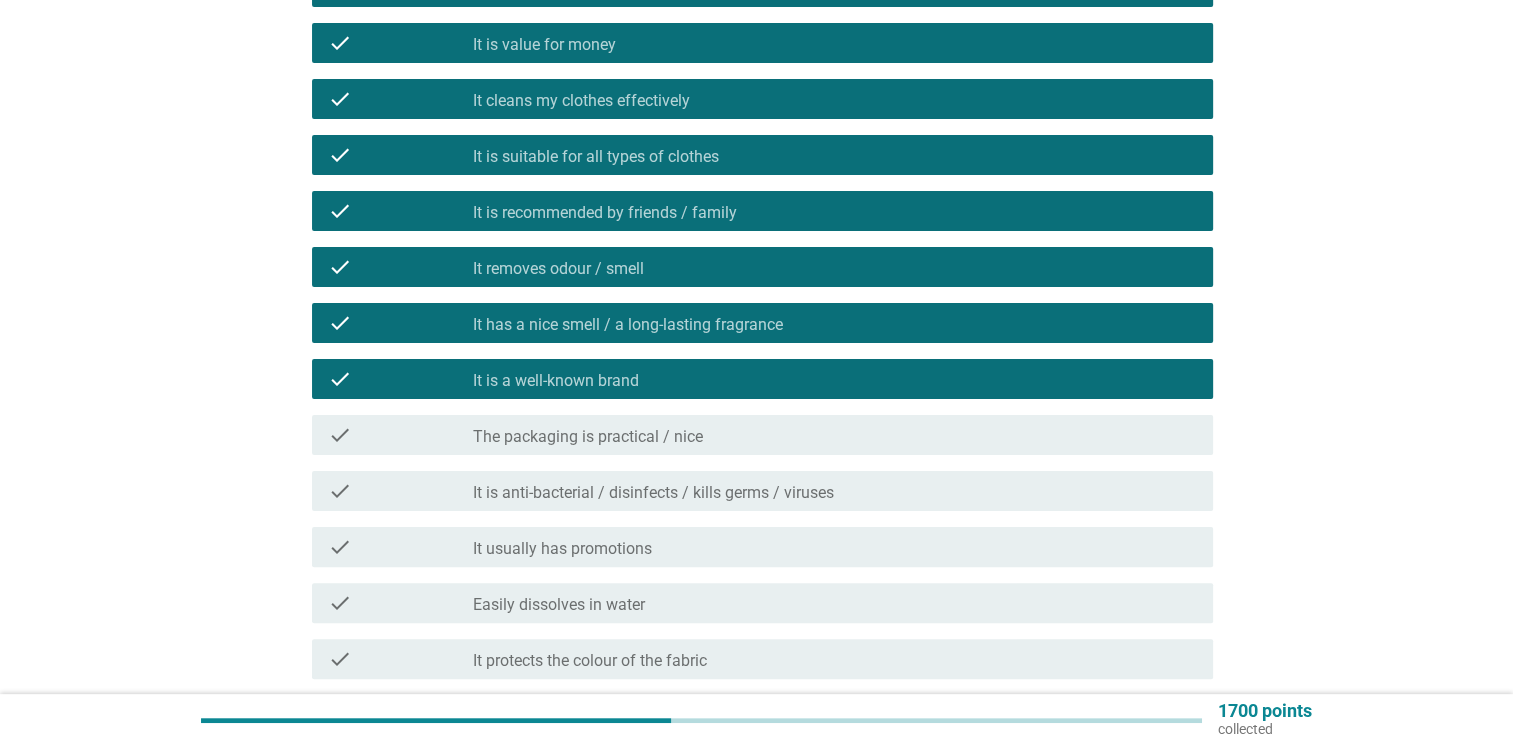 click on "The packaging is practical / nice" at bounding box center (588, 437) 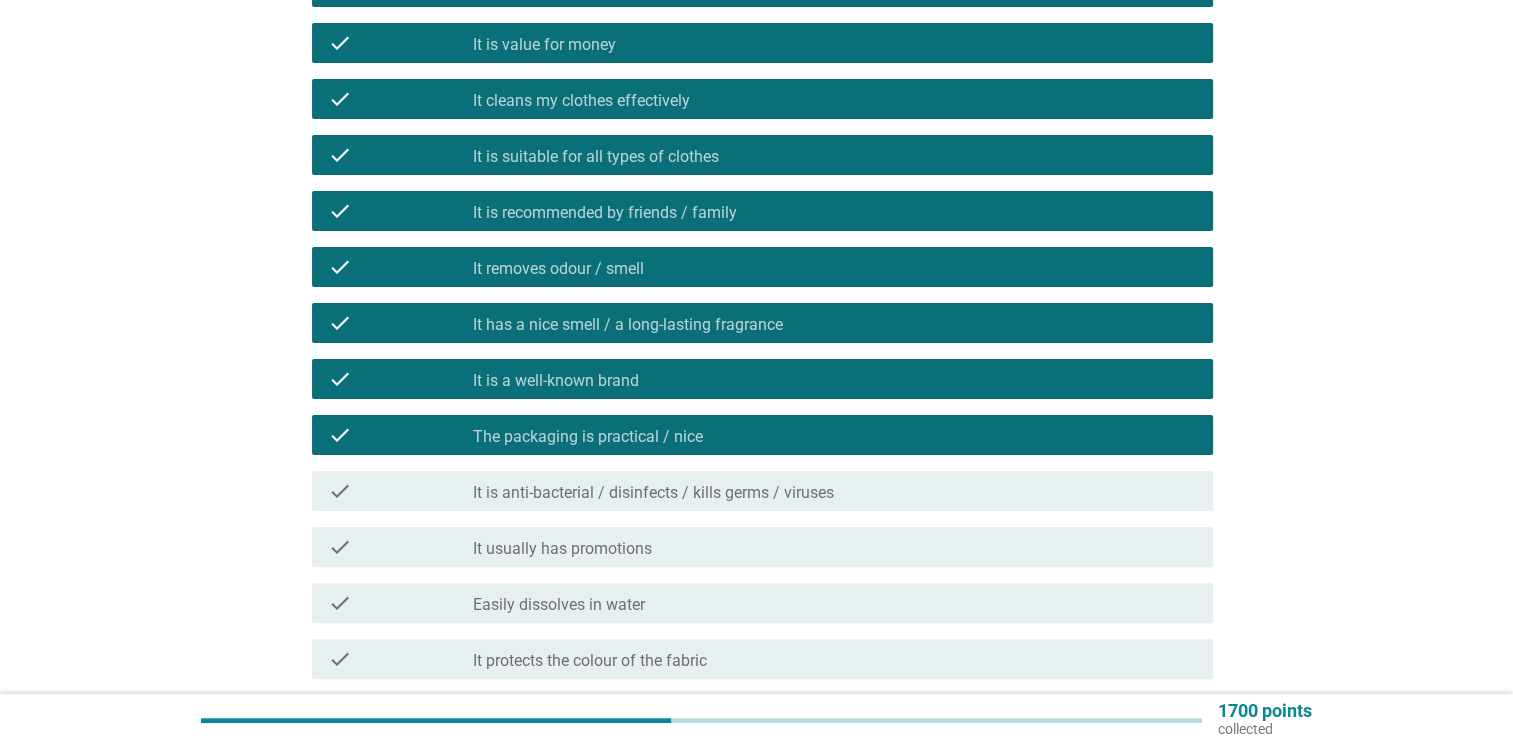click on "It is anti-bacterial / disinfects / kills germs / viruses" at bounding box center (653, 493) 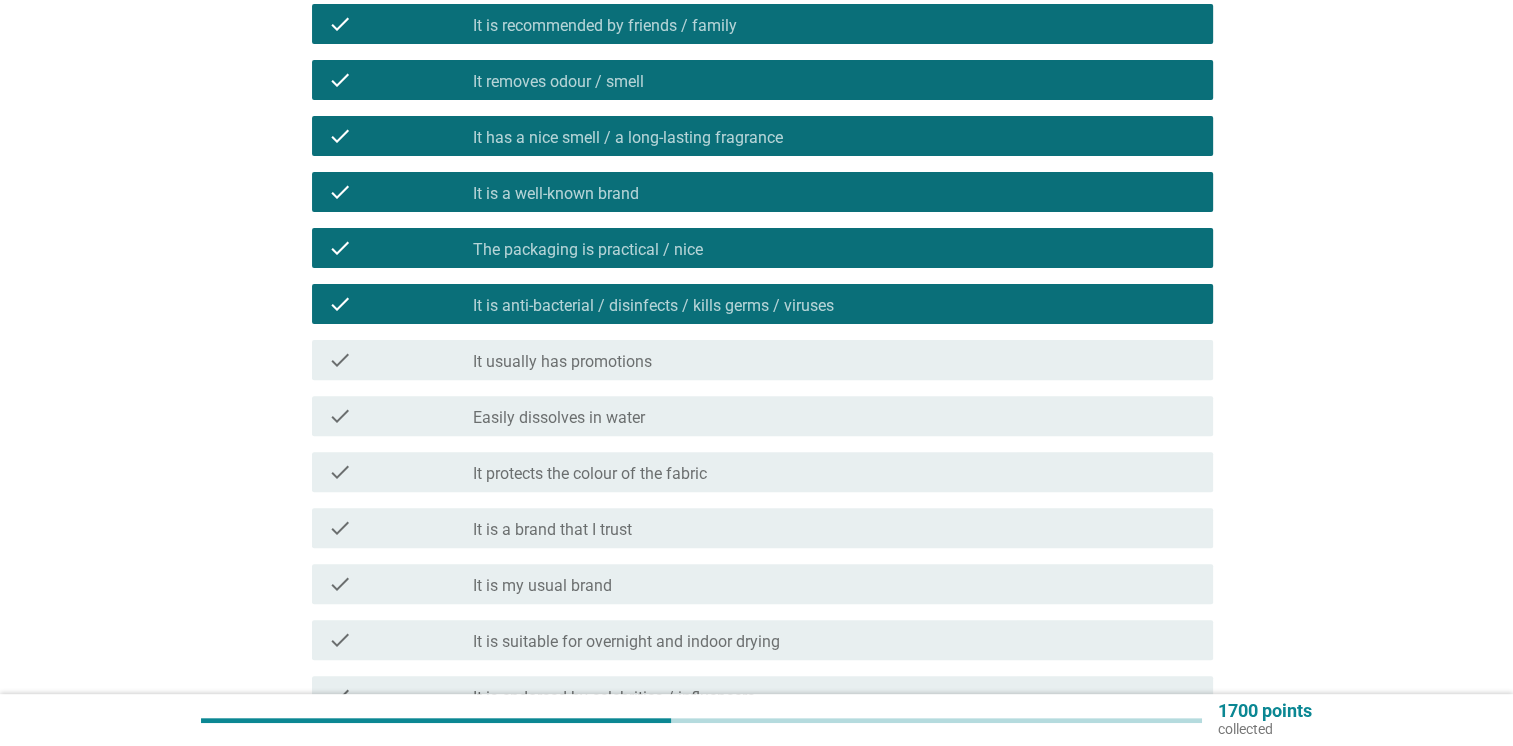 scroll, scrollTop: 600, scrollLeft: 0, axis: vertical 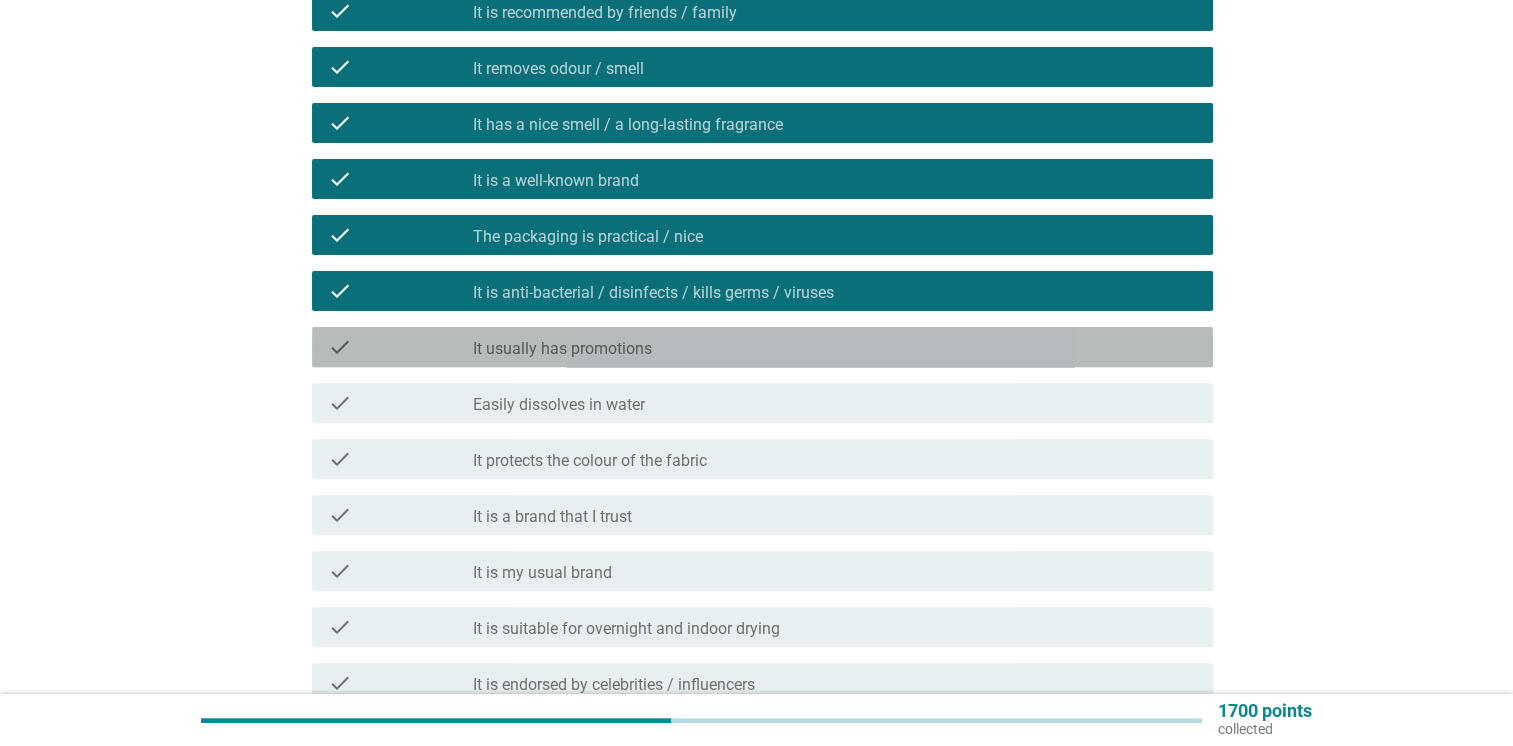 click on "It usually has promotions" at bounding box center (562, 349) 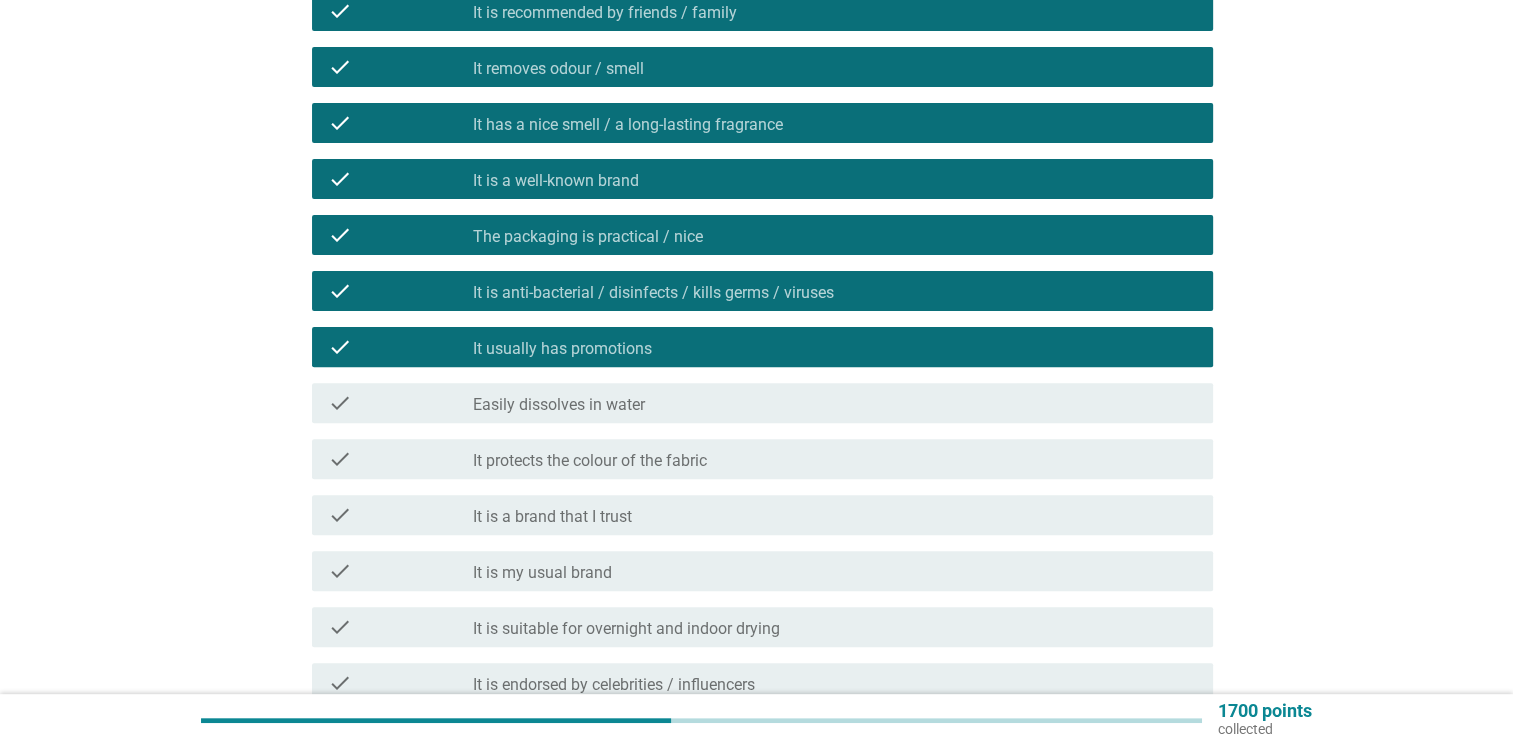 click on "Easily dissolves in water" at bounding box center (559, 405) 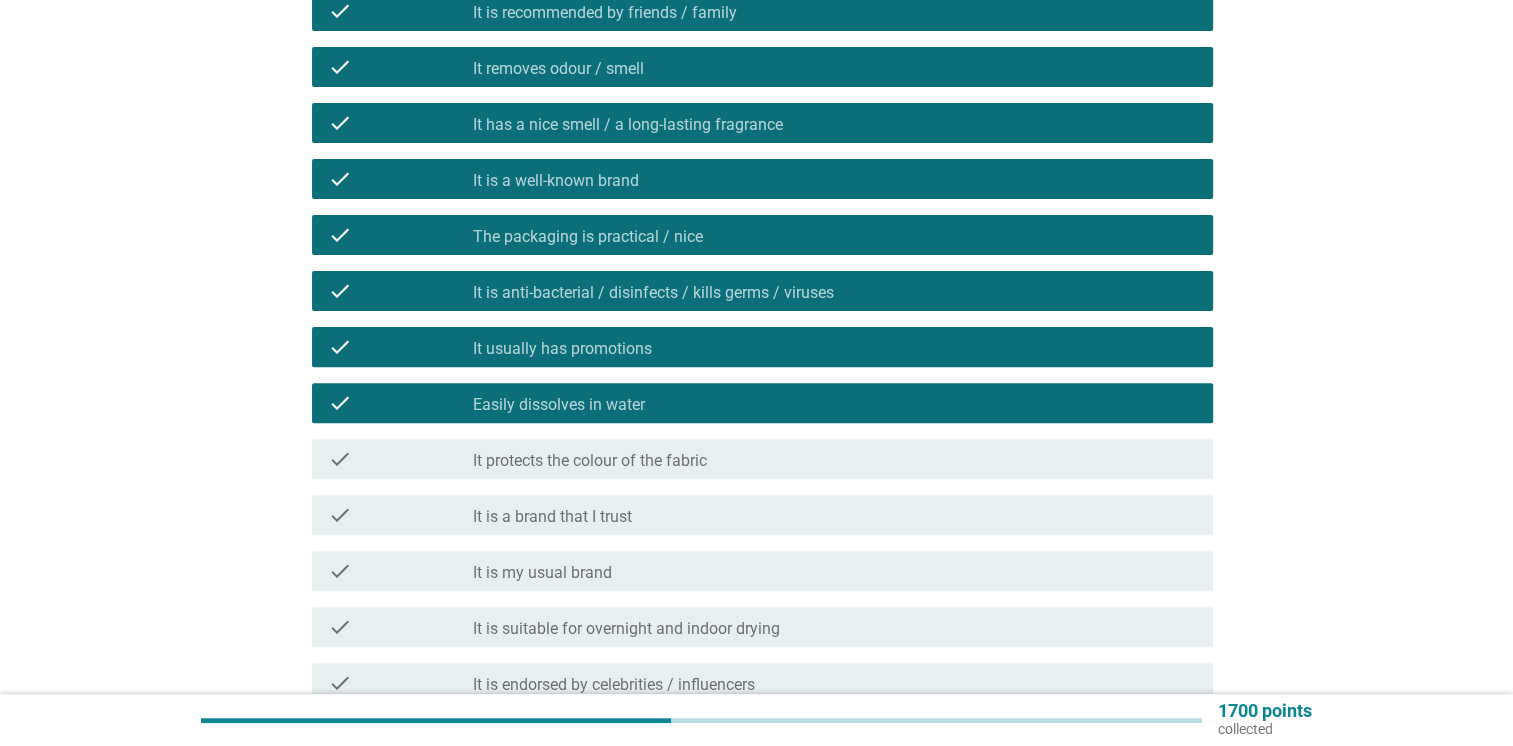 click on "It protects the colour of the fabric" at bounding box center [590, 461] 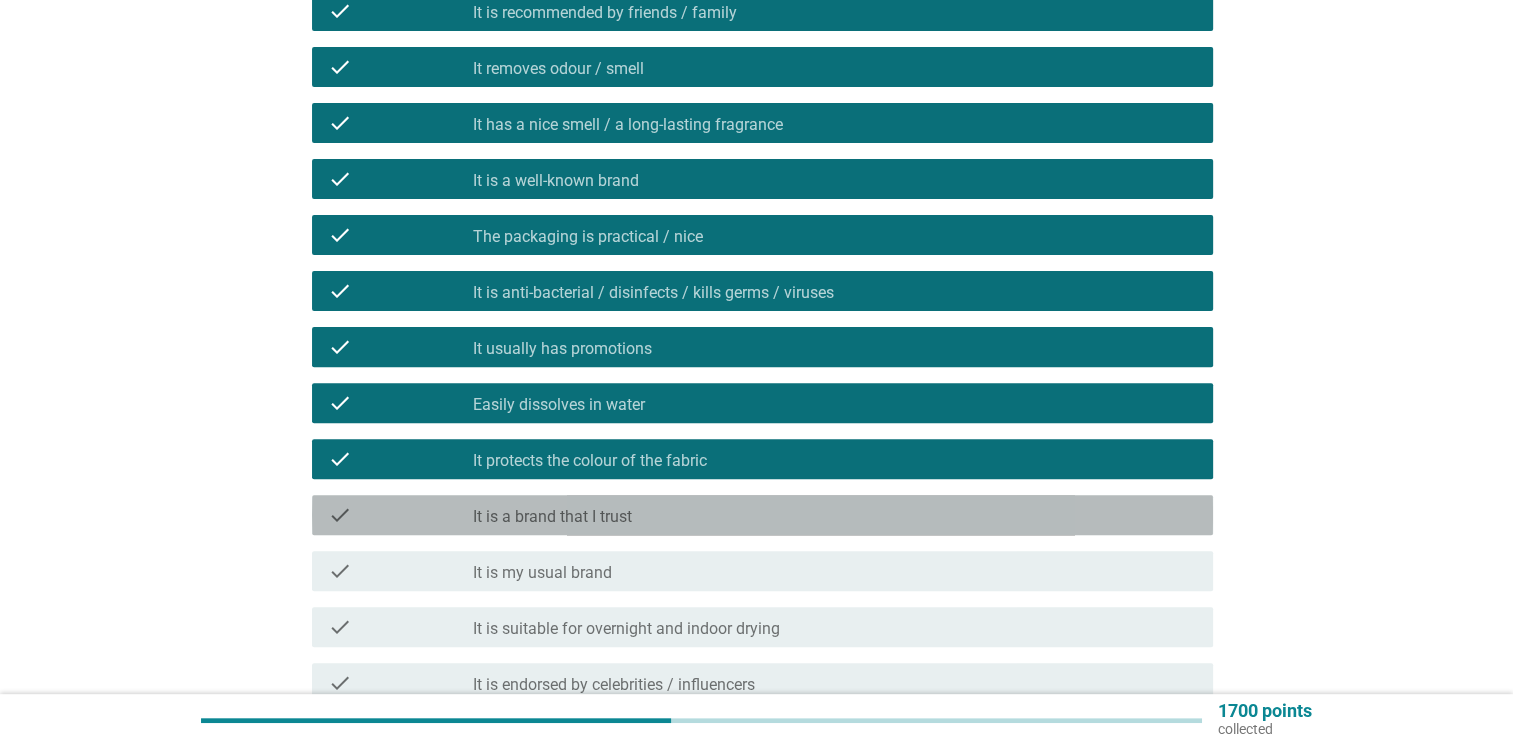 click on "It is a brand that I trust" at bounding box center (552, 517) 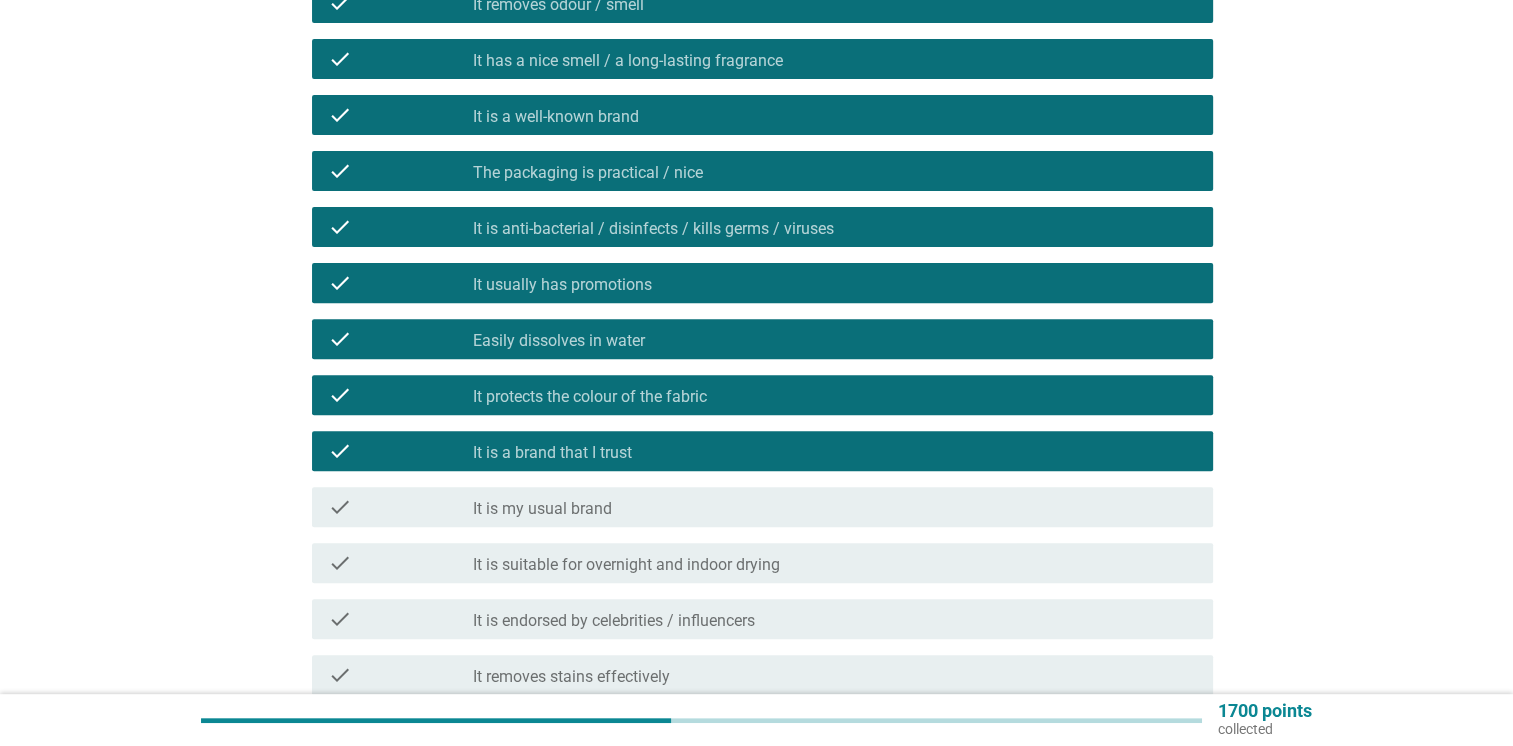 scroll, scrollTop: 700, scrollLeft: 0, axis: vertical 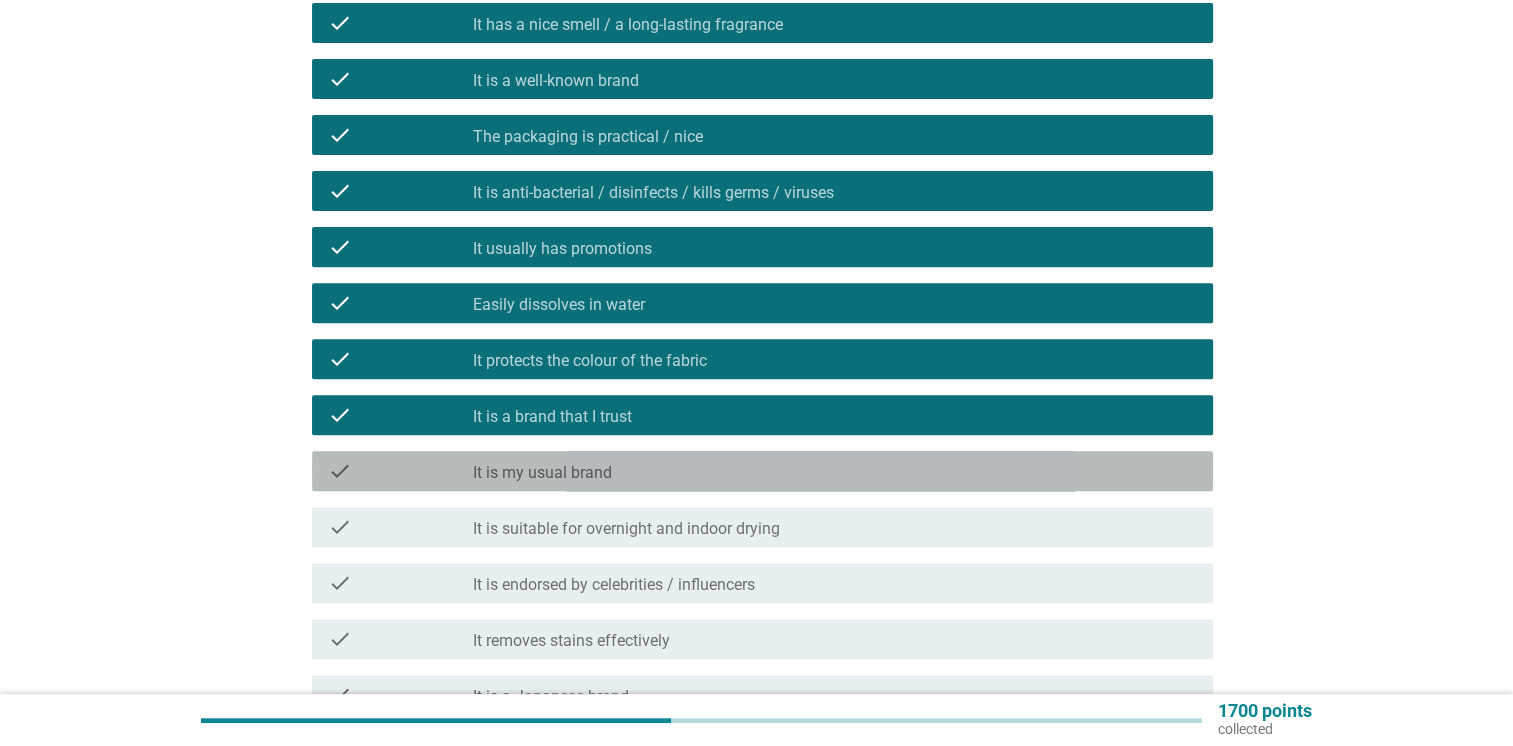click on "It is my usual brand" at bounding box center [542, 473] 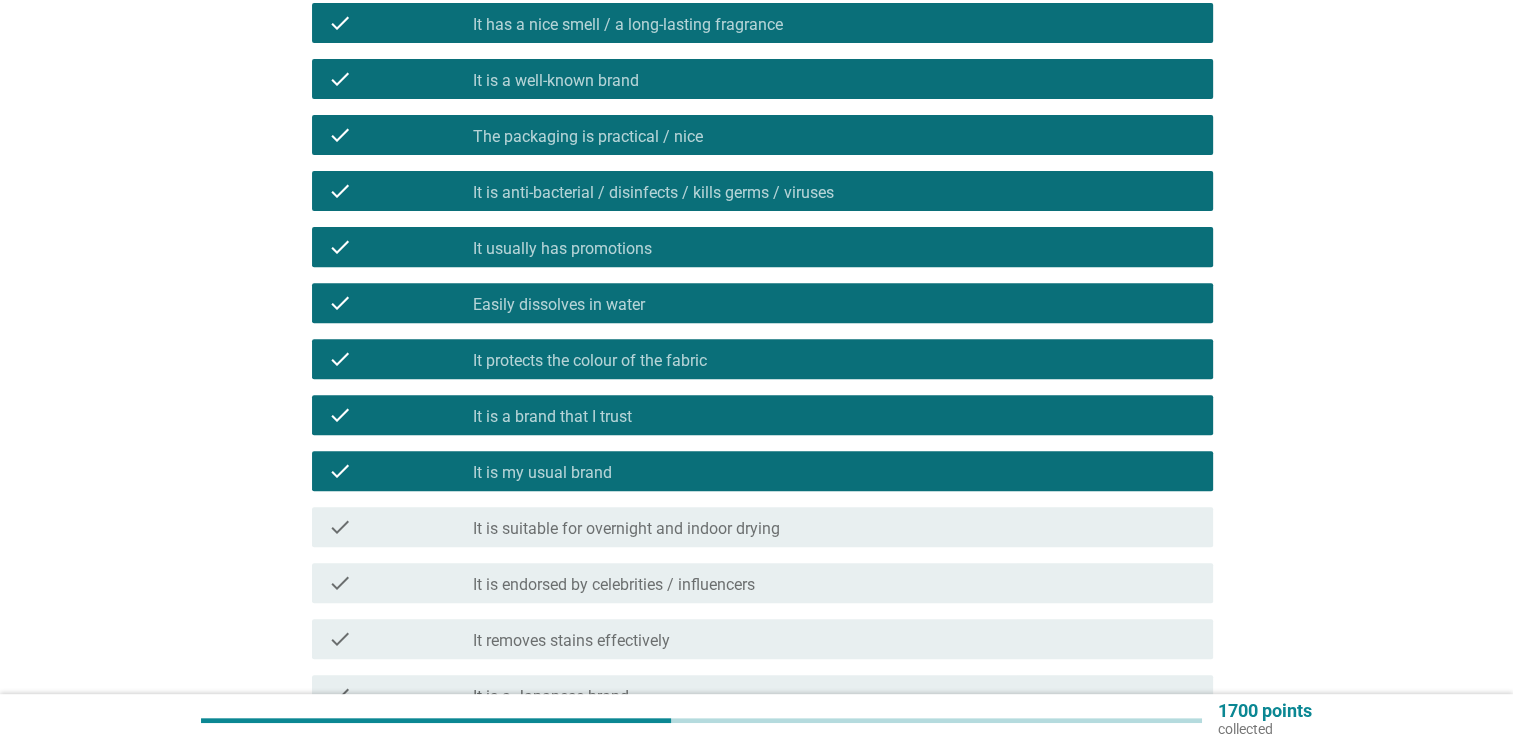 click on "check_box_outline_blank It is suitable for overnight and indoor drying" at bounding box center (835, 527) 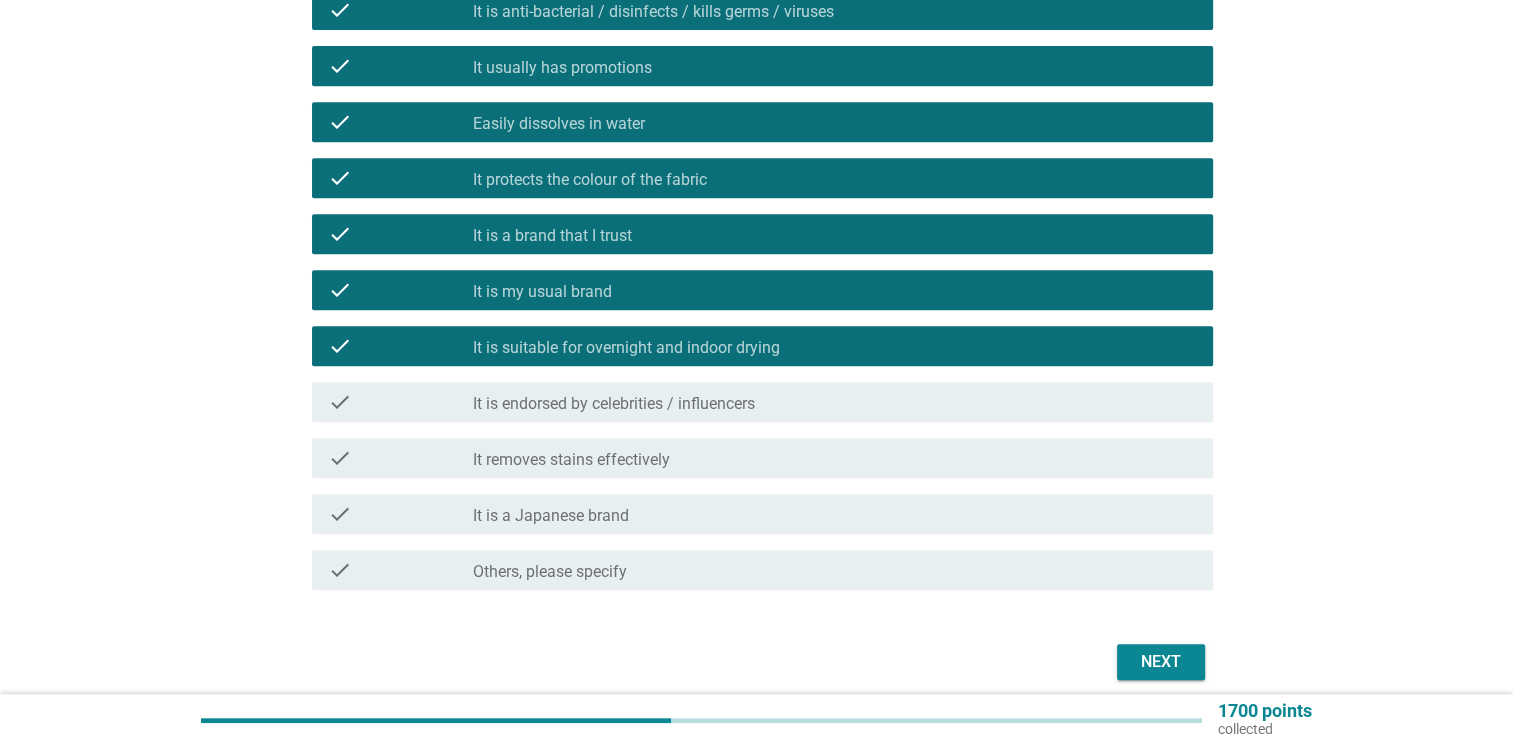 scroll, scrollTop: 900, scrollLeft: 0, axis: vertical 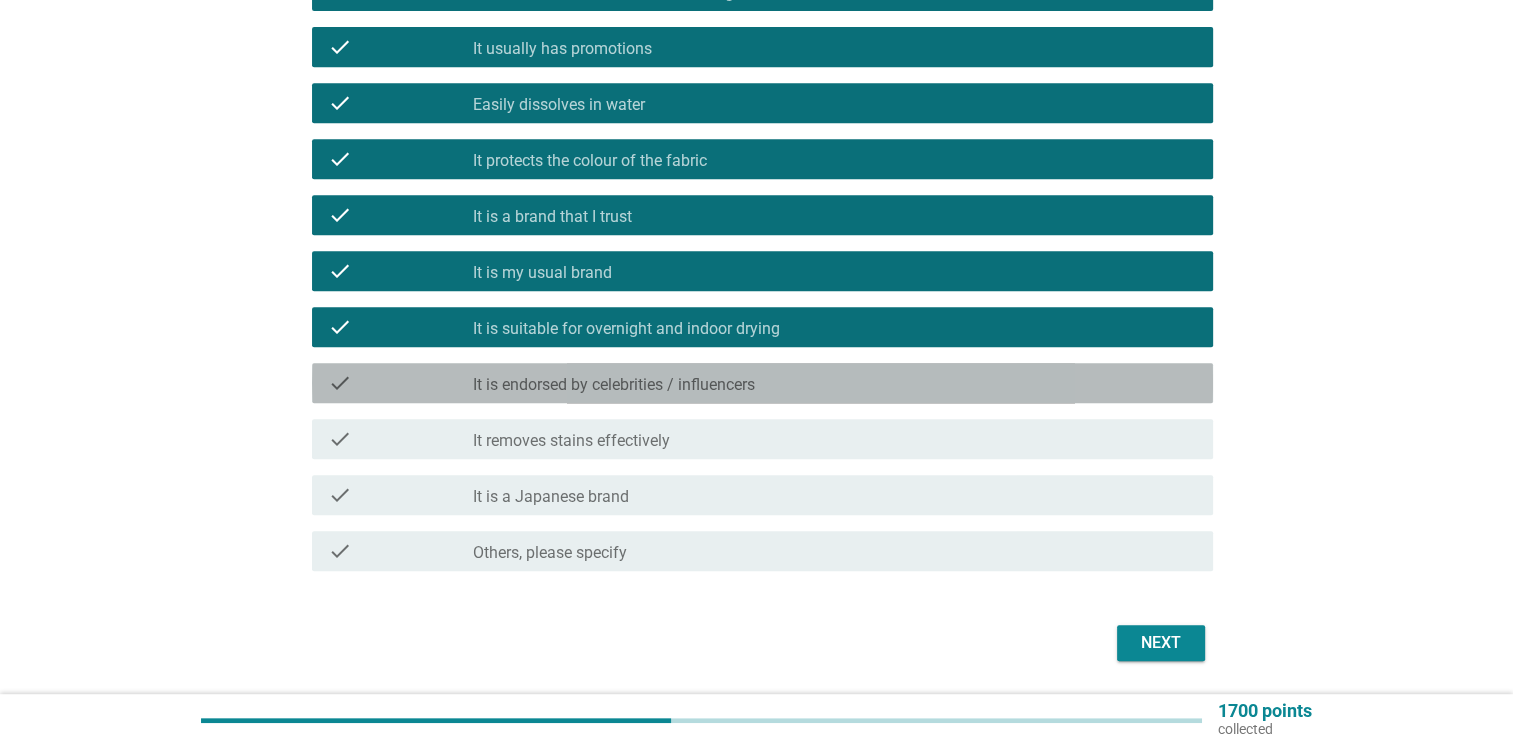 click on "It is endorsed by celebrities / influencers" at bounding box center (614, 385) 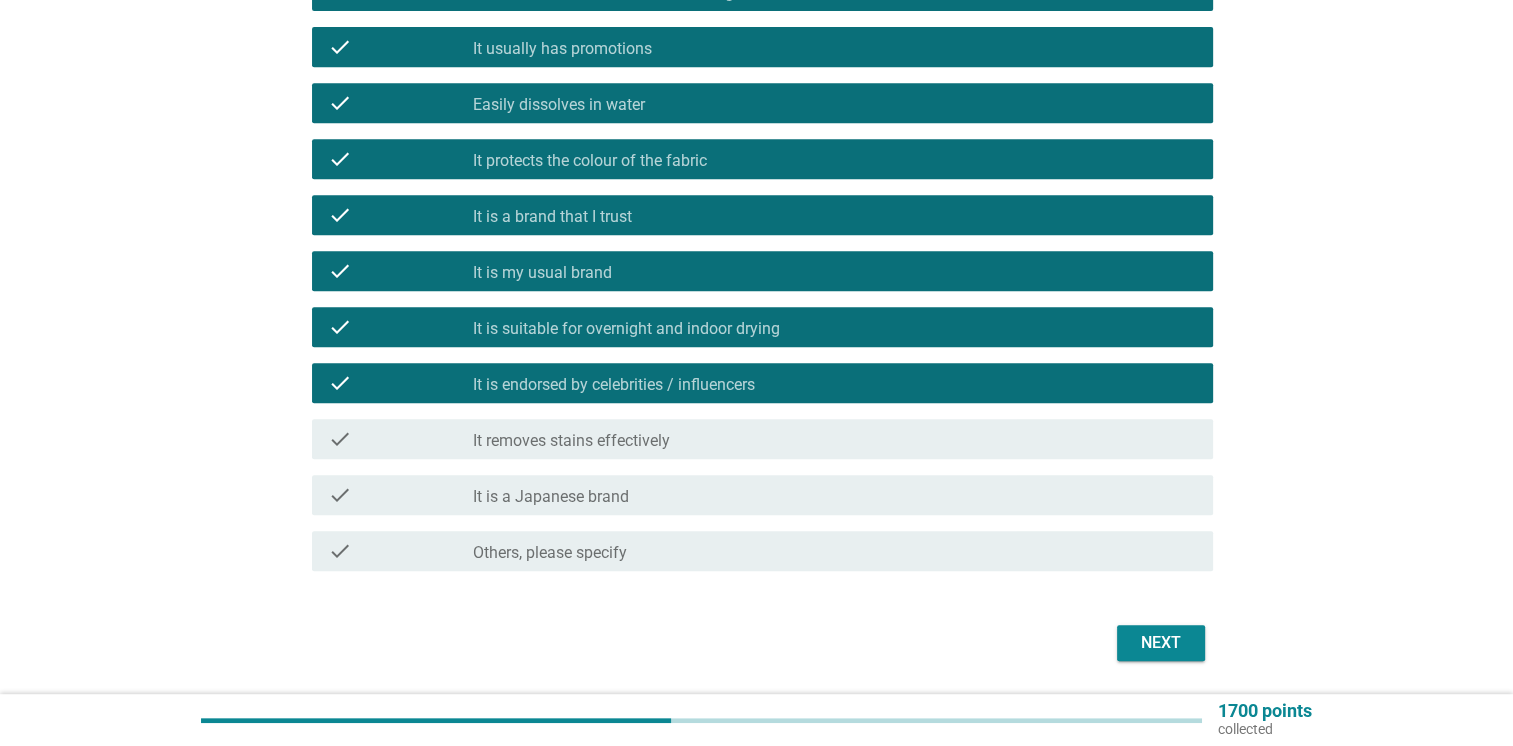 click on "It removes stains effectively" at bounding box center [571, 441] 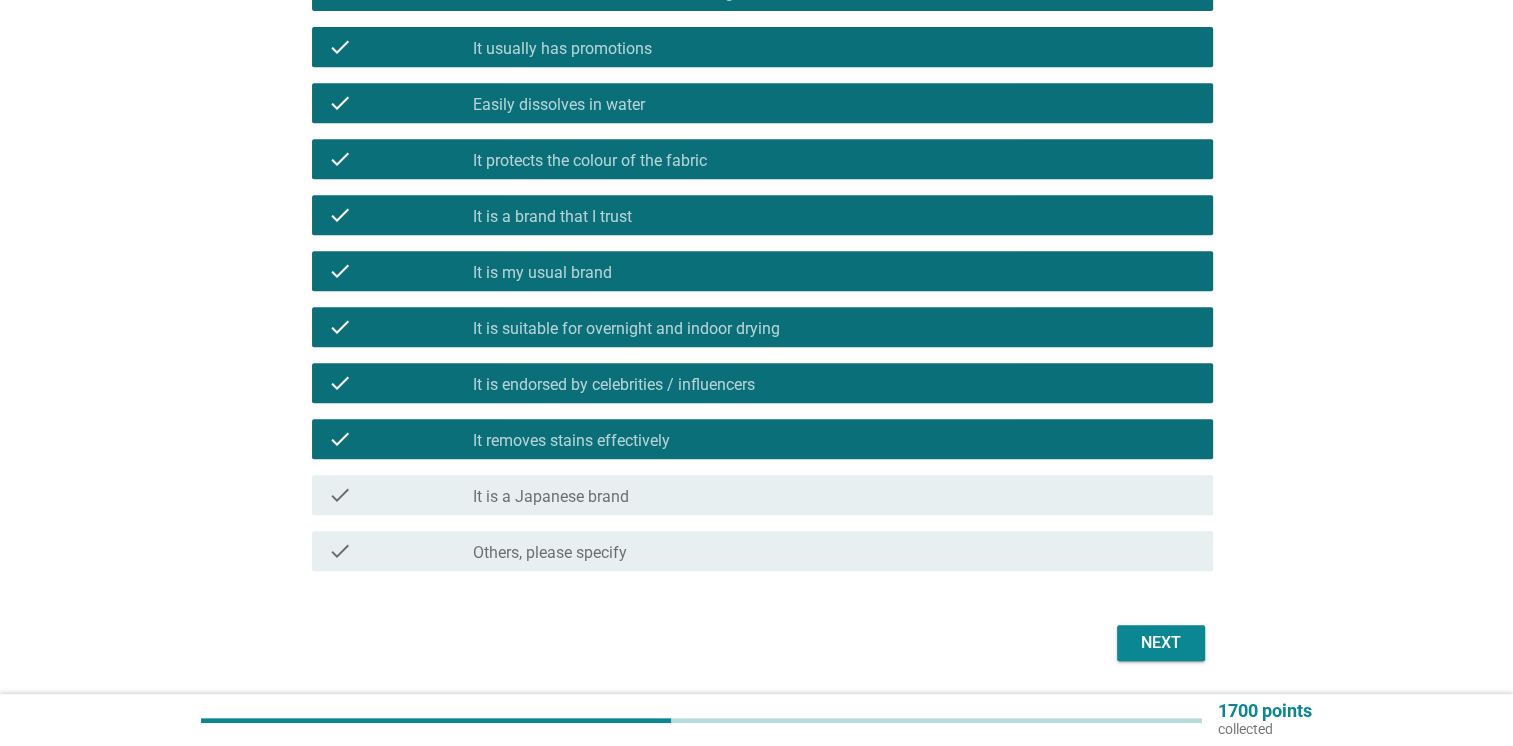 click on "It is a Japanese brand" at bounding box center [551, 497] 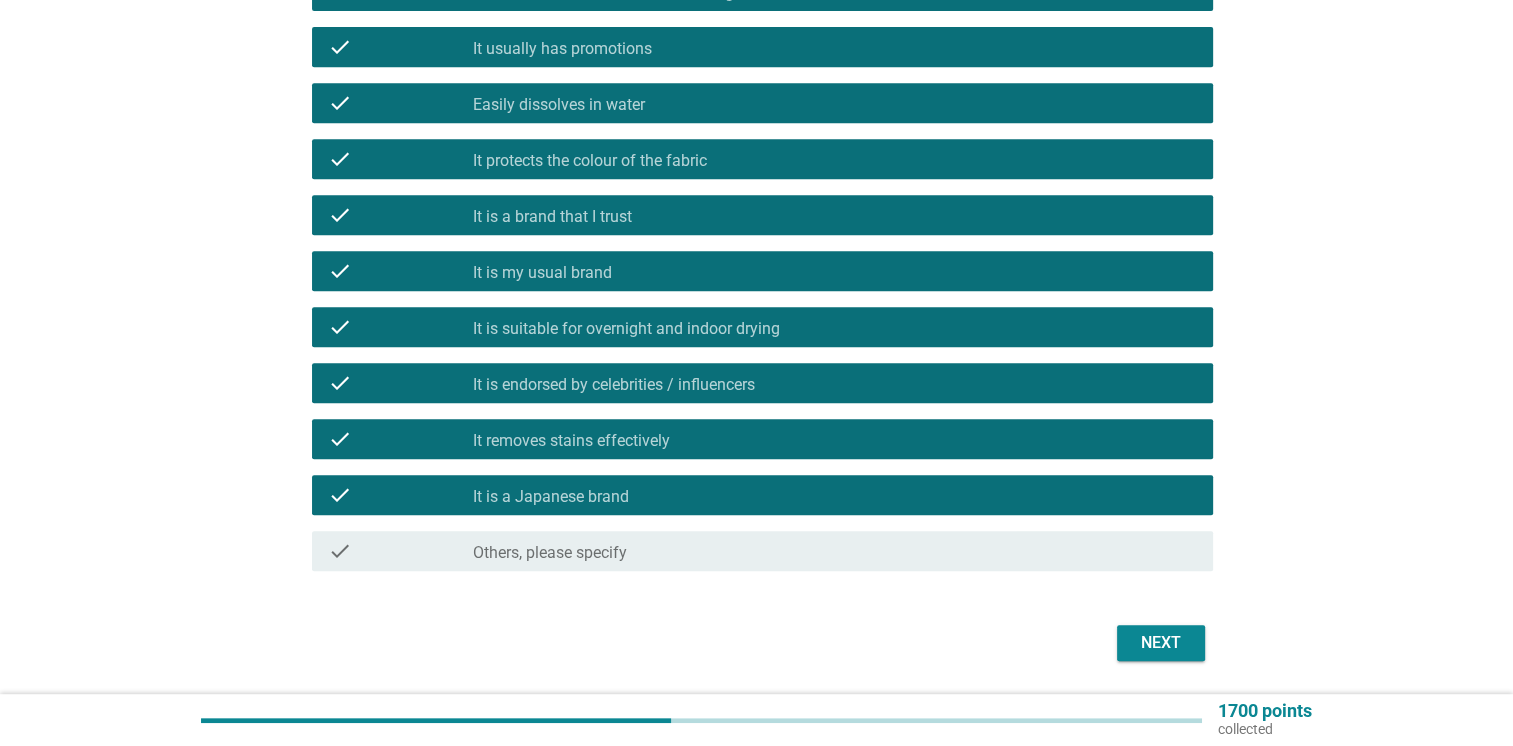 click on "Next" at bounding box center [1161, 643] 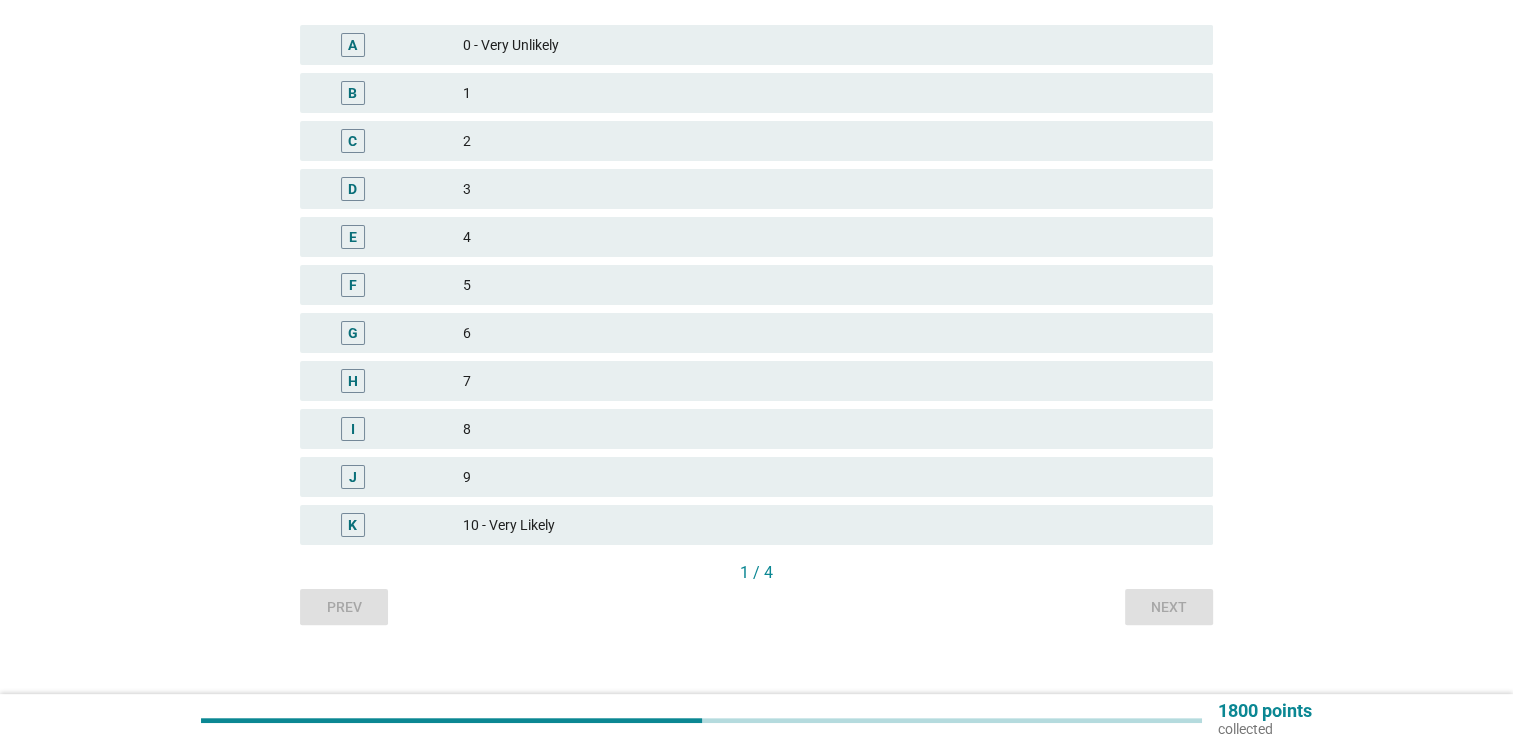 scroll, scrollTop: 356, scrollLeft: 0, axis: vertical 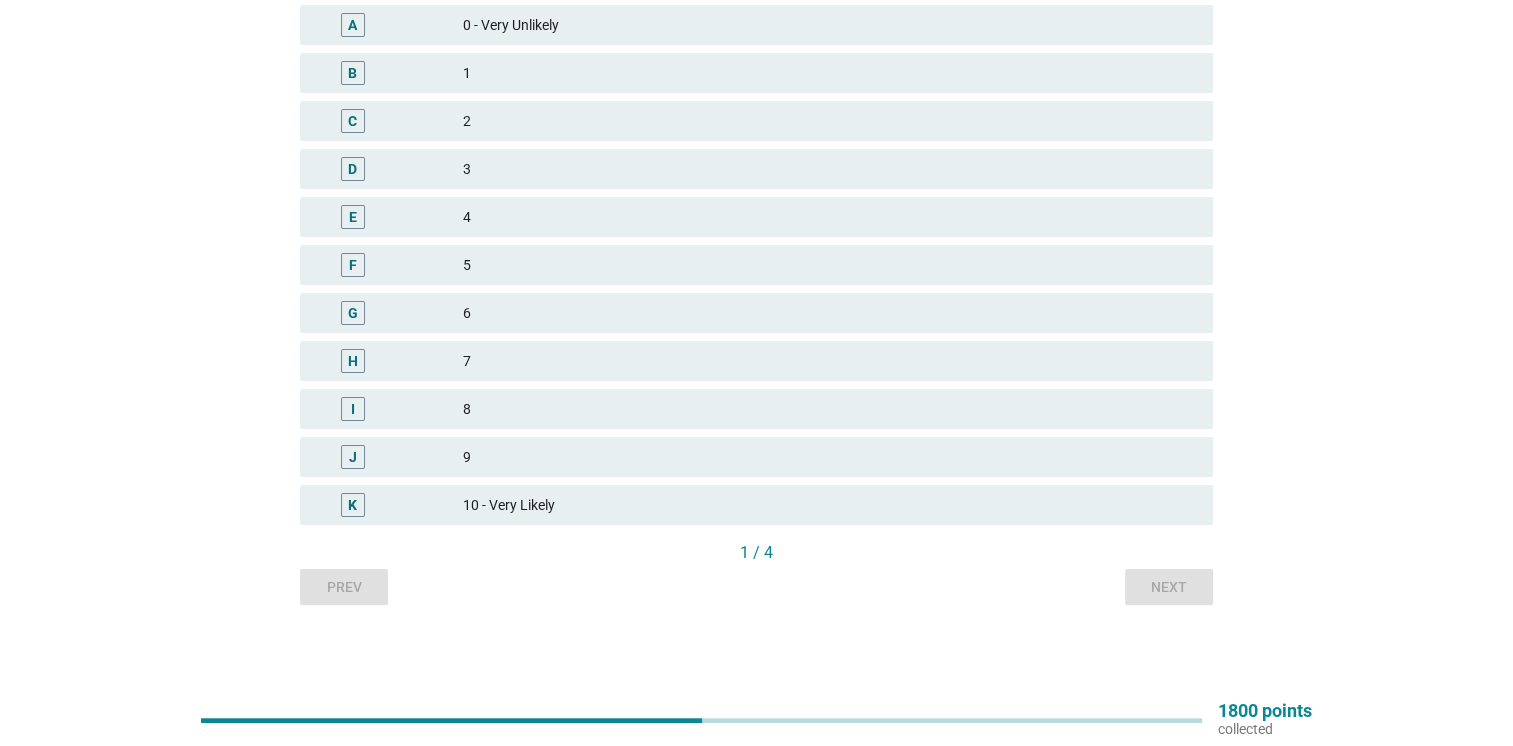 click on "K" at bounding box center [352, 505] 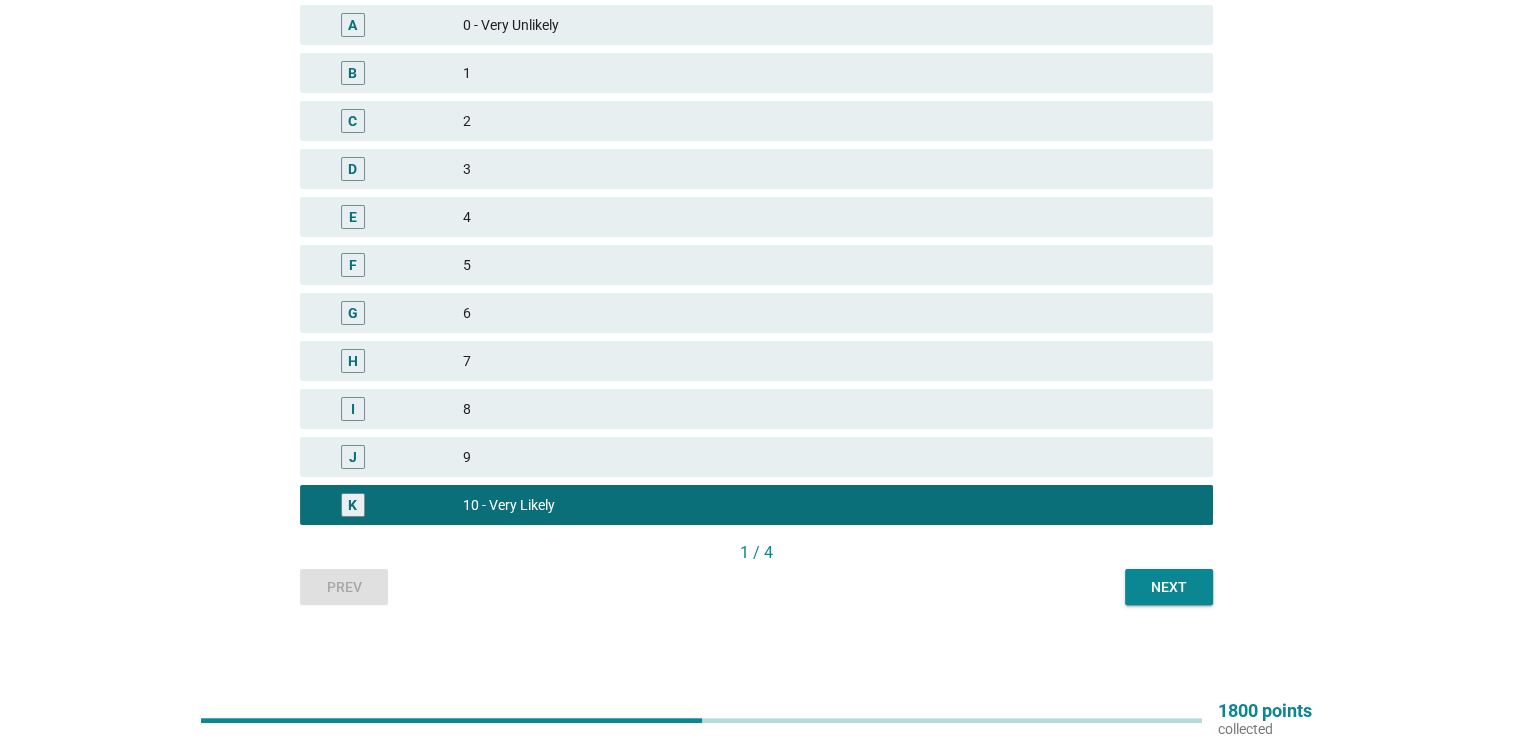 click on "Next" at bounding box center (1169, 587) 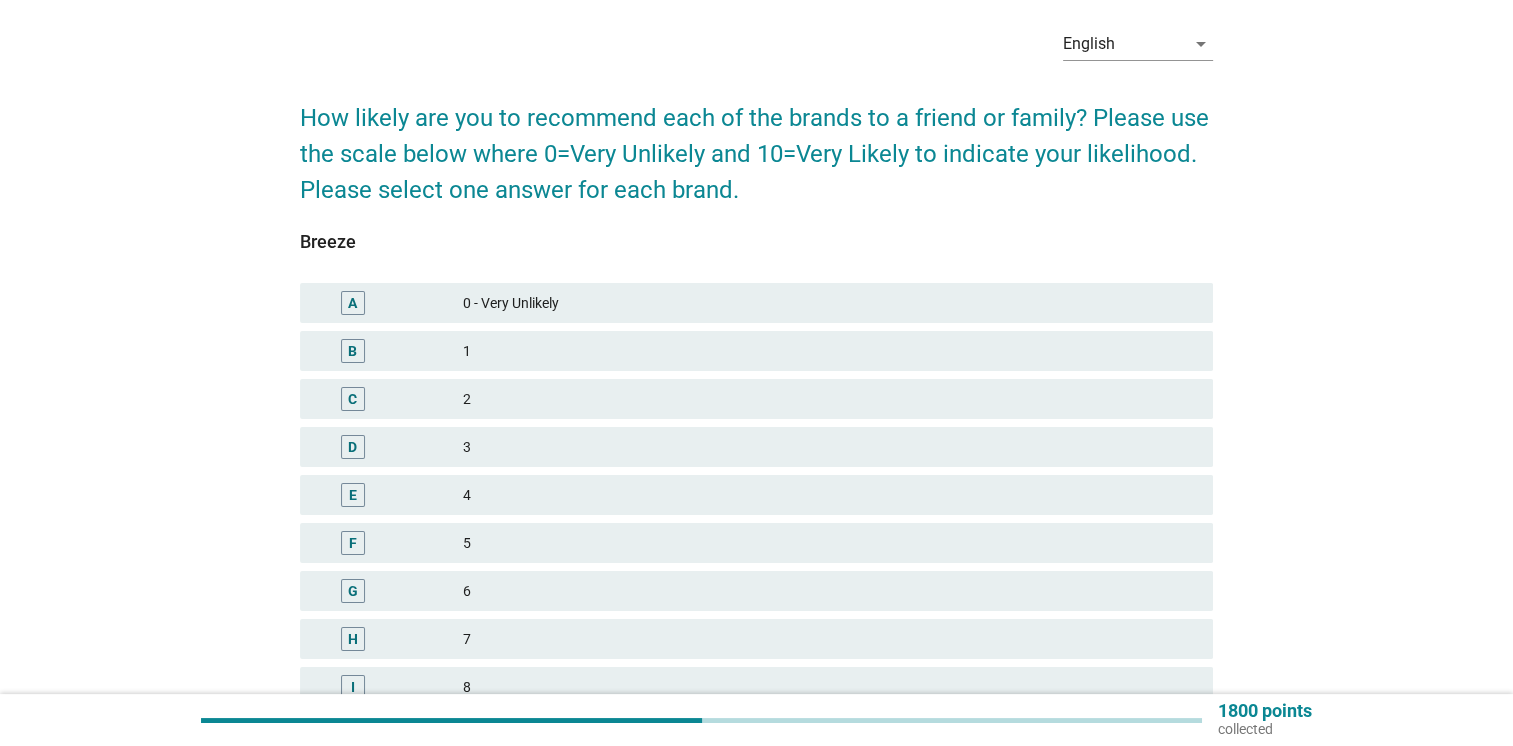 scroll, scrollTop: 356, scrollLeft: 0, axis: vertical 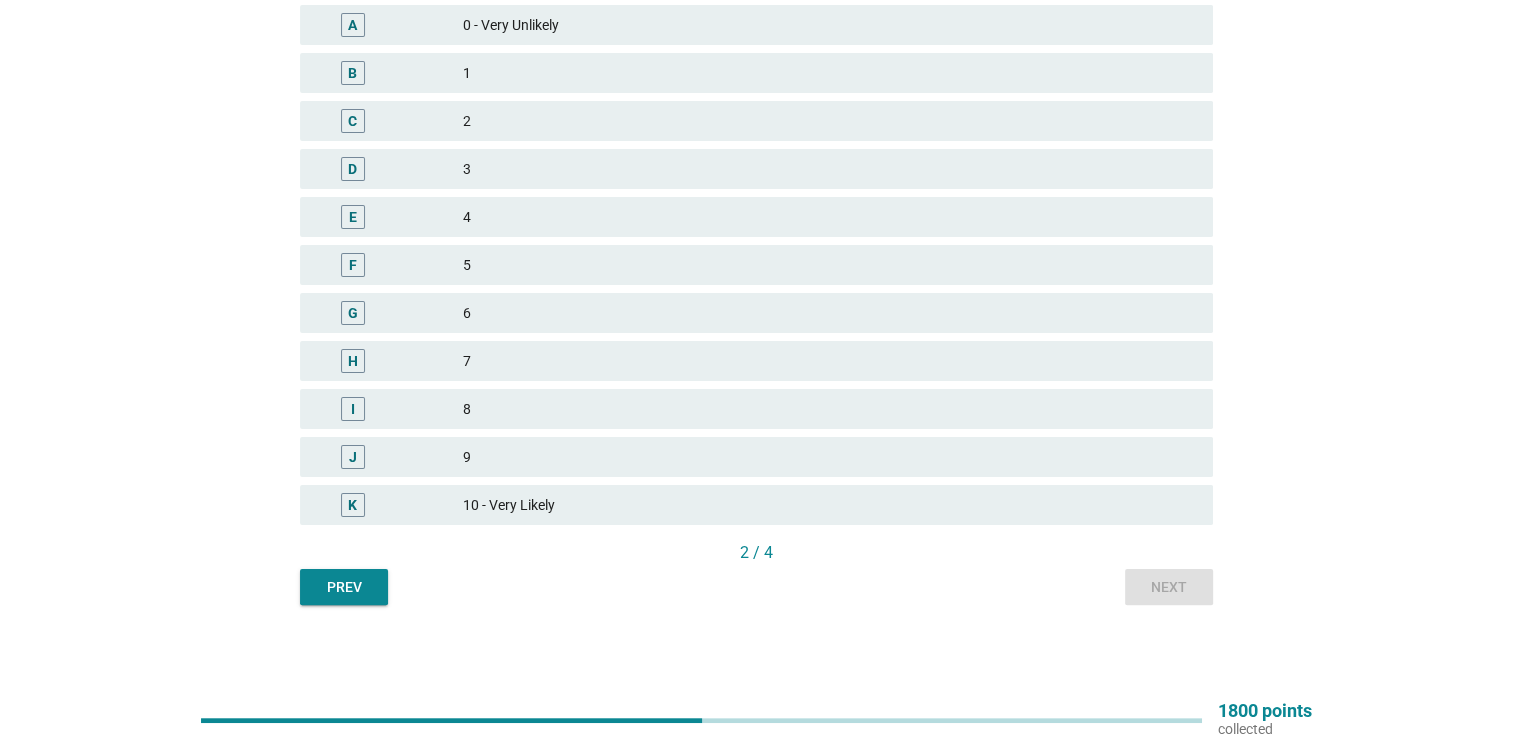 click on "K" at bounding box center [353, 505] 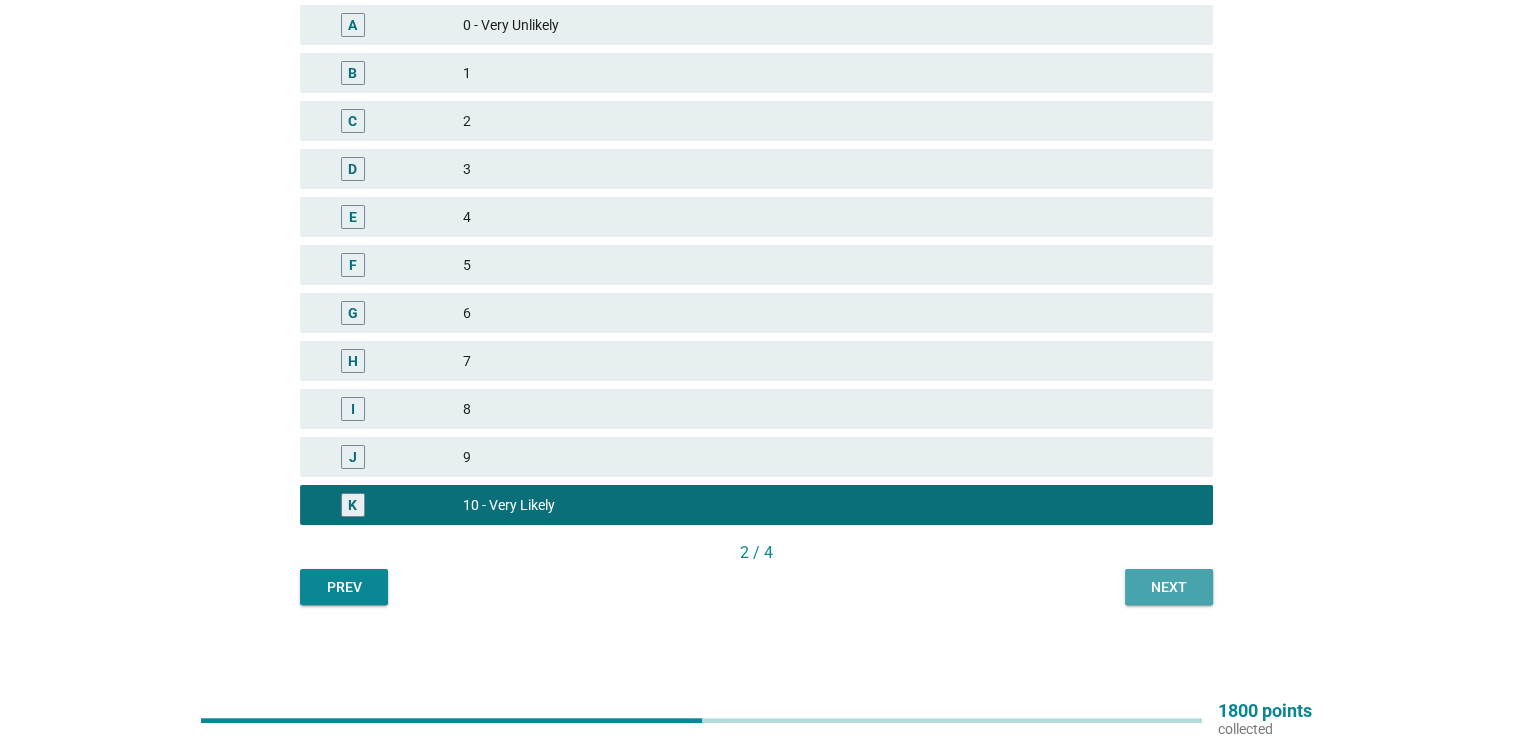 click on "Next" at bounding box center (1169, 587) 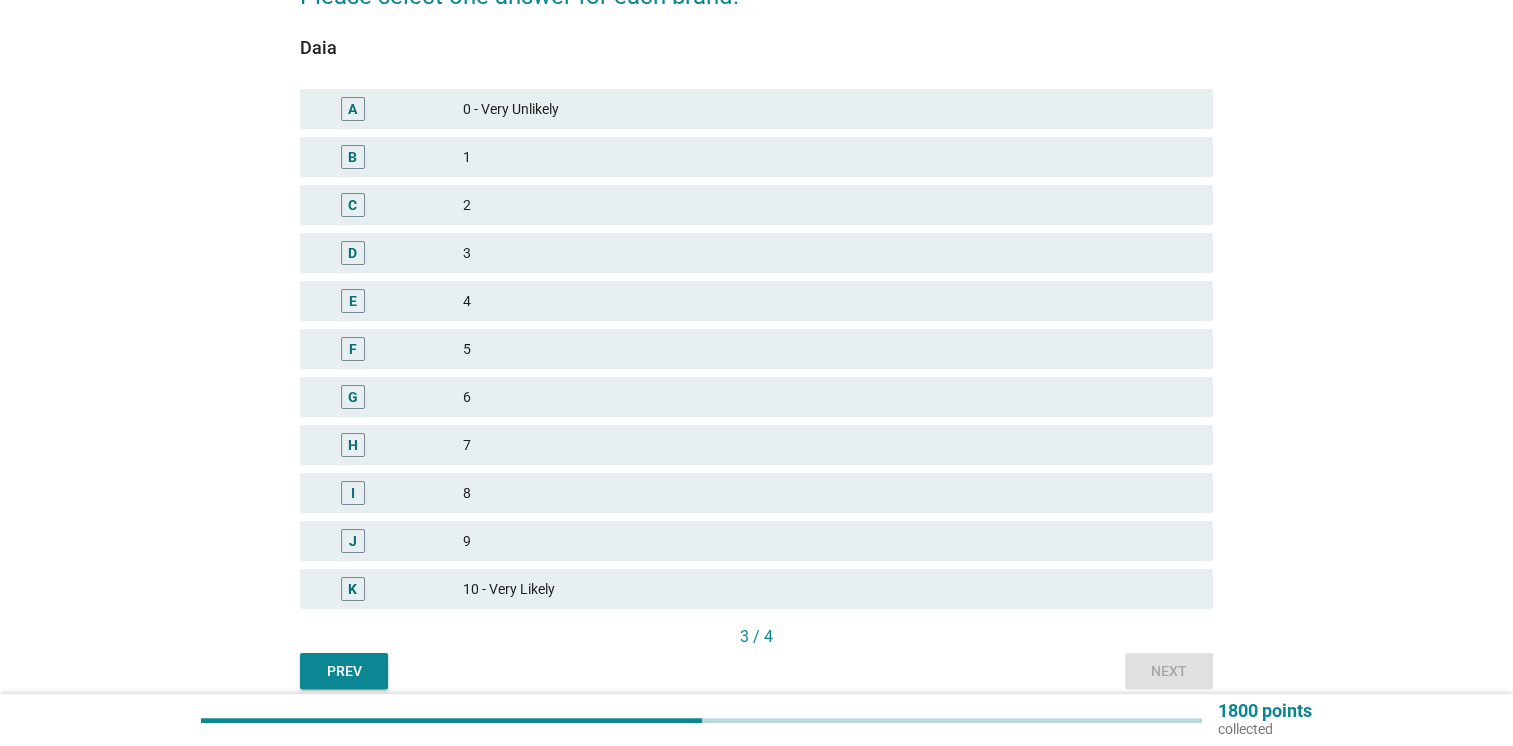scroll, scrollTop: 356, scrollLeft: 0, axis: vertical 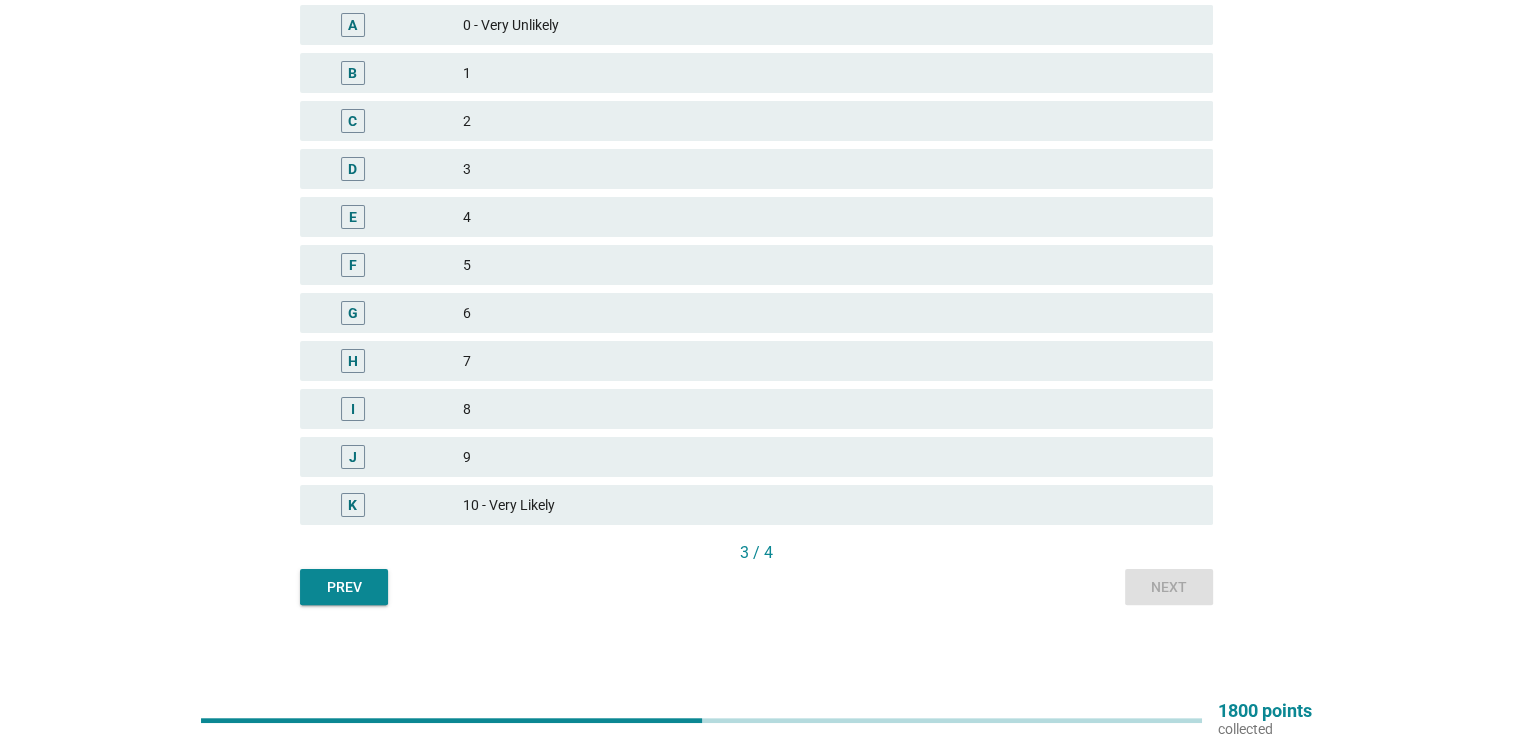 click on "K" at bounding box center (352, 505) 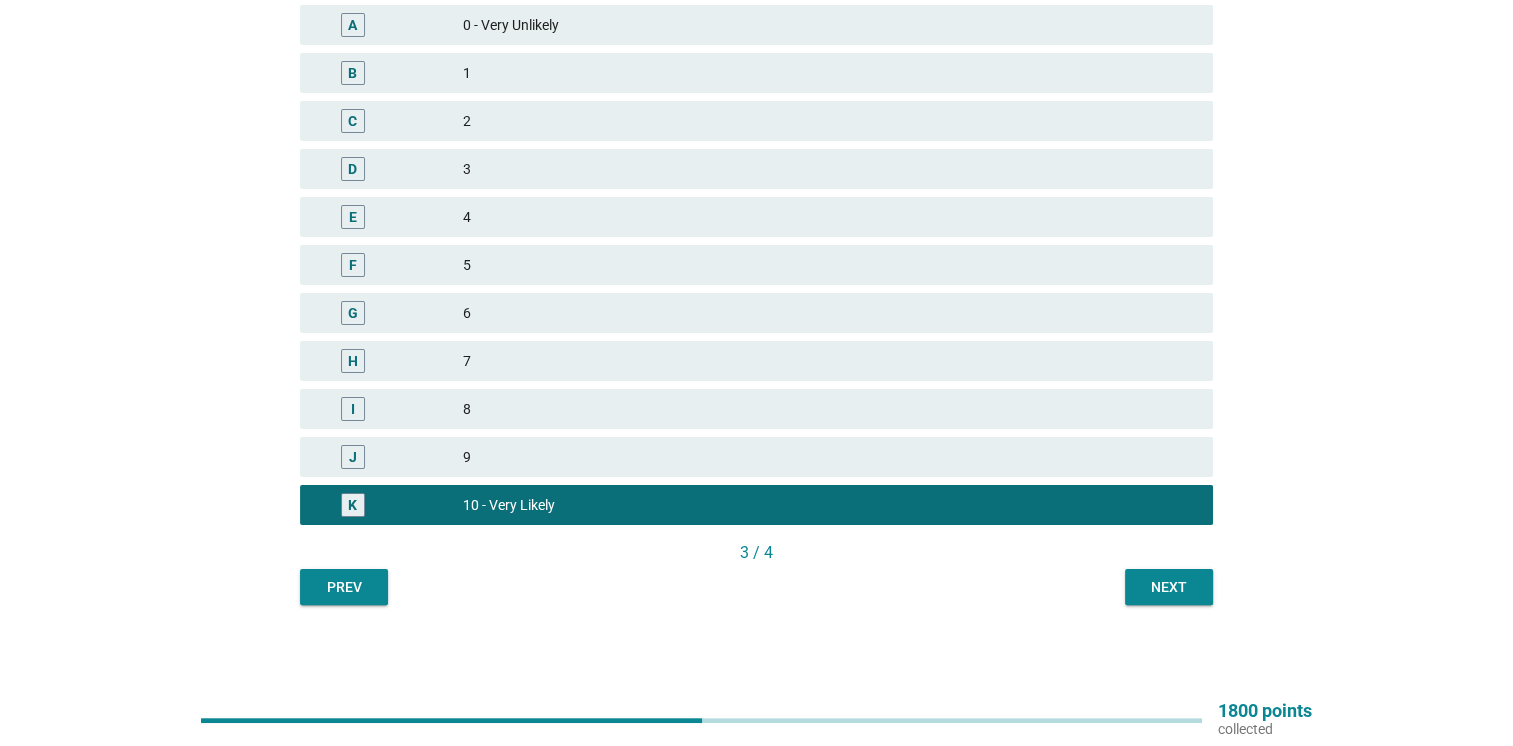 click on "Next" at bounding box center [1169, 587] 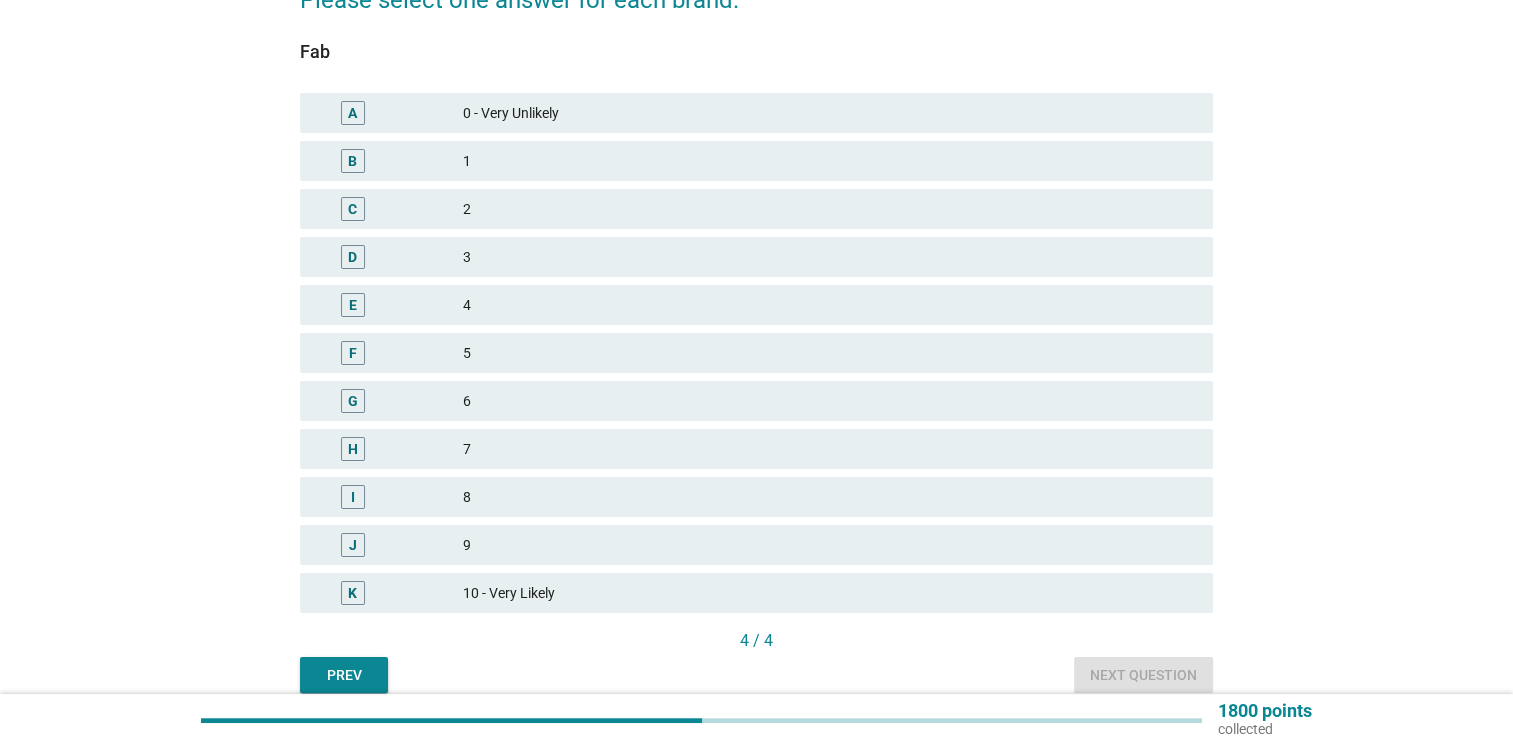 scroll, scrollTop: 356, scrollLeft: 0, axis: vertical 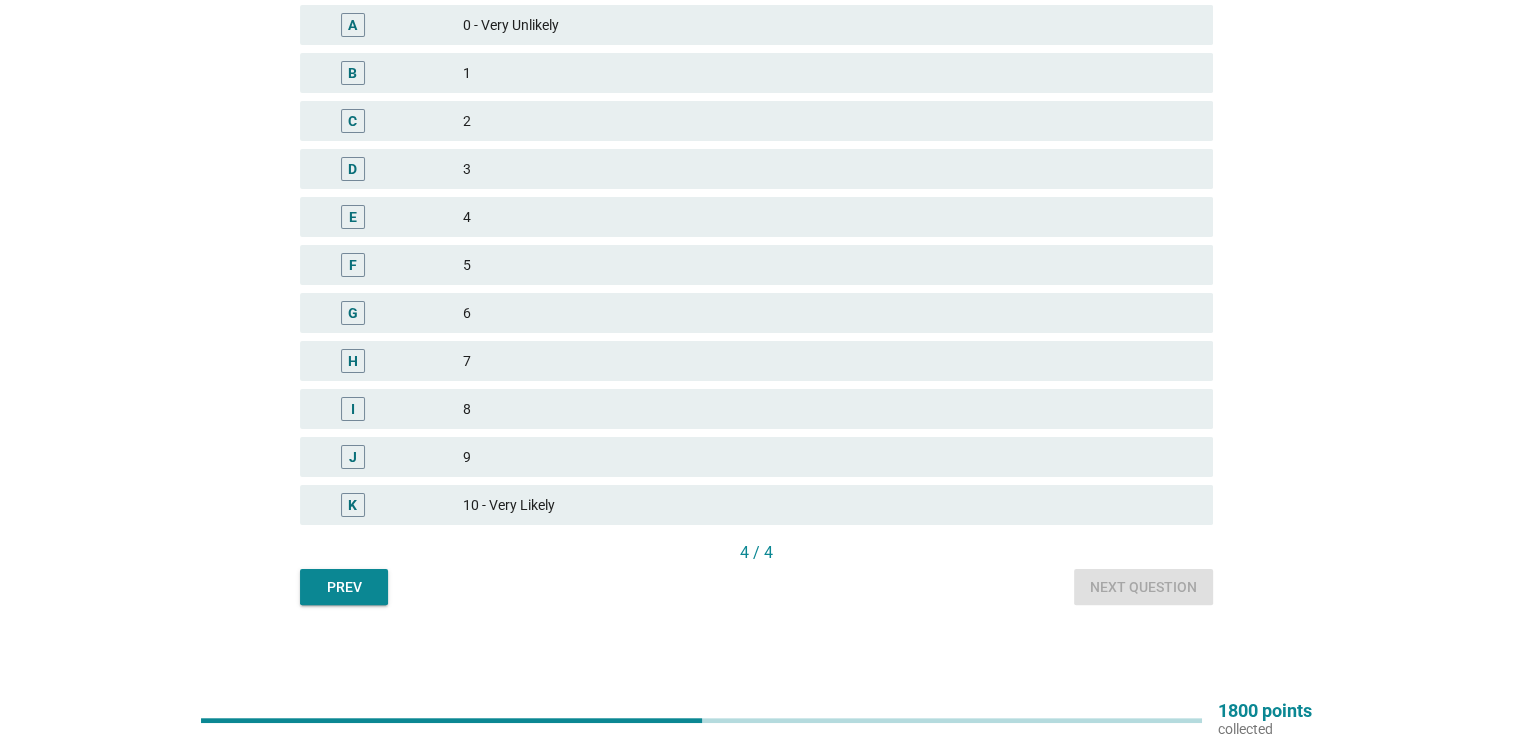 click on "K" at bounding box center (352, 505) 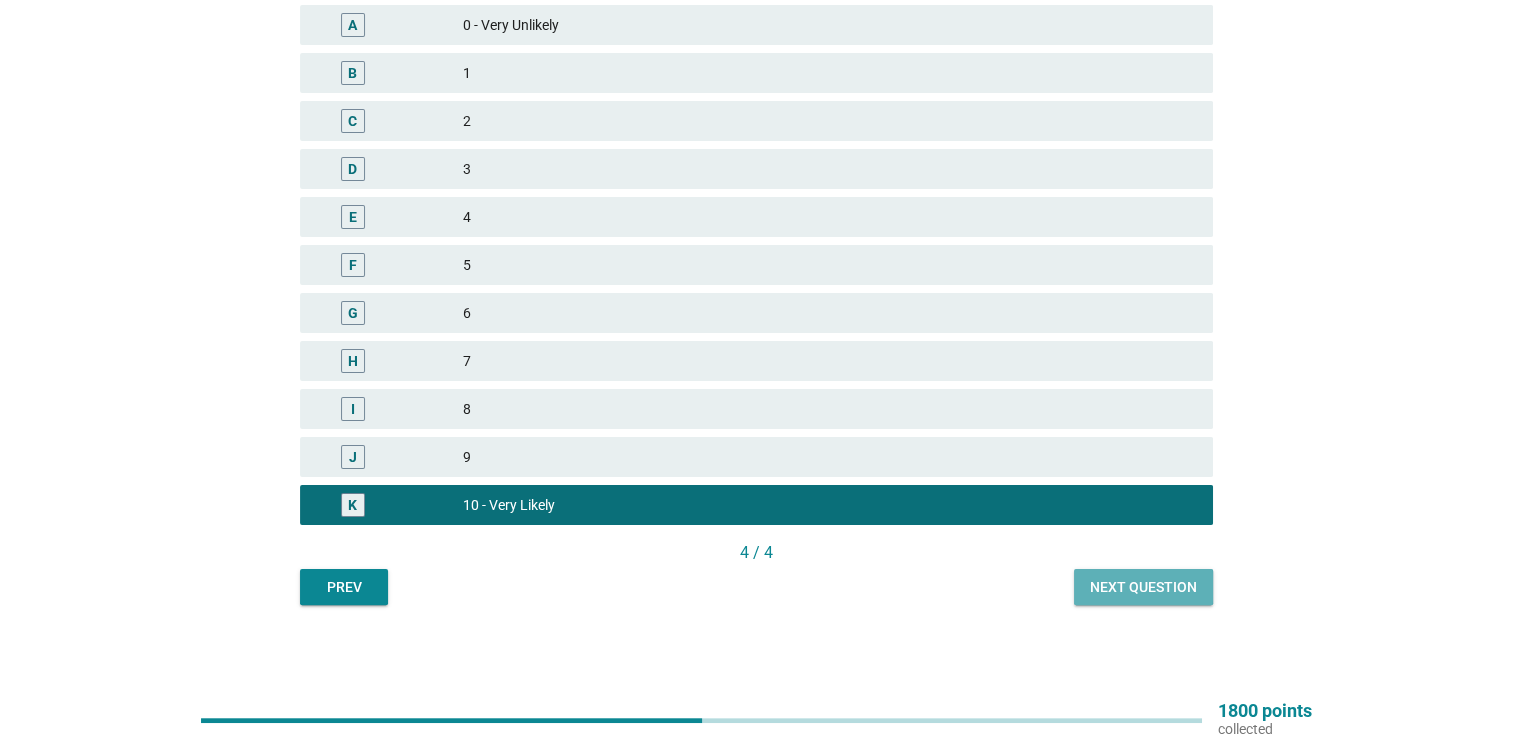 click on "Next question" at bounding box center (1143, 587) 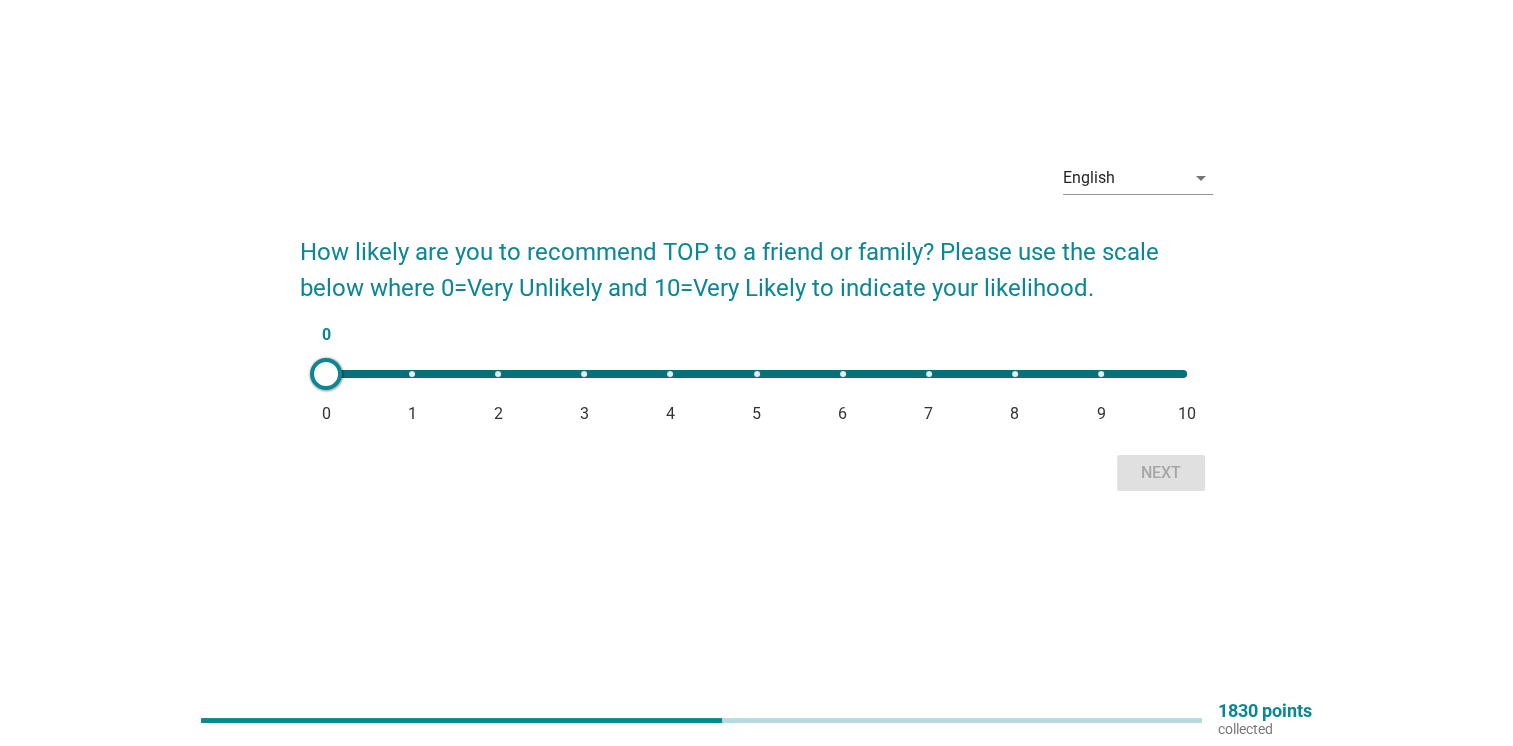 scroll, scrollTop: 0, scrollLeft: 0, axis: both 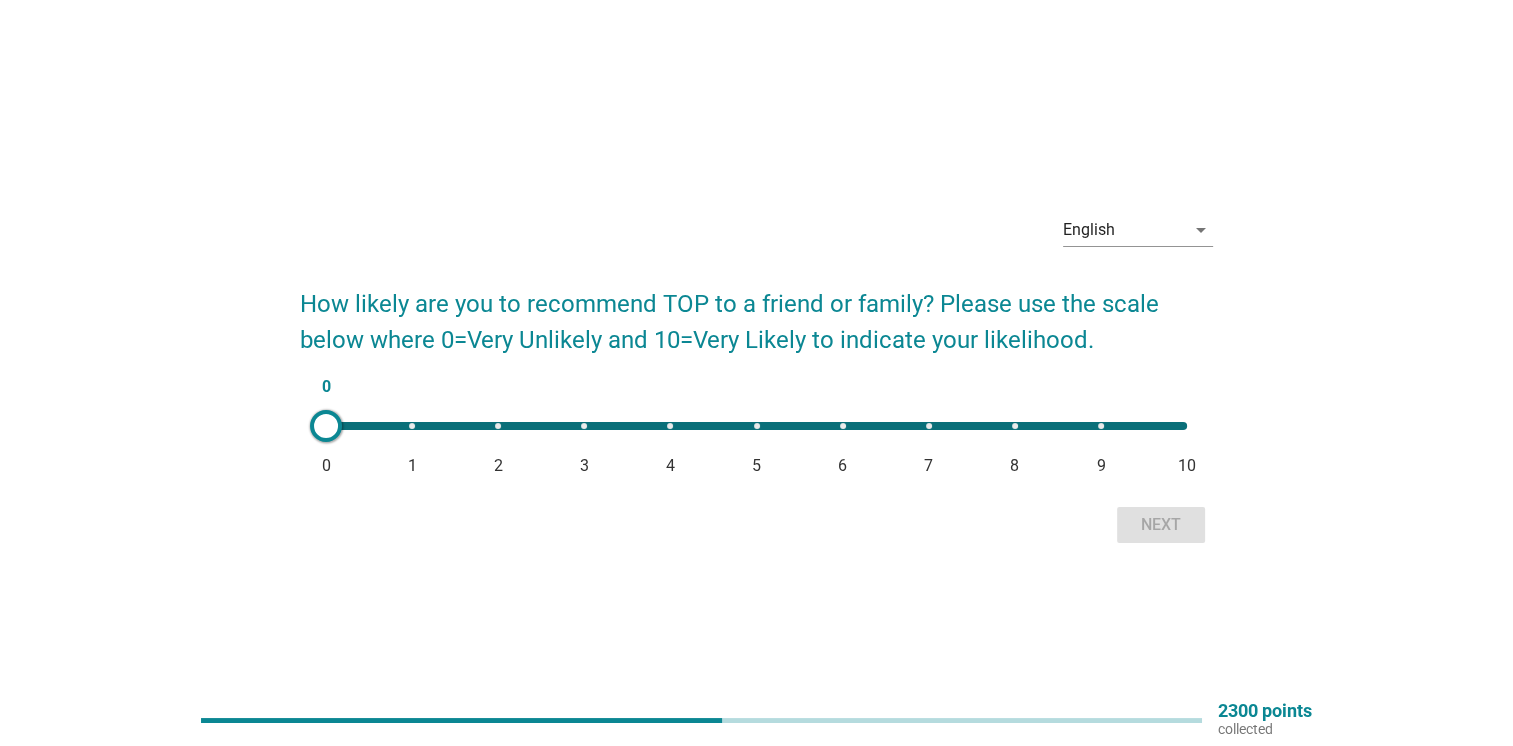 click on "0
0
1
2
3
4
5
6
7
8
9
10" at bounding box center [756, 426] 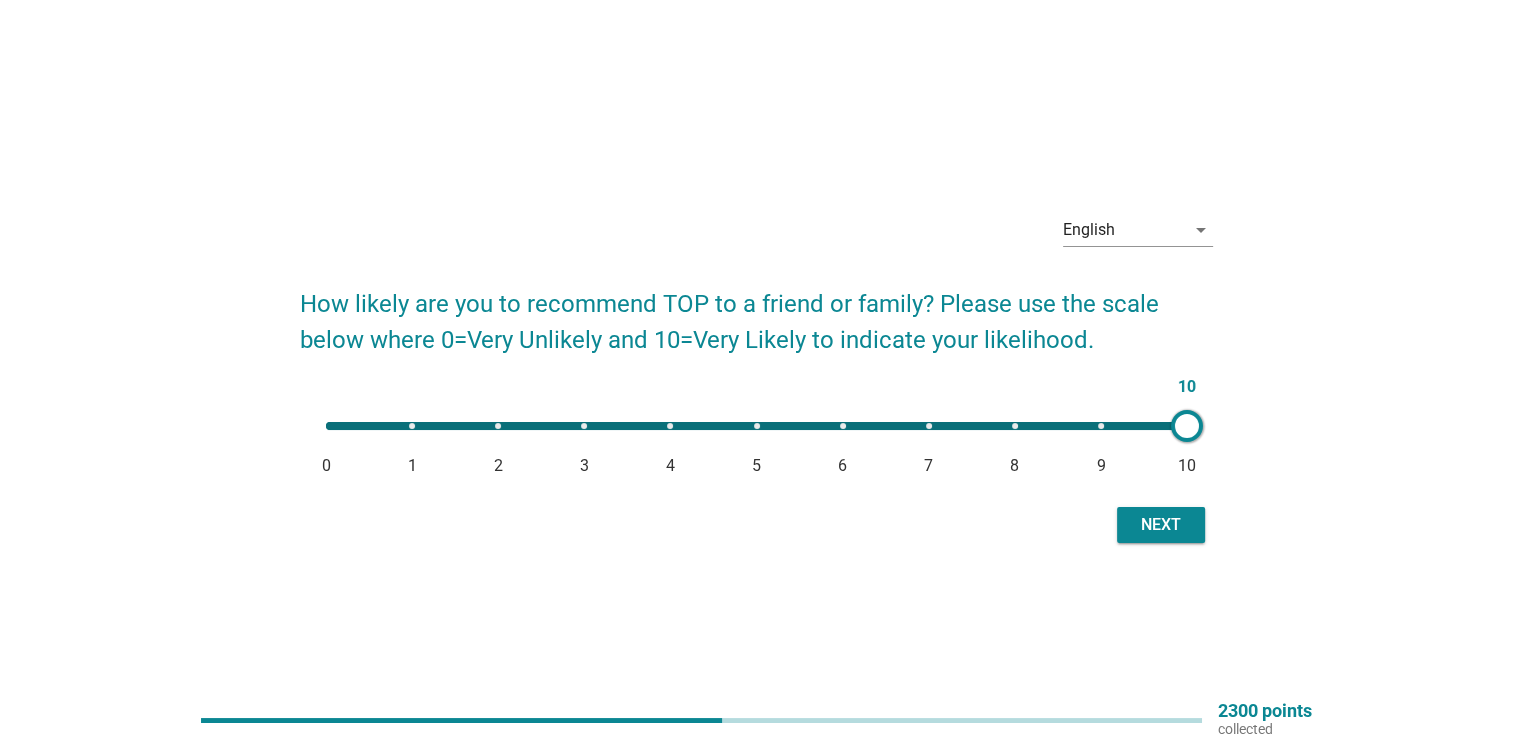 click on "Next" at bounding box center [1161, 525] 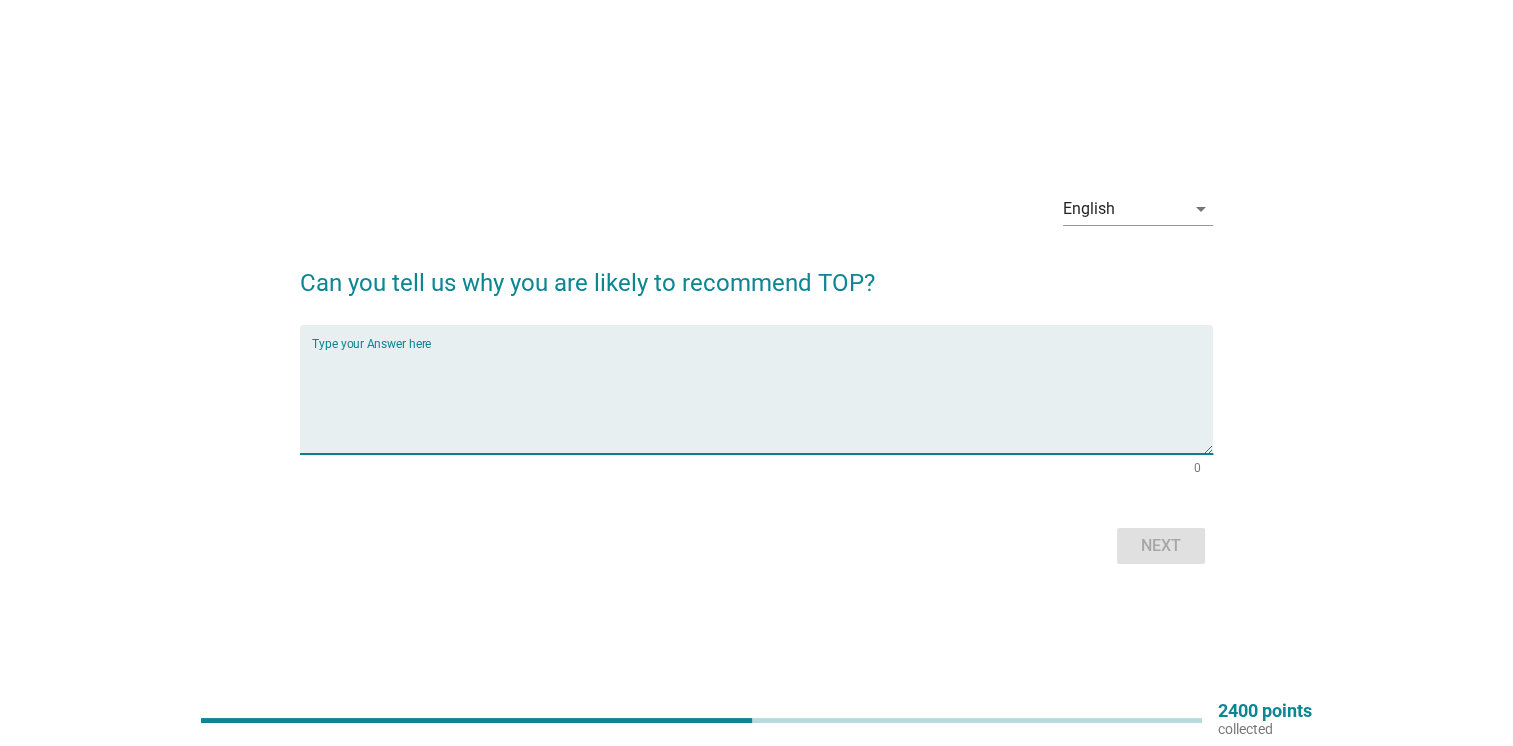 click at bounding box center [762, 401] 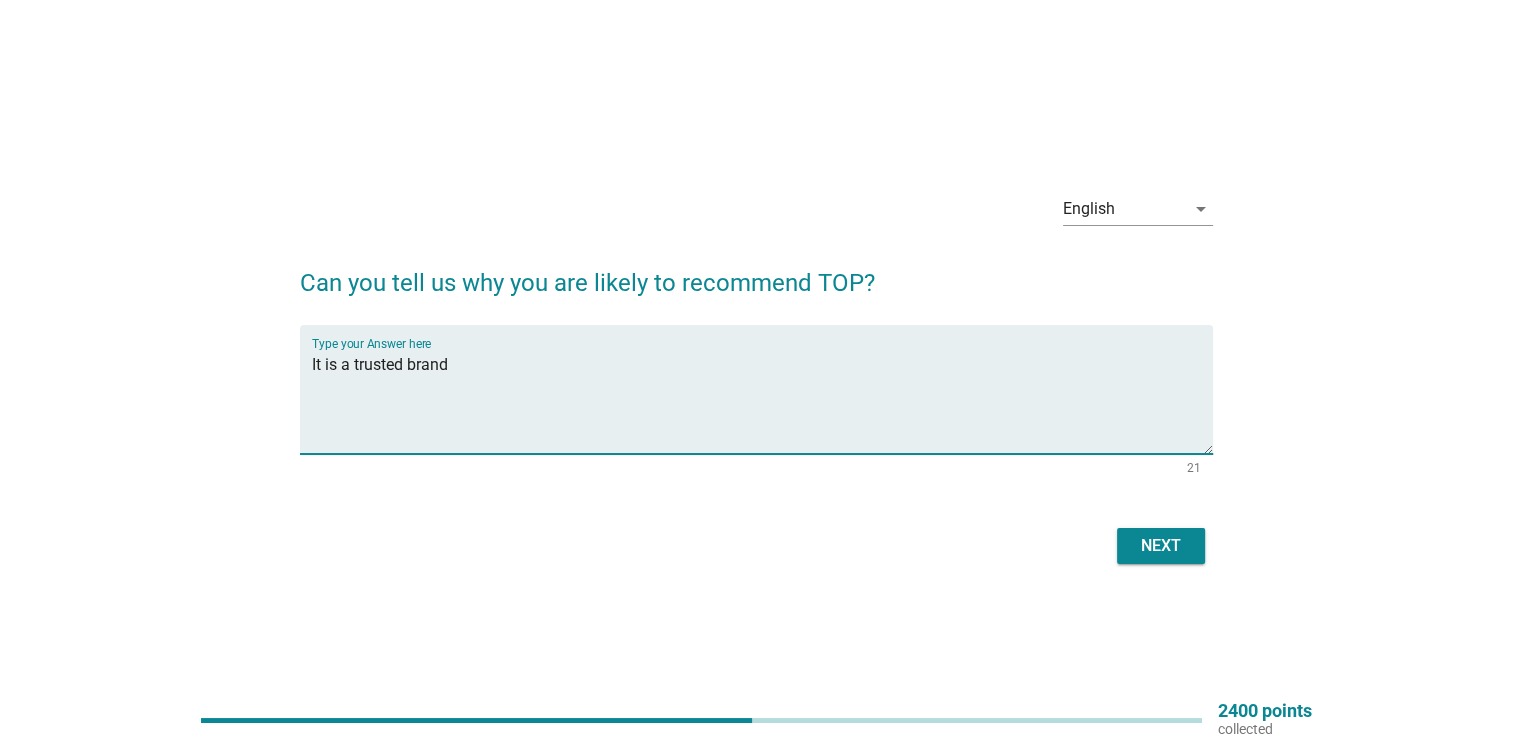 type on "It is a trusted brand" 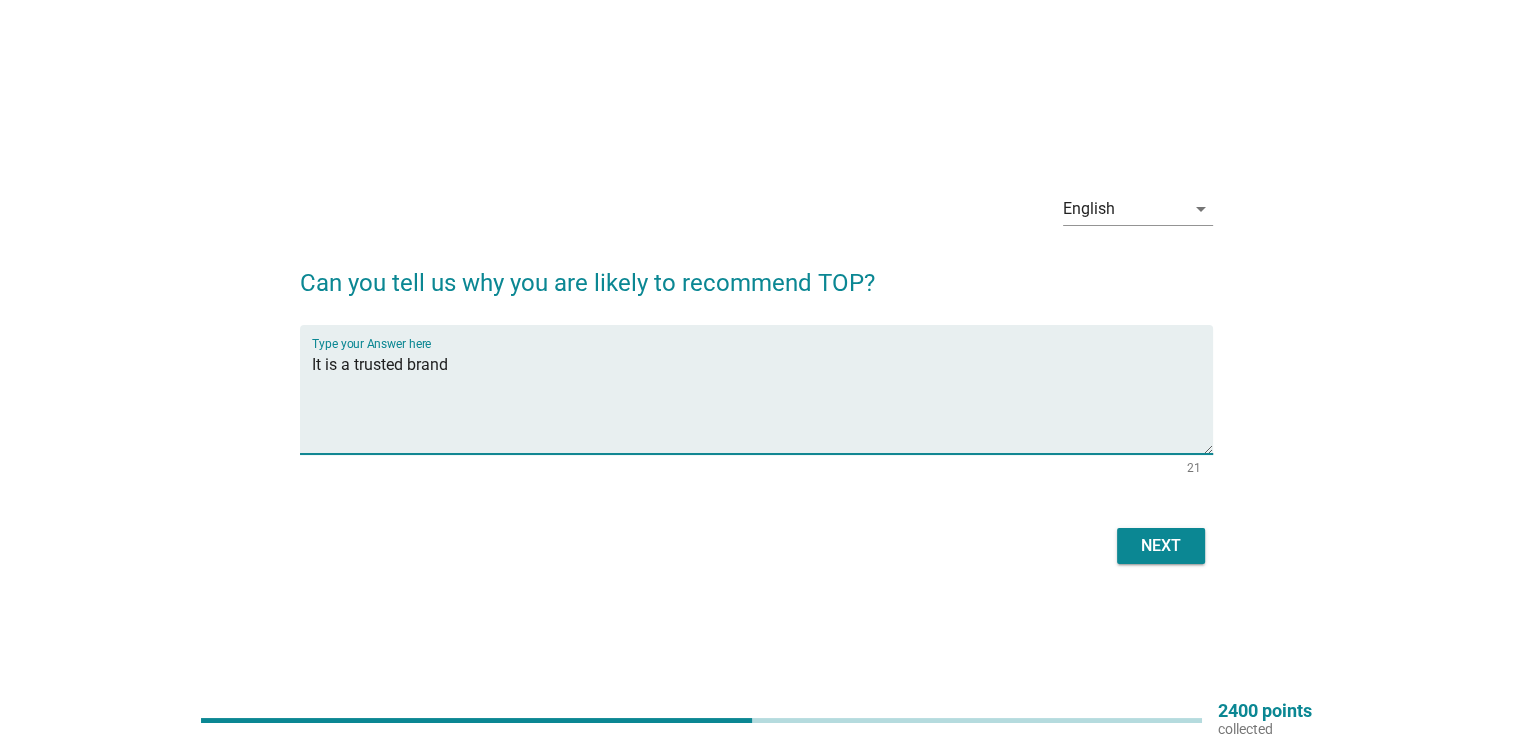 click on "Next" at bounding box center (1161, 546) 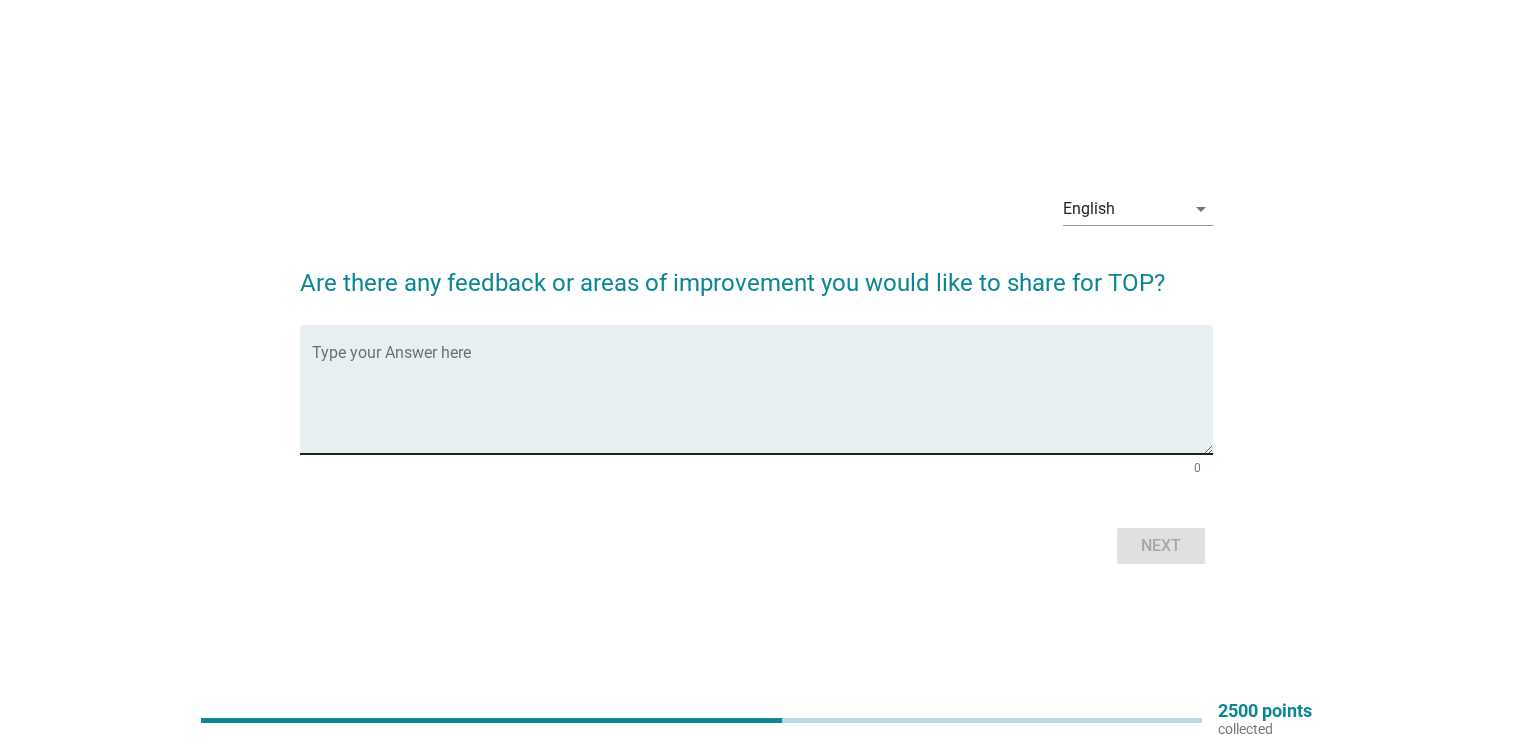click at bounding box center [762, 401] 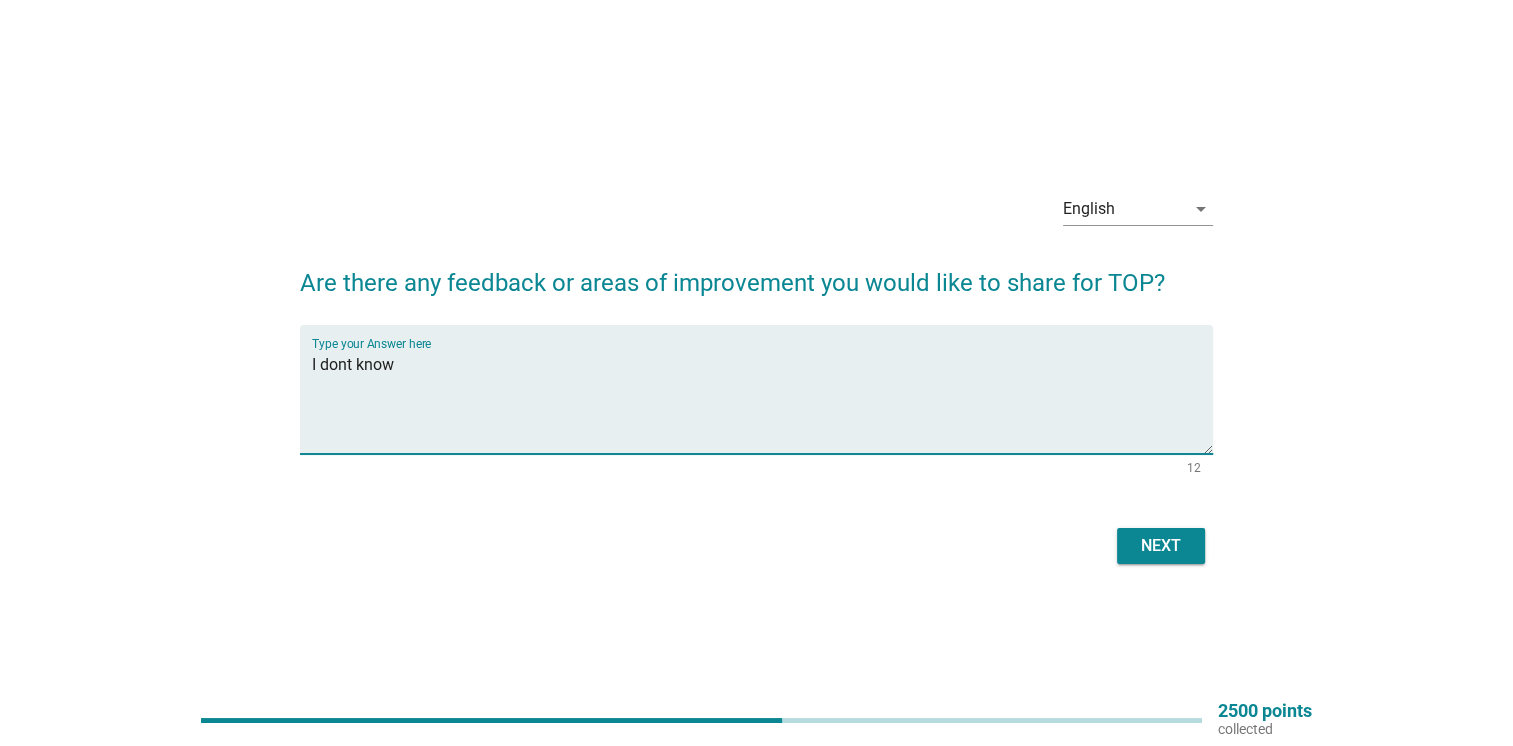 type on "I dont know" 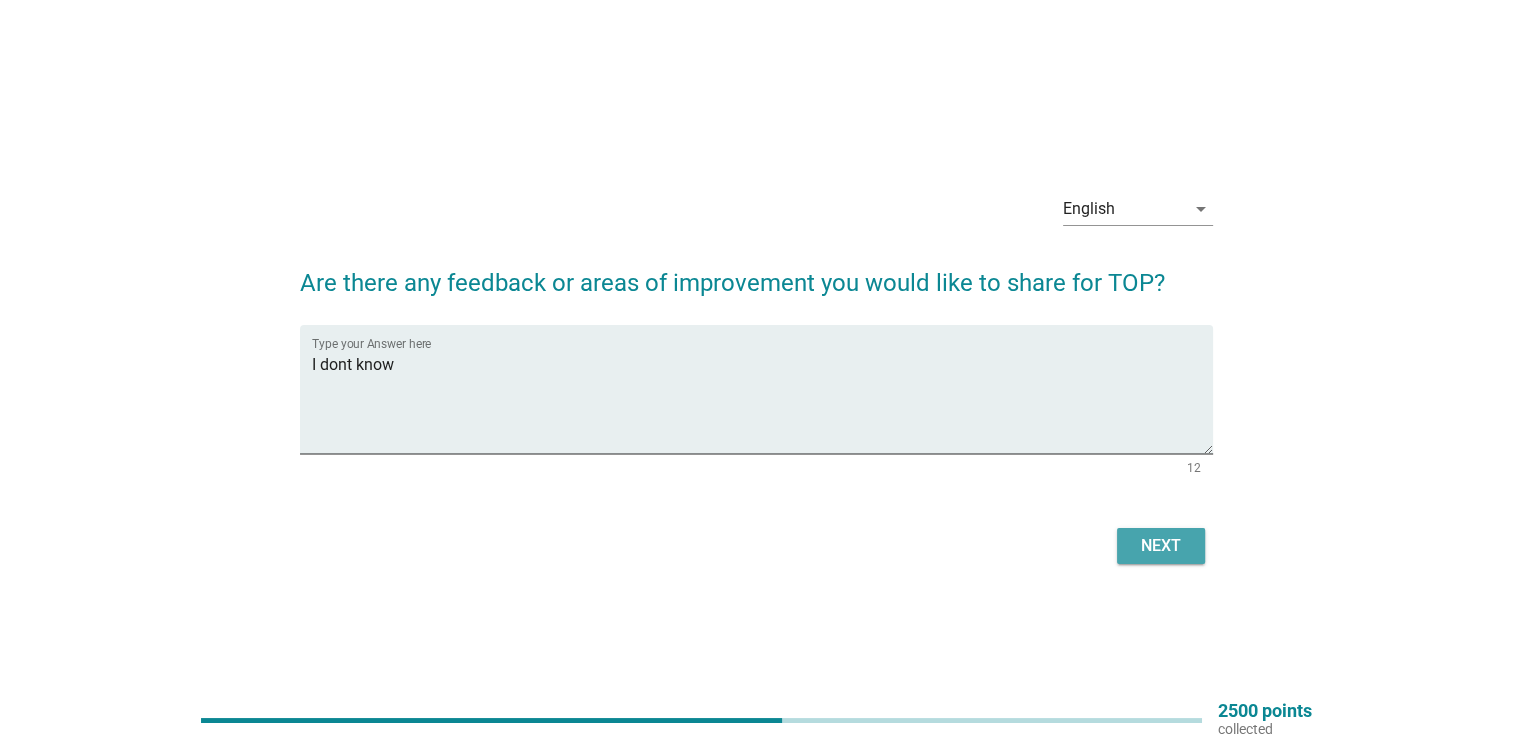 click on "Next" at bounding box center (1161, 546) 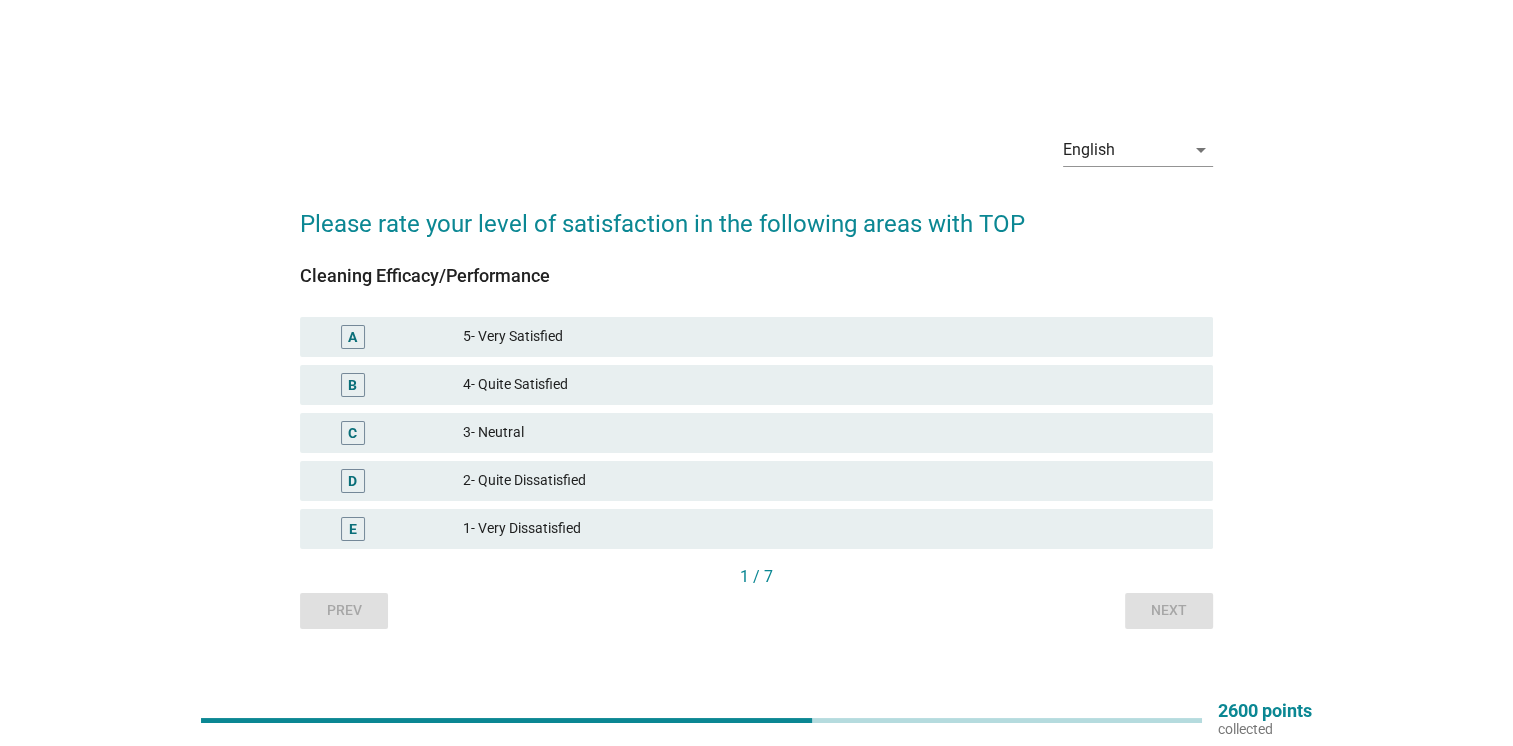 click on "A" at bounding box center [352, 336] 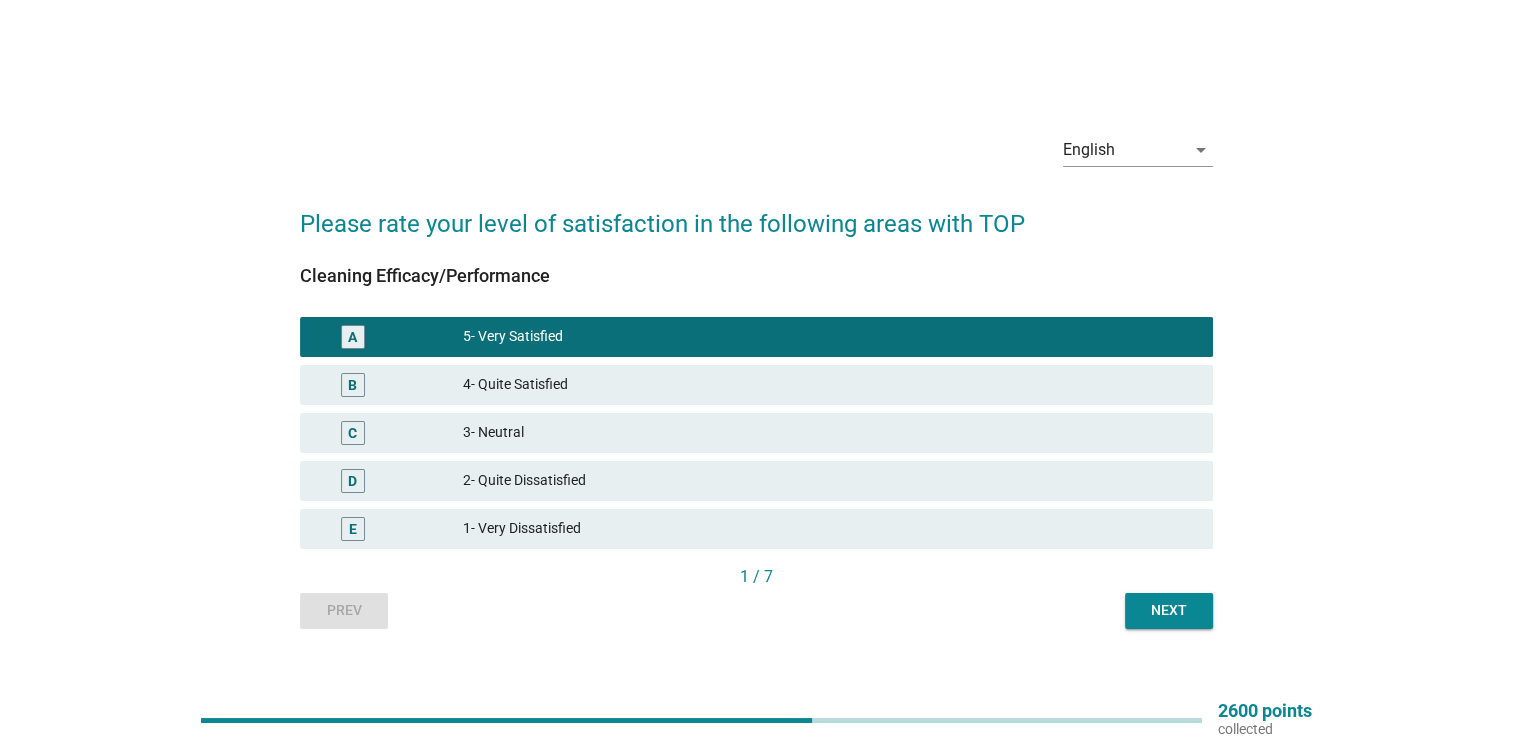 click on "Next" at bounding box center (1169, 610) 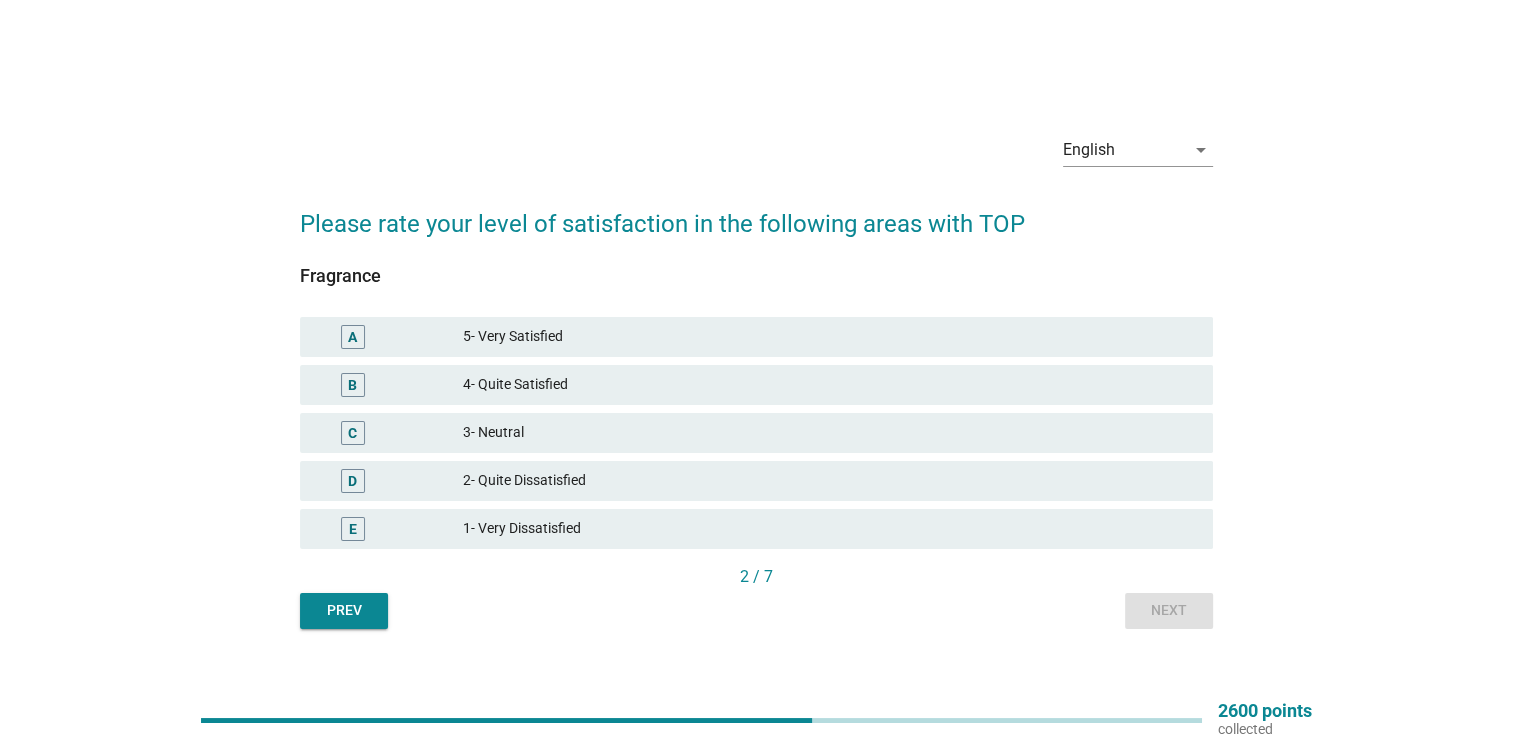 click on "B" at bounding box center [352, 384] 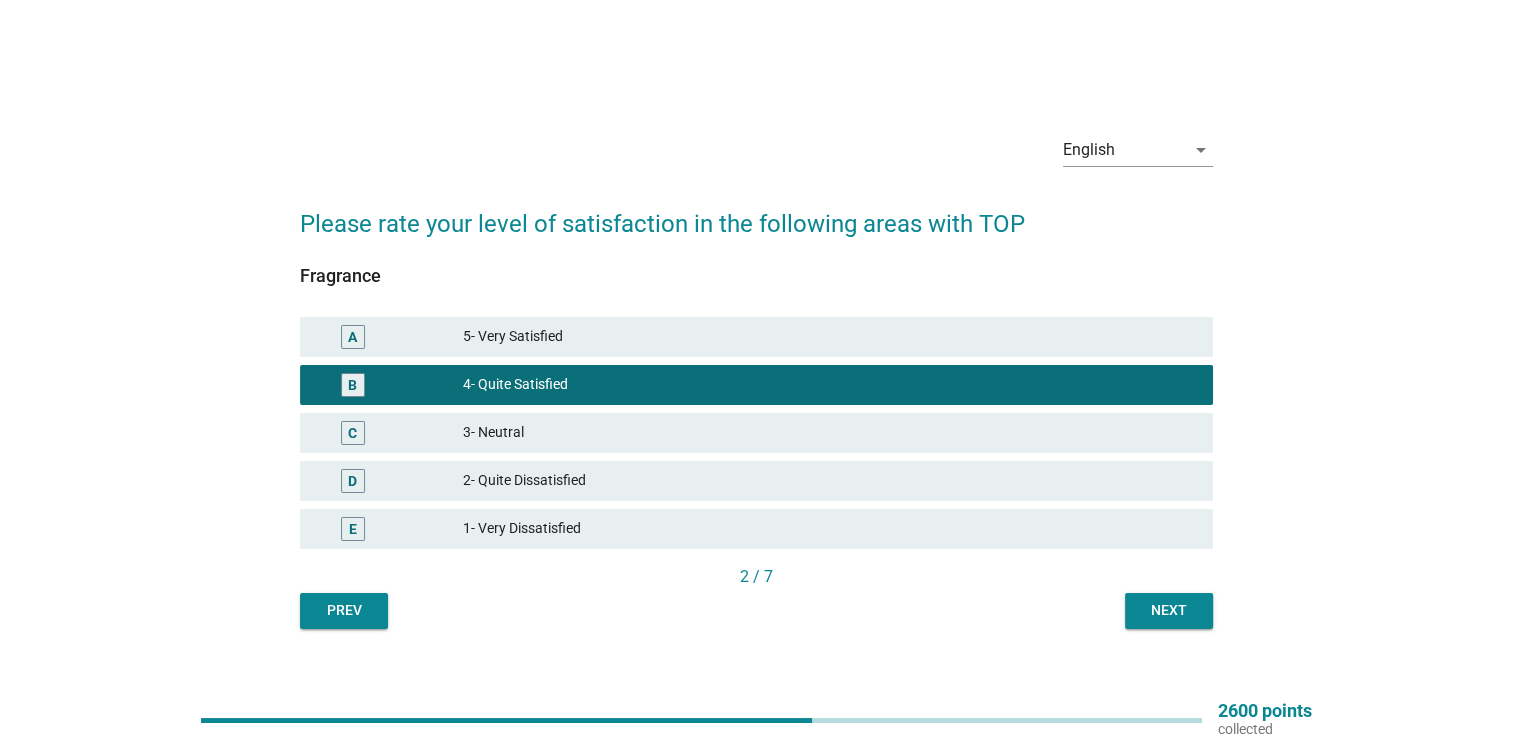 drag, startPoint x: 360, startPoint y: 343, endPoint x: 439, endPoint y: 382, distance: 88.10221 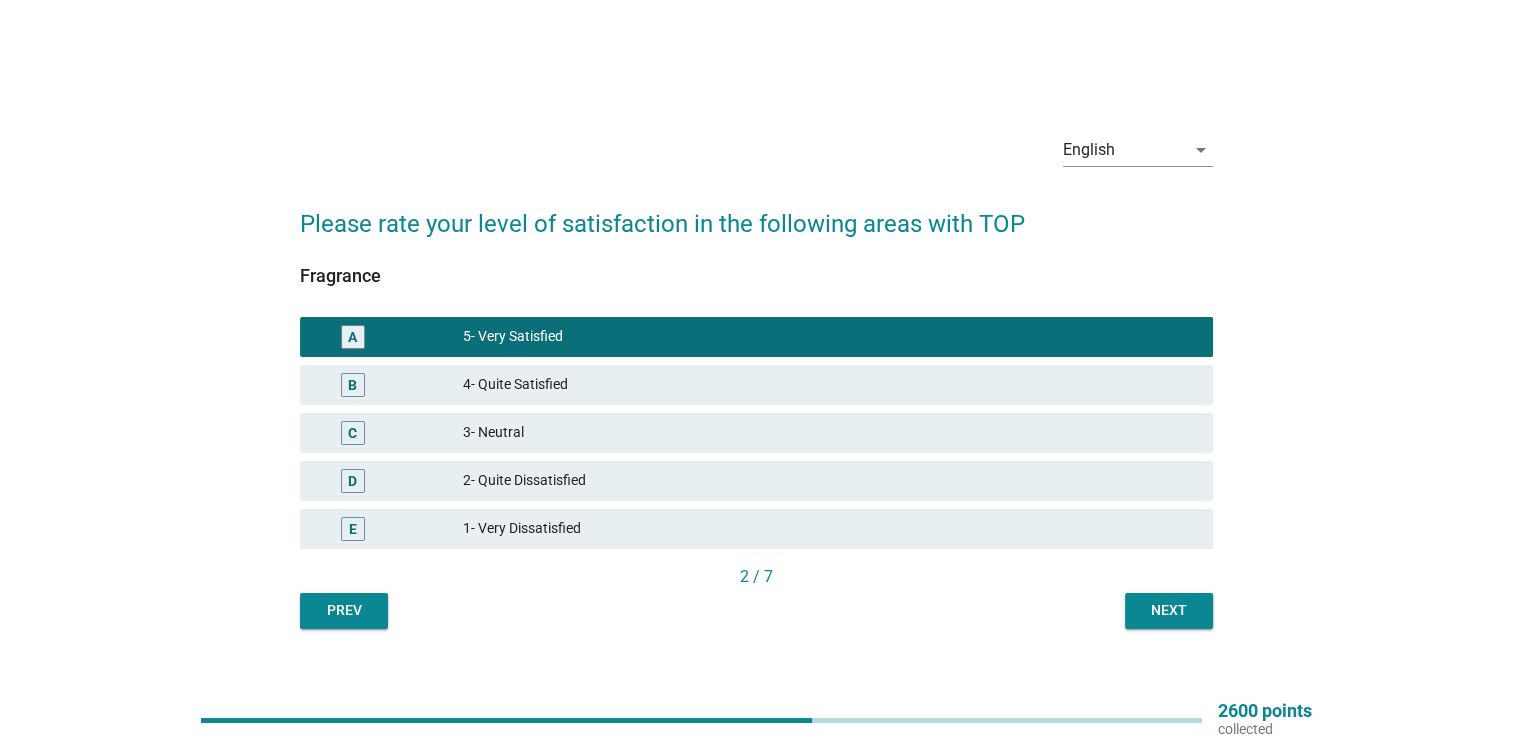 click on "Next" at bounding box center (1169, 610) 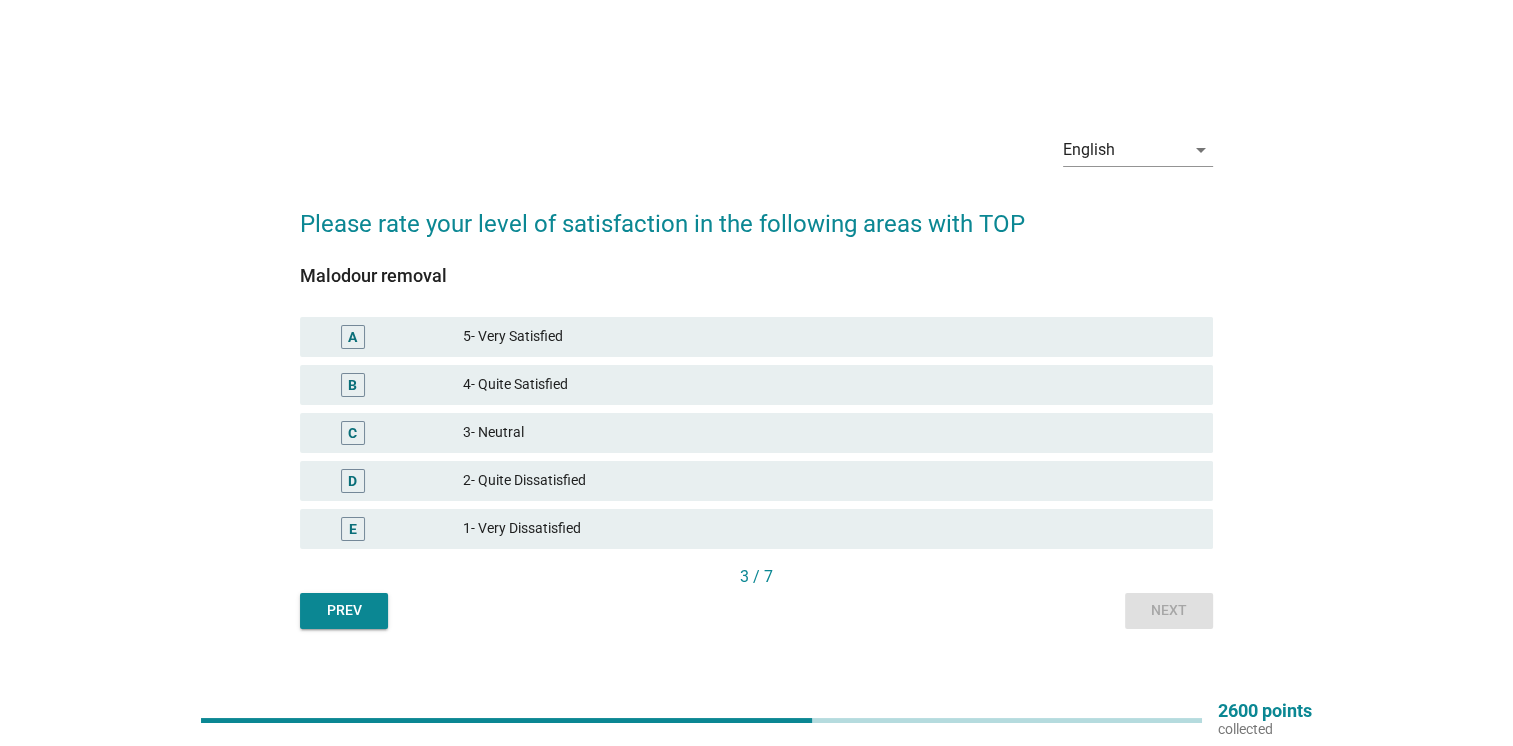 click on "A" at bounding box center (352, 336) 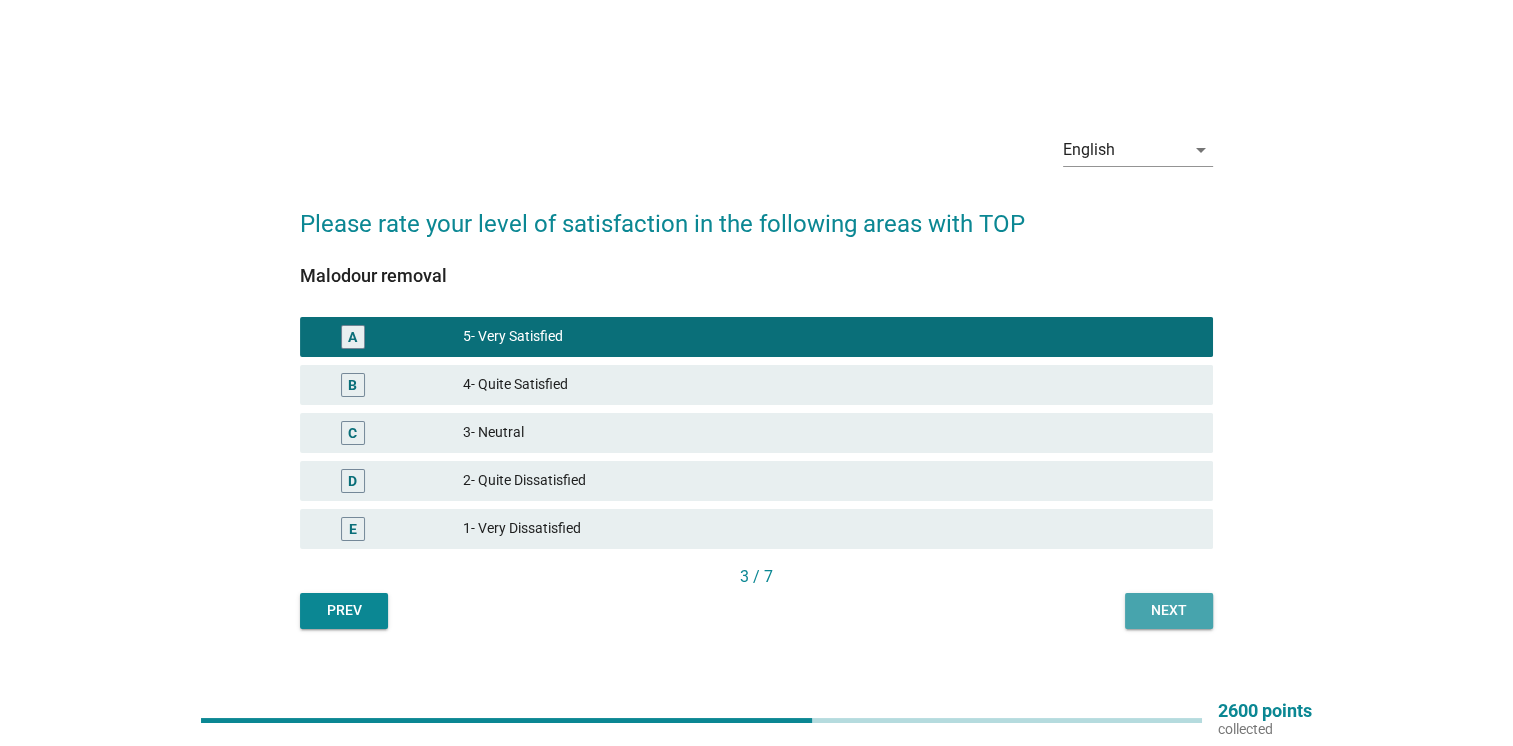 click on "Next" at bounding box center (1169, 610) 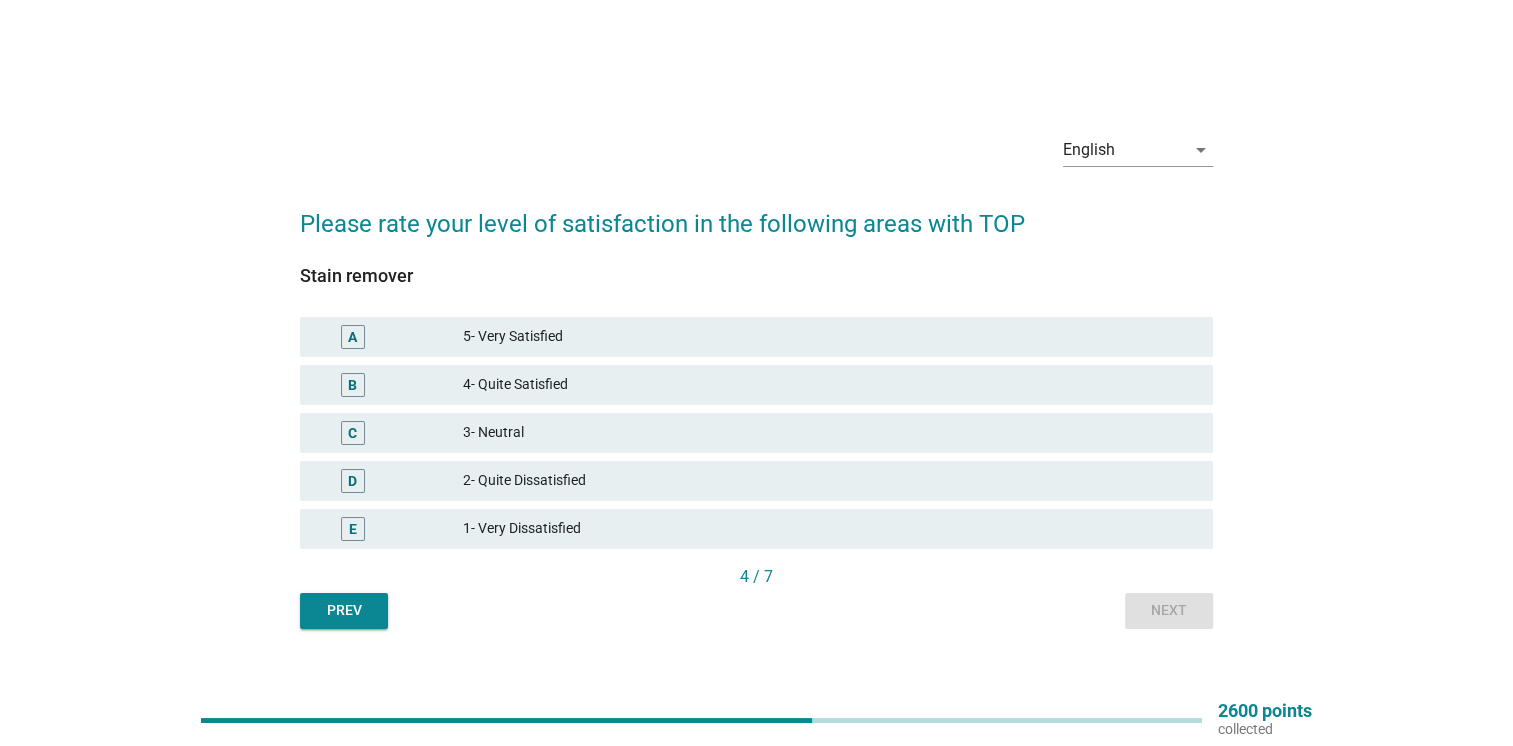 click on "A" at bounding box center [352, 336] 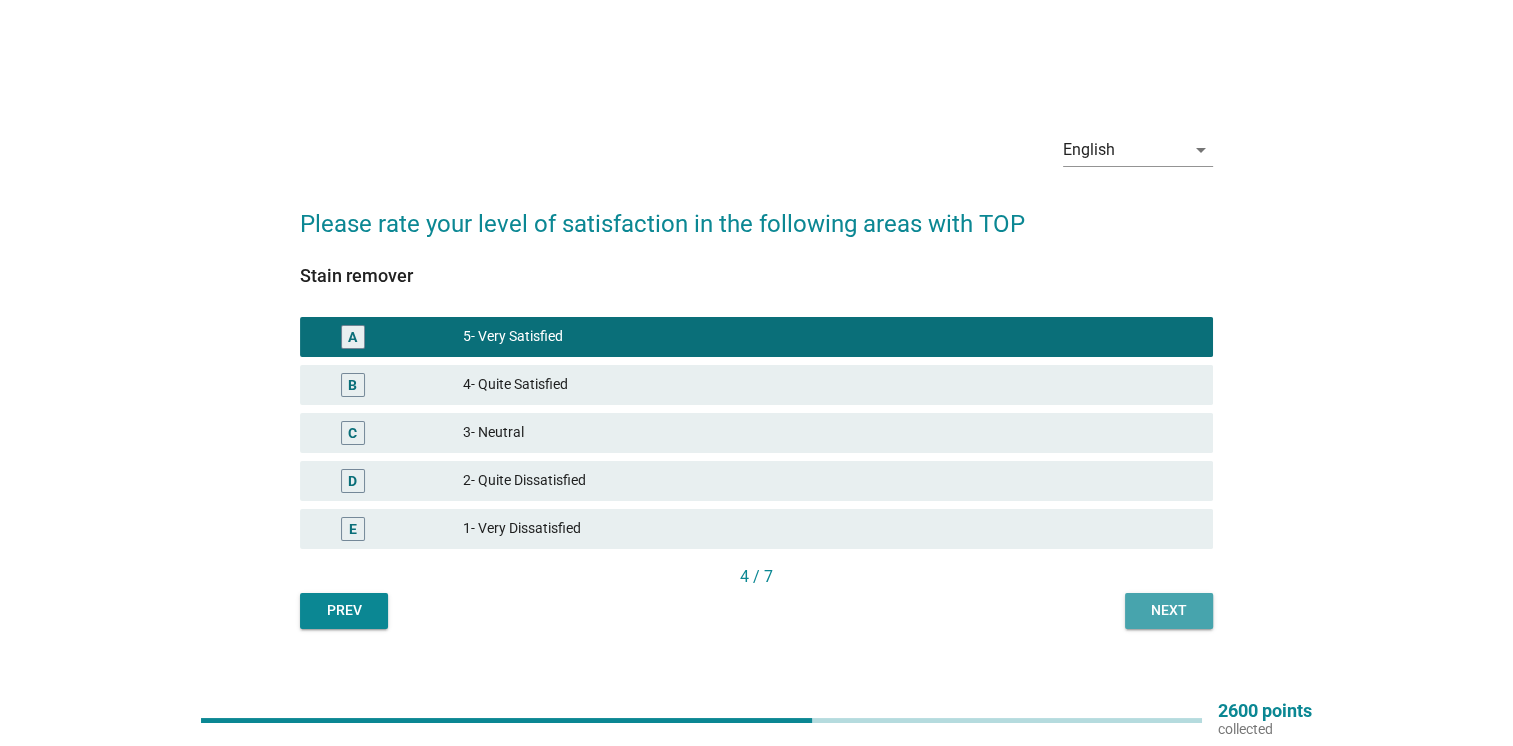 click on "Next" at bounding box center (1169, 610) 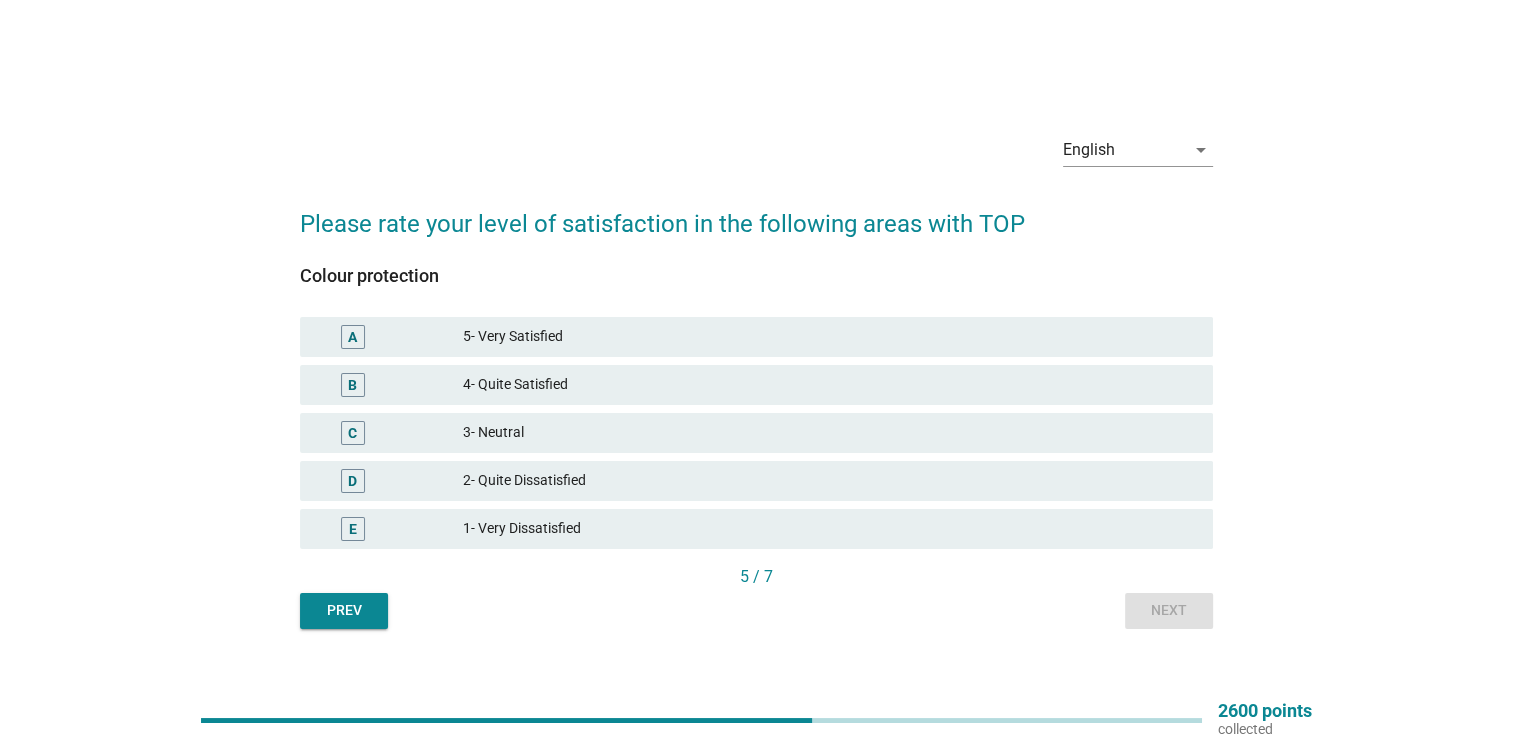click on "A" at bounding box center (352, 336) 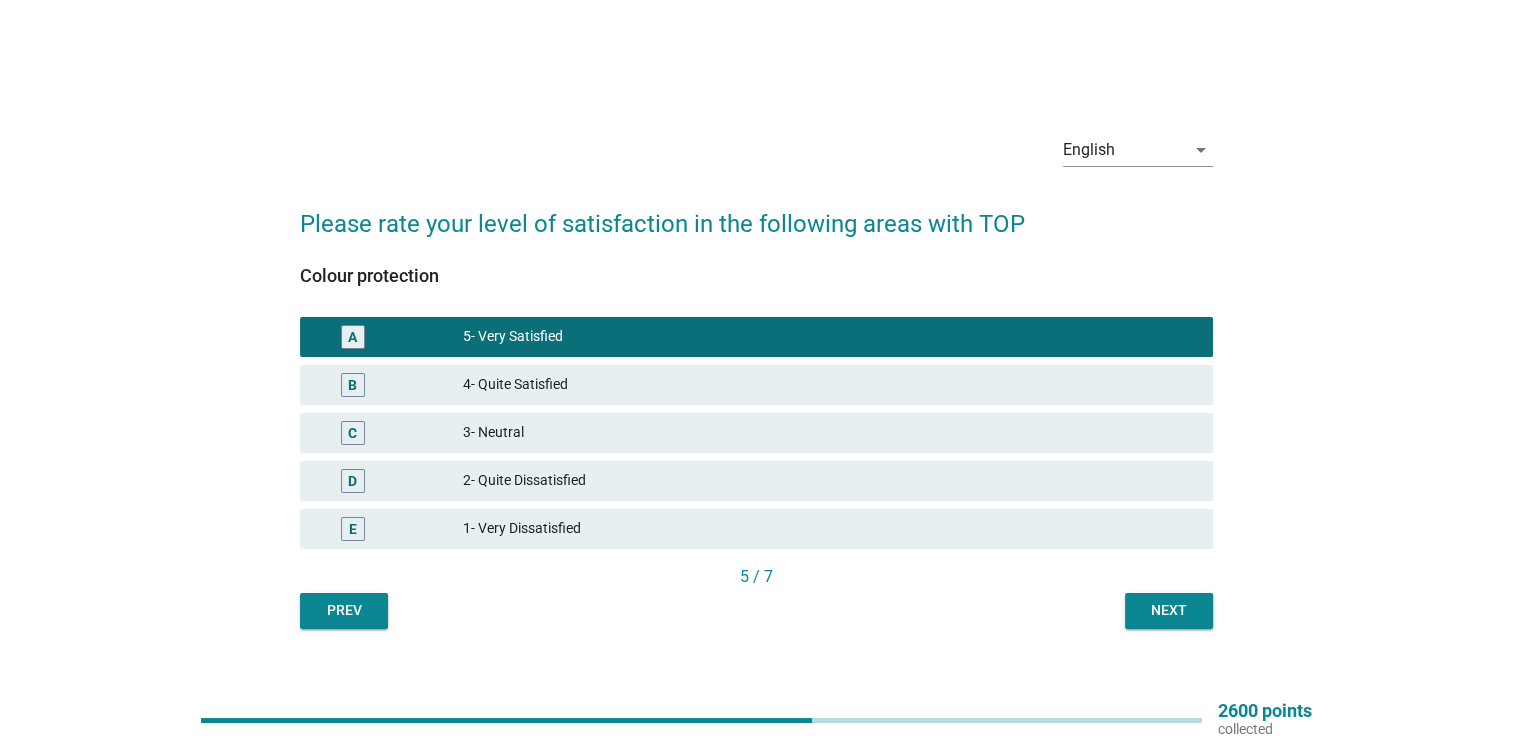click on "Next" at bounding box center (1169, 610) 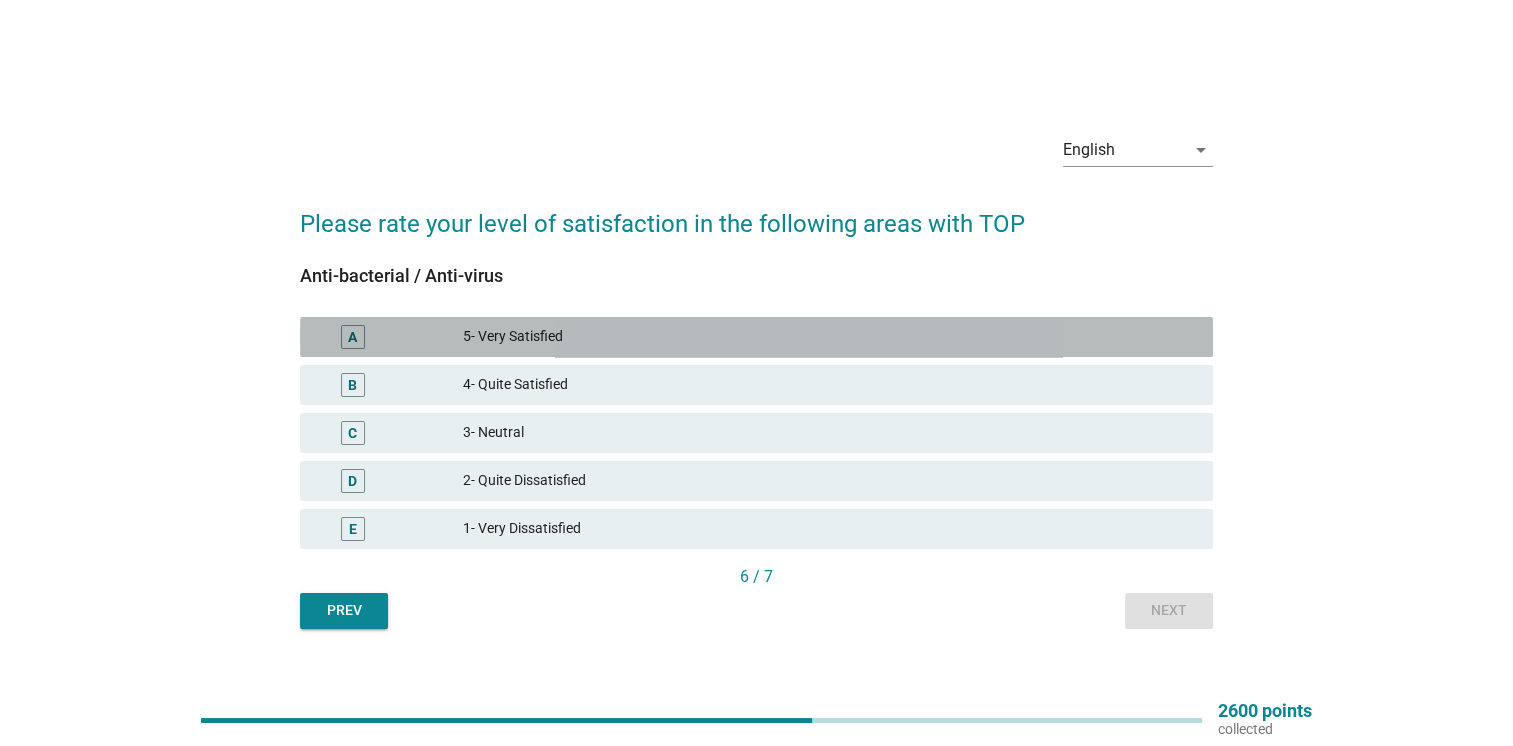 click on "A" at bounding box center [353, 337] 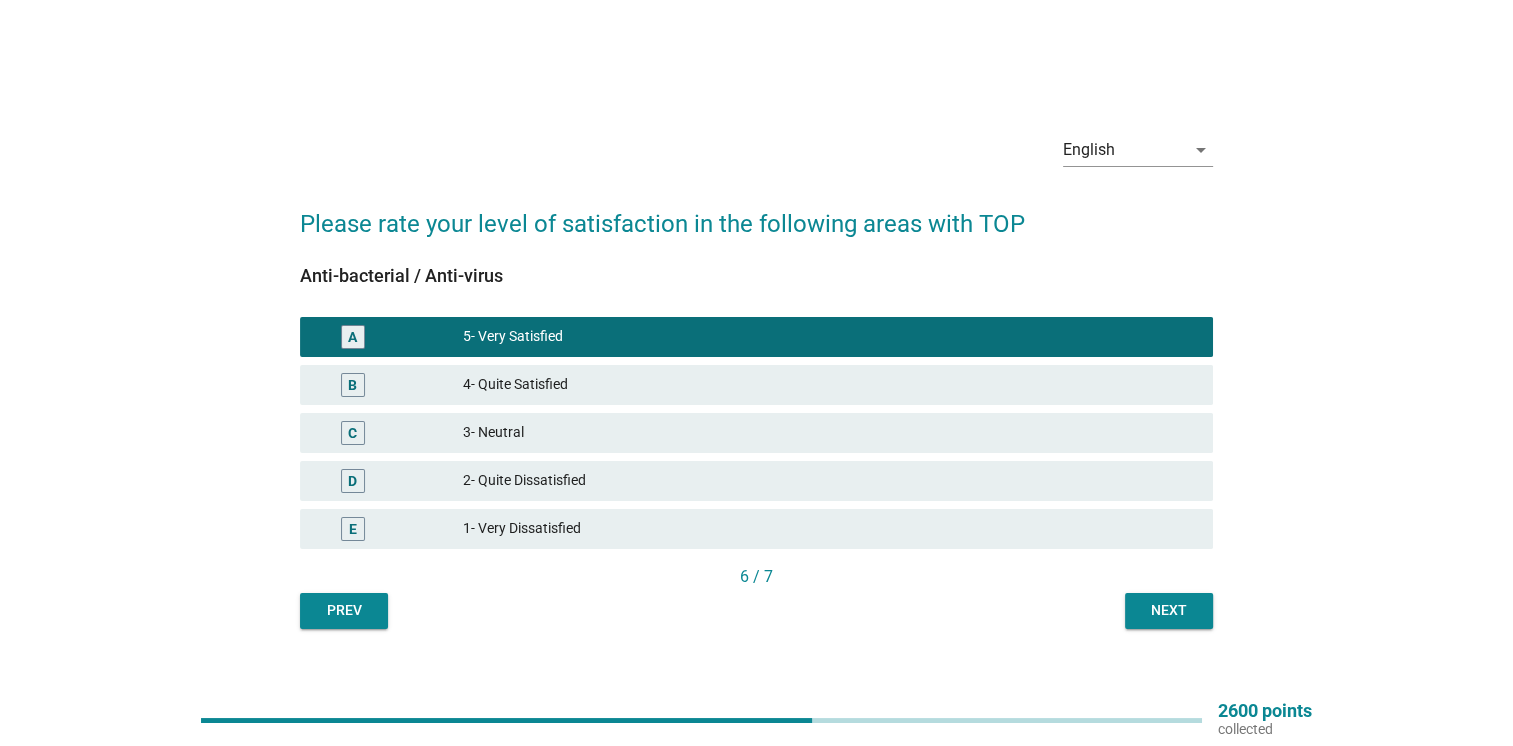 click on "Next" at bounding box center (1169, 610) 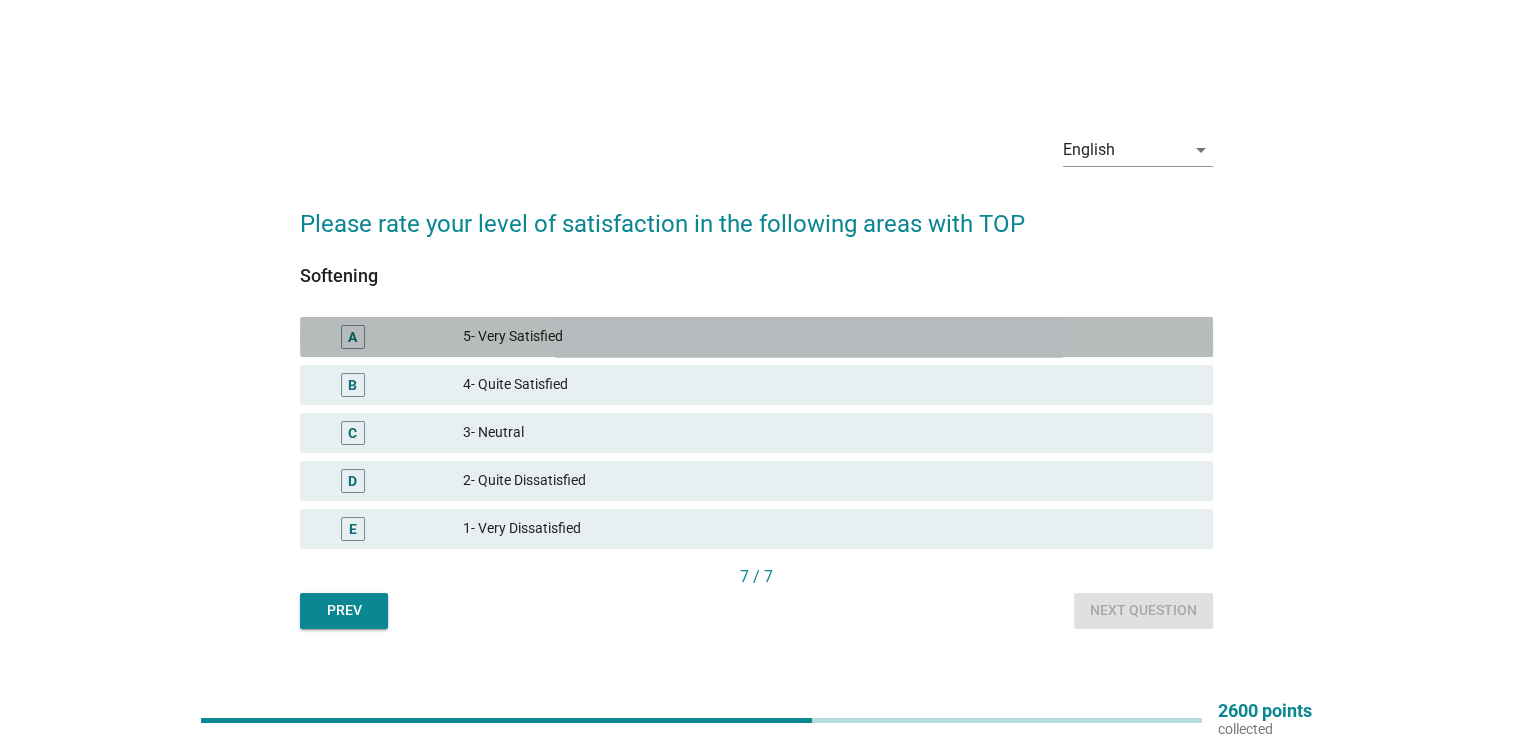 click on "A" at bounding box center [353, 337] 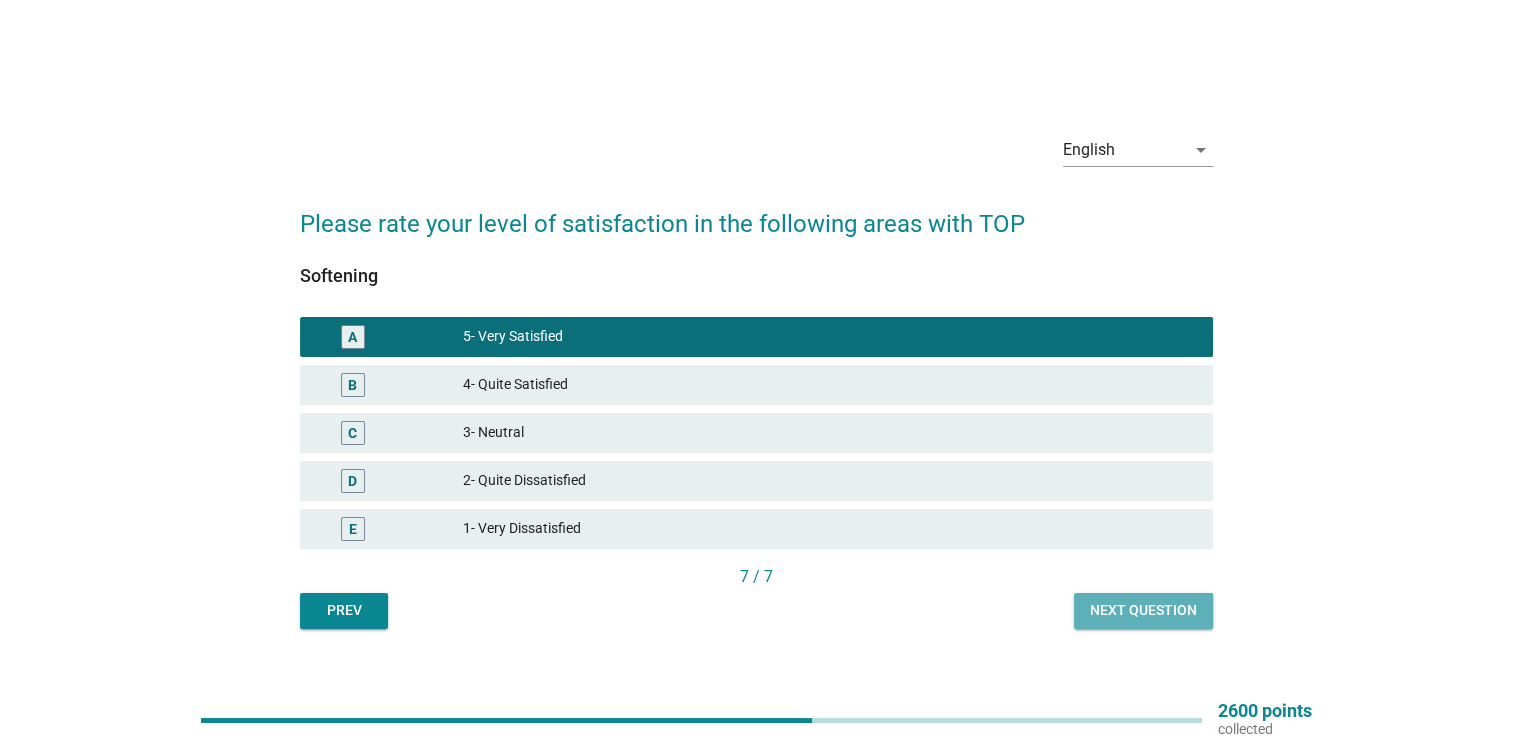 click on "Next question" at bounding box center (1143, 610) 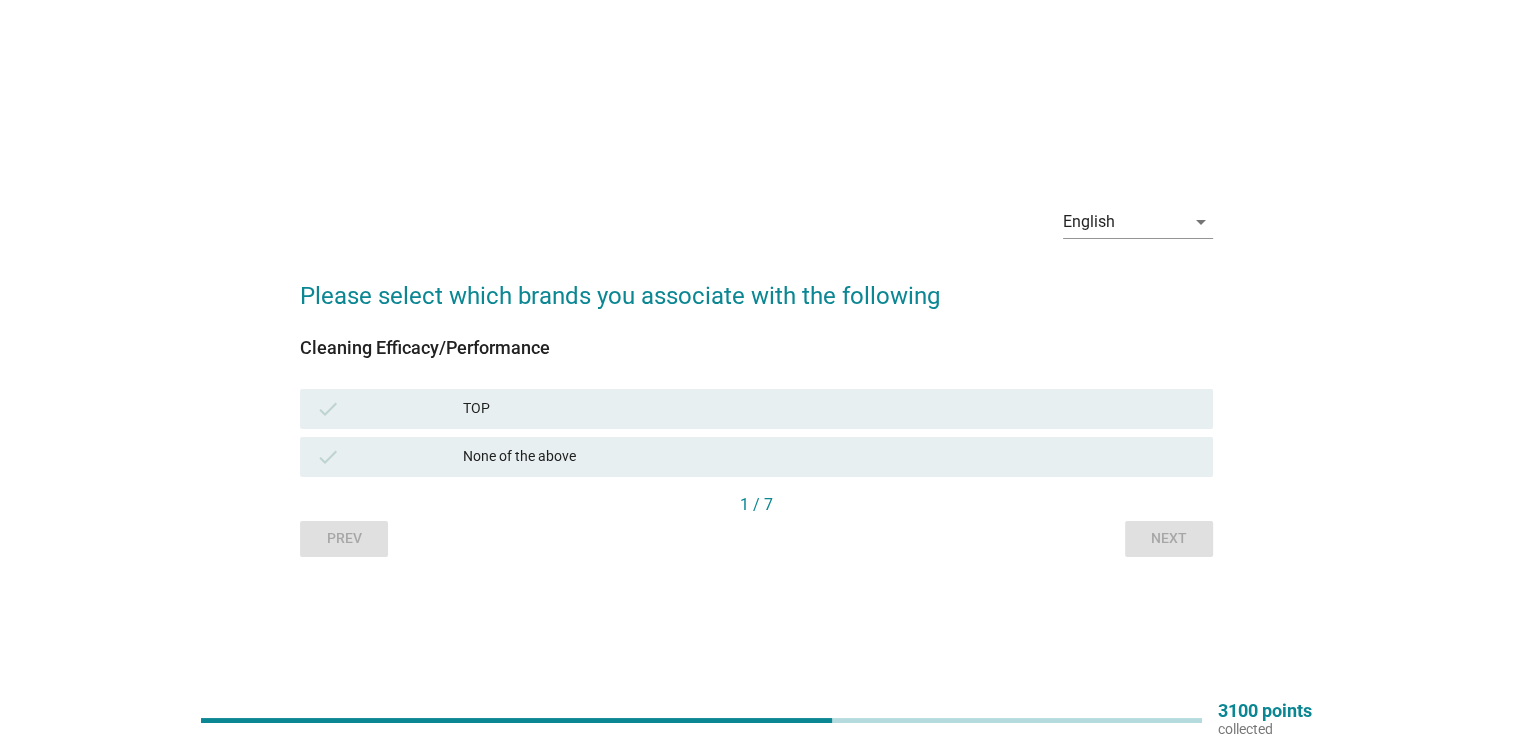 click on "check" at bounding box center [328, 409] 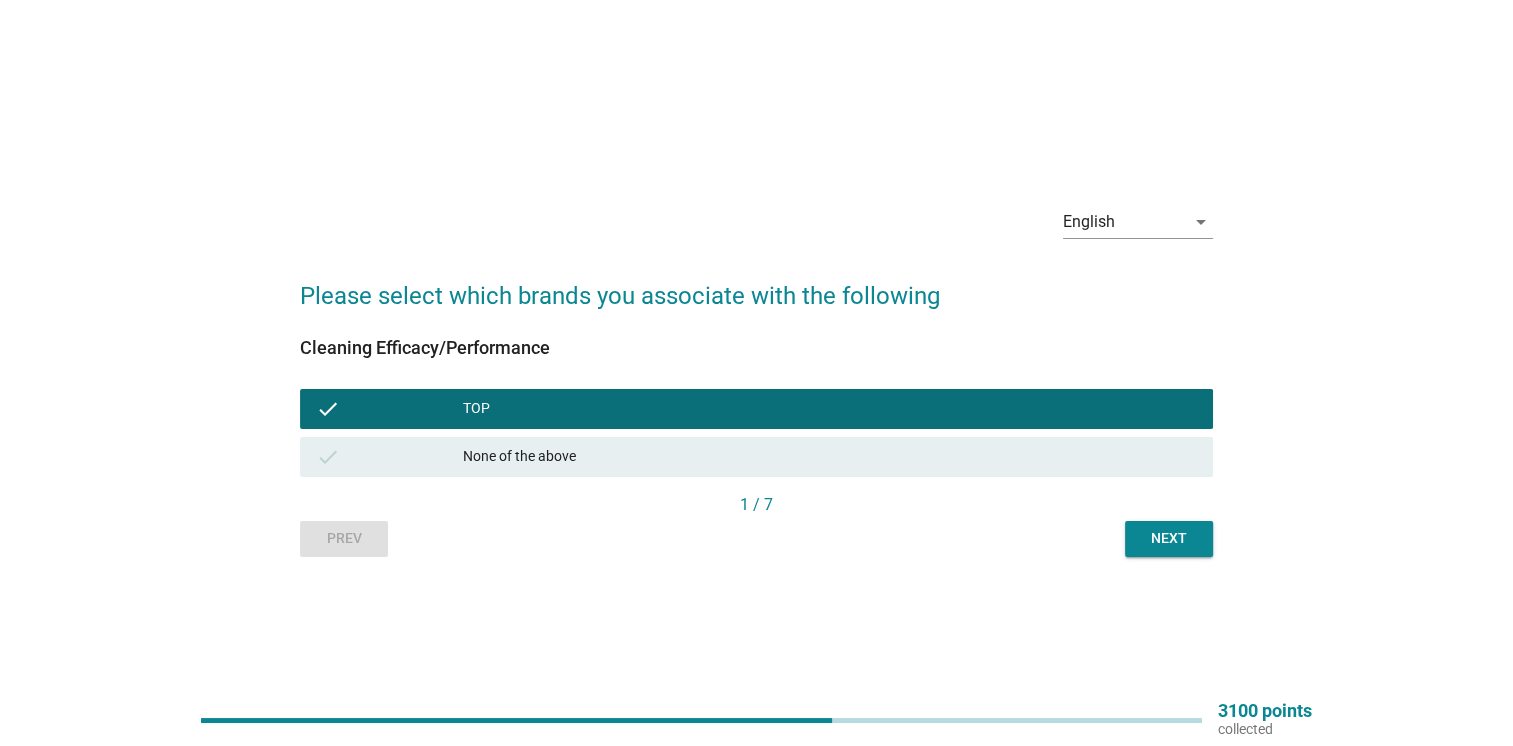 click on "Next" at bounding box center (1169, 538) 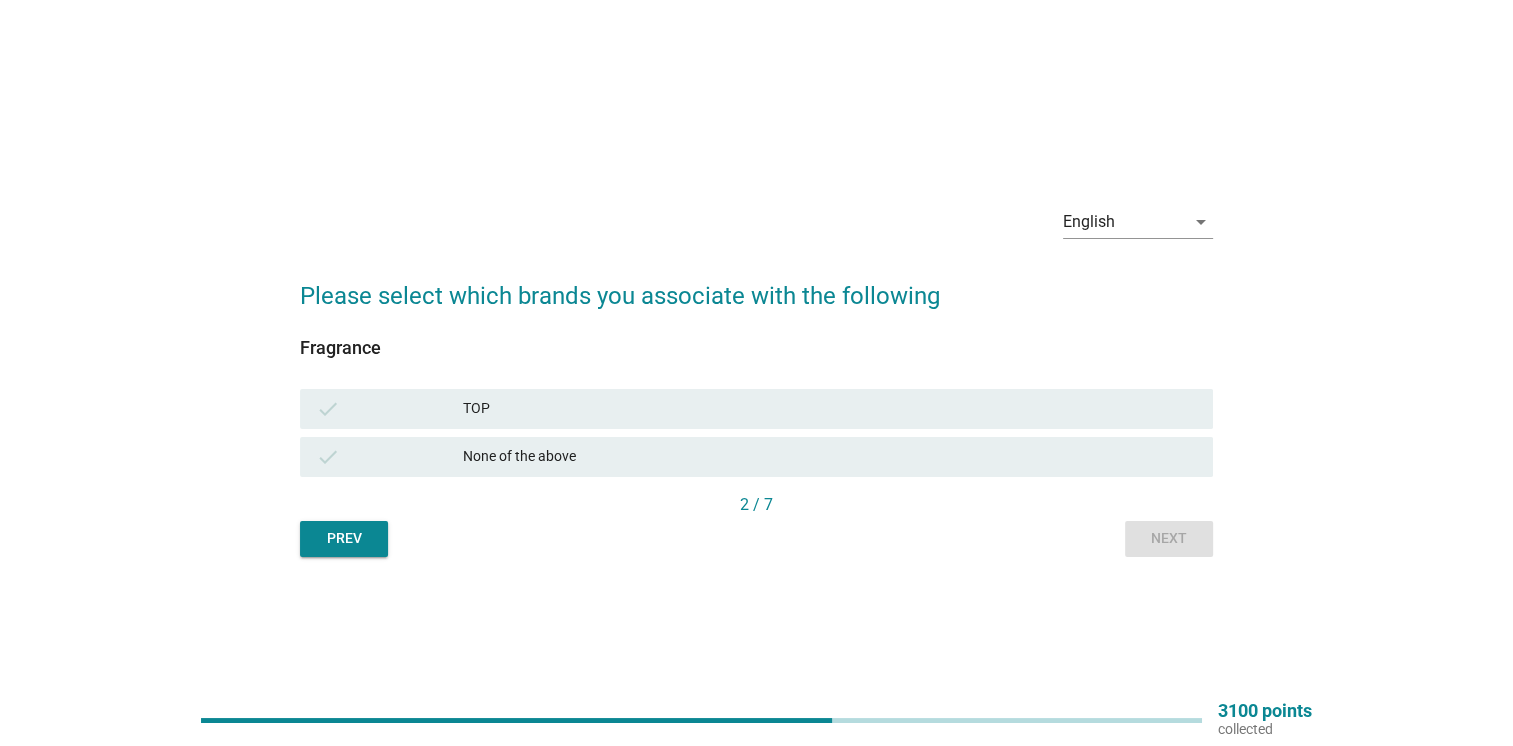 click on "check" at bounding box center [389, 409] 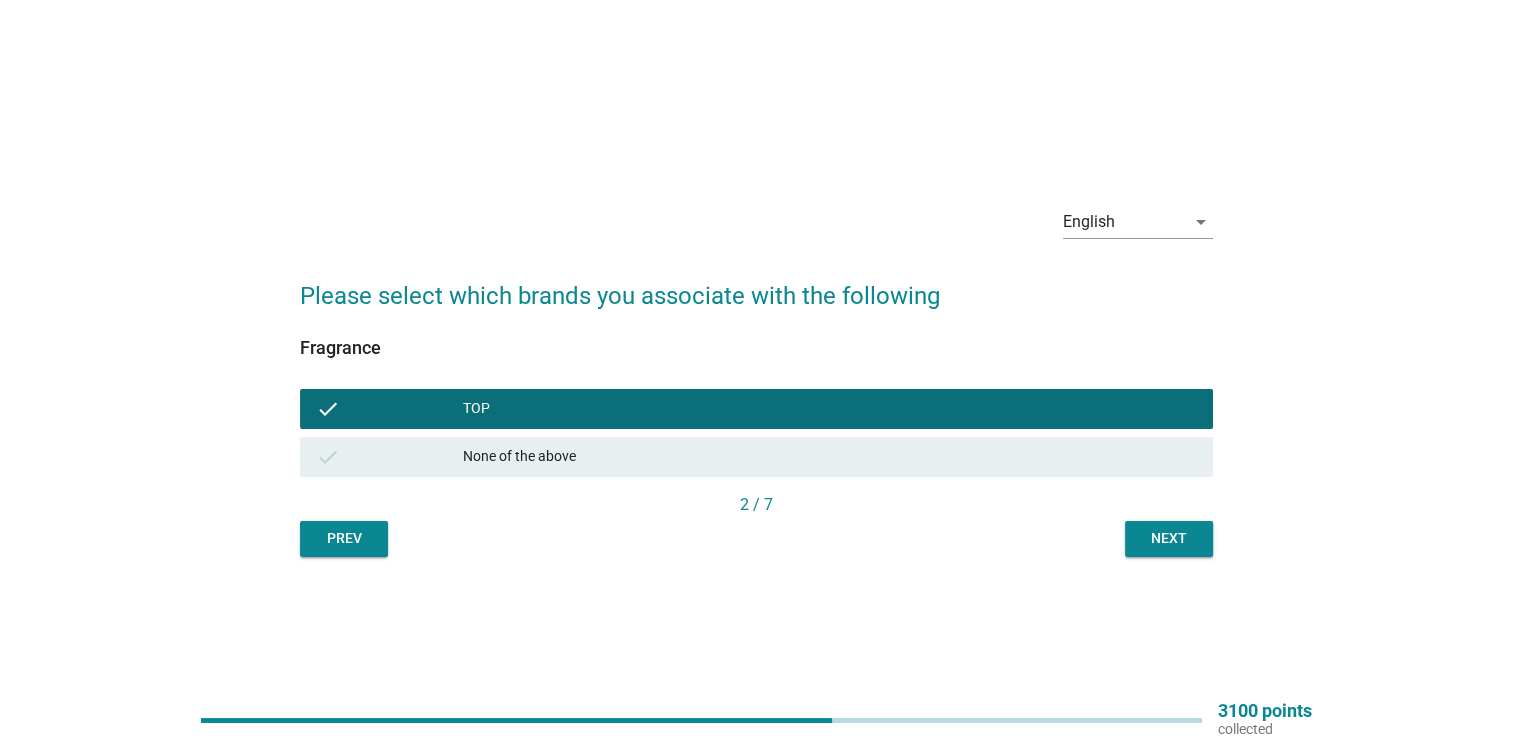 click on "Next" at bounding box center [1169, 539] 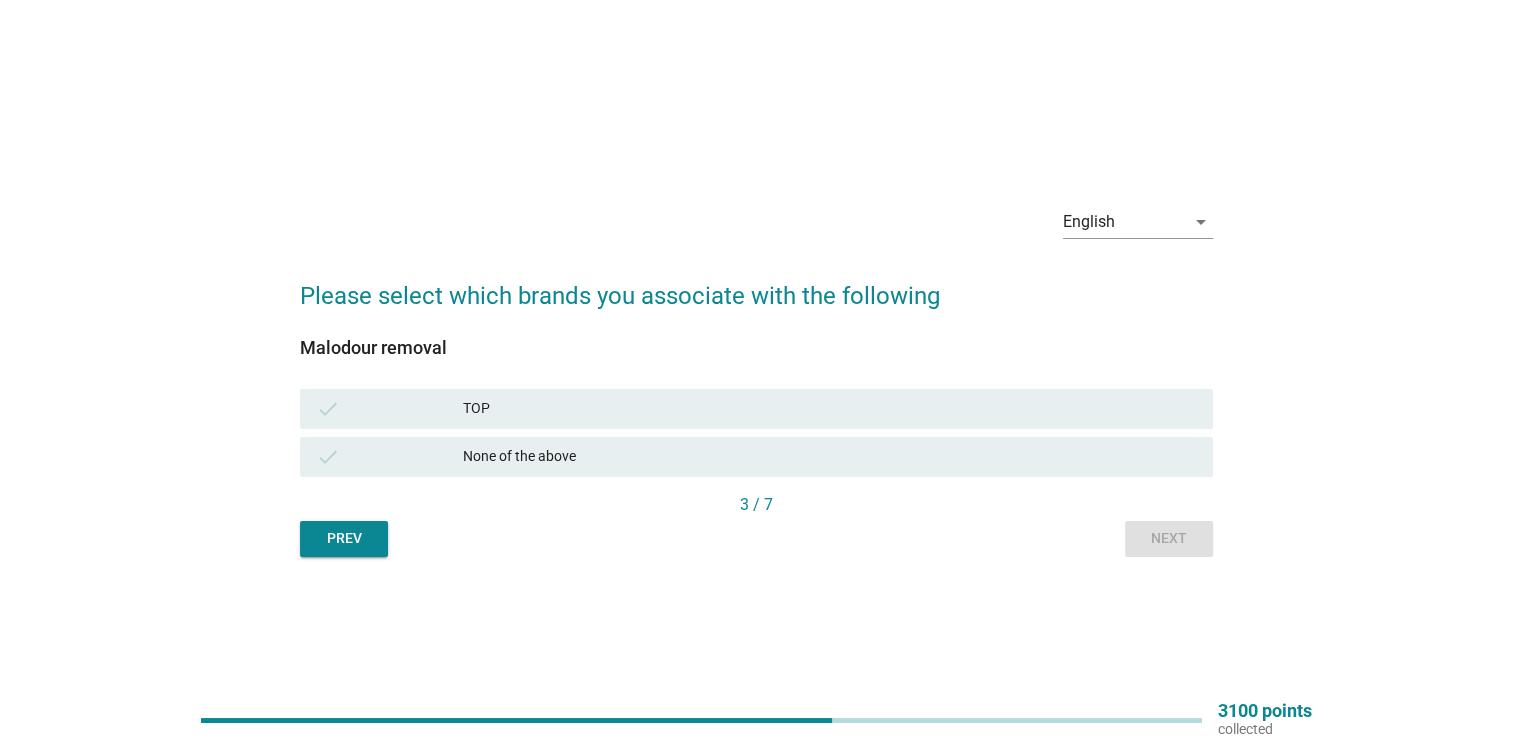 click on "TOP" at bounding box center [830, 409] 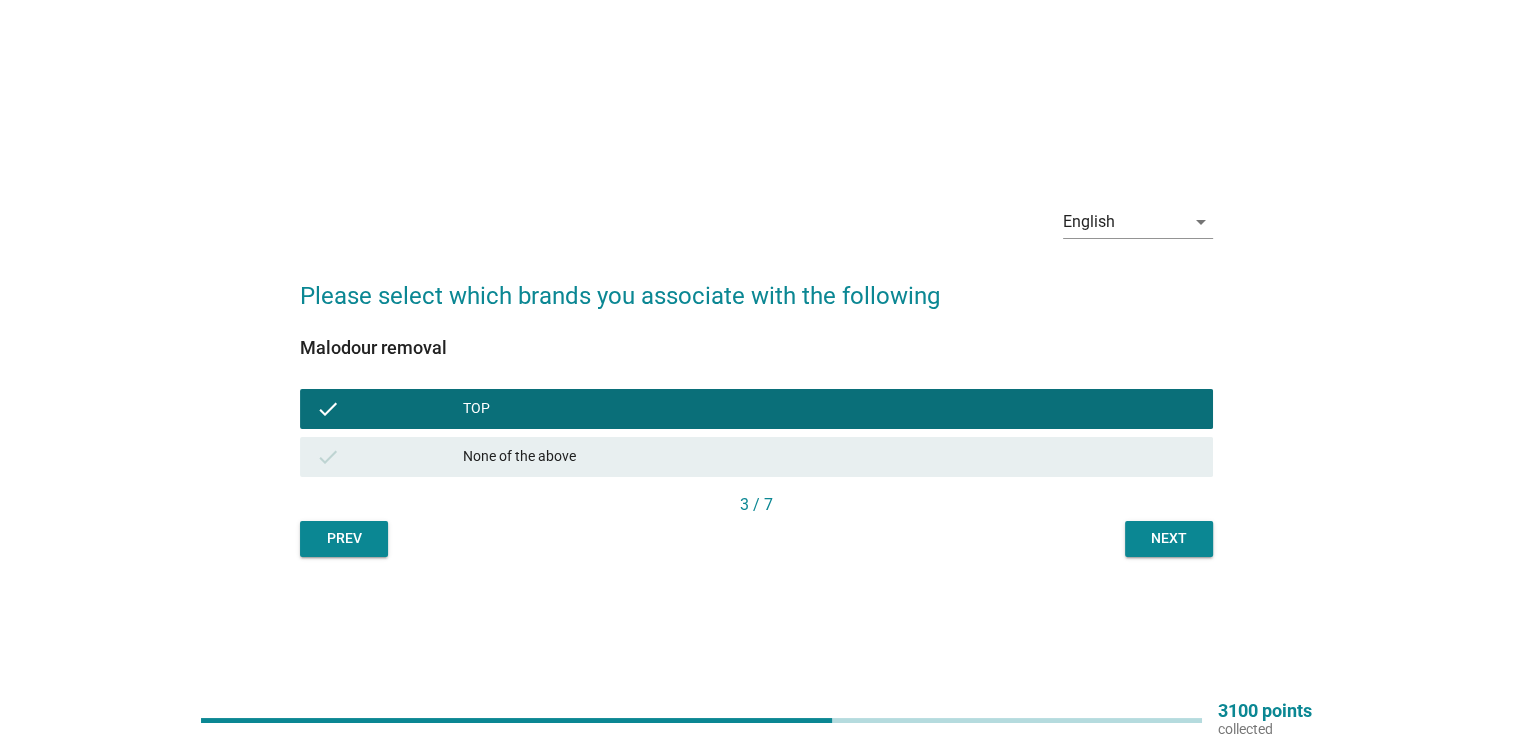 click on "Next" at bounding box center (1169, 538) 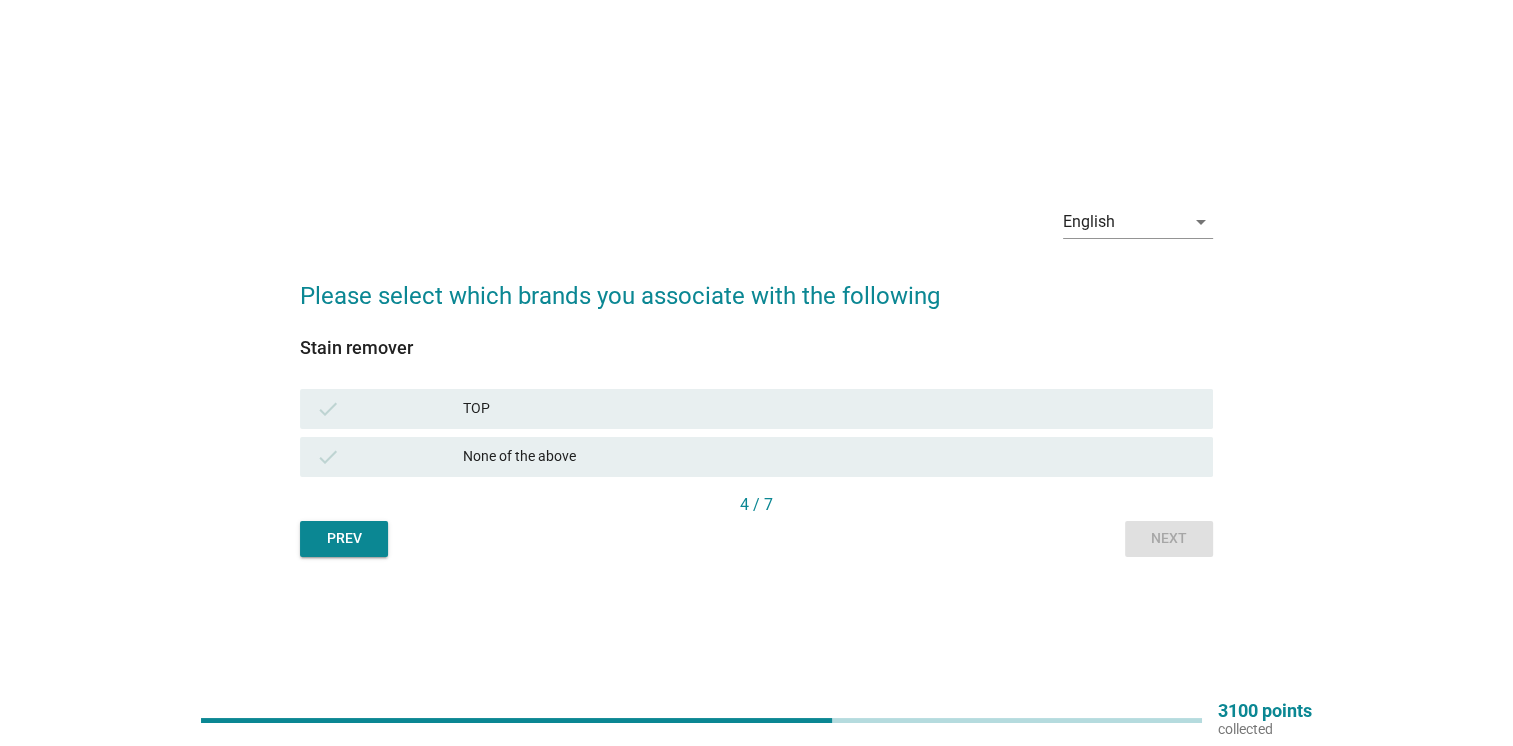 drag, startPoint x: 564, startPoint y: 398, endPoint x: 654, endPoint y: 432, distance: 96.20811 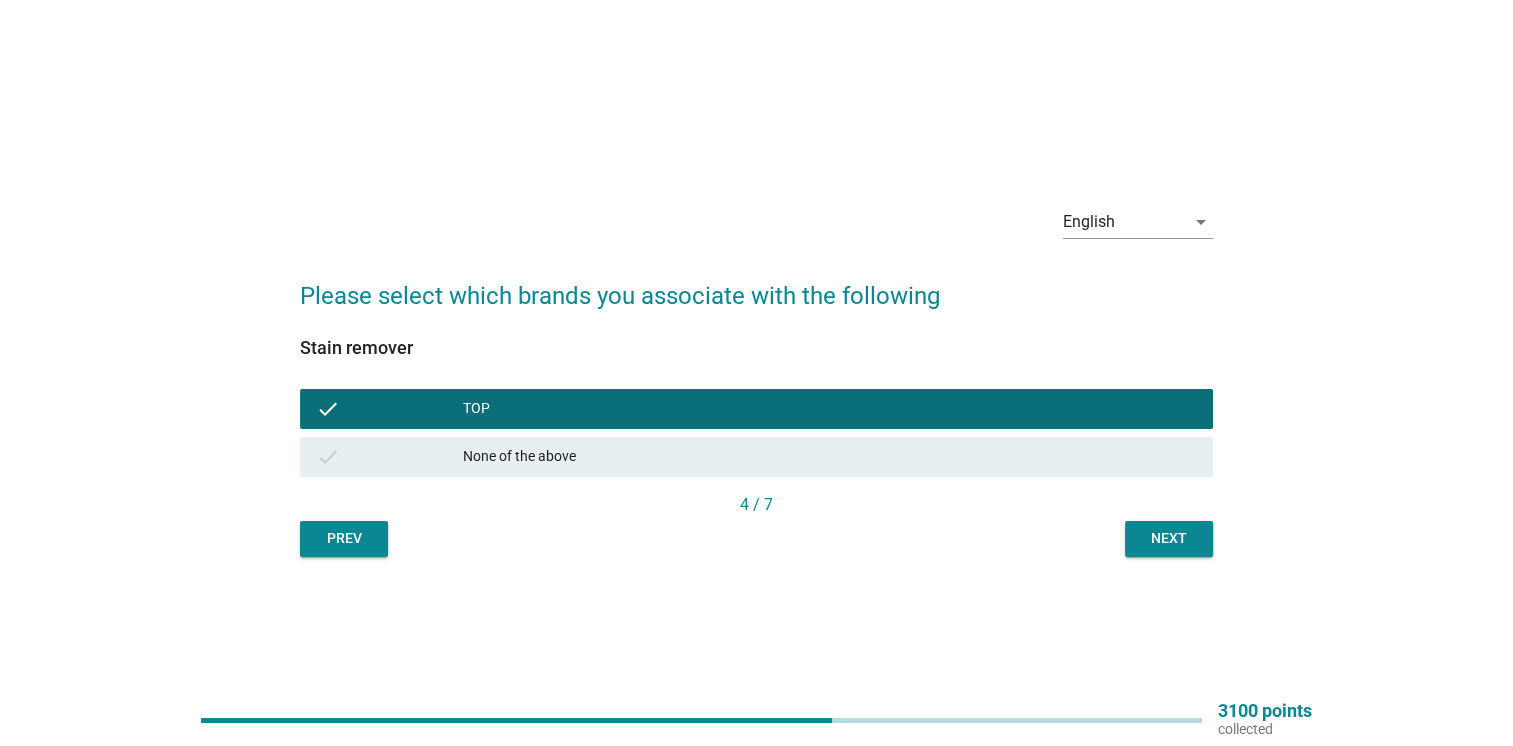 click on "Next" at bounding box center [1169, 538] 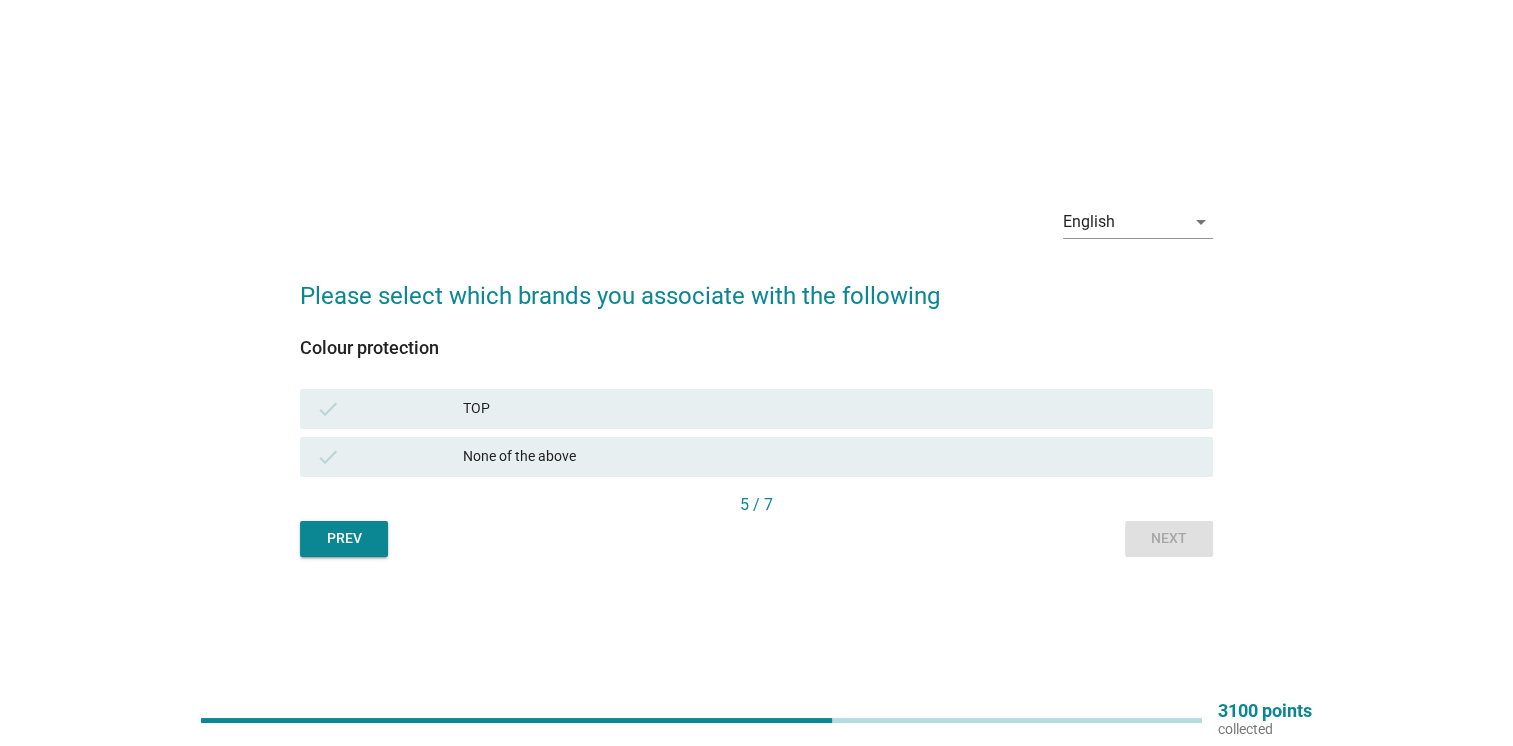 click on "check   TOP" at bounding box center [756, 409] 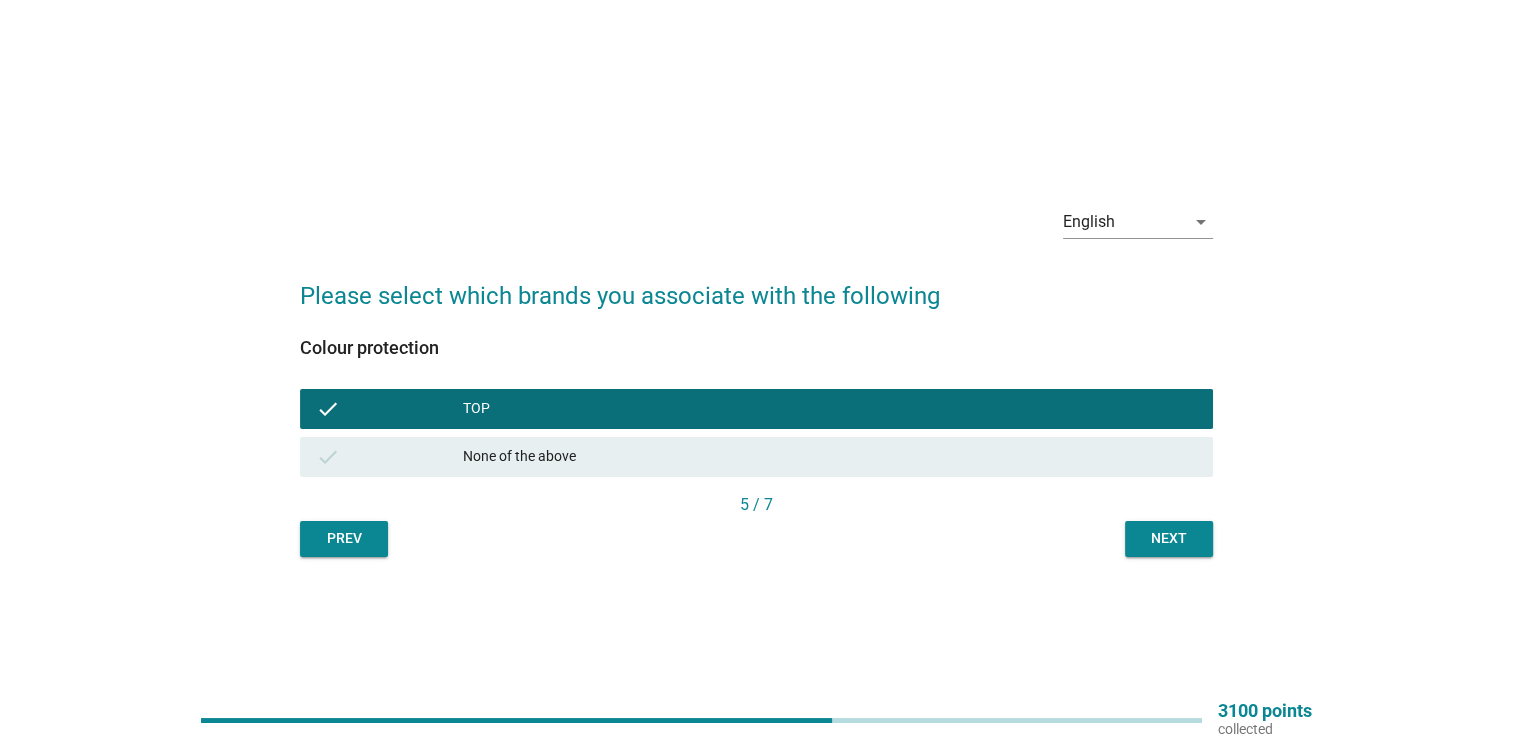 click on "Next" at bounding box center (1169, 538) 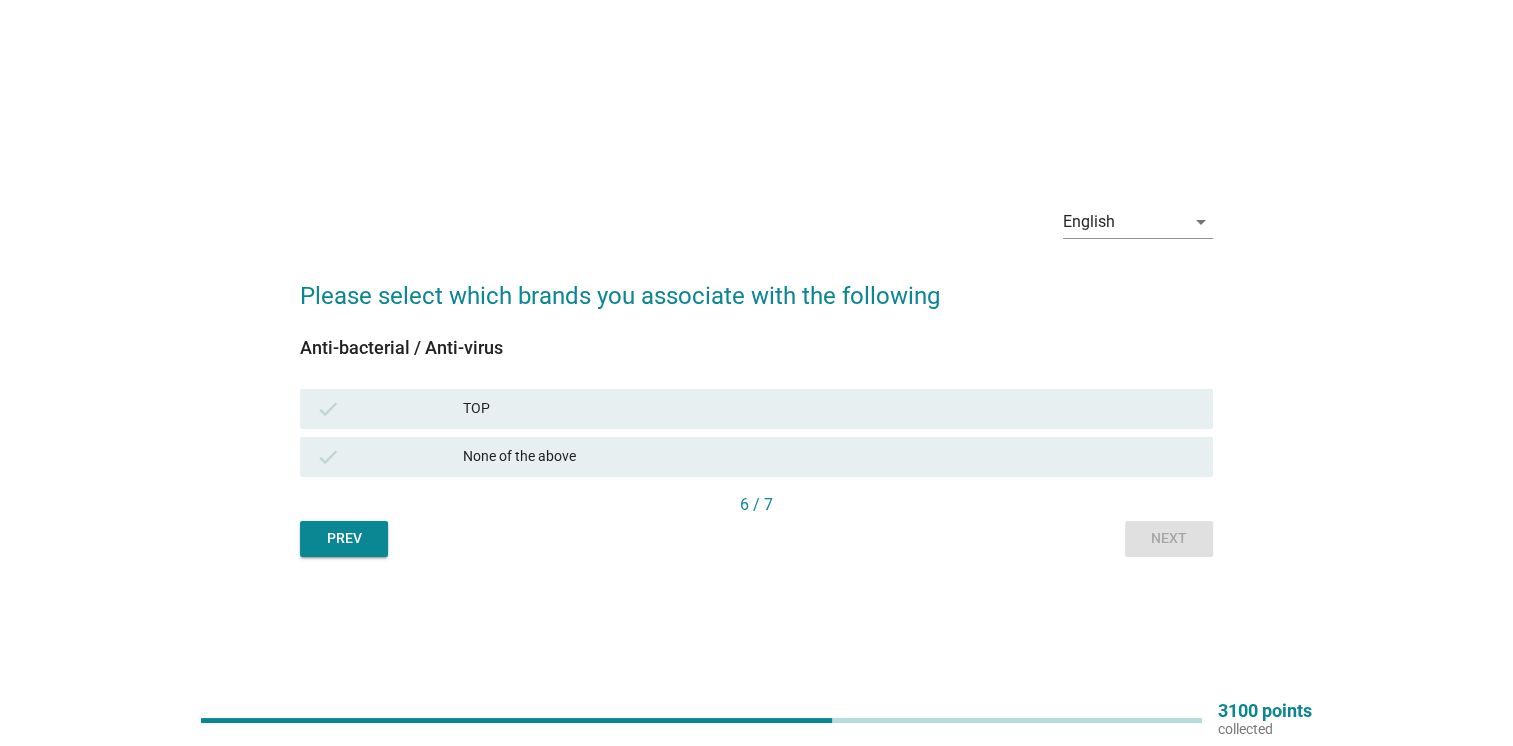 click on "TOP" at bounding box center [830, 409] 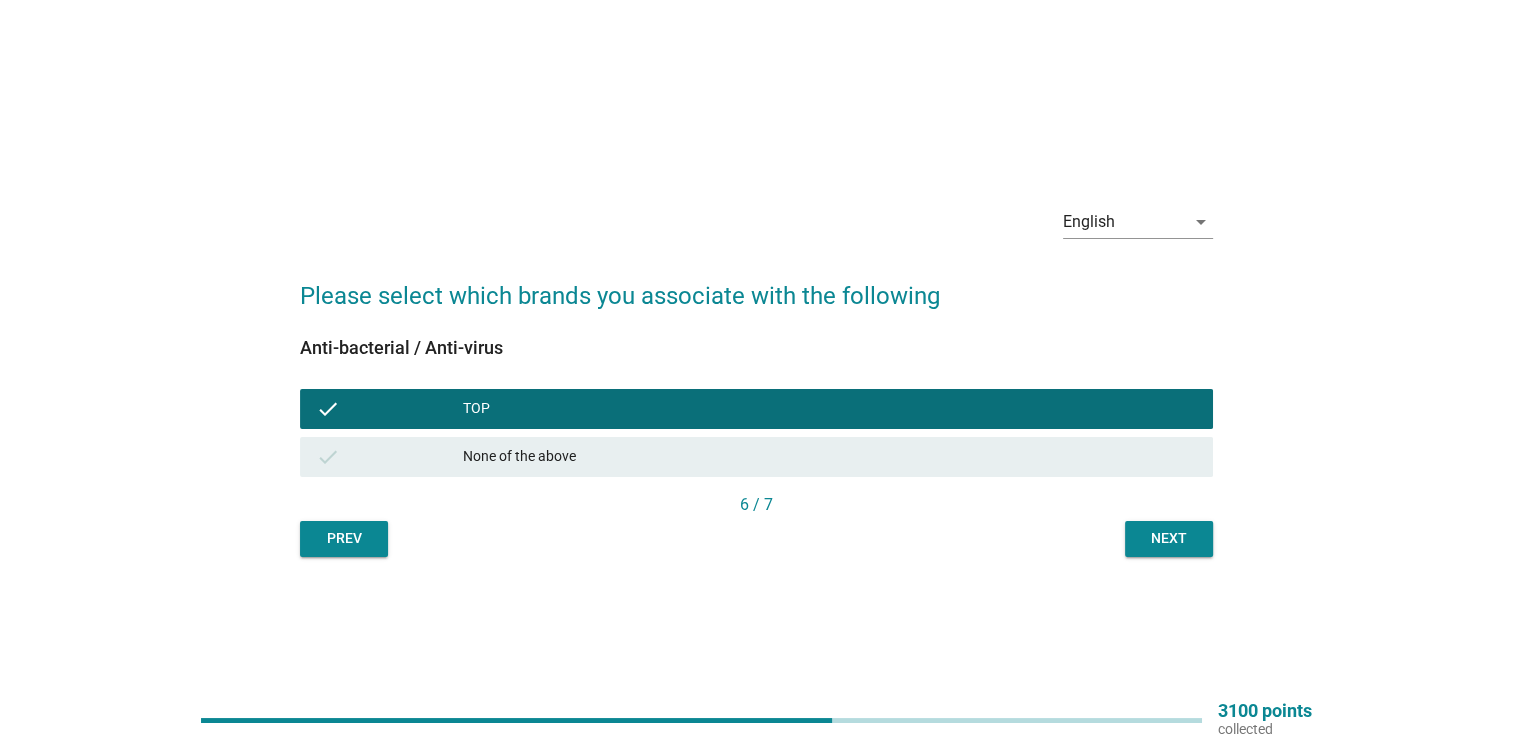 click on "Next" at bounding box center [1169, 538] 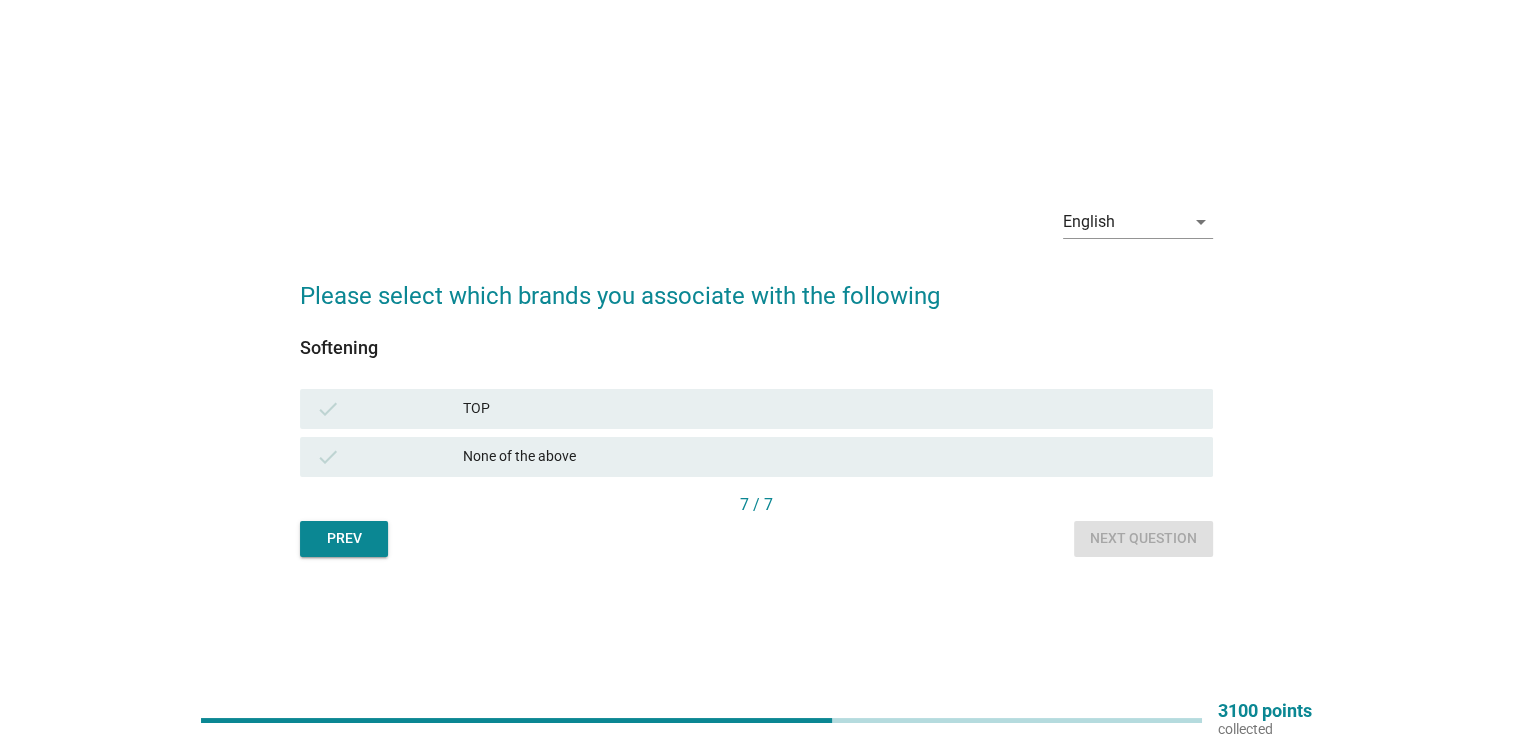 click on "TOP" at bounding box center (830, 409) 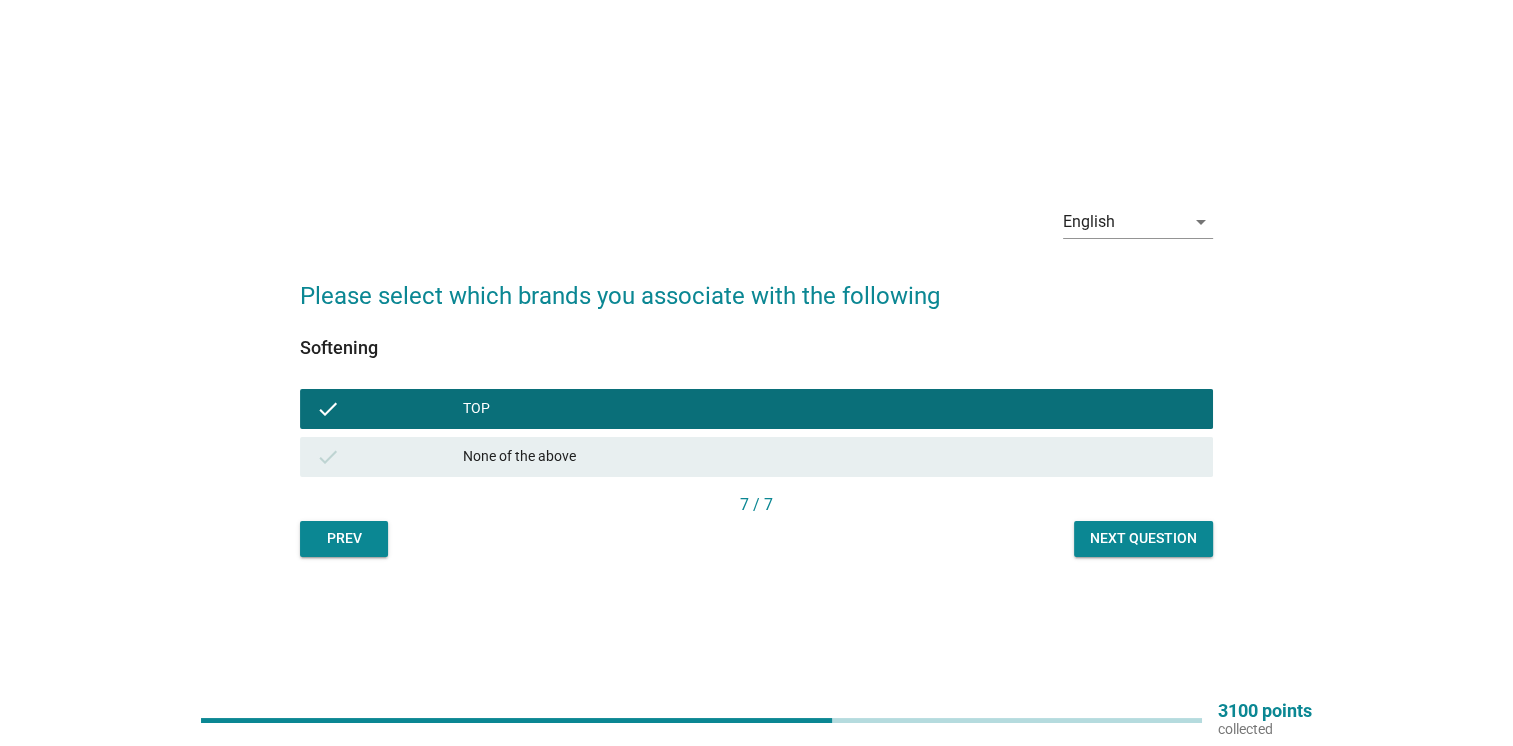 click on "Next question" at bounding box center [1143, 539] 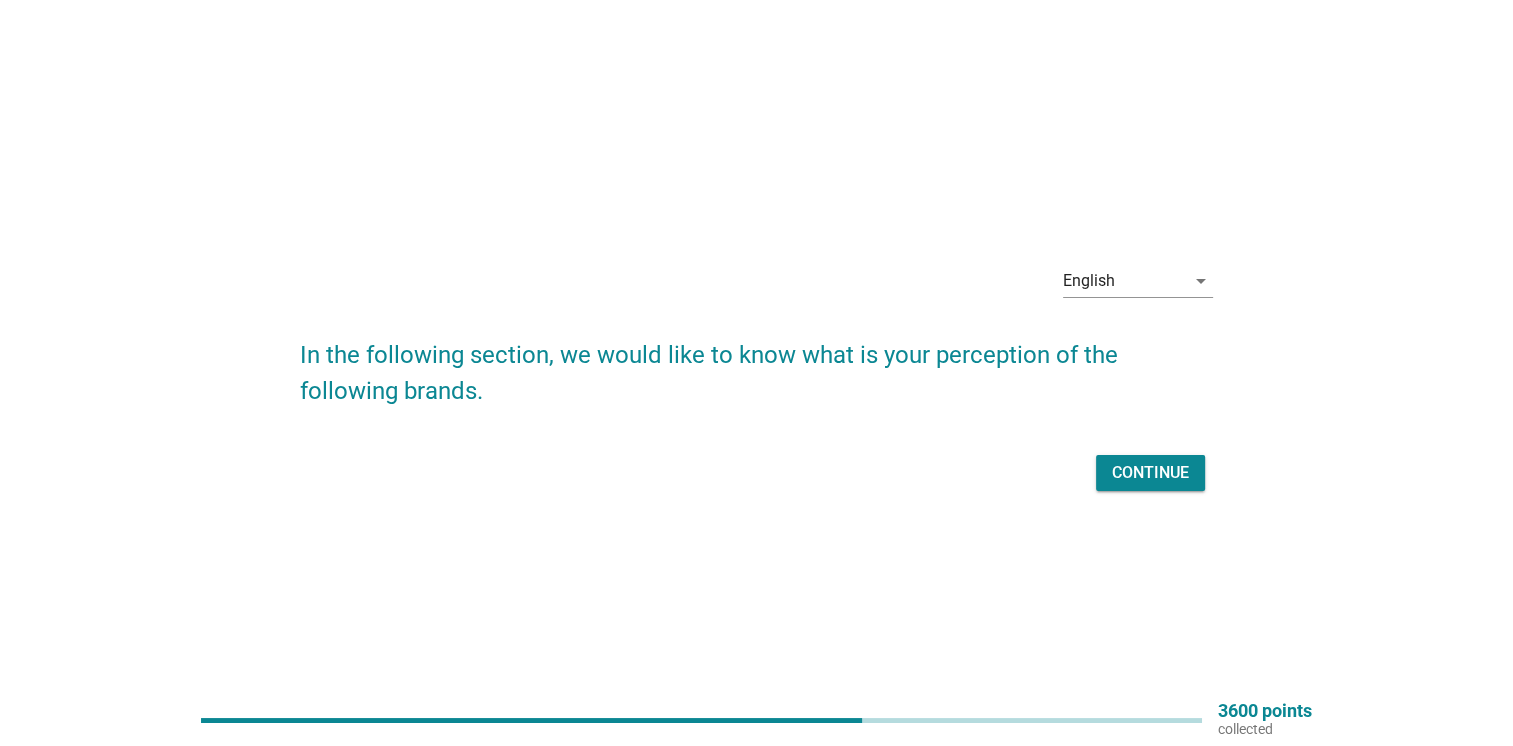 click on "Continue" at bounding box center [1150, 473] 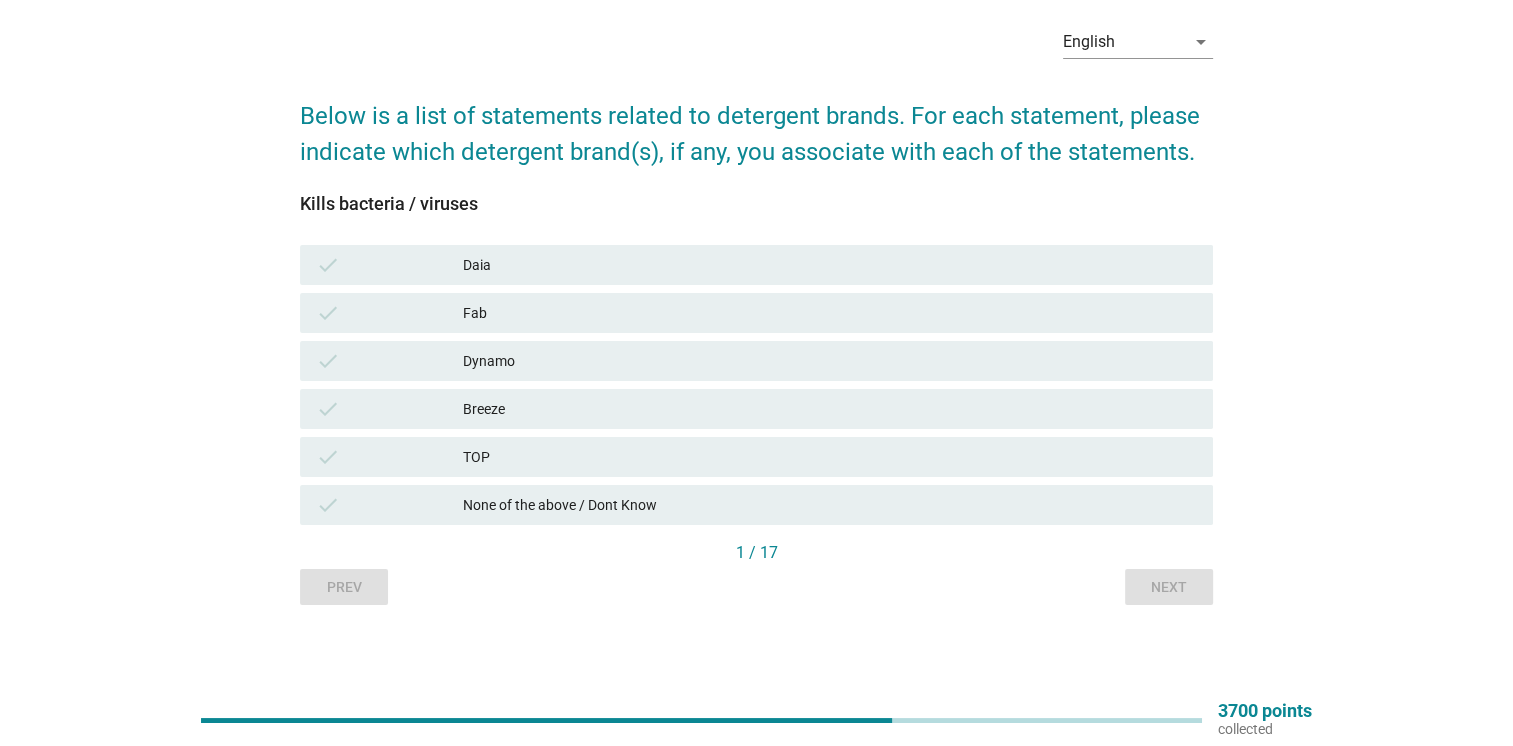 scroll, scrollTop: 0, scrollLeft: 0, axis: both 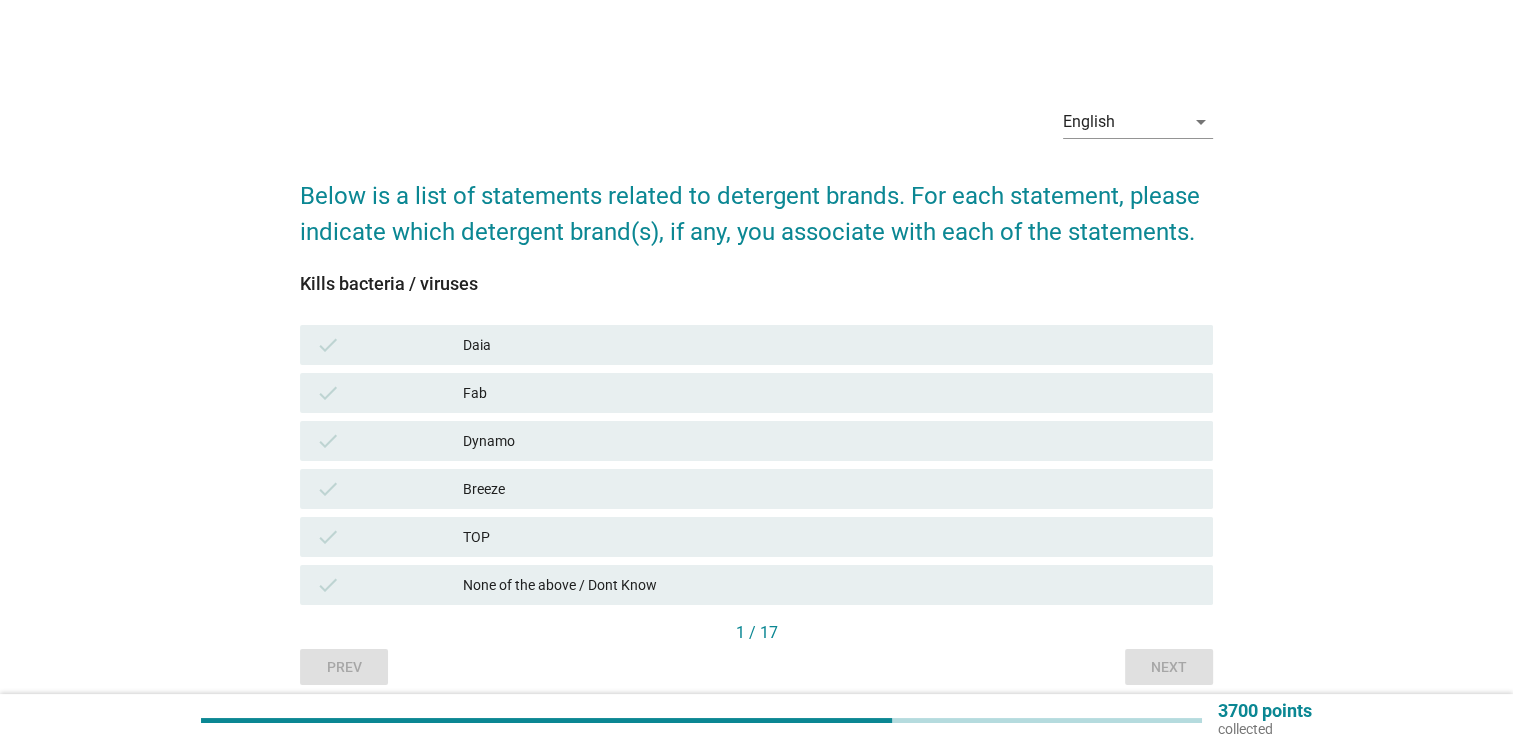 click on "check" at bounding box center [328, 345] 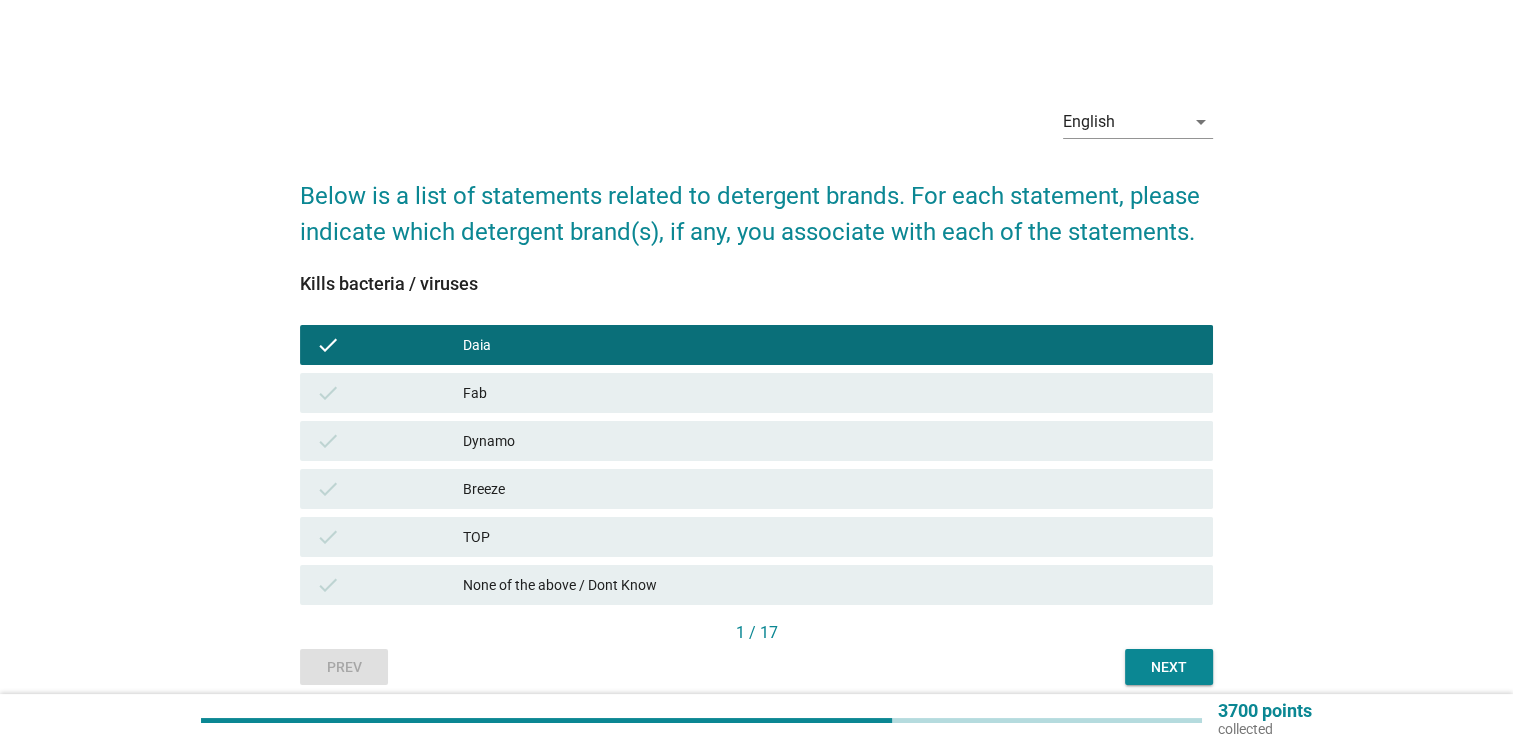 click on "check" at bounding box center [389, 393] 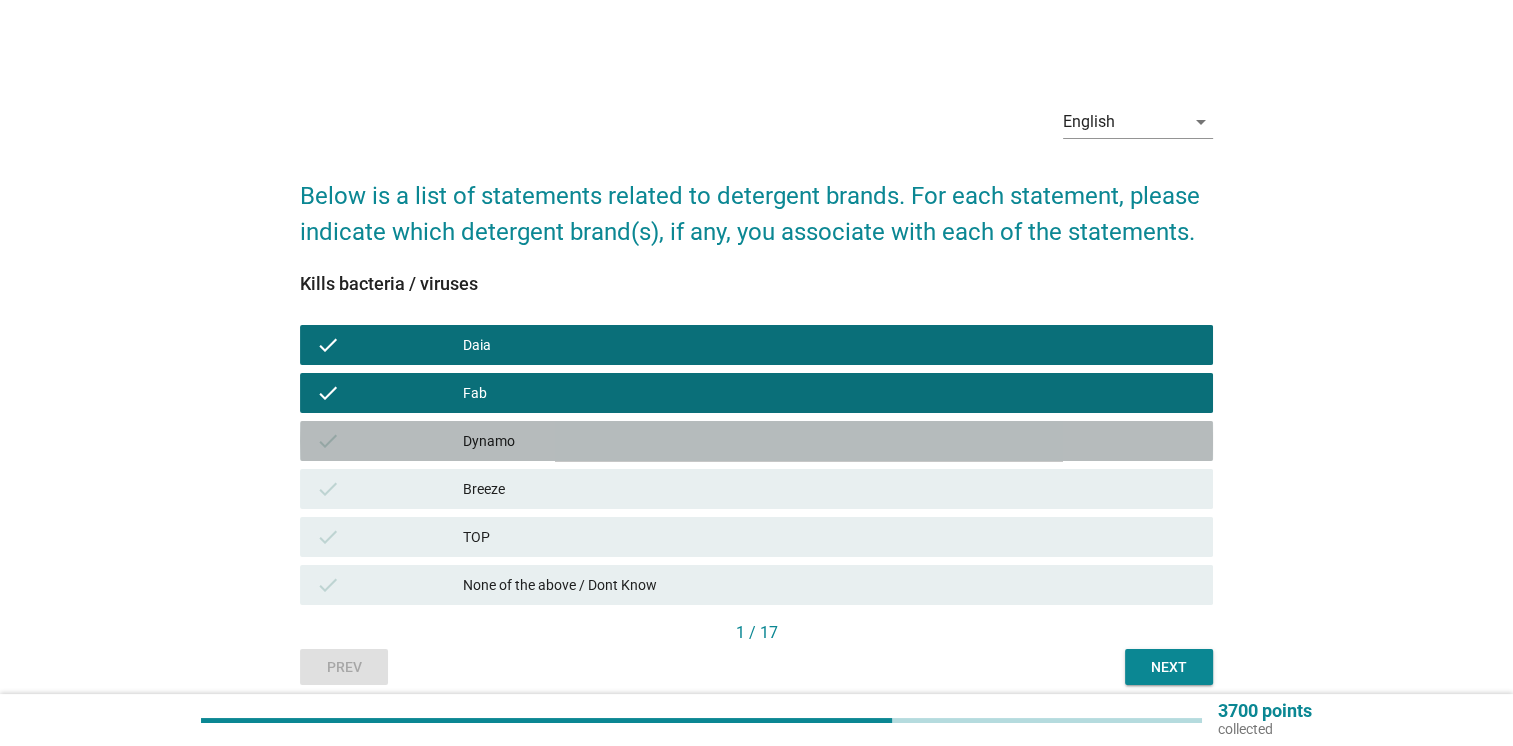 click on "check" at bounding box center [328, 441] 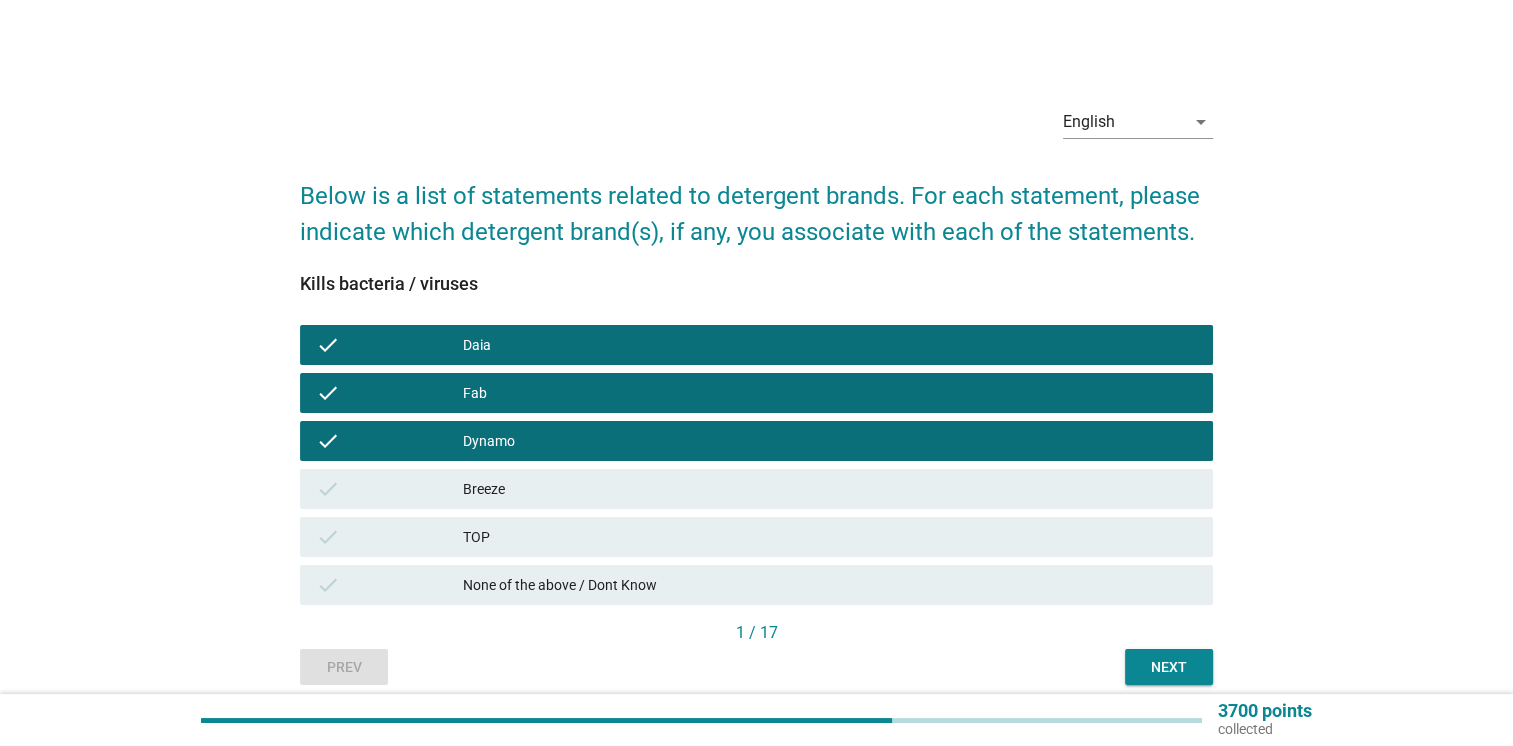 click on "check" at bounding box center (389, 489) 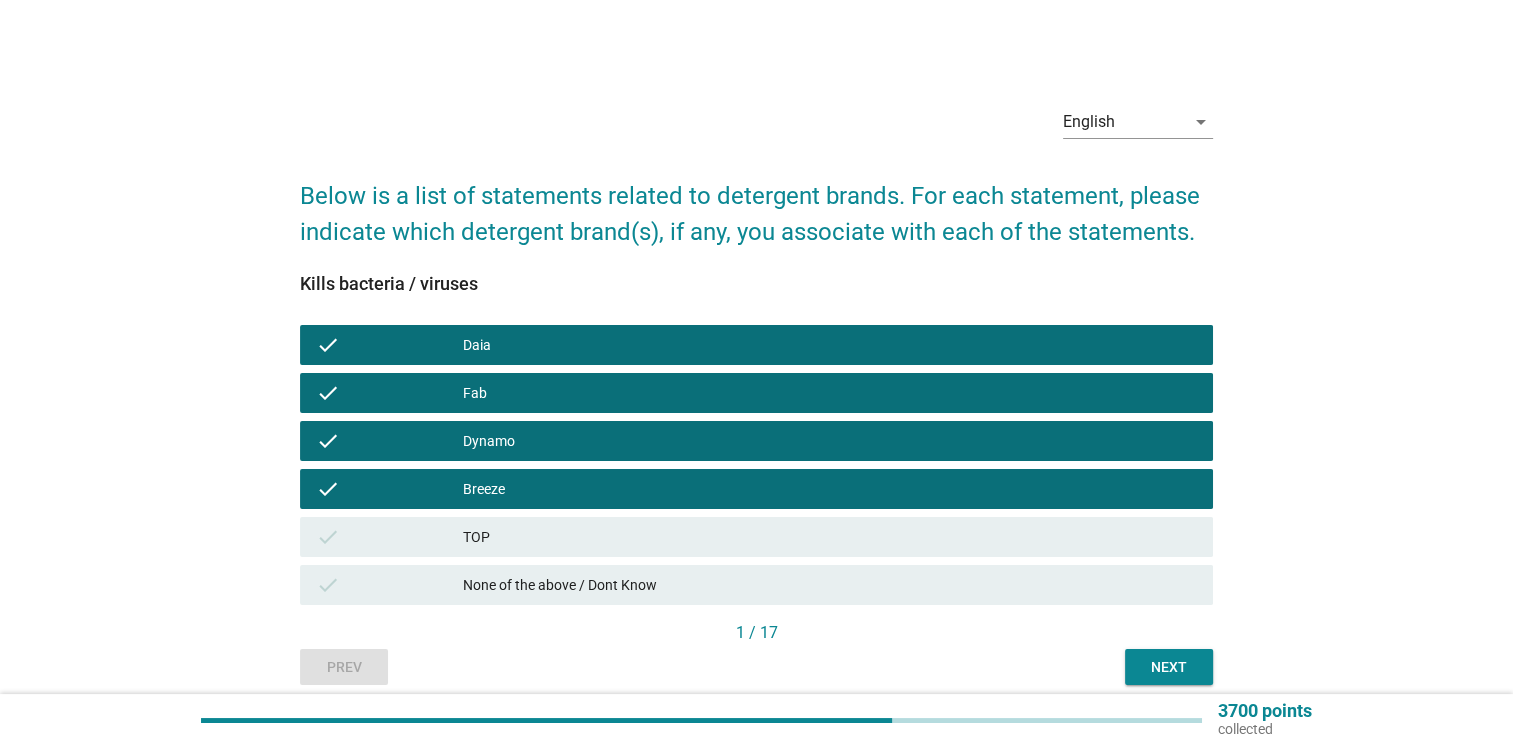 click on "check" at bounding box center [389, 489] 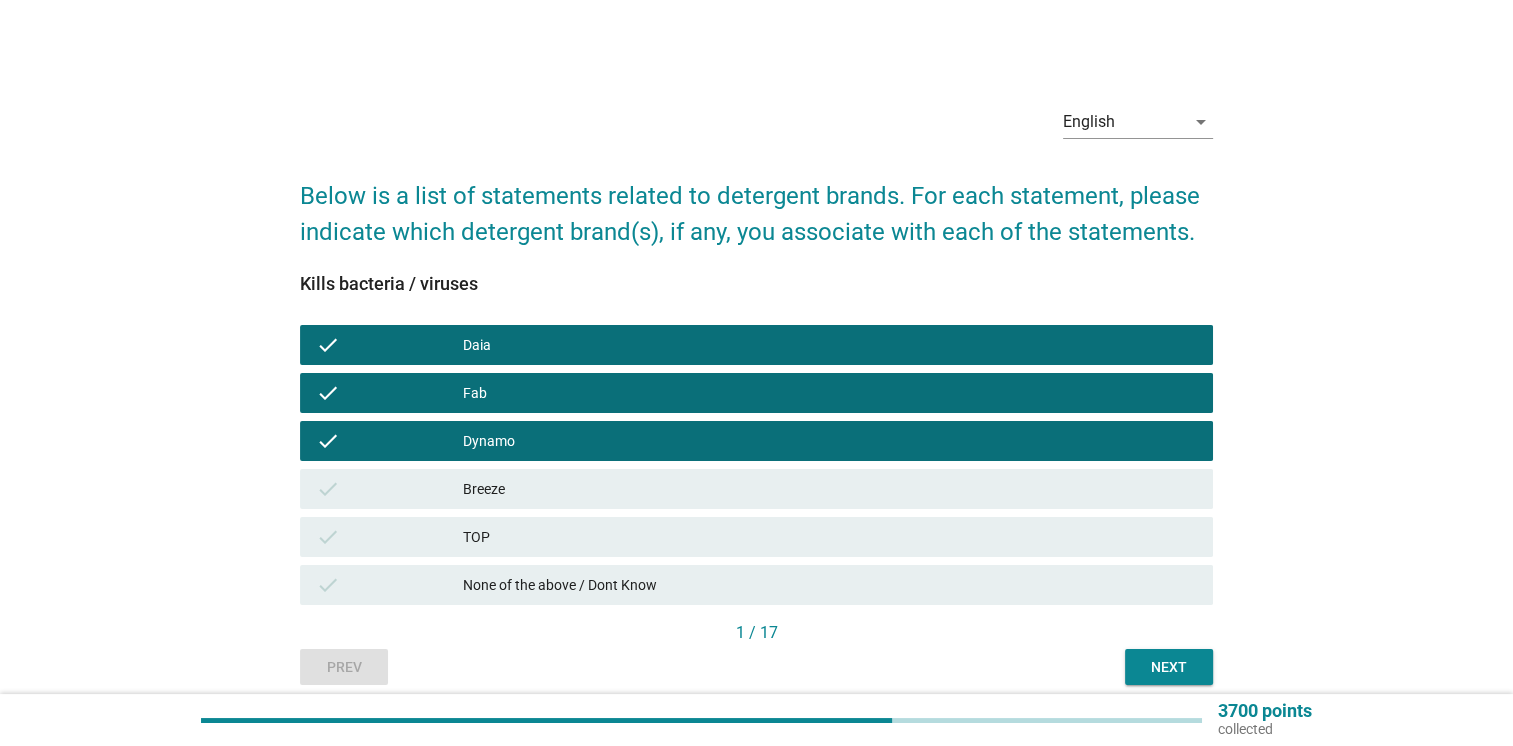 click on "Next" at bounding box center (1169, 667) 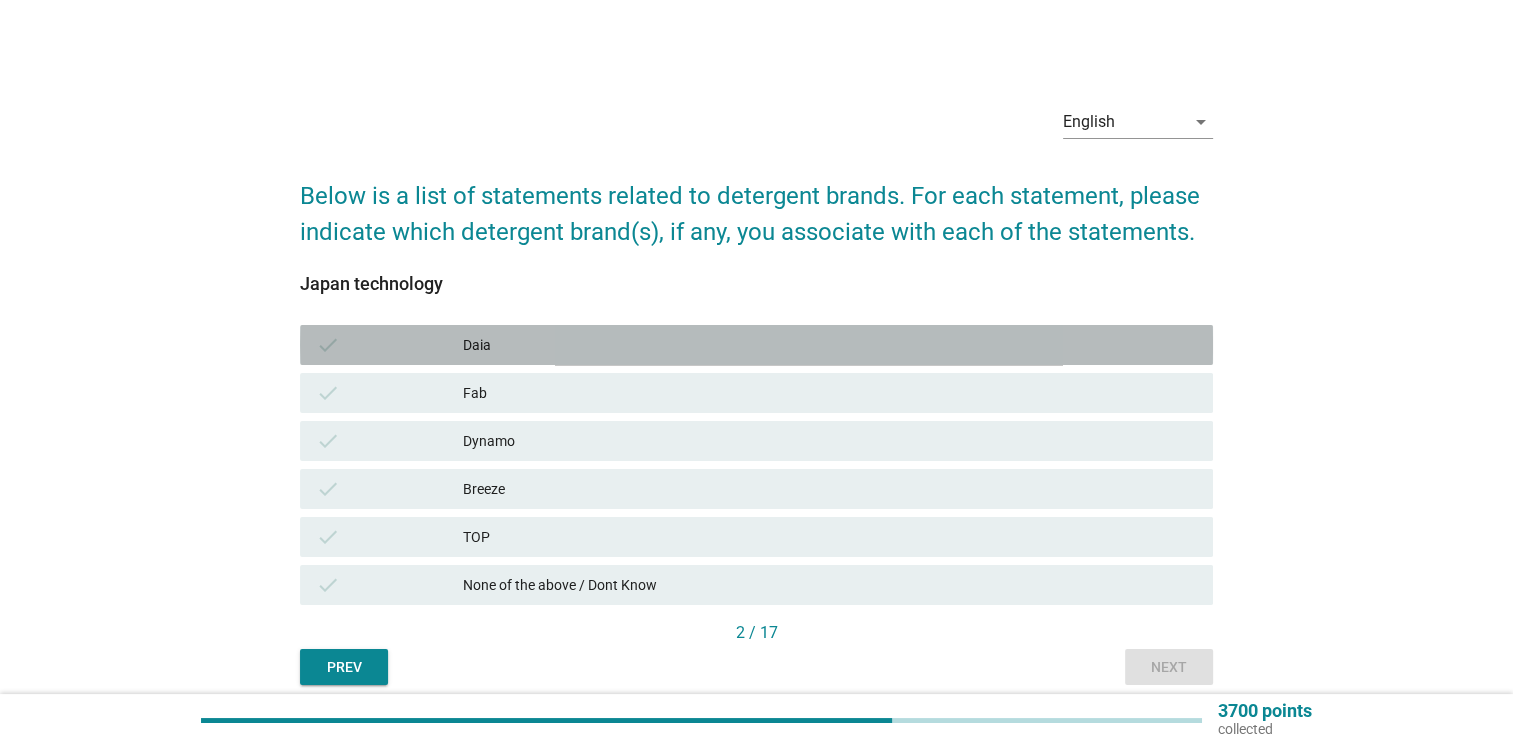 drag, startPoint x: 376, startPoint y: 338, endPoint x: 383, endPoint y: 355, distance: 18.384777 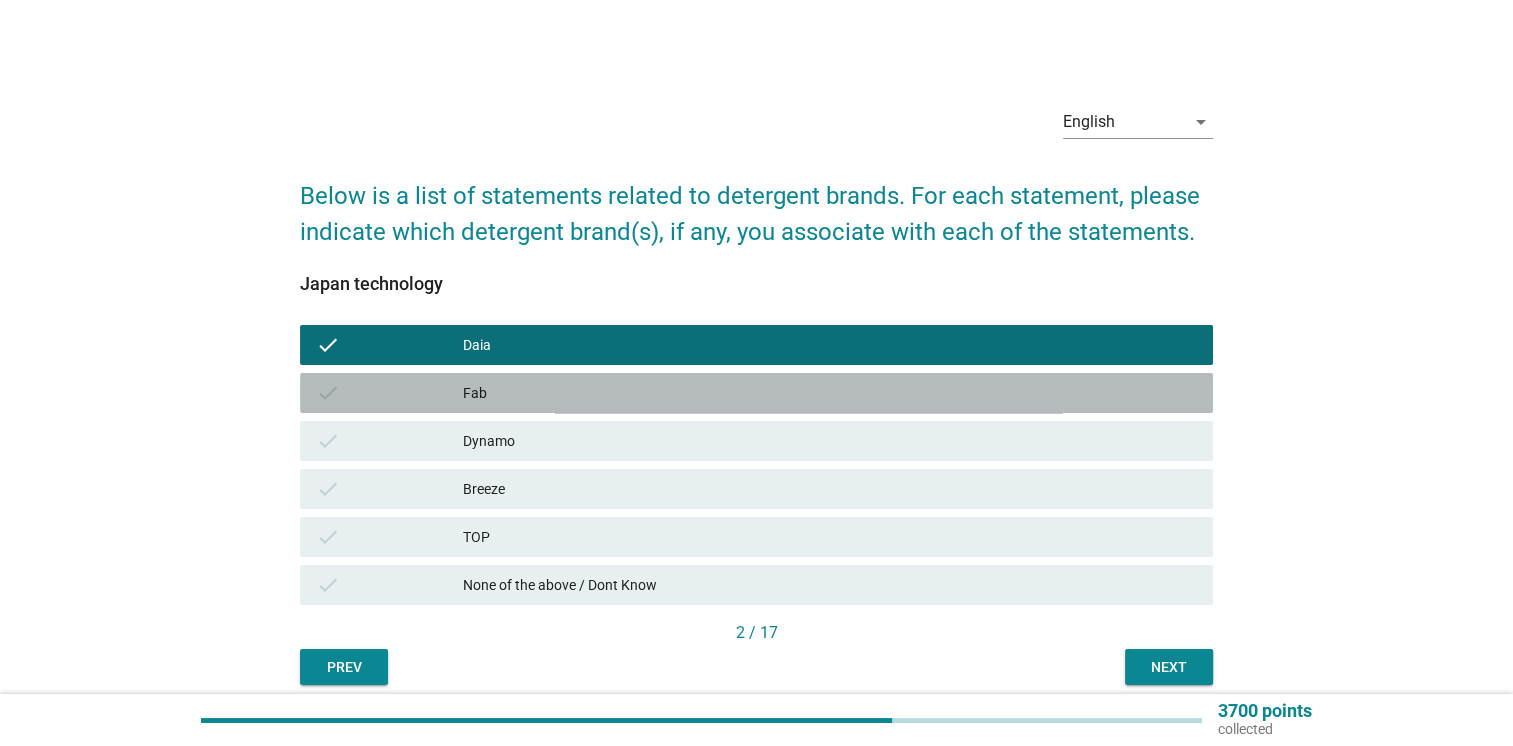 click on "check" at bounding box center (389, 393) 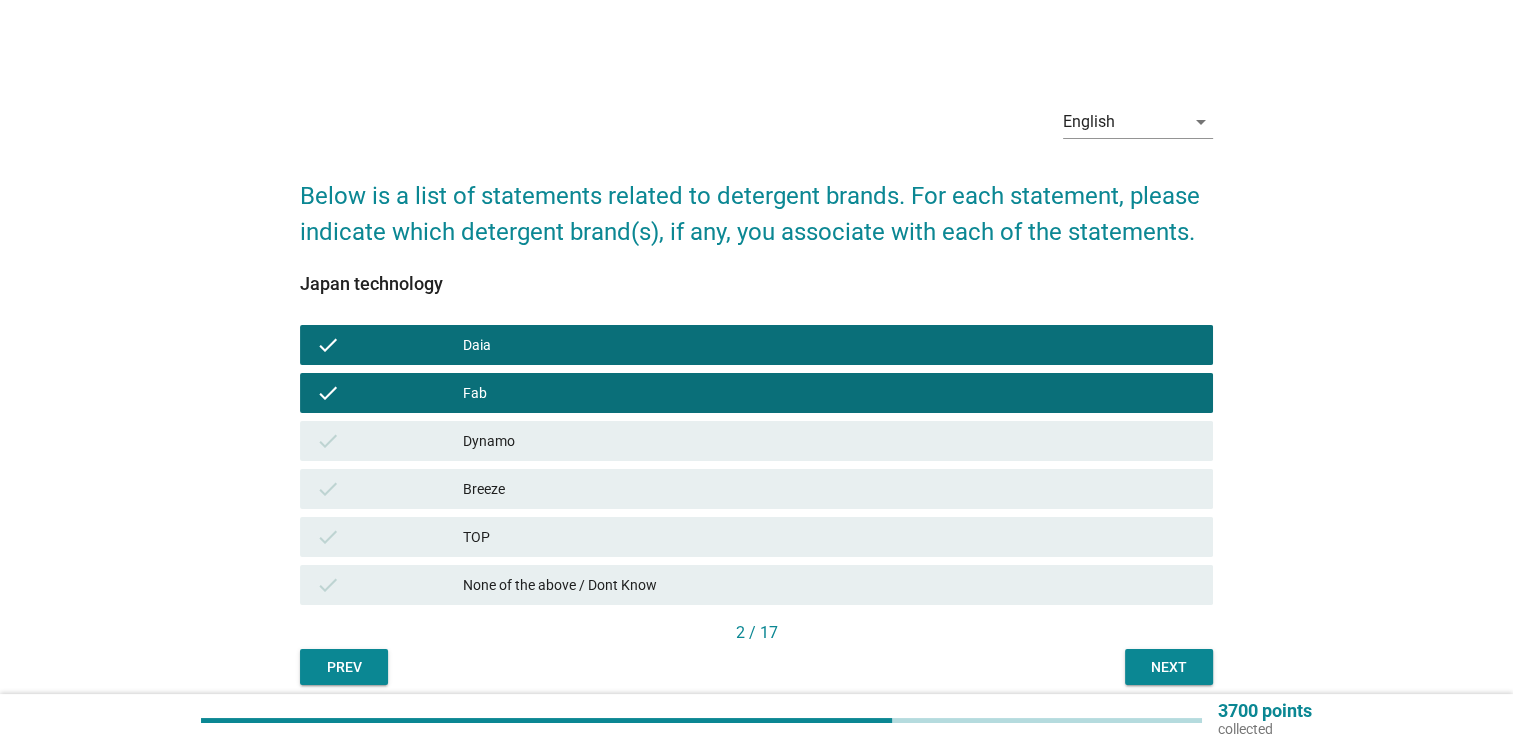 click on "check" at bounding box center (389, 441) 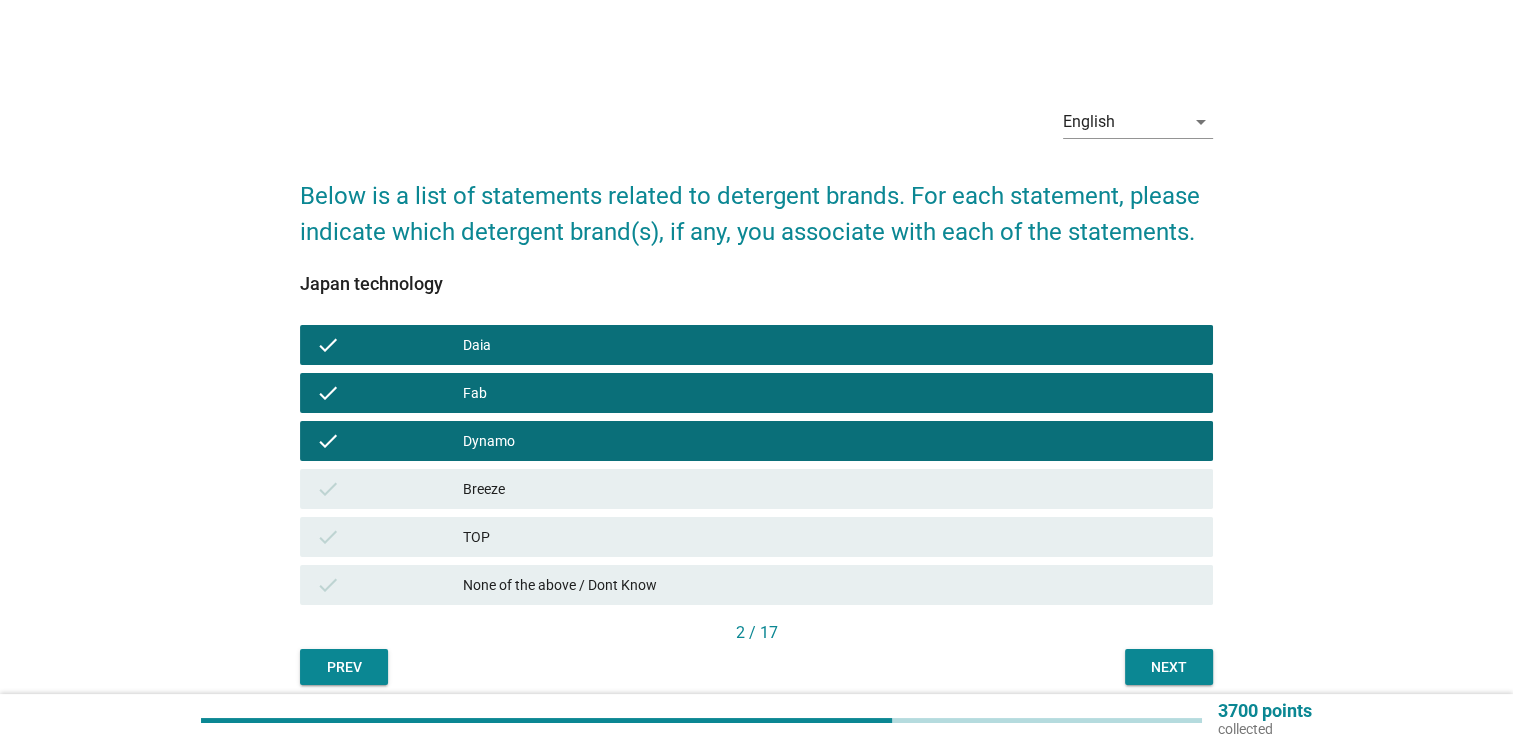 click on "Next" at bounding box center (1169, 667) 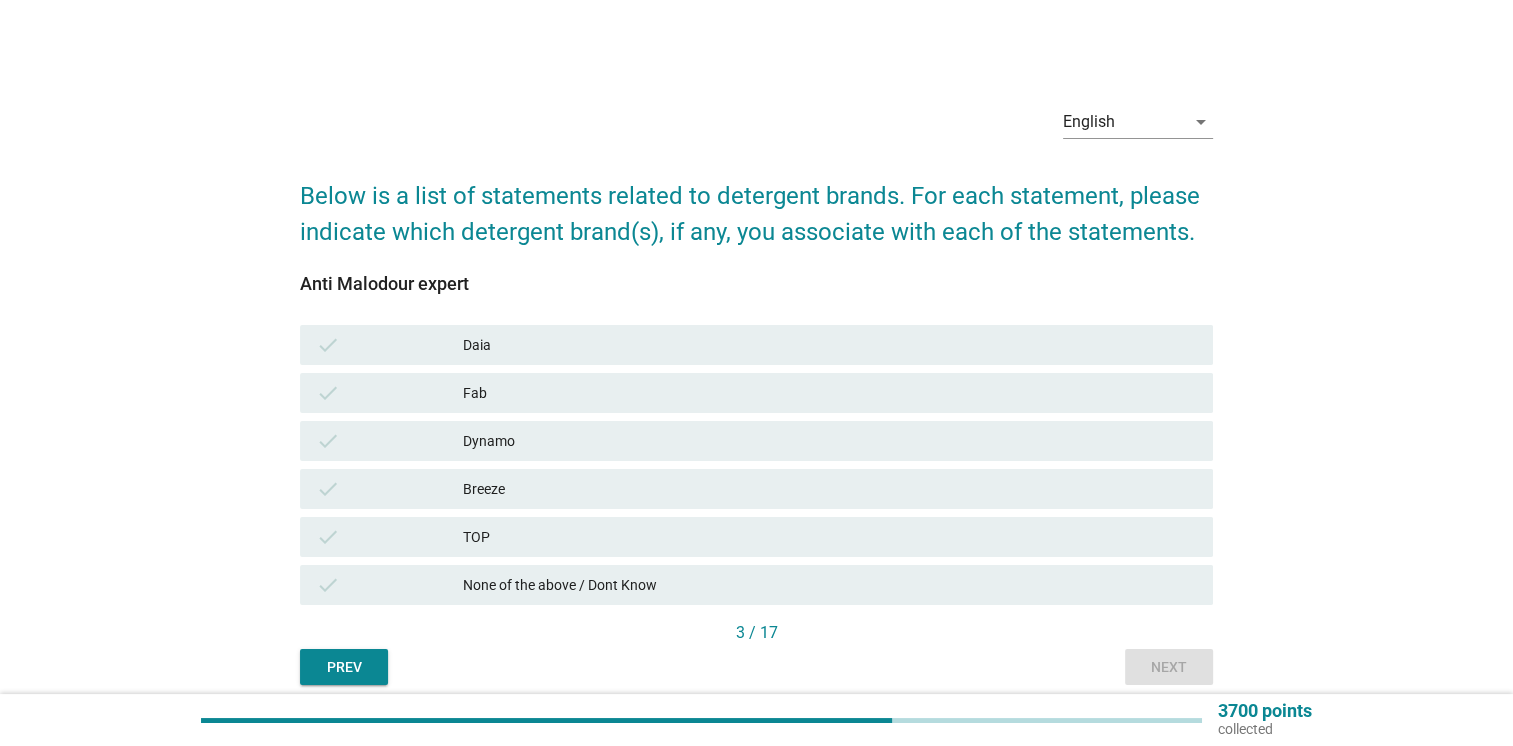 click on "check" at bounding box center [389, 345] 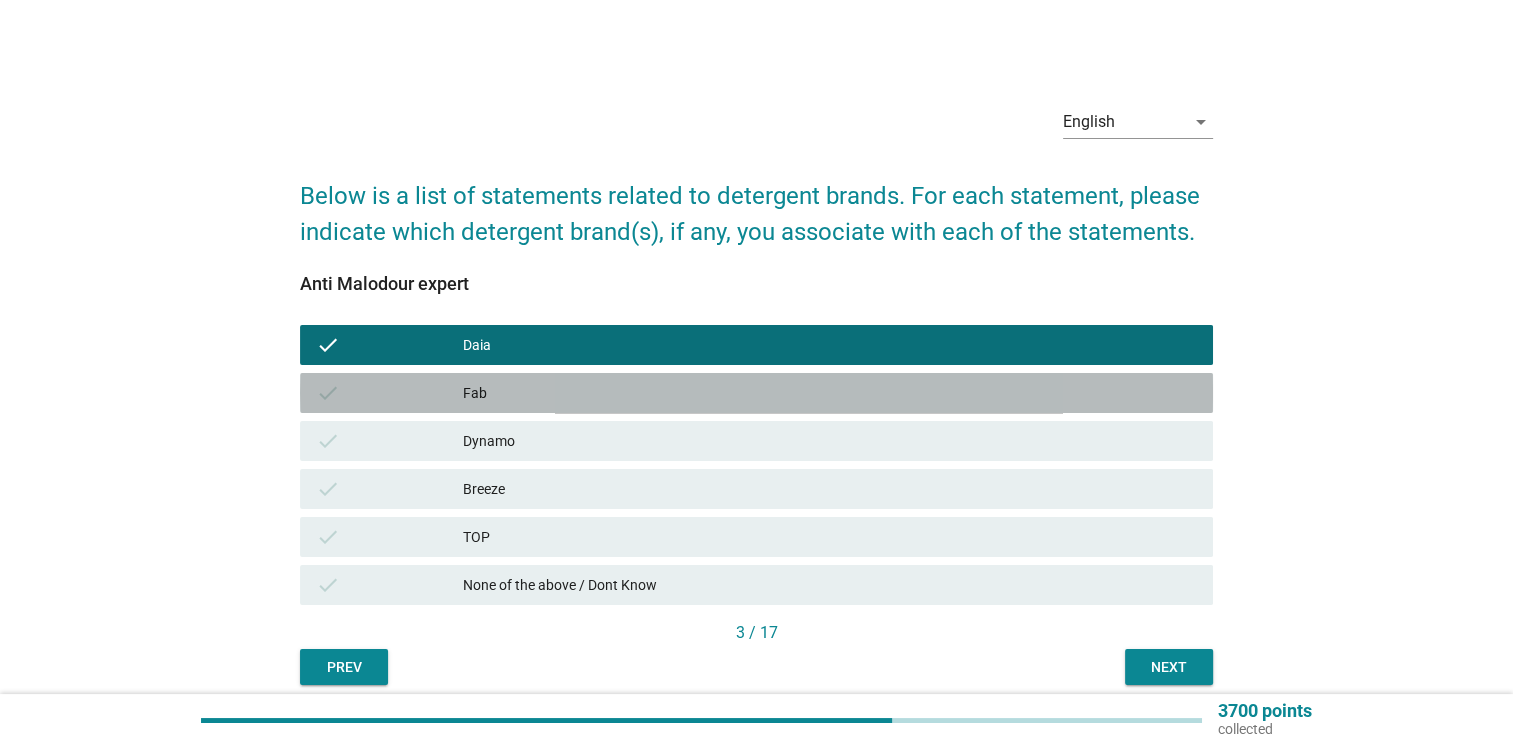 click on "check" at bounding box center [389, 393] 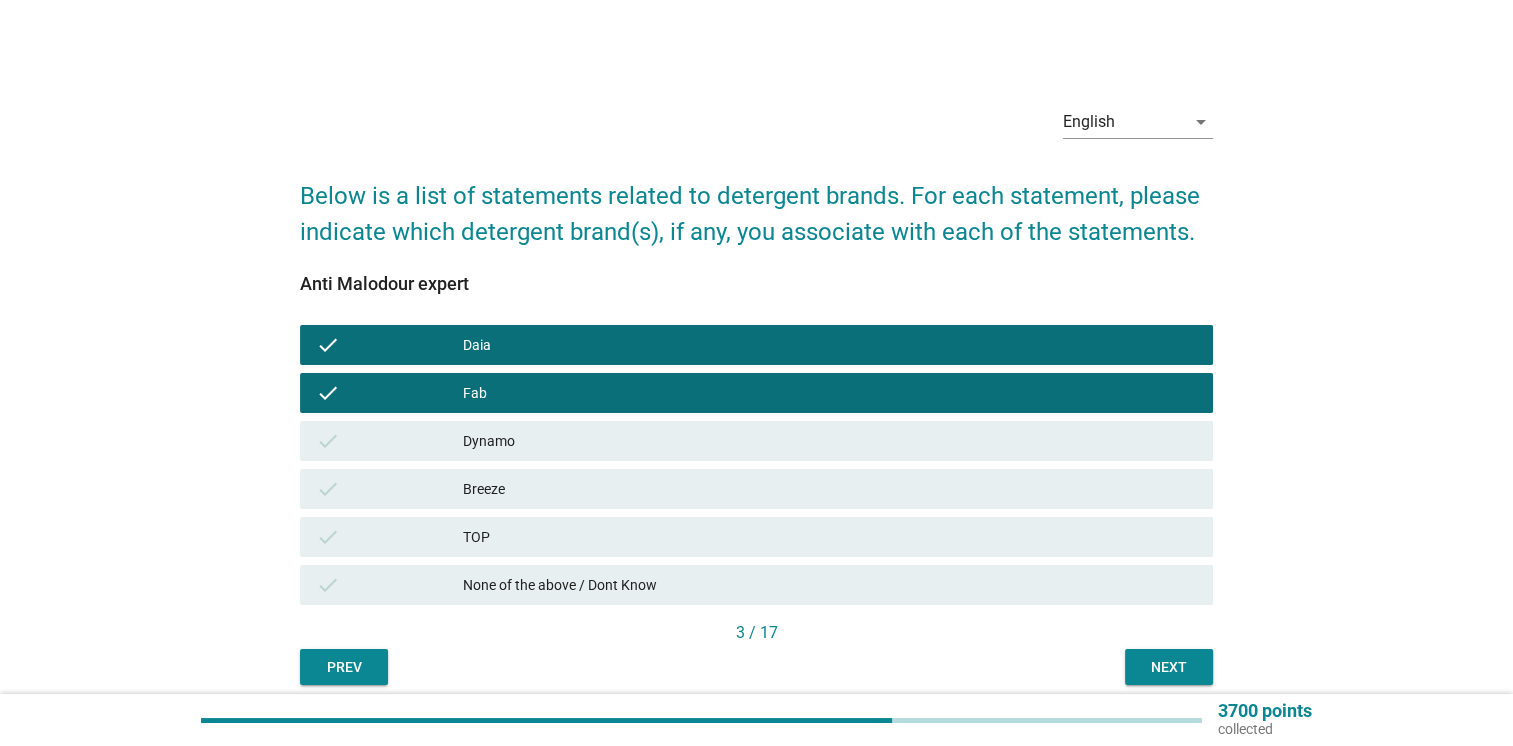 click on "check" at bounding box center [389, 441] 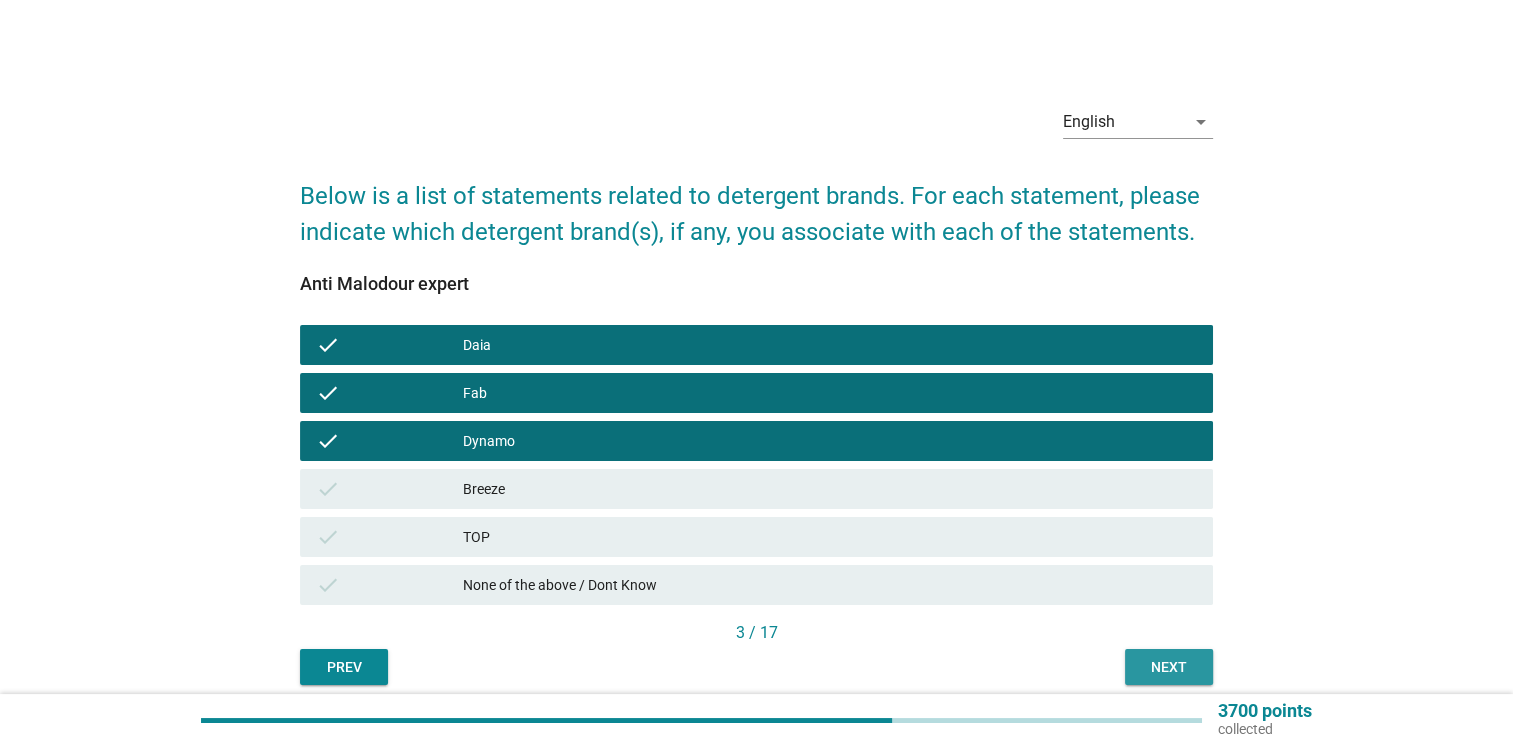 click on "Next" at bounding box center [1169, 667] 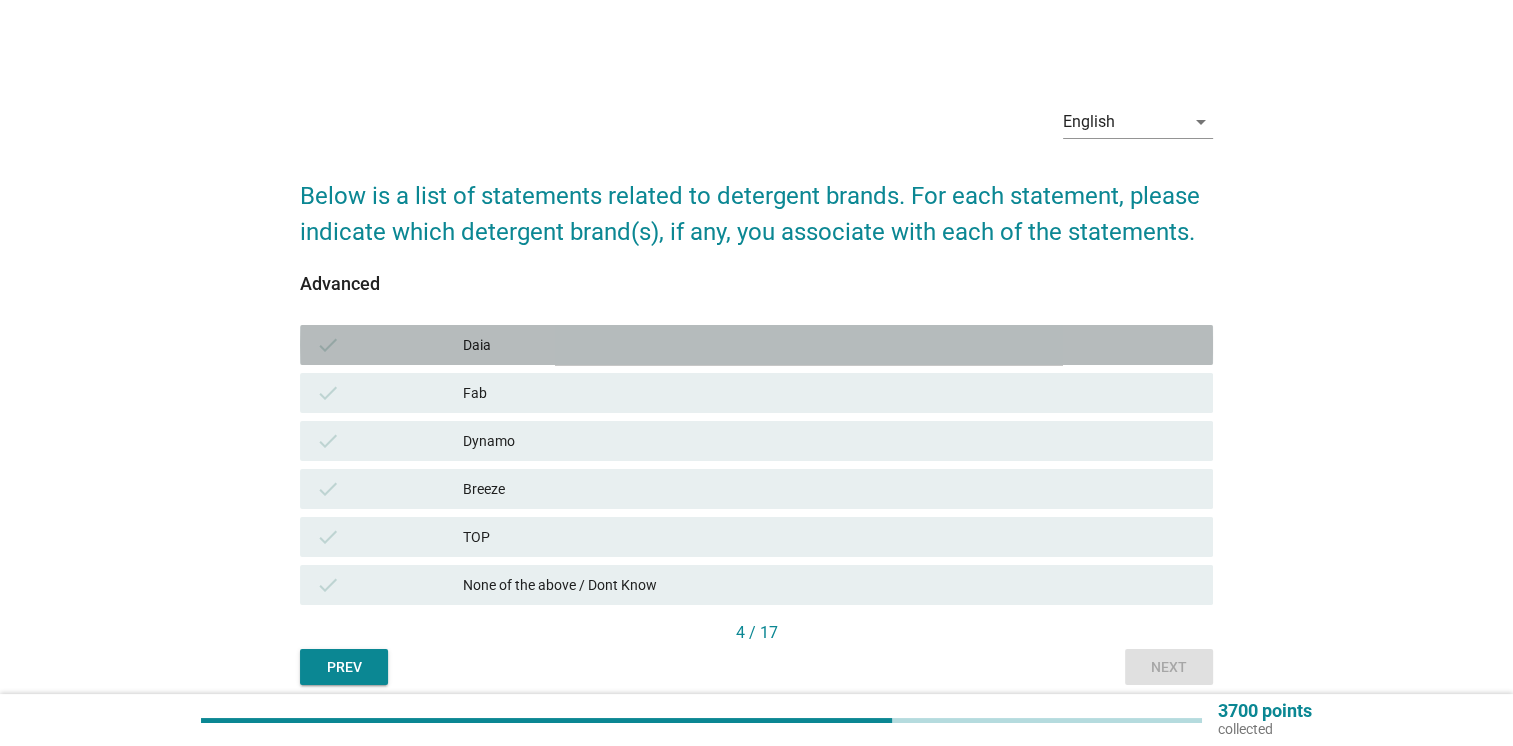 click on "check" at bounding box center [389, 345] 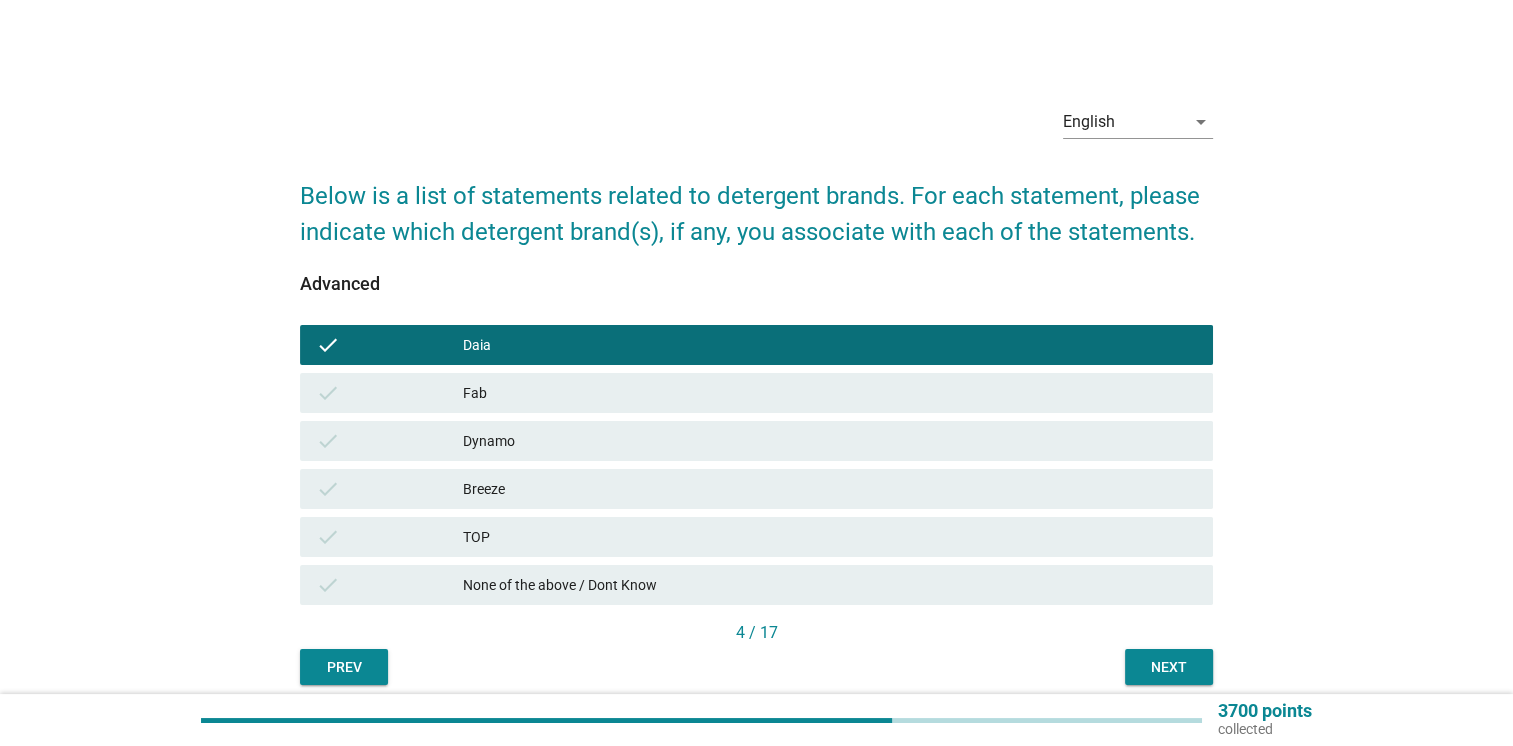 click on "check" at bounding box center (389, 393) 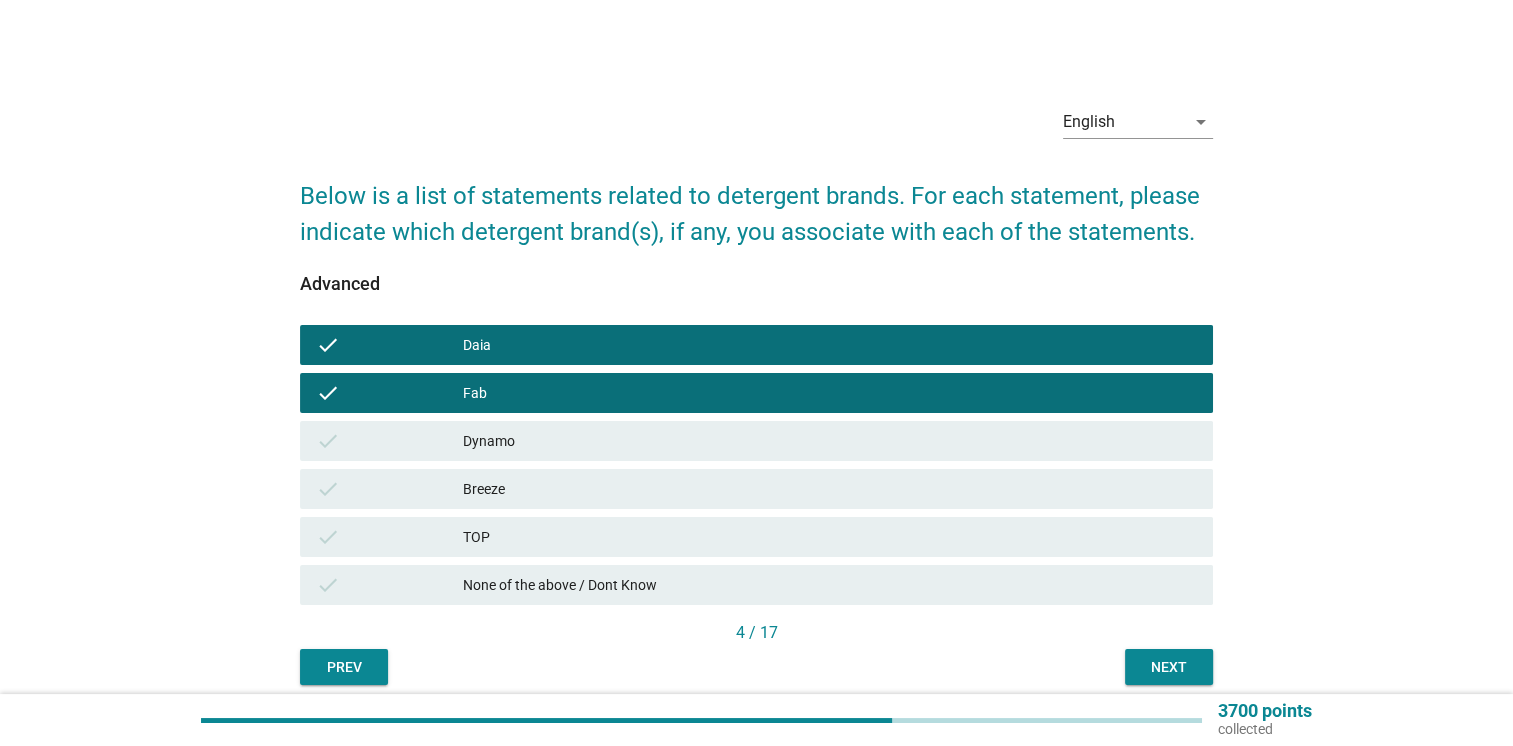 drag, startPoint x: 448, startPoint y: 438, endPoint x: 652, endPoint y: 518, distance: 219.12553 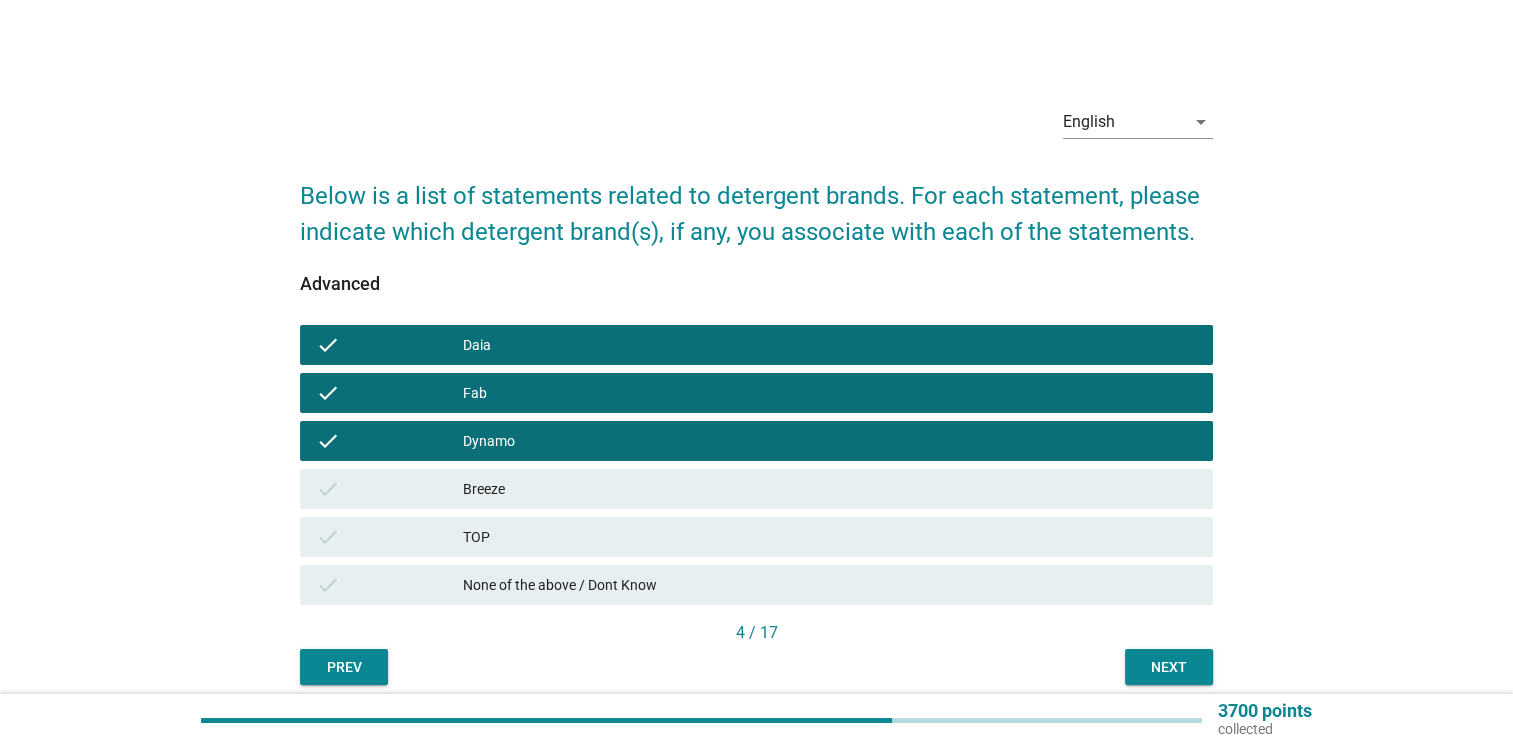 click on "Next" at bounding box center (1169, 667) 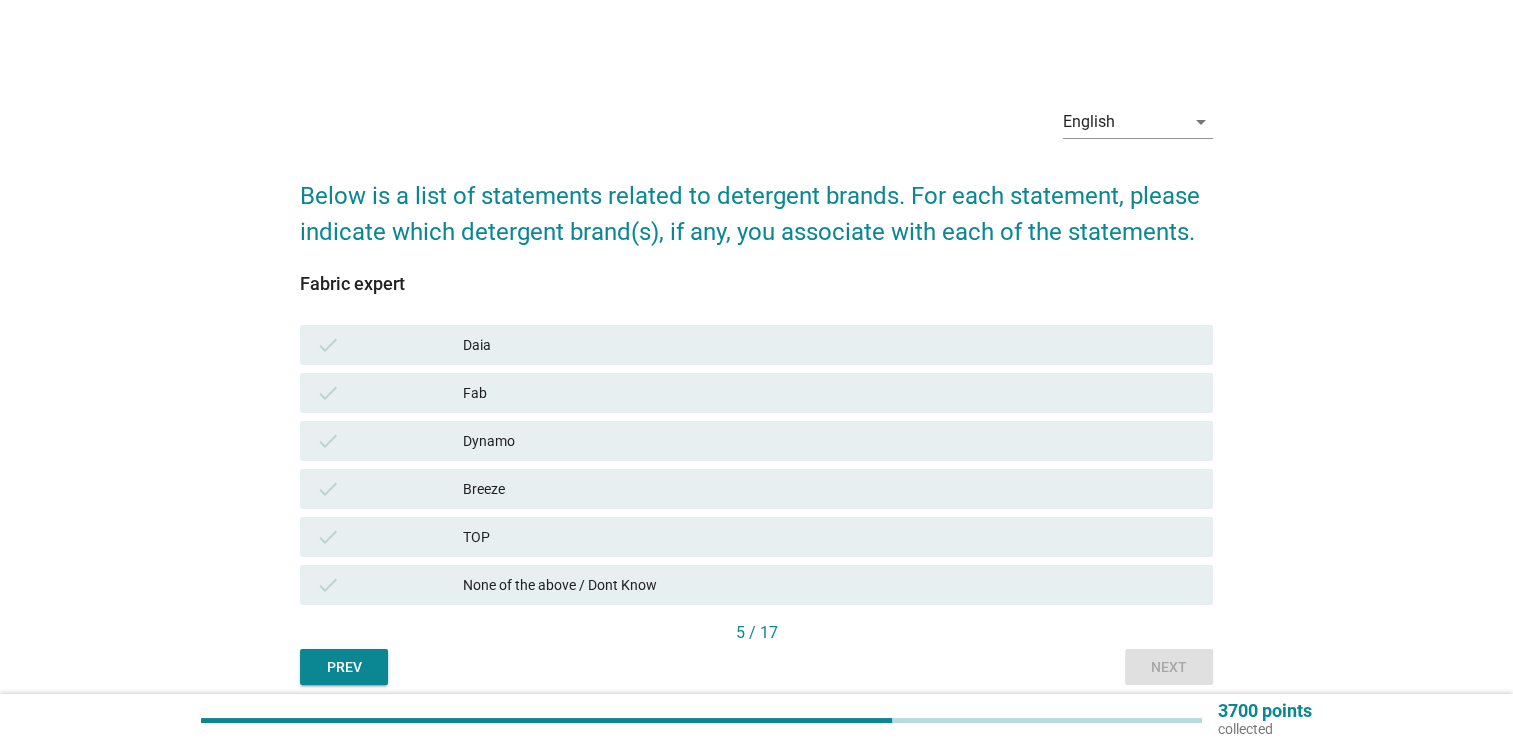 click on "check" at bounding box center [389, 345] 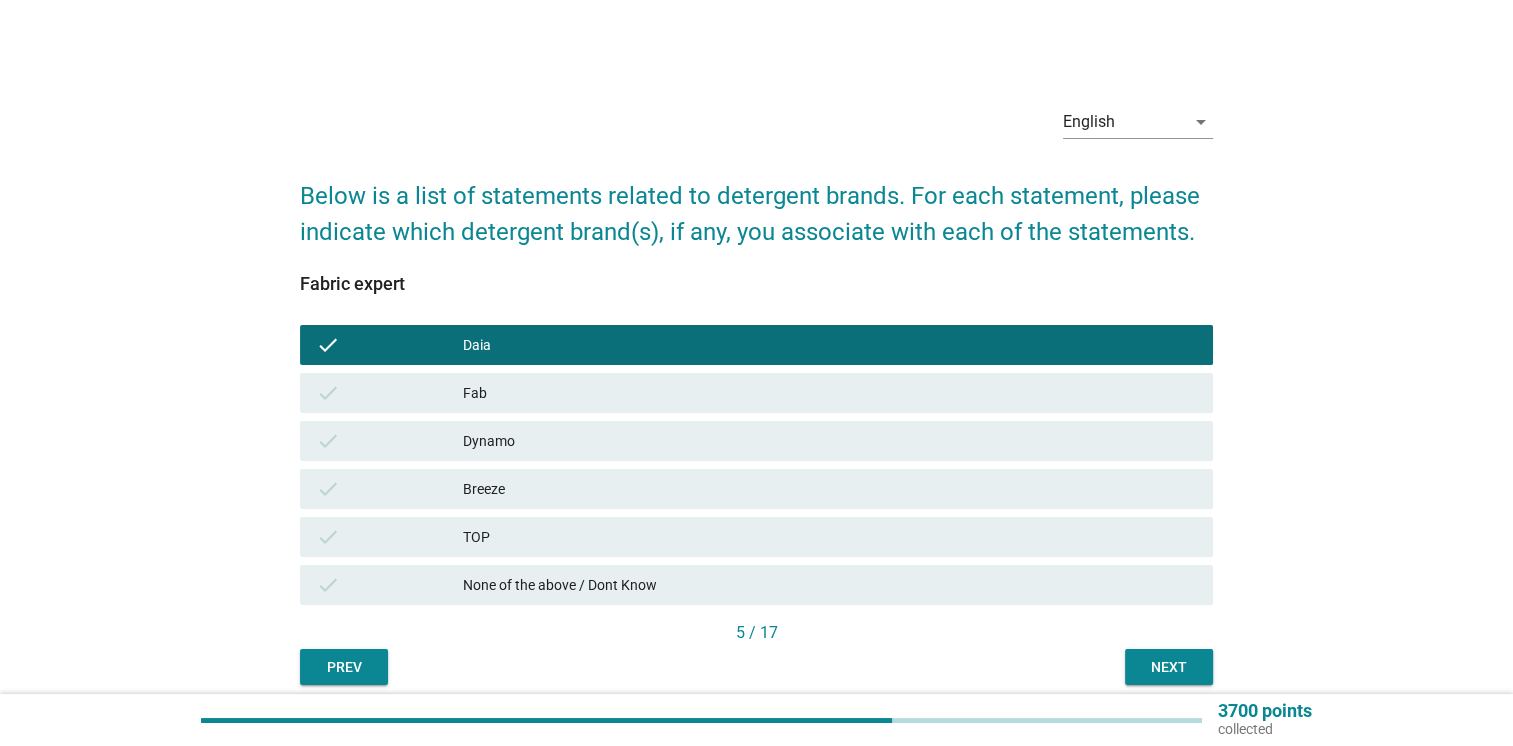 drag, startPoint x: 430, startPoint y: 386, endPoint x: 440, endPoint y: 418, distance: 33.526108 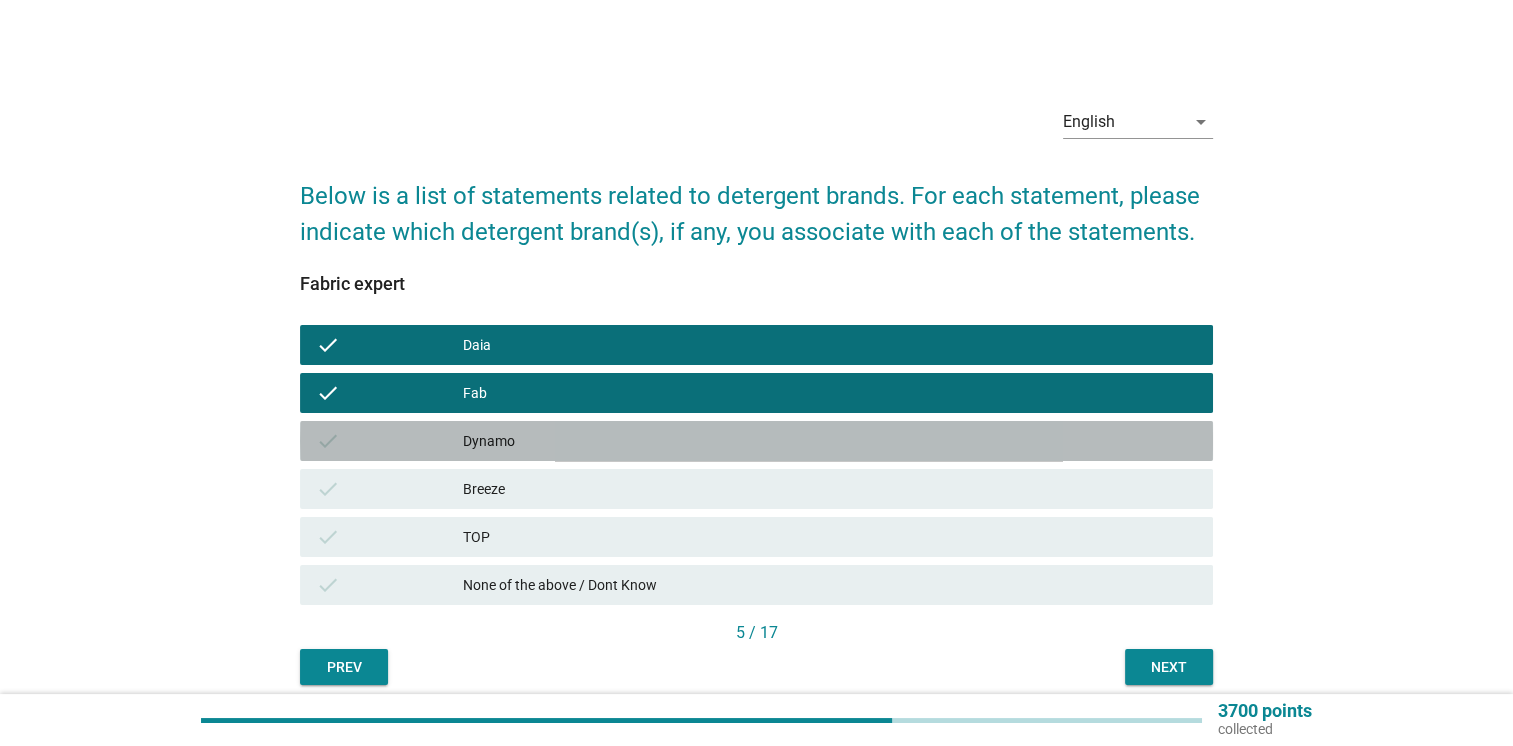 drag, startPoint x: 440, startPoint y: 433, endPoint x: 492, endPoint y: 451, distance: 55.027267 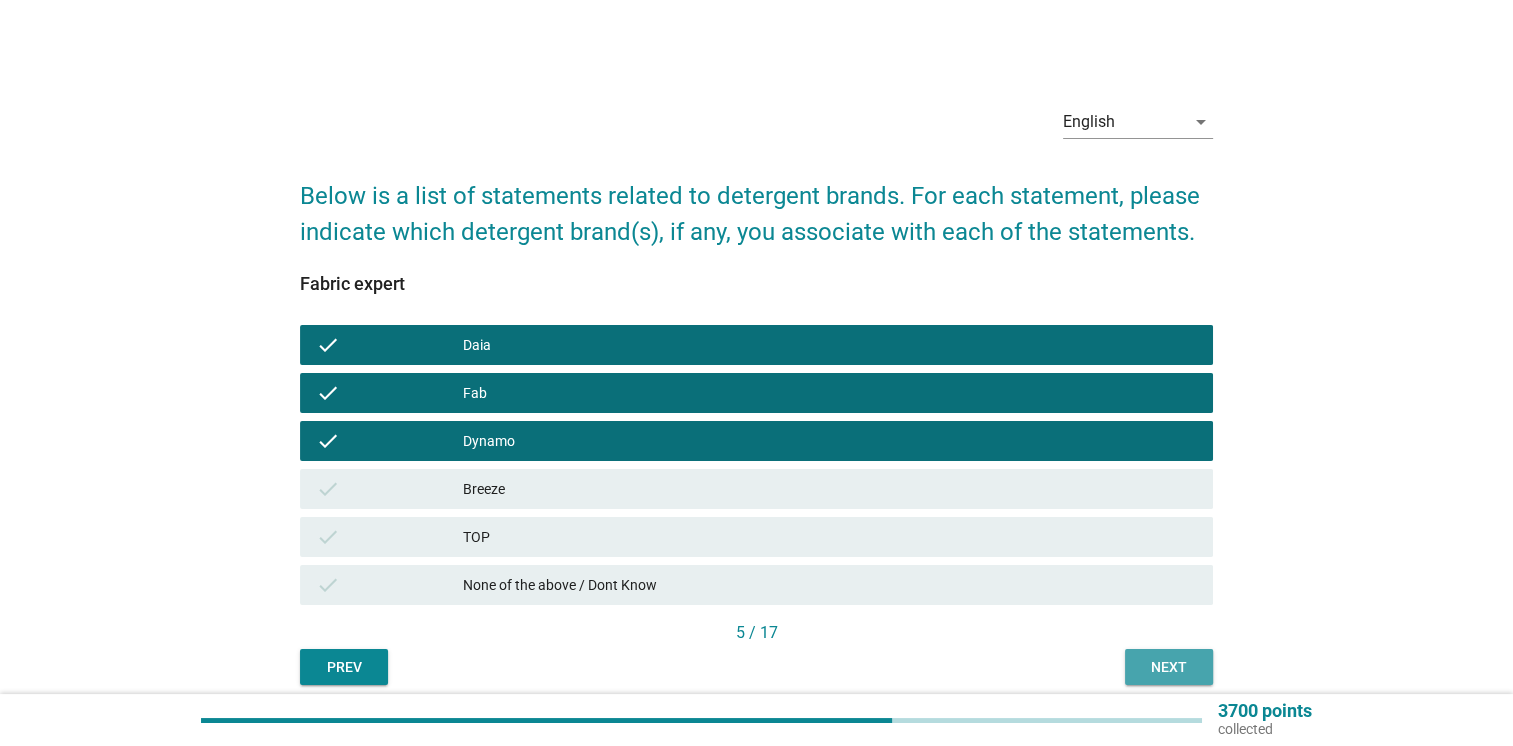 drag, startPoint x: 1156, startPoint y: 670, endPoint x: 1118, endPoint y: 656, distance: 40.496914 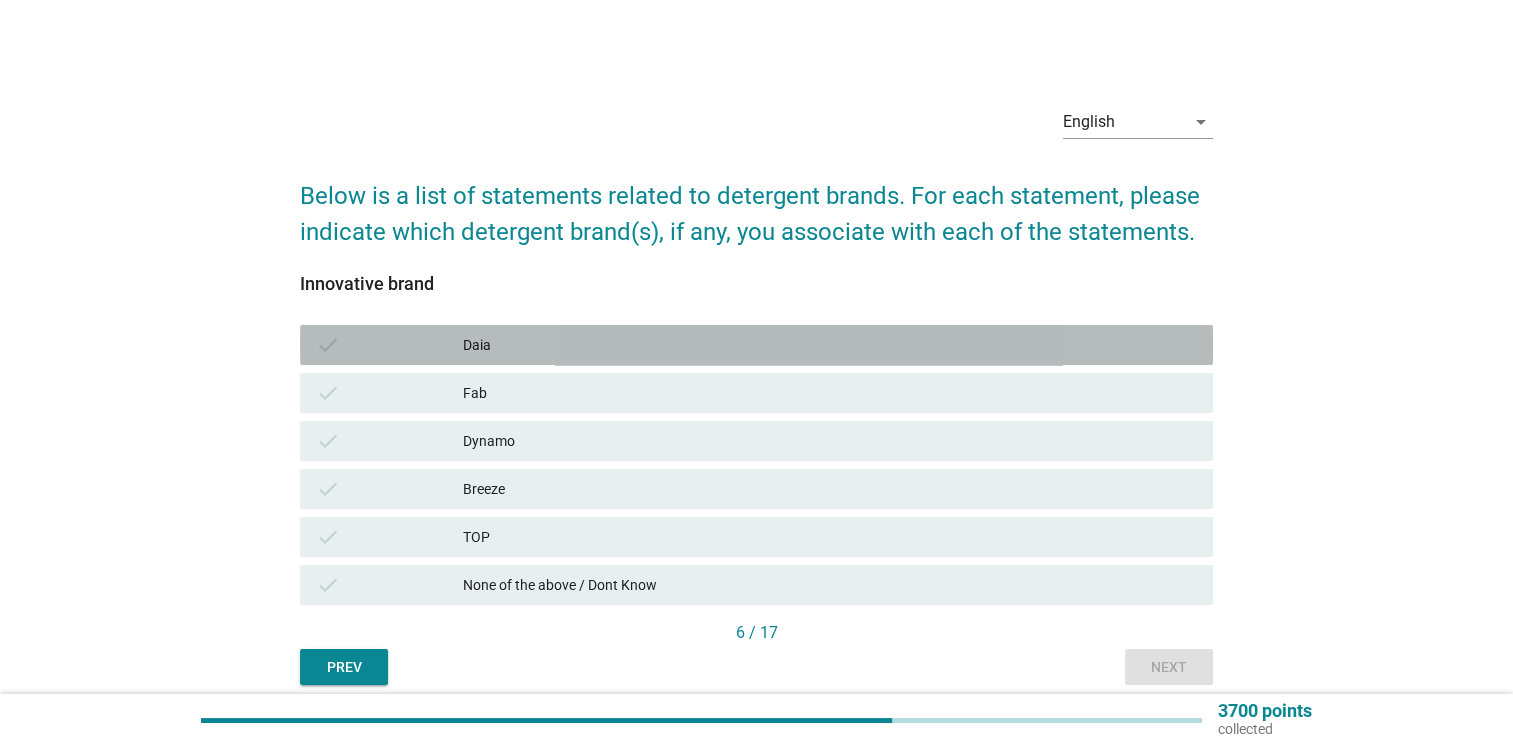 click on "check" at bounding box center [389, 345] 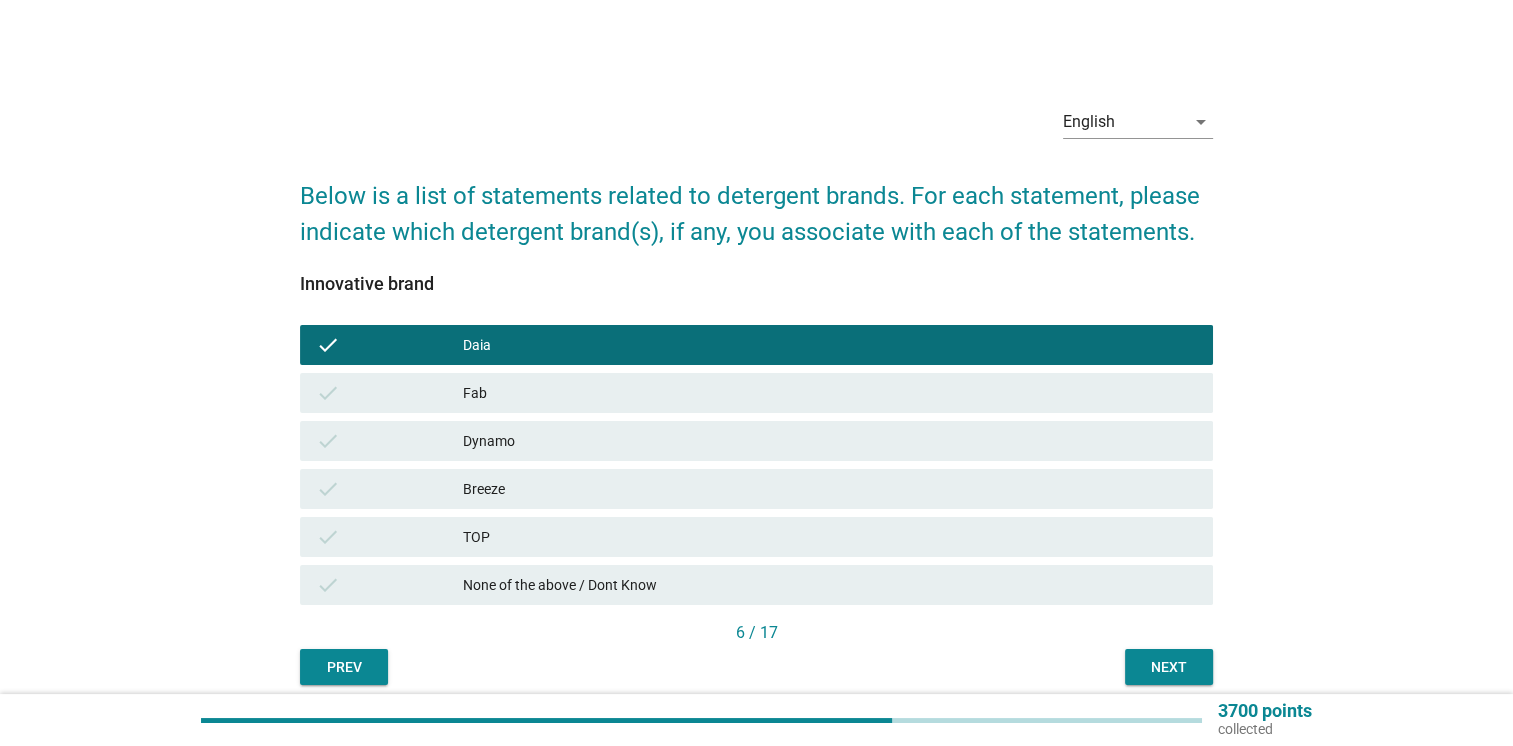 click on "check   Fab" at bounding box center [756, 393] 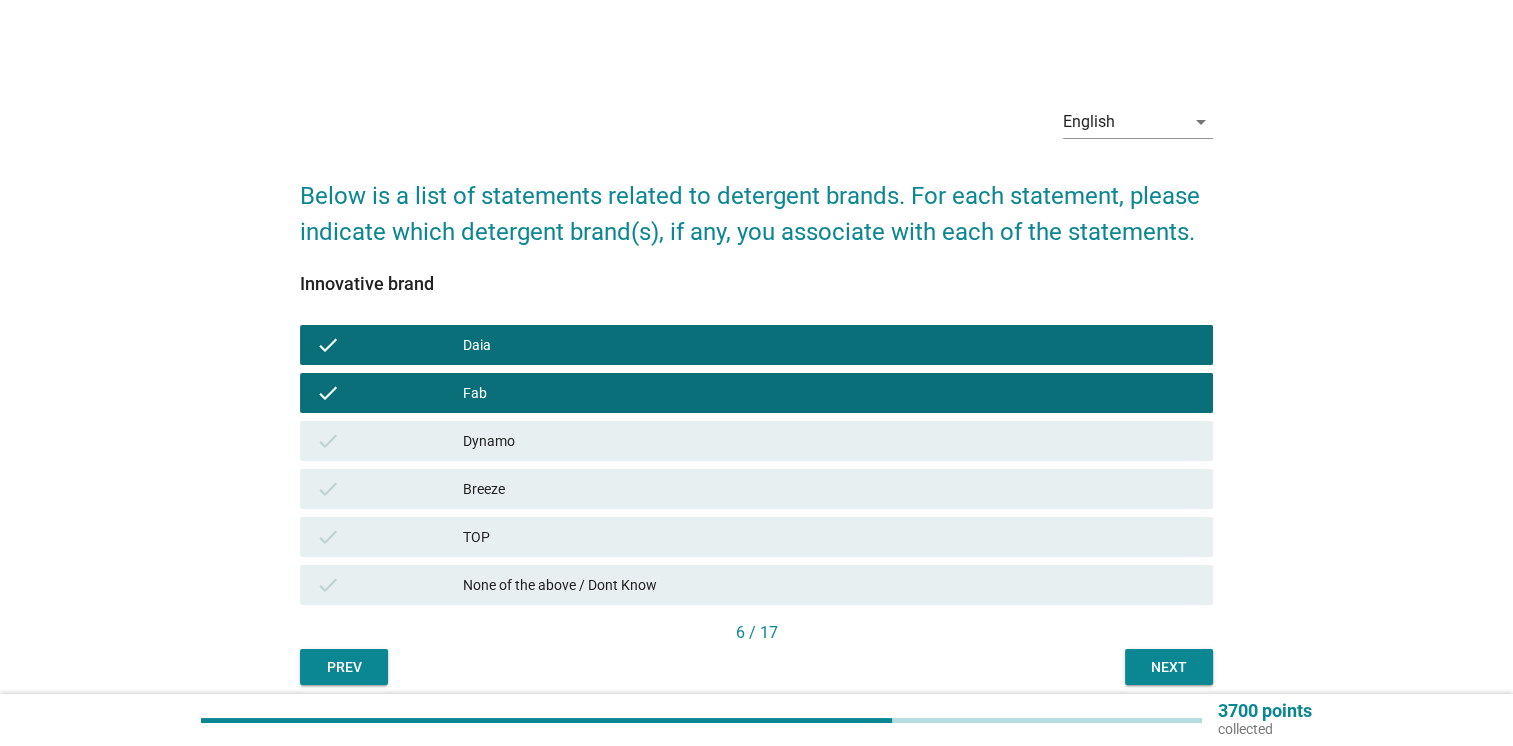 drag, startPoint x: 452, startPoint y: 444, endPoint x: 468, endPoint y: 452, distance: 17.888544 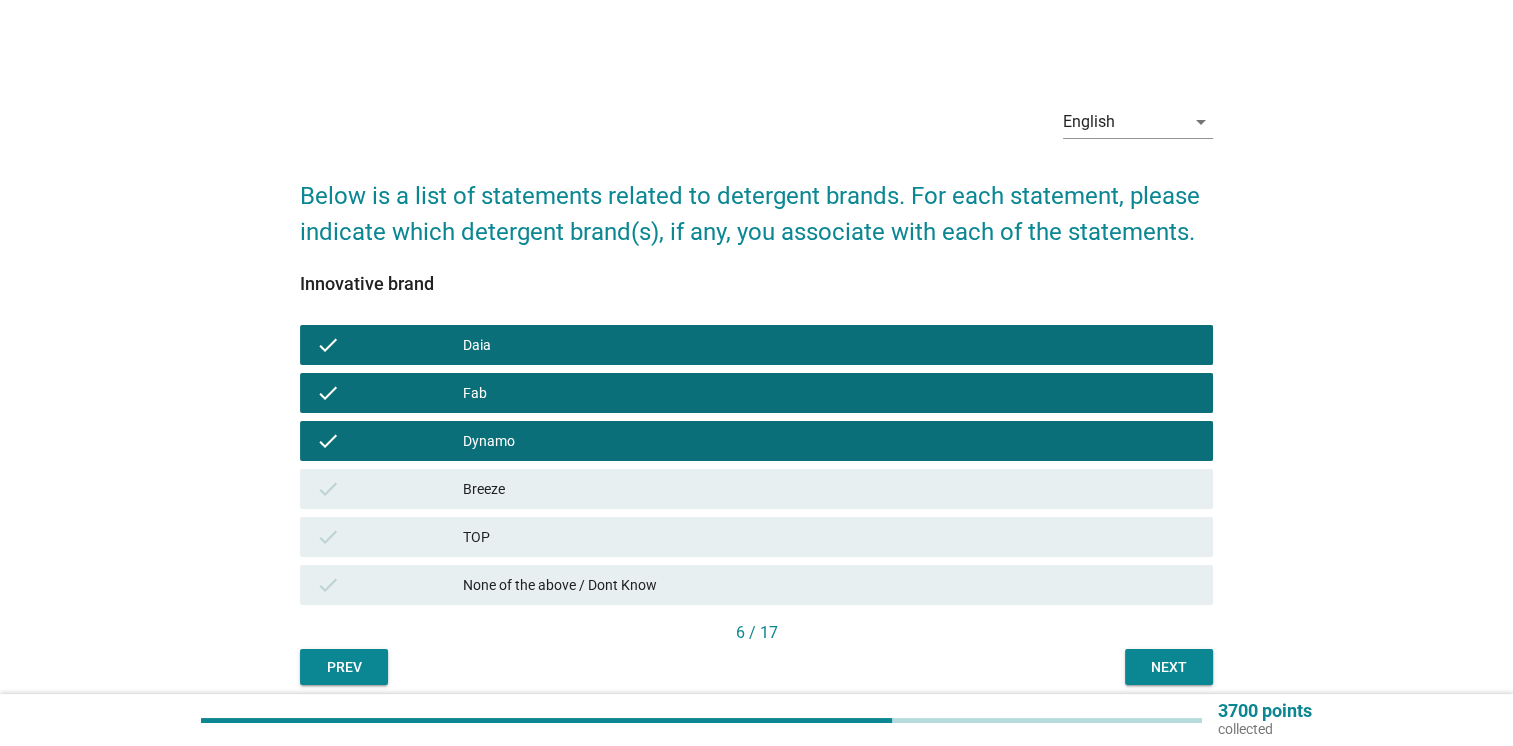 click on "Next" at bounding box center [1169, 667] 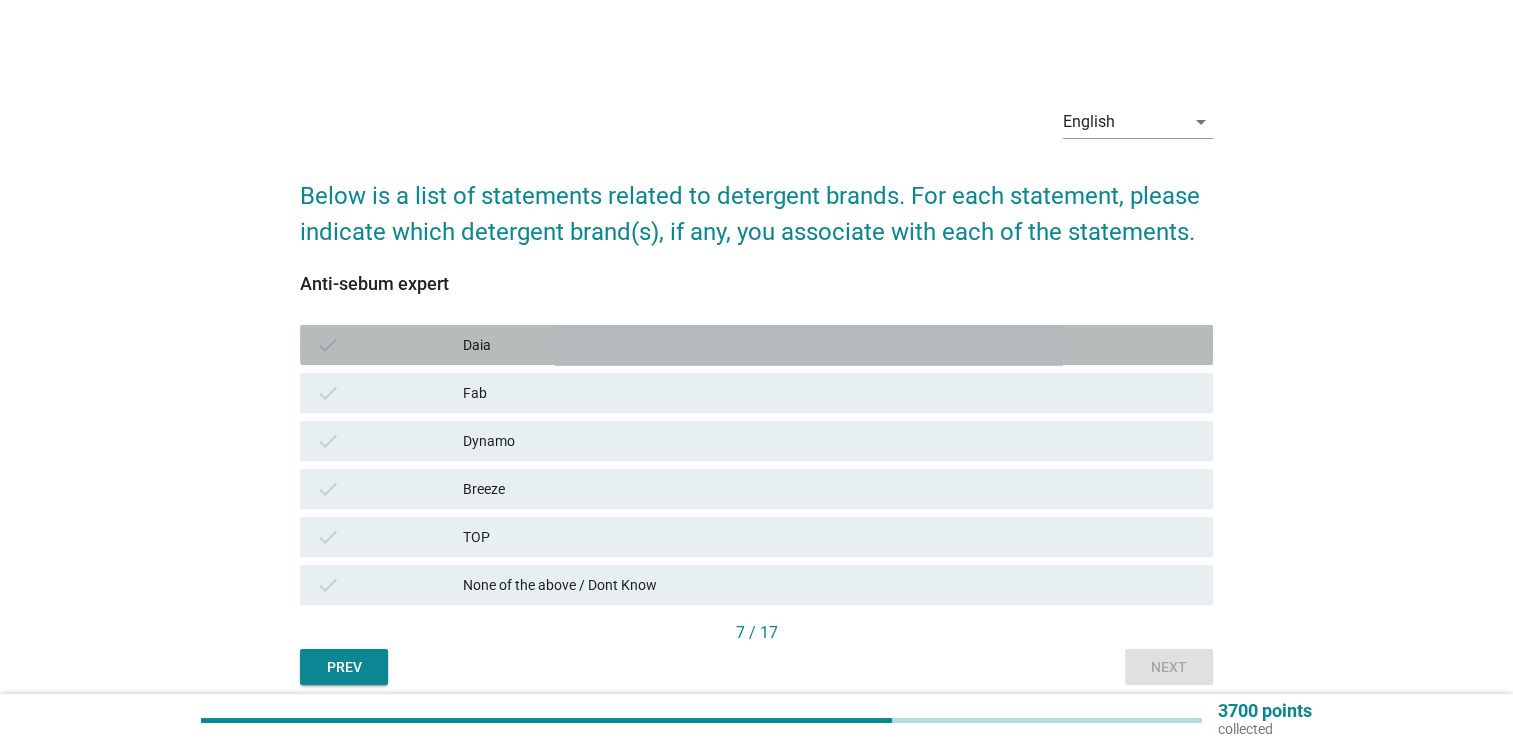 click on "check" at bounding box center (389, 345) 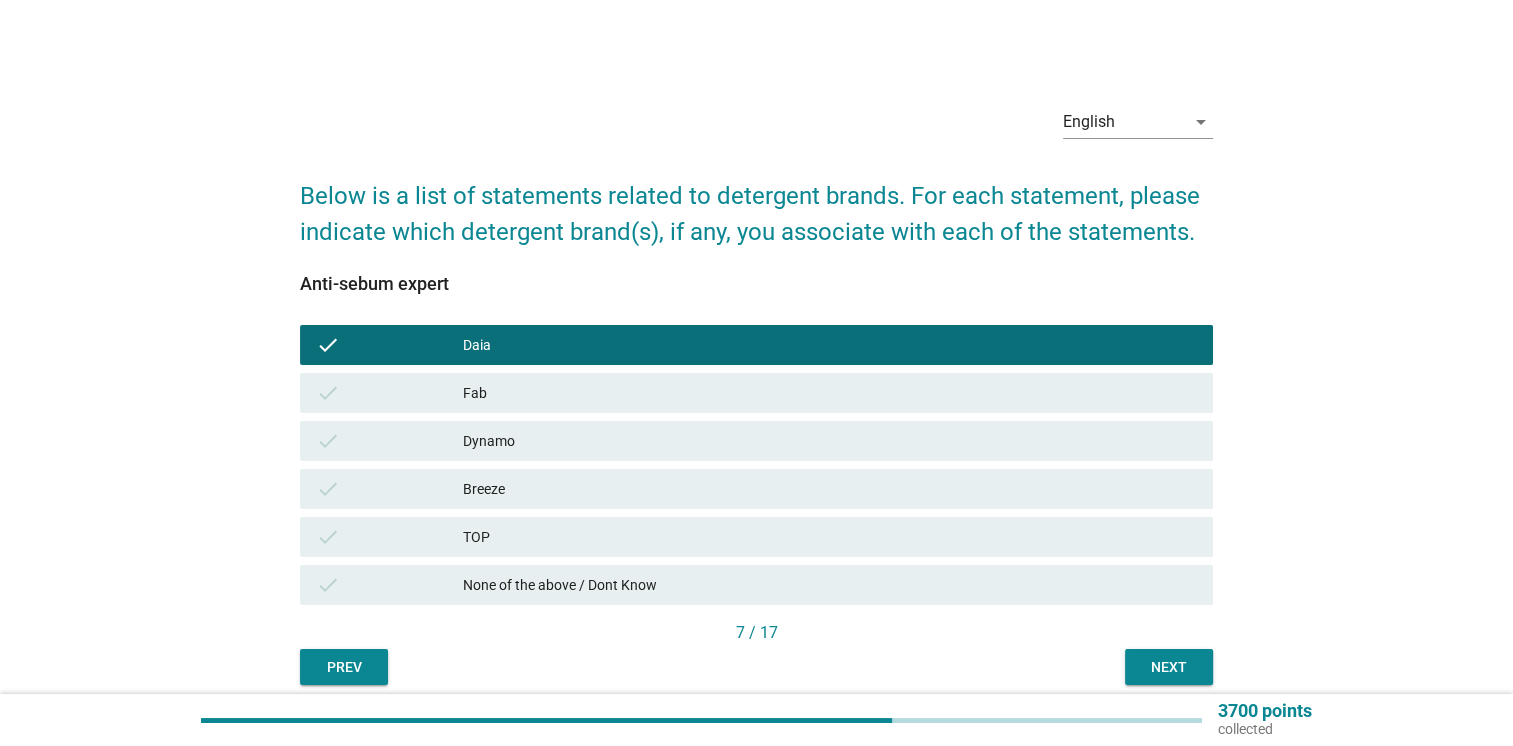 drag, startPoint x: 417, startPoint y: 403, endPoint x: 422, endPoint y: 414, distance: 12.083046 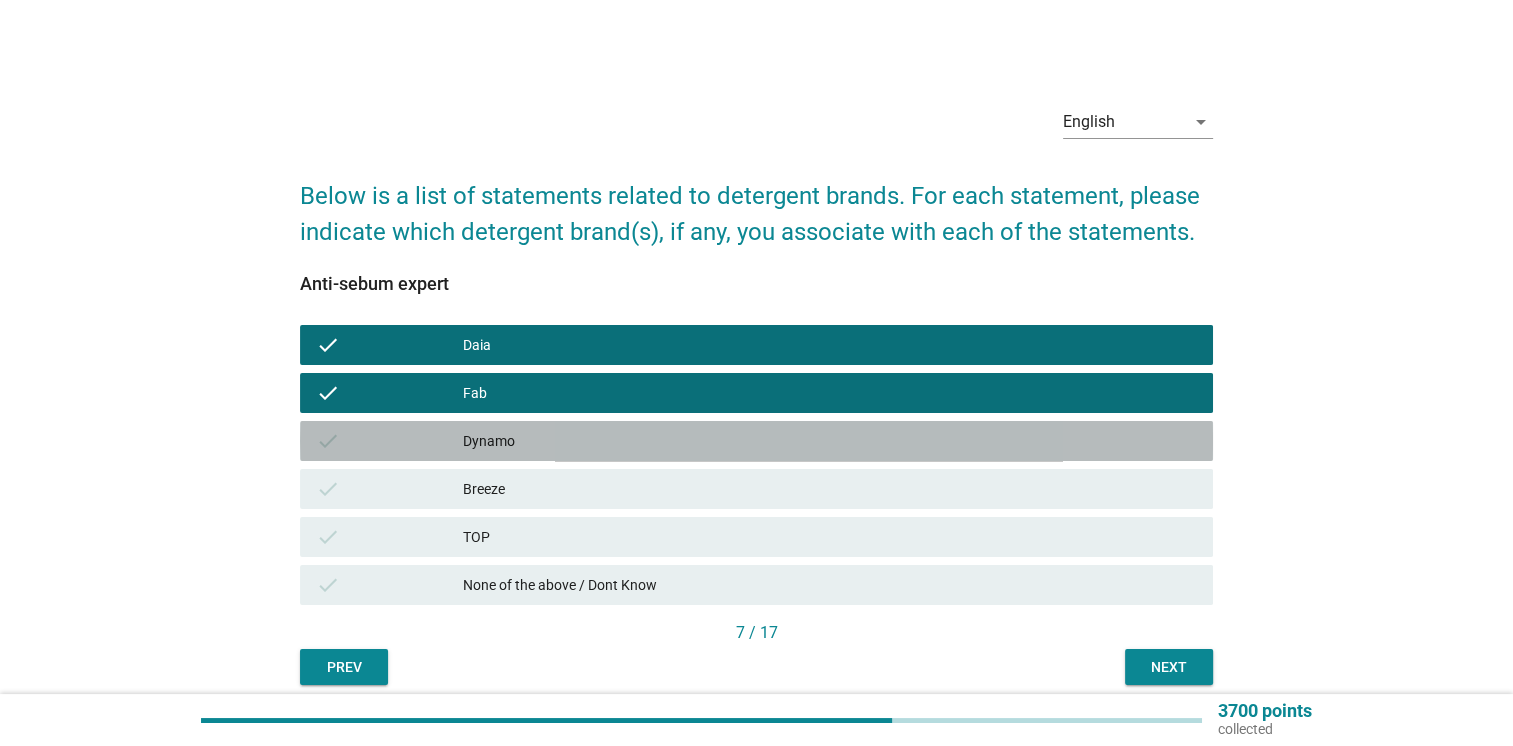 drag, startPoint x: 436, startPoint y: 454, endPoint x: 473, endPoint y: 464, distance: 38.327538 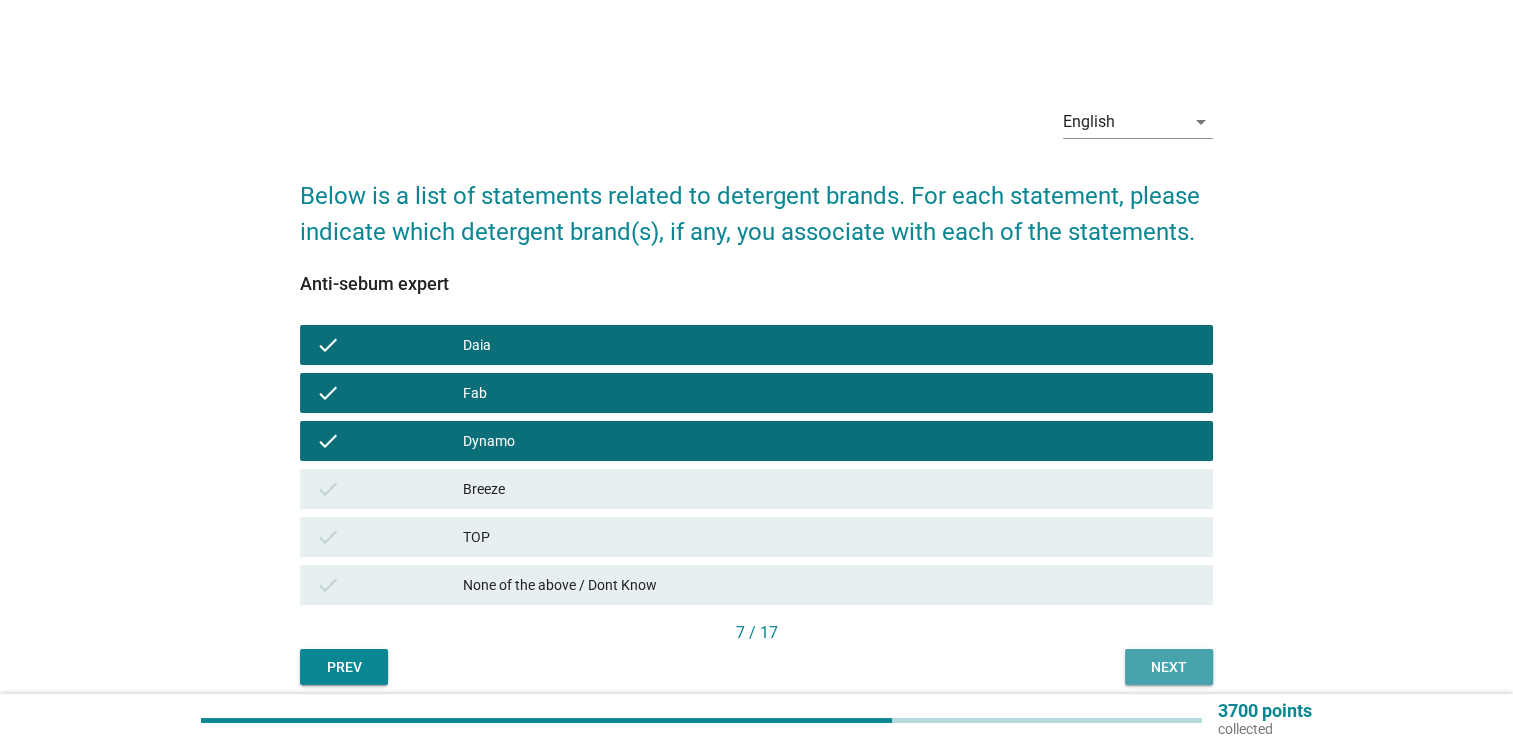 click on "Next" at bounding box center [1169, 667] 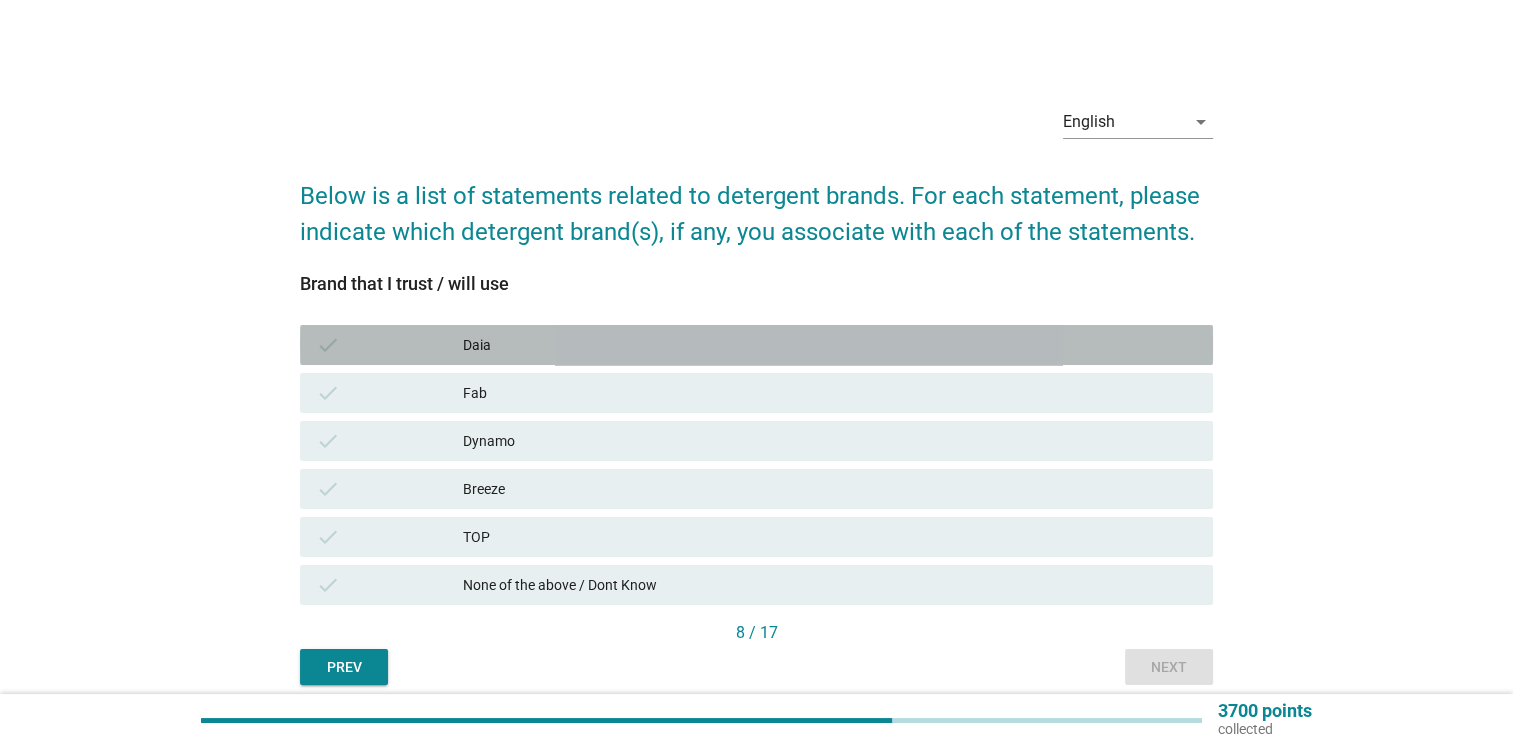 drag, startPoint x: 432, startPoint y: 333, endPoint x: 438, endPoint y: 372, distance: 39.45884 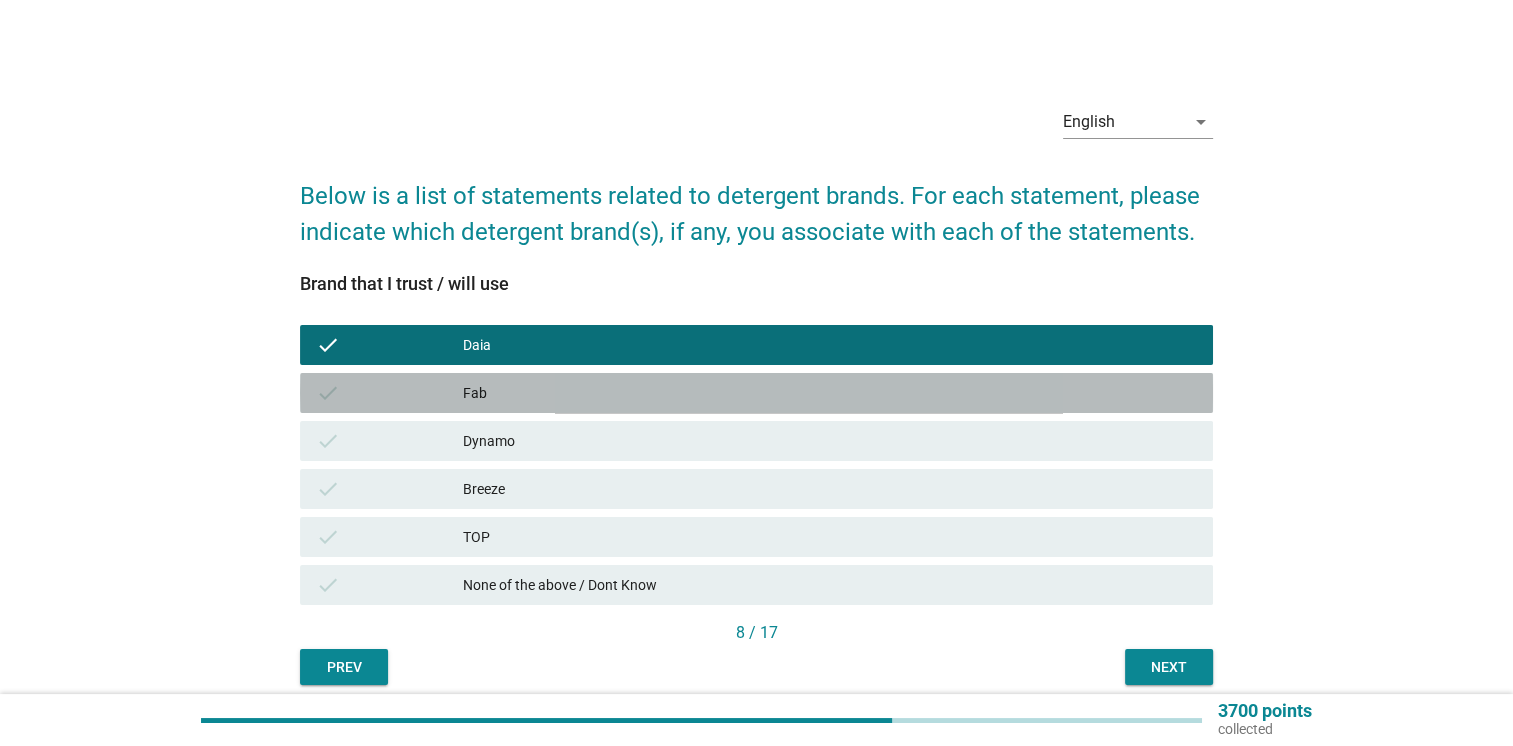 drag, startPoint x: 428, startPoint y: 398, endPoint x: 430, endPoint y: 428, distance: 30.066593 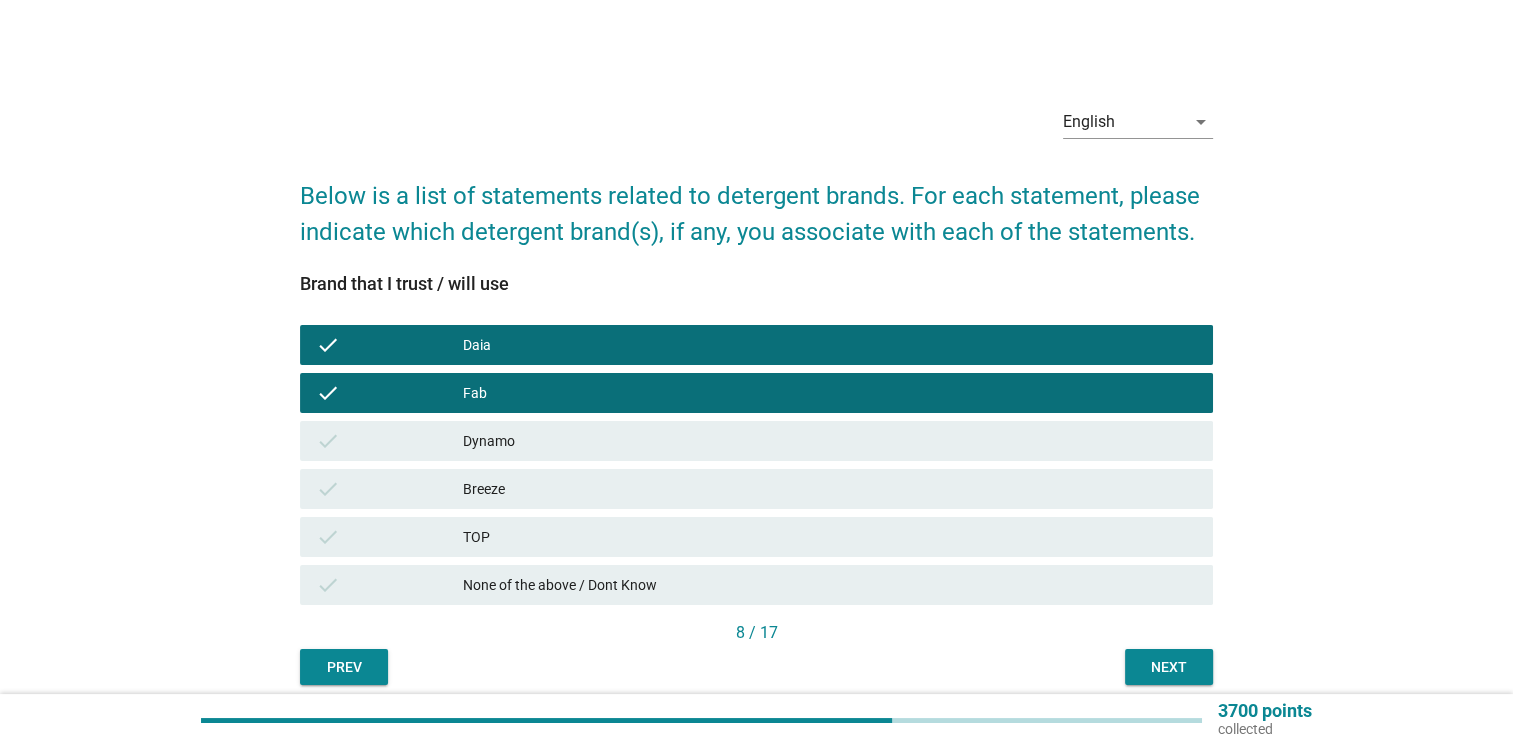 drag, startPoint x: 428, startPoint y: 440, endPoint x: 497, endPoint y: 454, distance: 70.40597 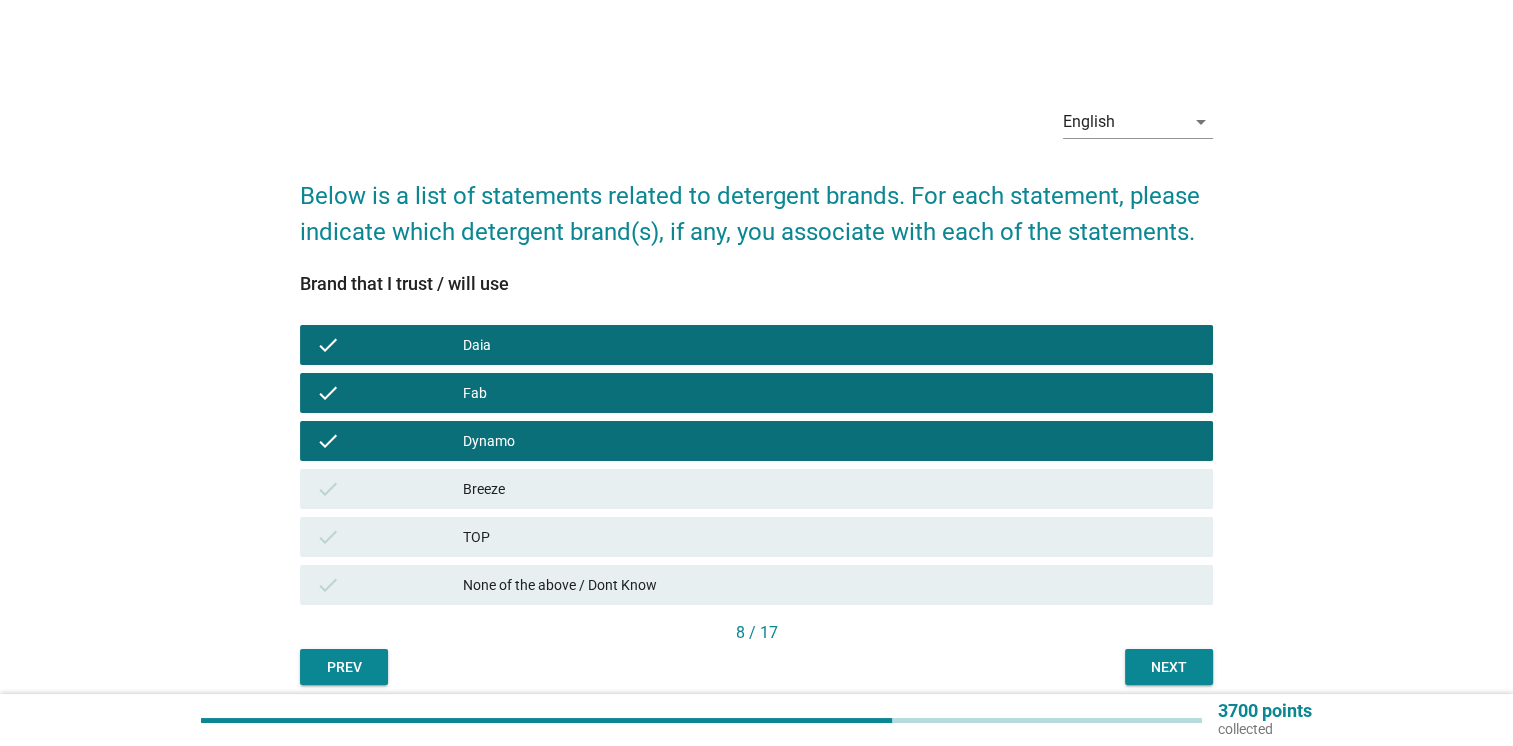 click on "Next" at bounding box center (1169, 667) 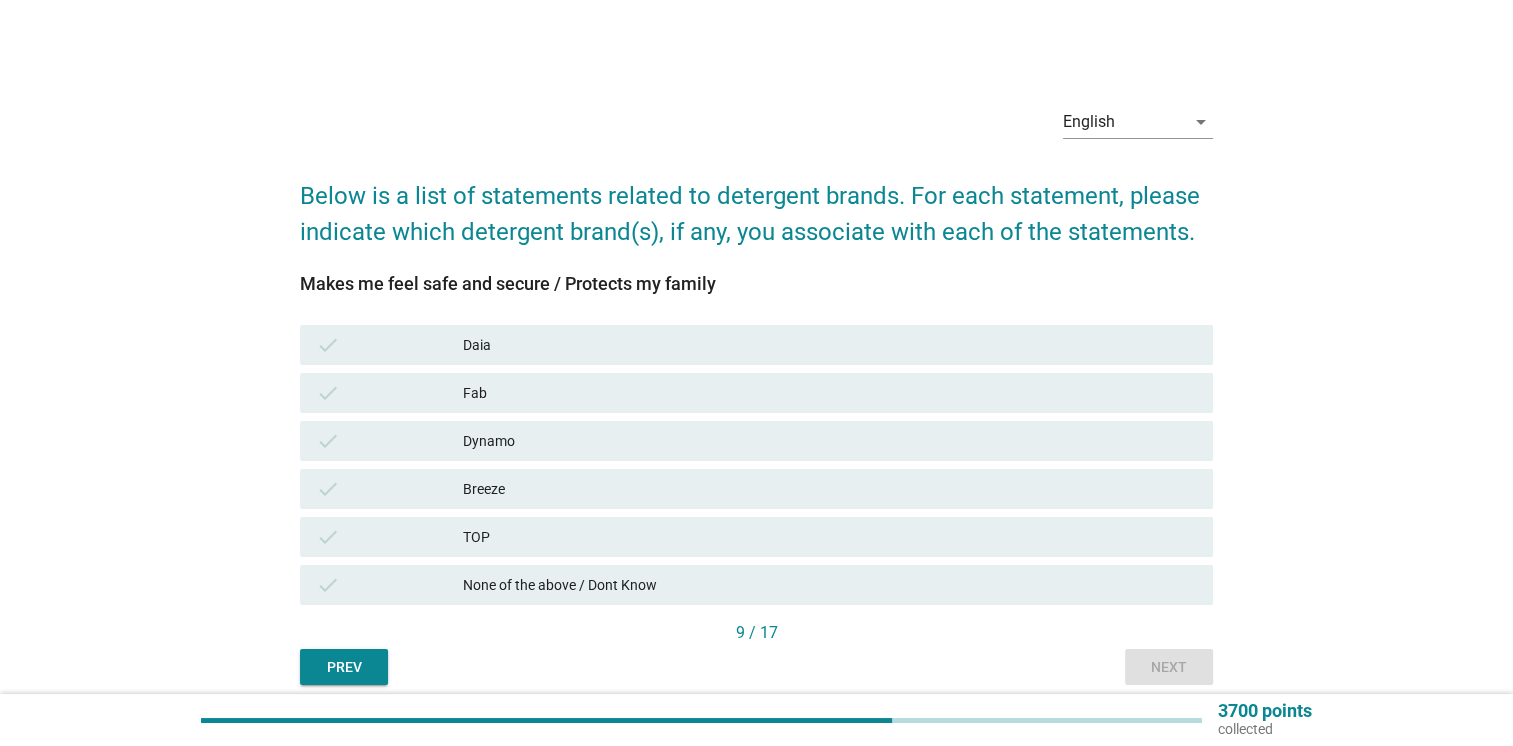 click on "check" at bounding box center [389, 345] 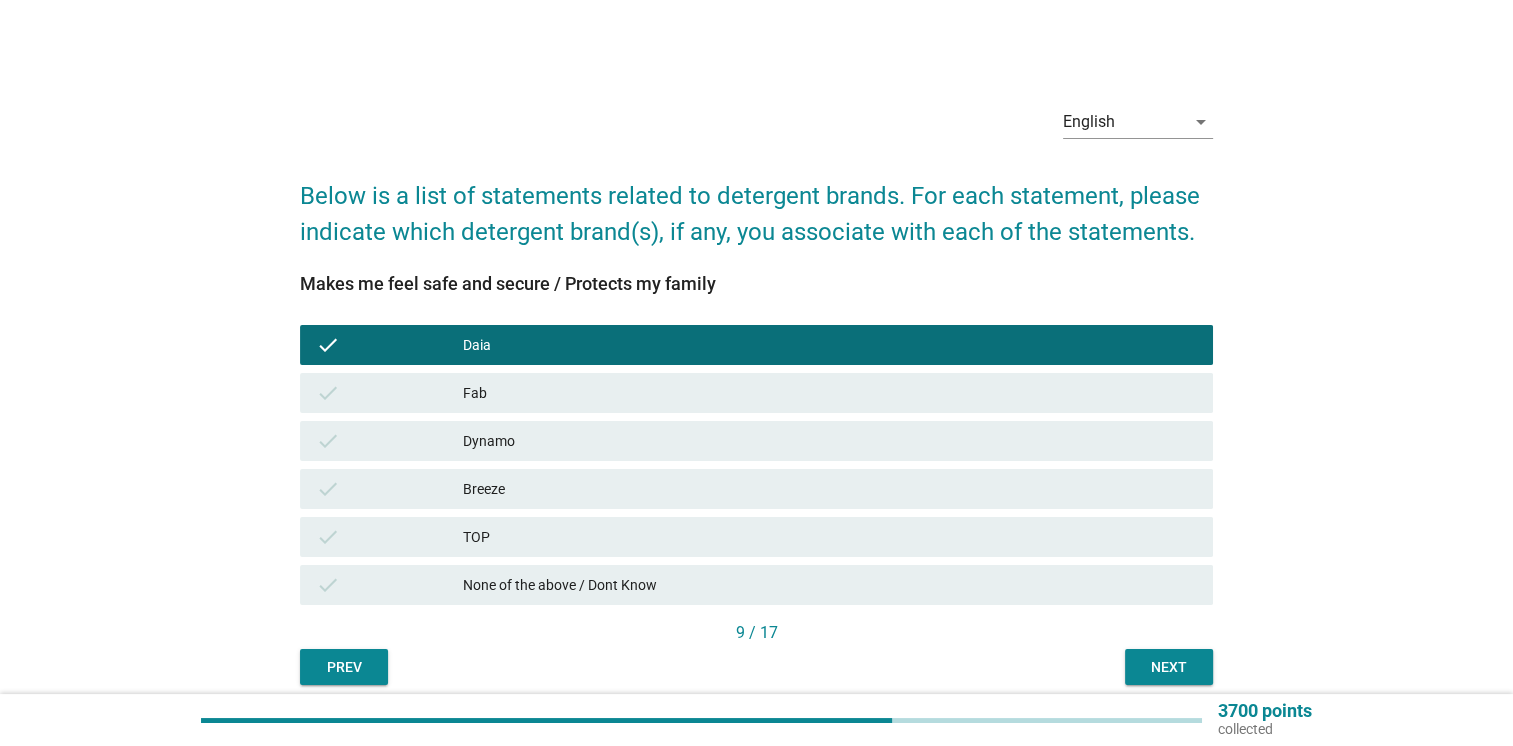 click on "check" at bounding box center [389, 393] 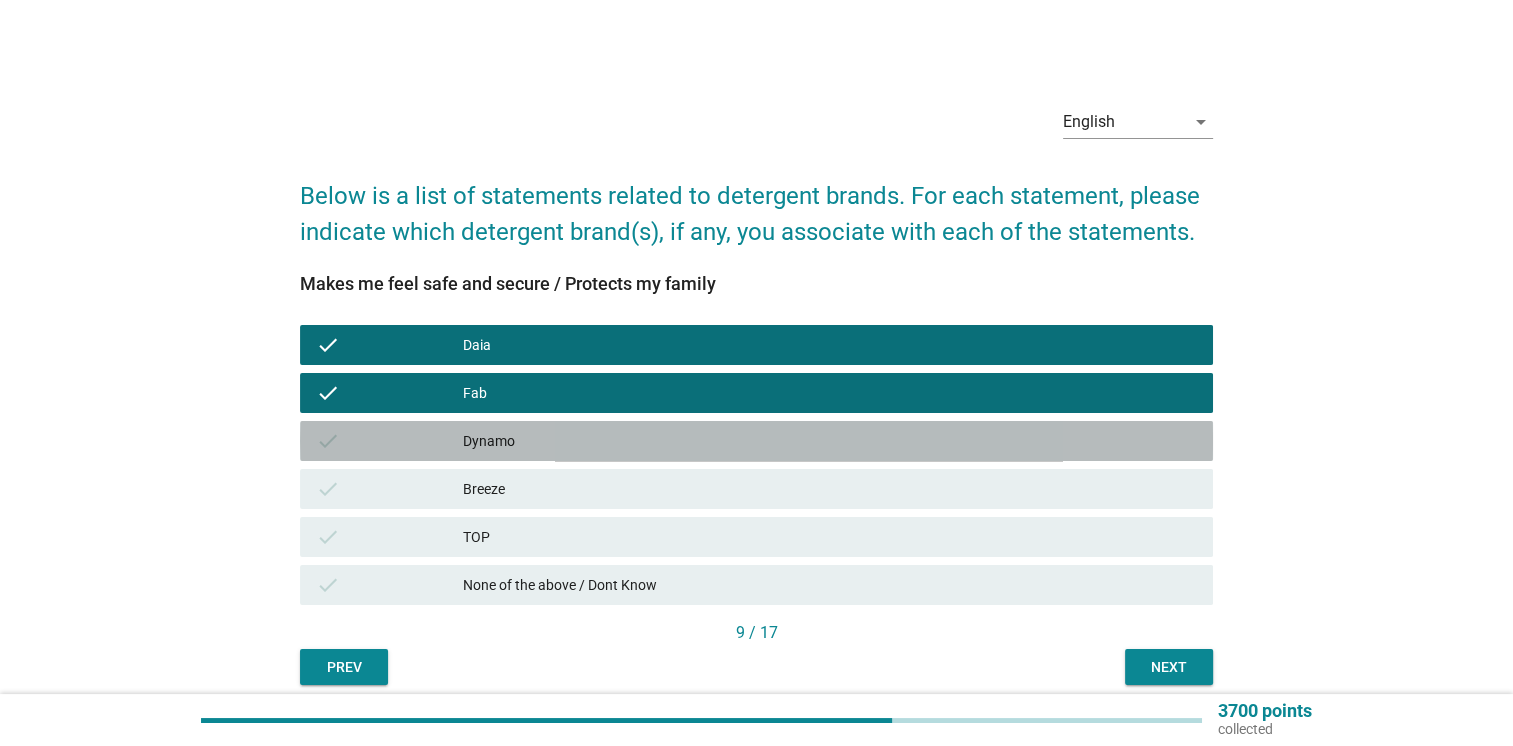 click on "check" at bounding box center [389, 441] 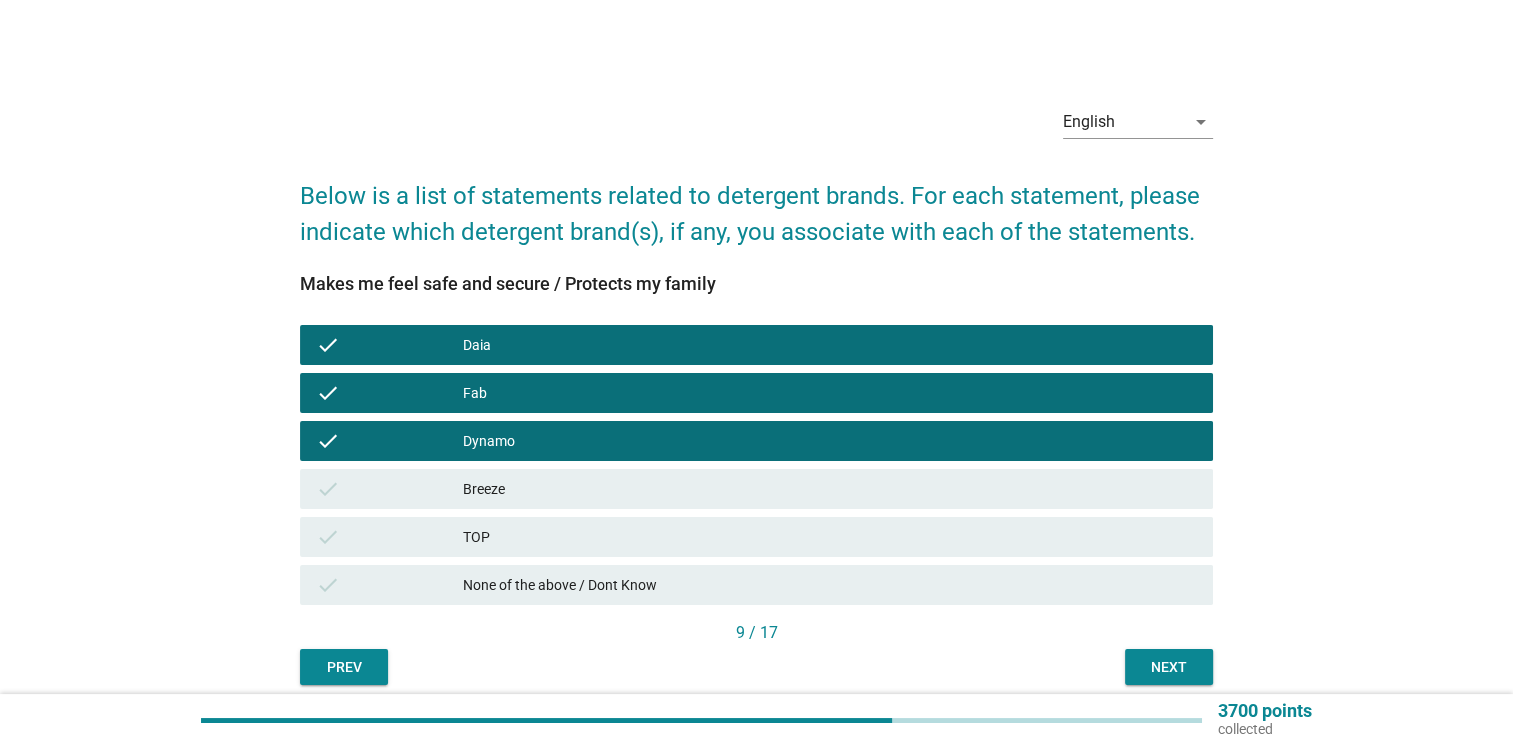 click on "Next" at bounding box center [1169, 667] 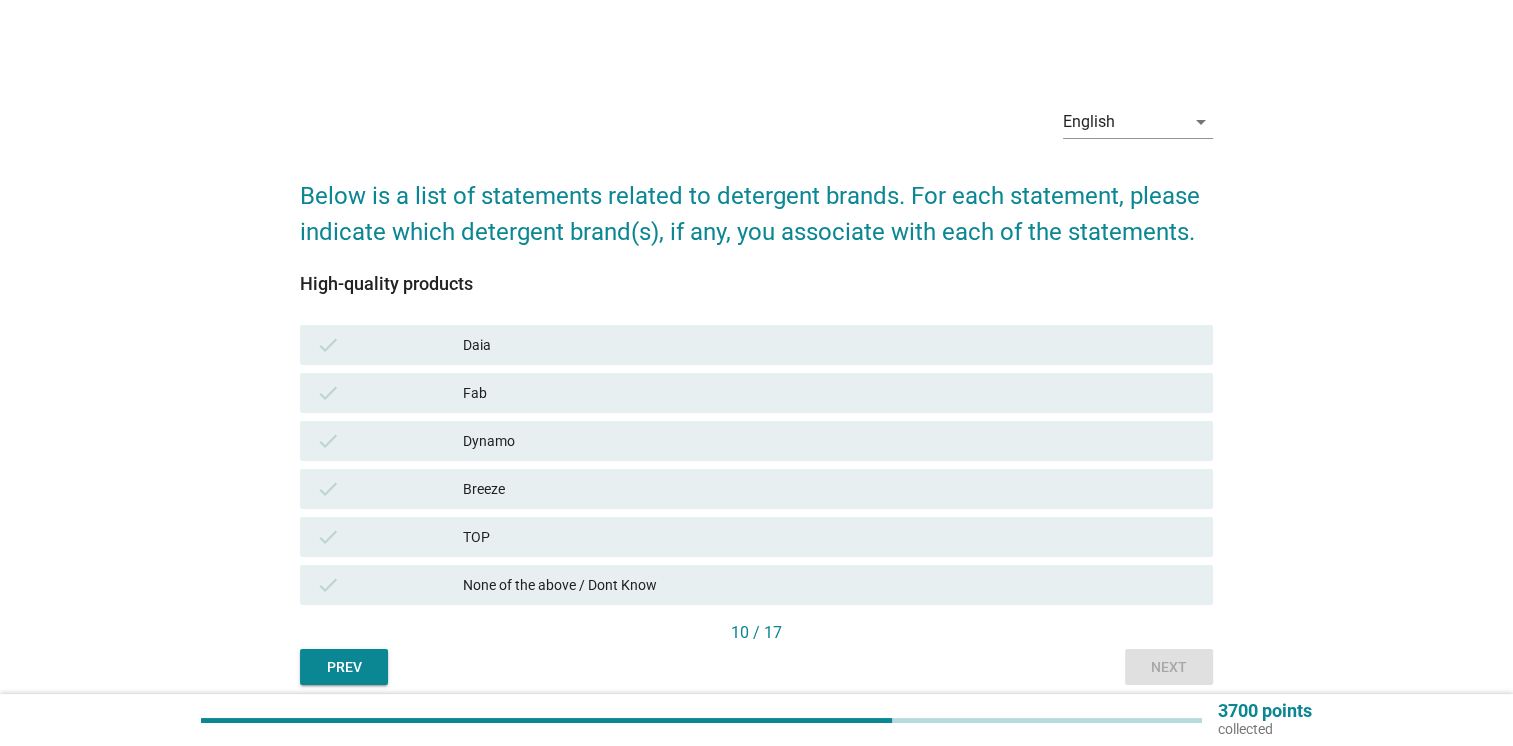 click on "check" at bounding box center [389, 345] 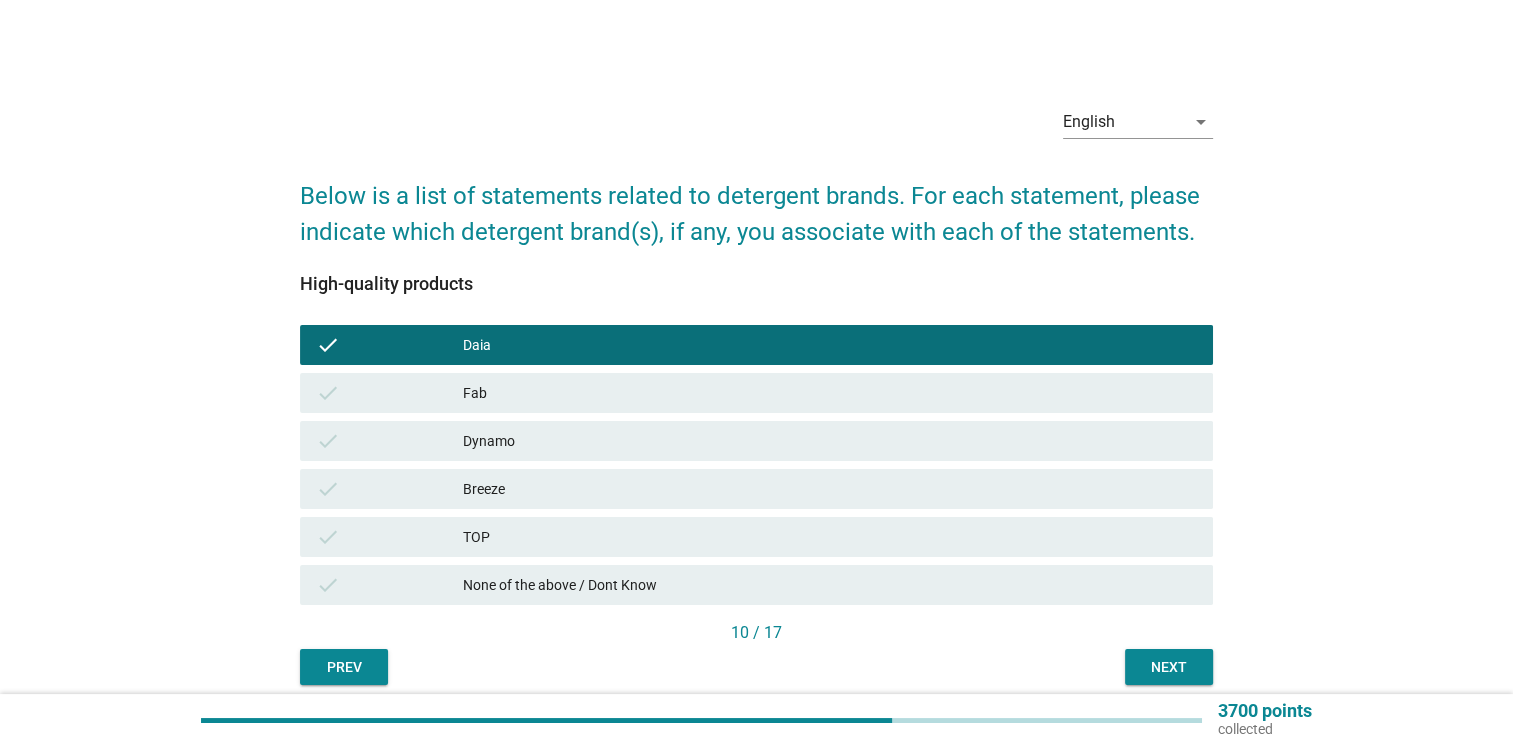 drag, startPoint x: 423, startPoint y: 386, endPoint x: 432, endPoint y: 400, distance: 16.643316 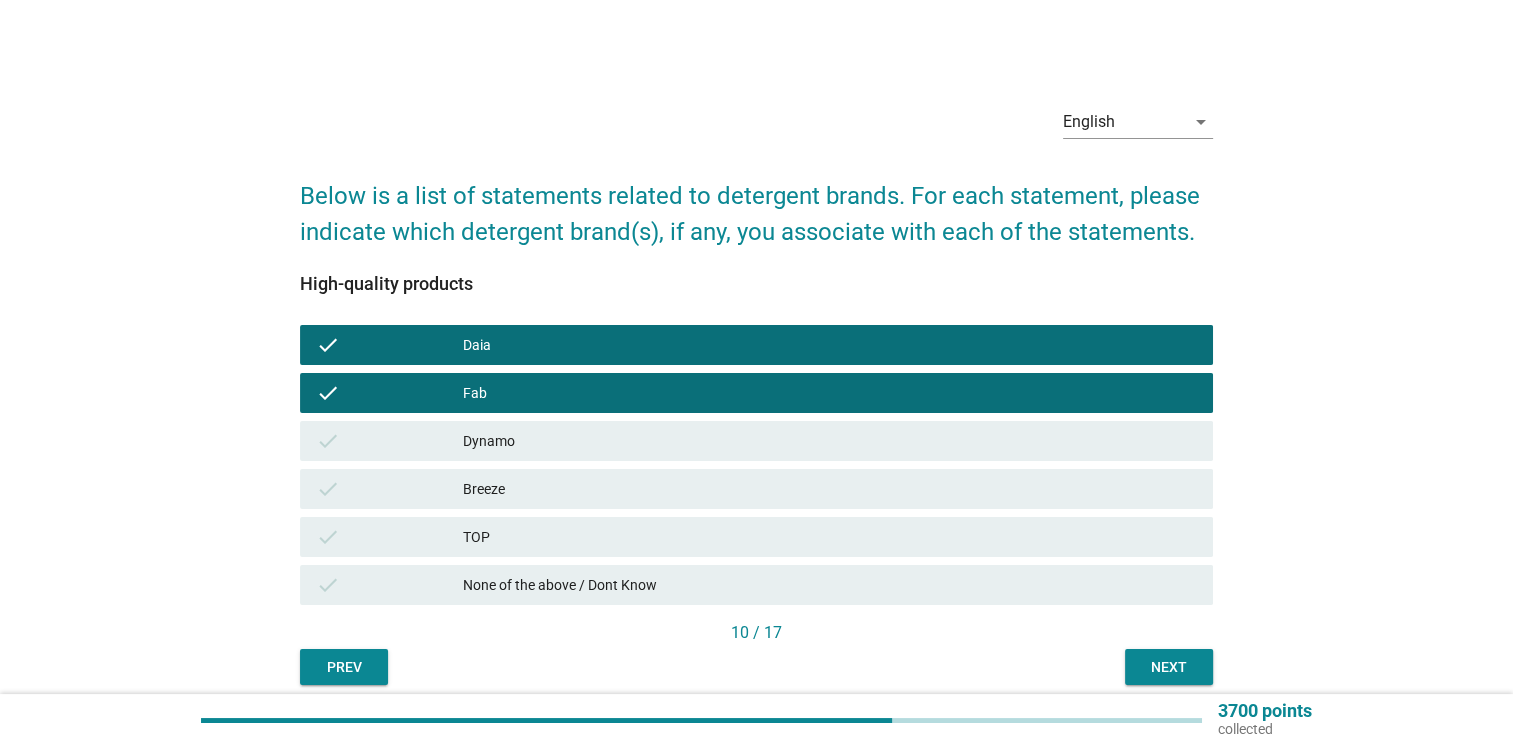 drag, startPoint x: 433, startPoint y: 434, endPoint x: 492, endPoint y: 450, distance: 61.13101 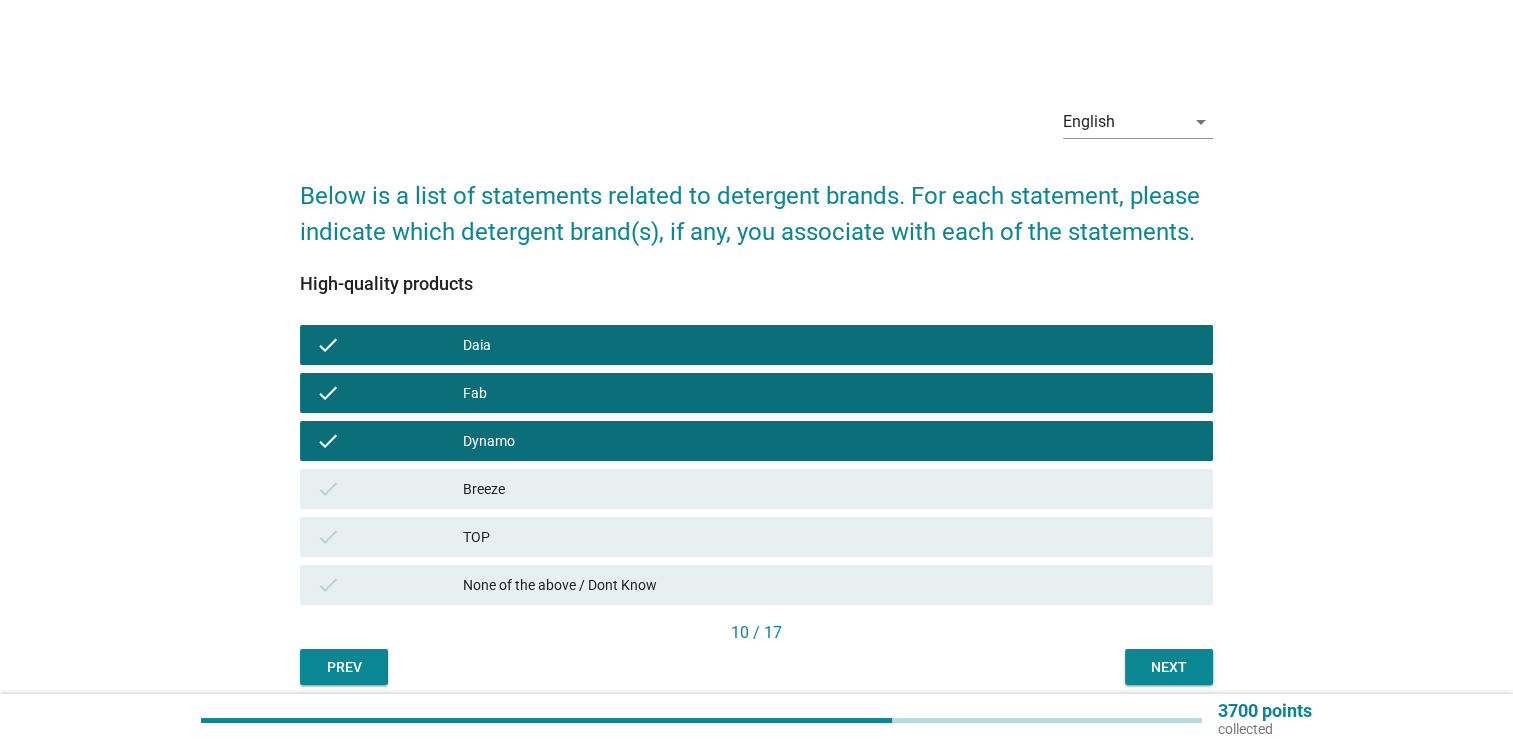 click on "Next" at bounding box center (1169, 667) 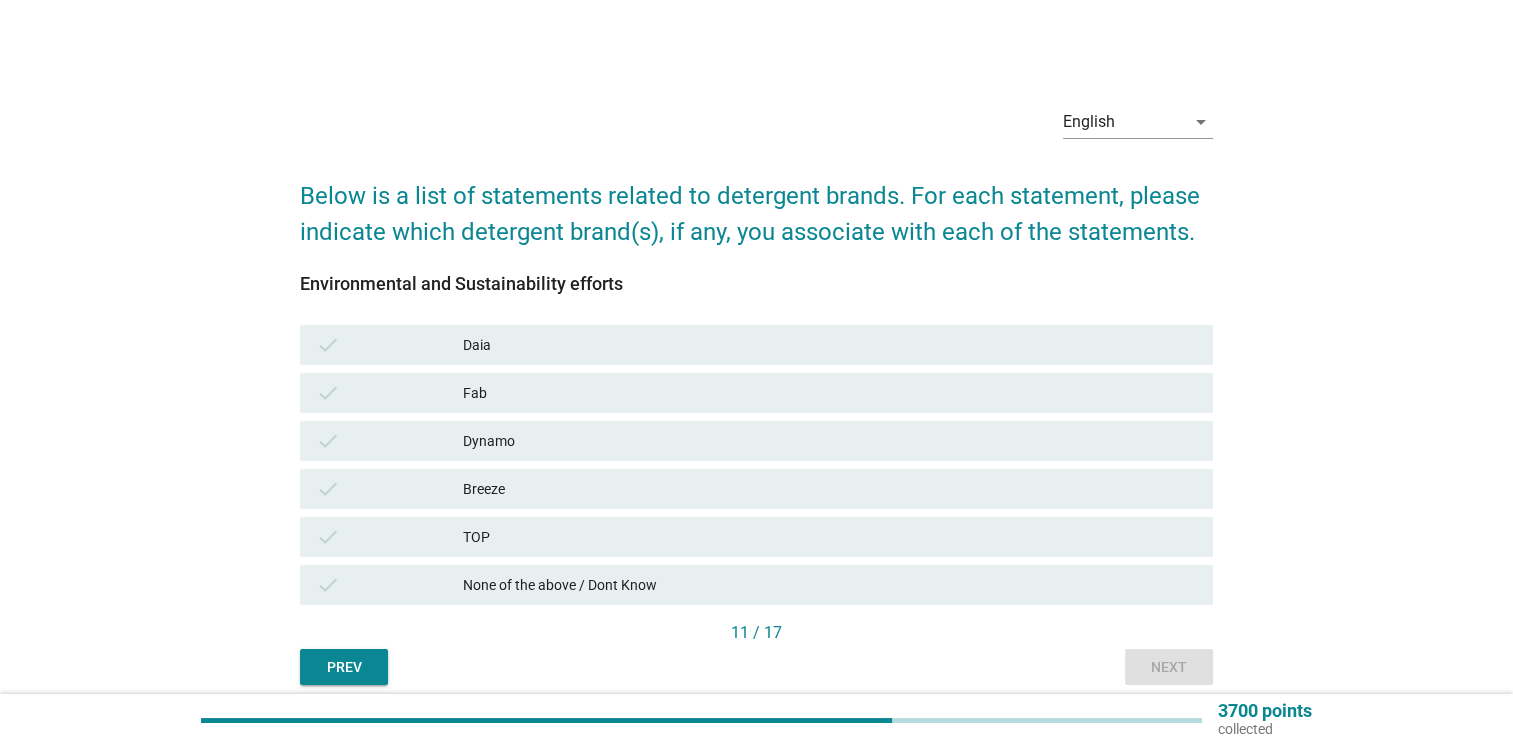 click on "check" at bounding box center [389, 345] 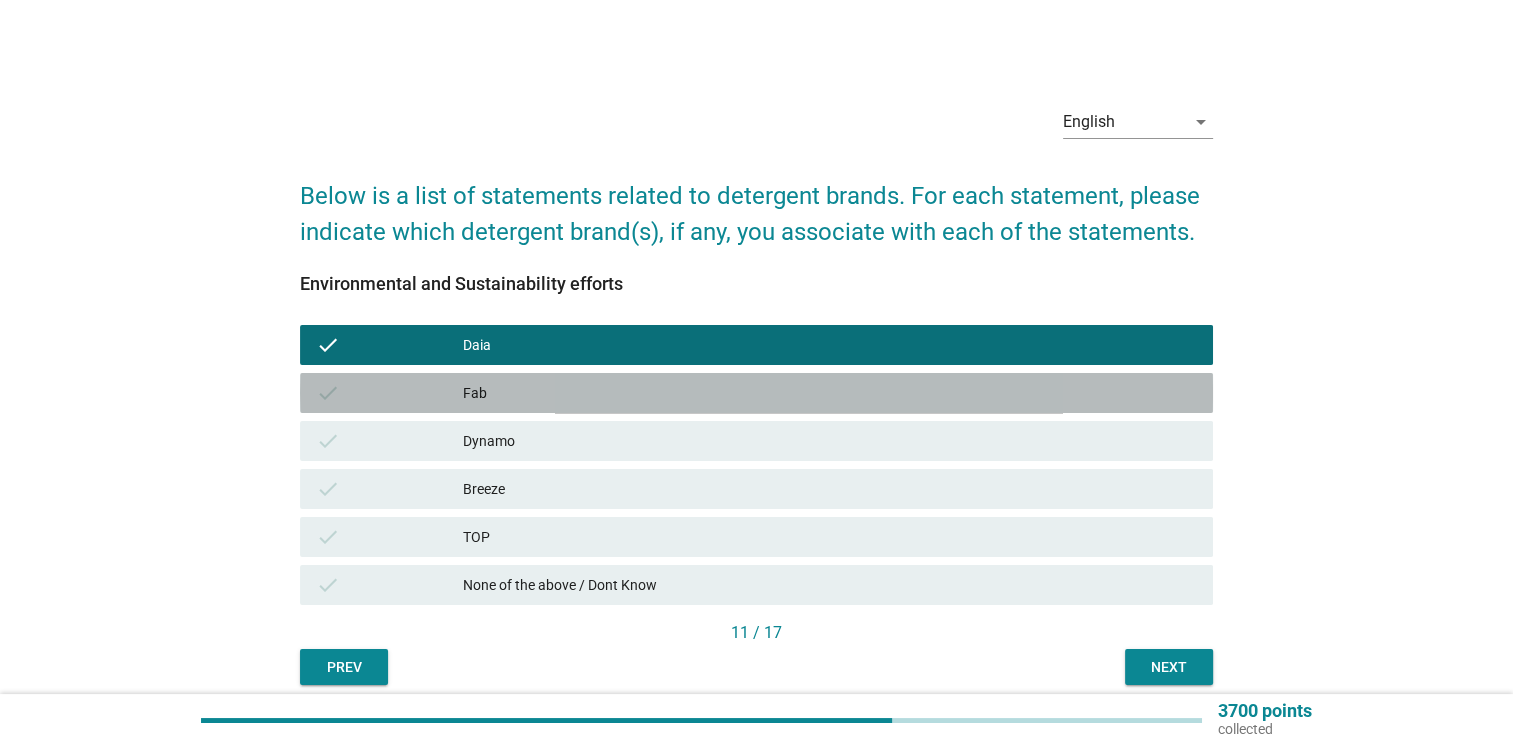 click on "check" at bounding box center (389, 393) 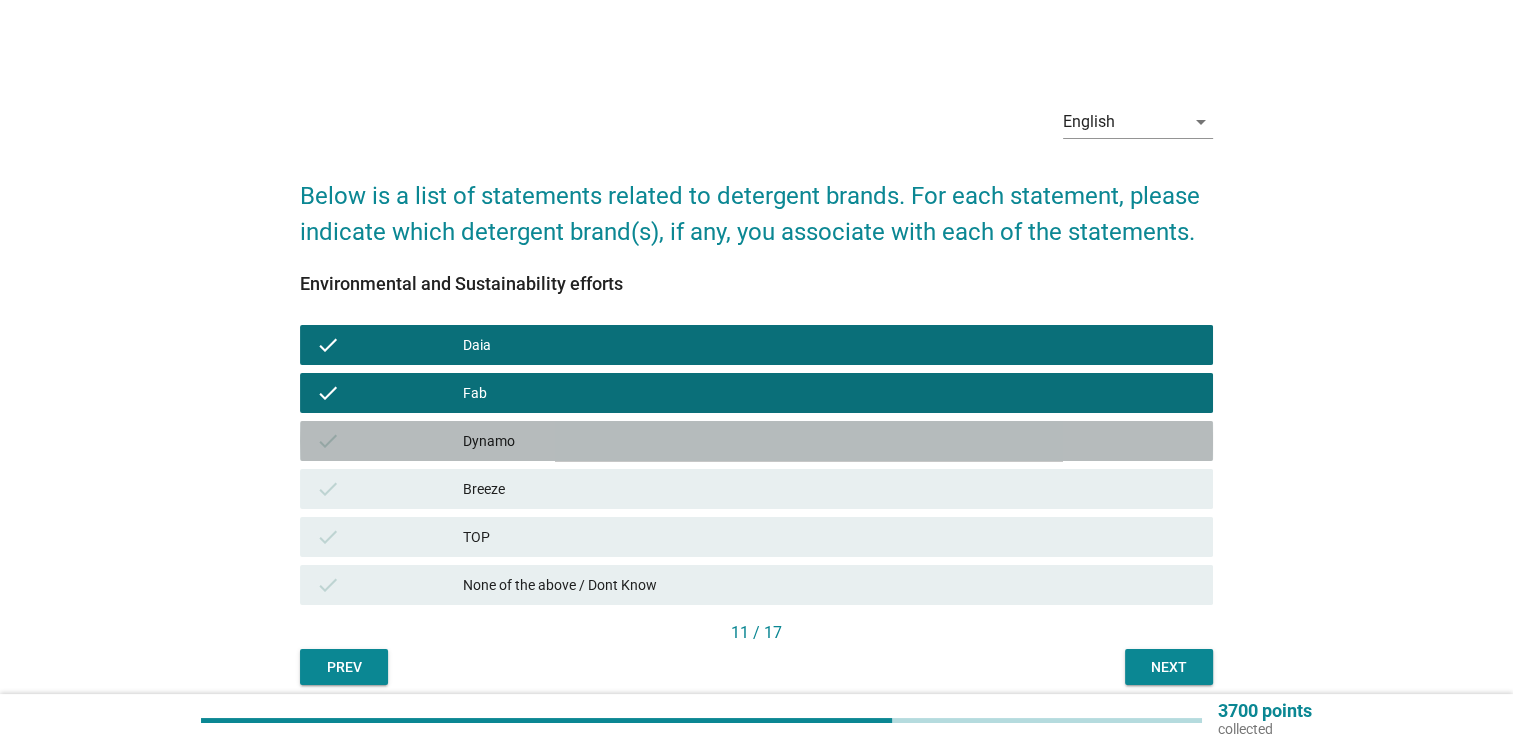 drag, startPoint x: 432, startPoint y: 435, endPoint x: 635, endPoint y: 493, distance: 211.12318 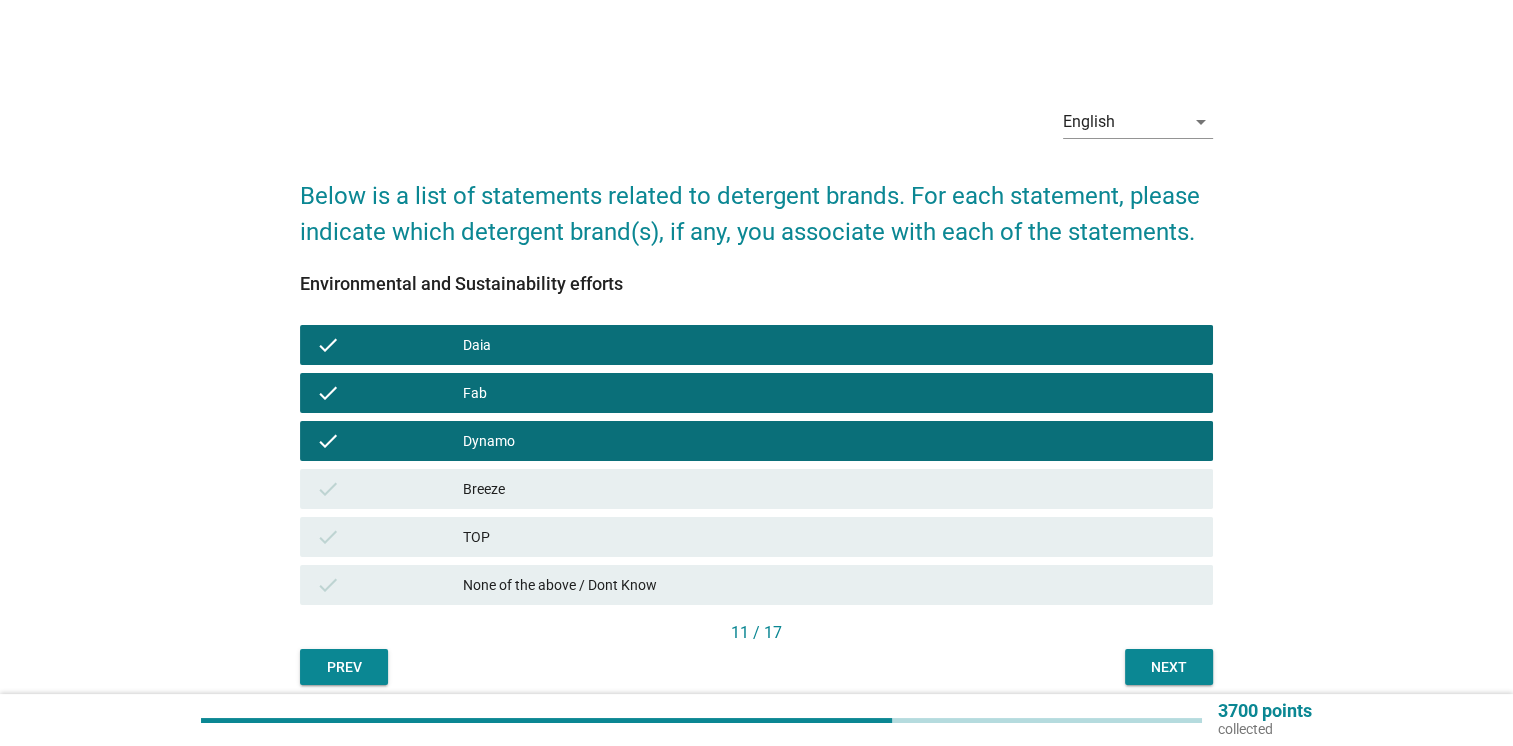 click on "Next" at bounding box center (1169, 667) 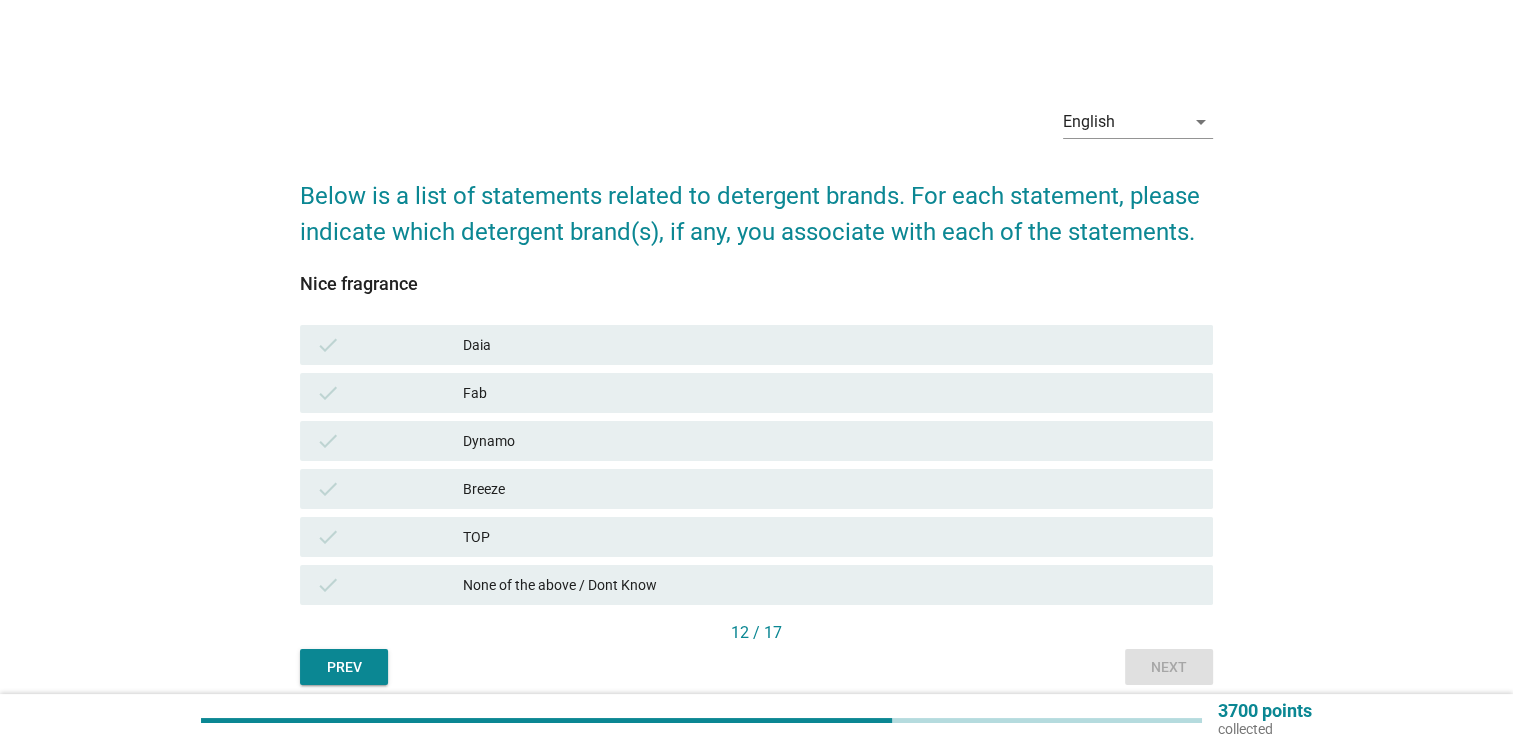 drag, startPoint x: 432, startPoint y: 347, endPoint x: 428, endPoint y: 365, distance: 18.439089 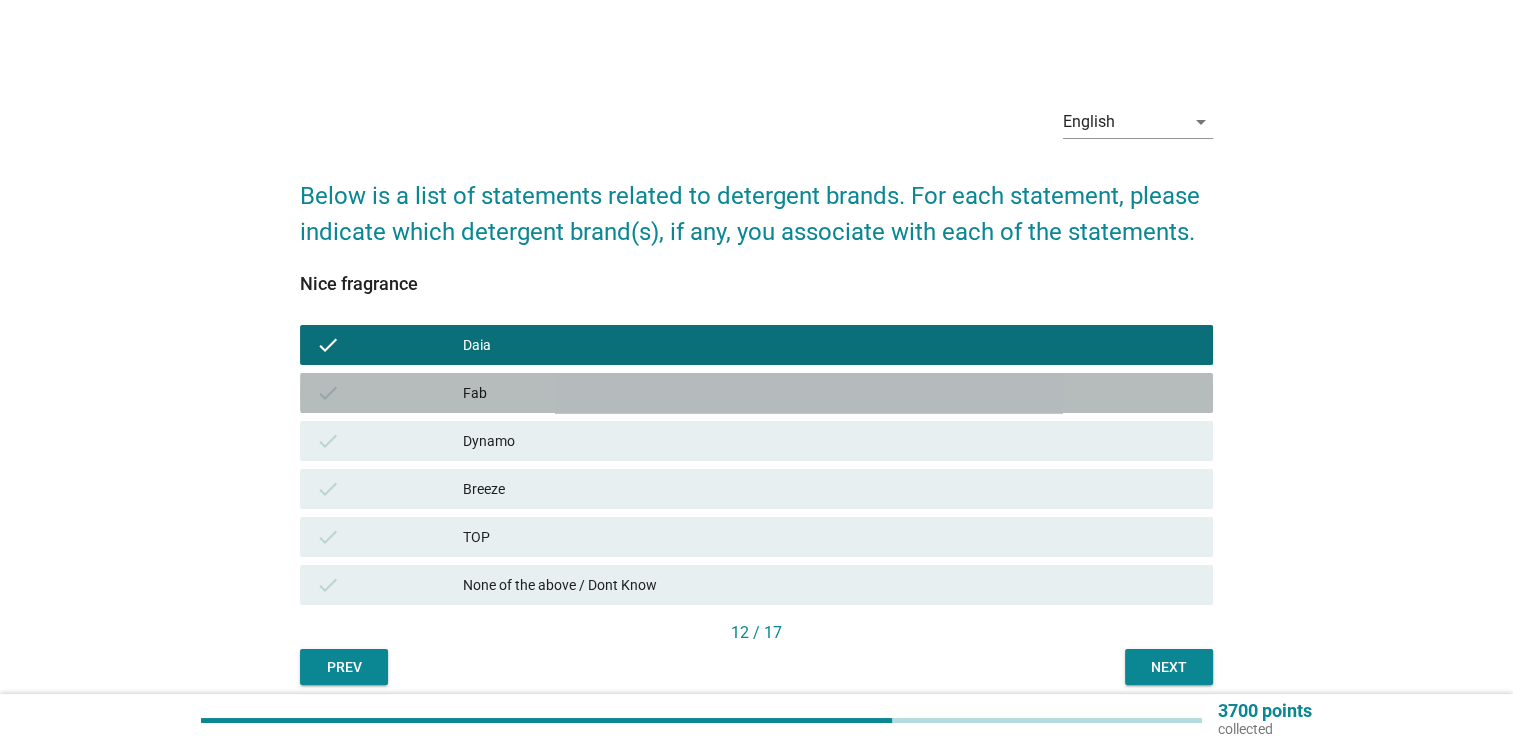 drag, startPoint x: 435, startPoint y: 395, endPoint x: 448, endPoint y: 422, distance: 29.966648 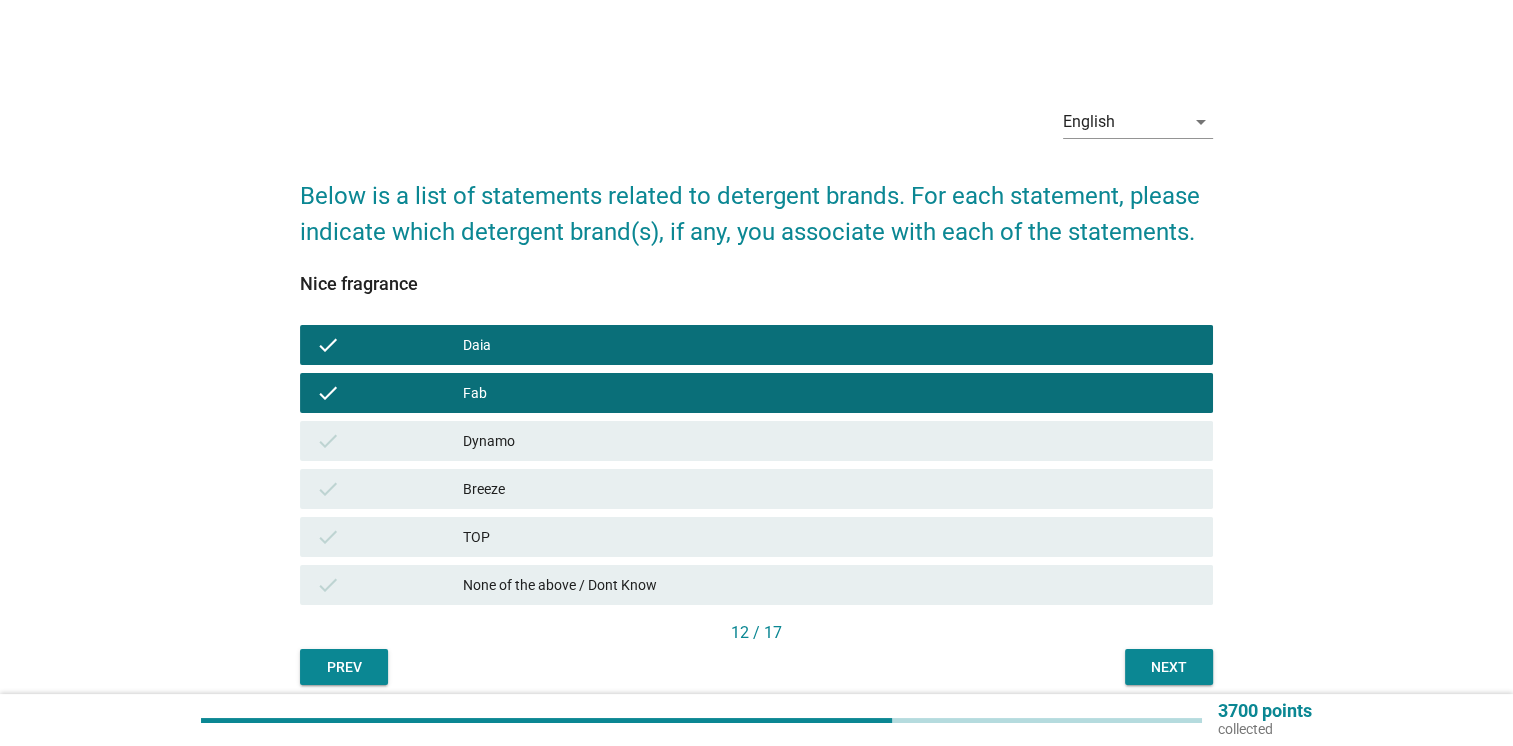 click on "check" at bounding box center [389, 441] 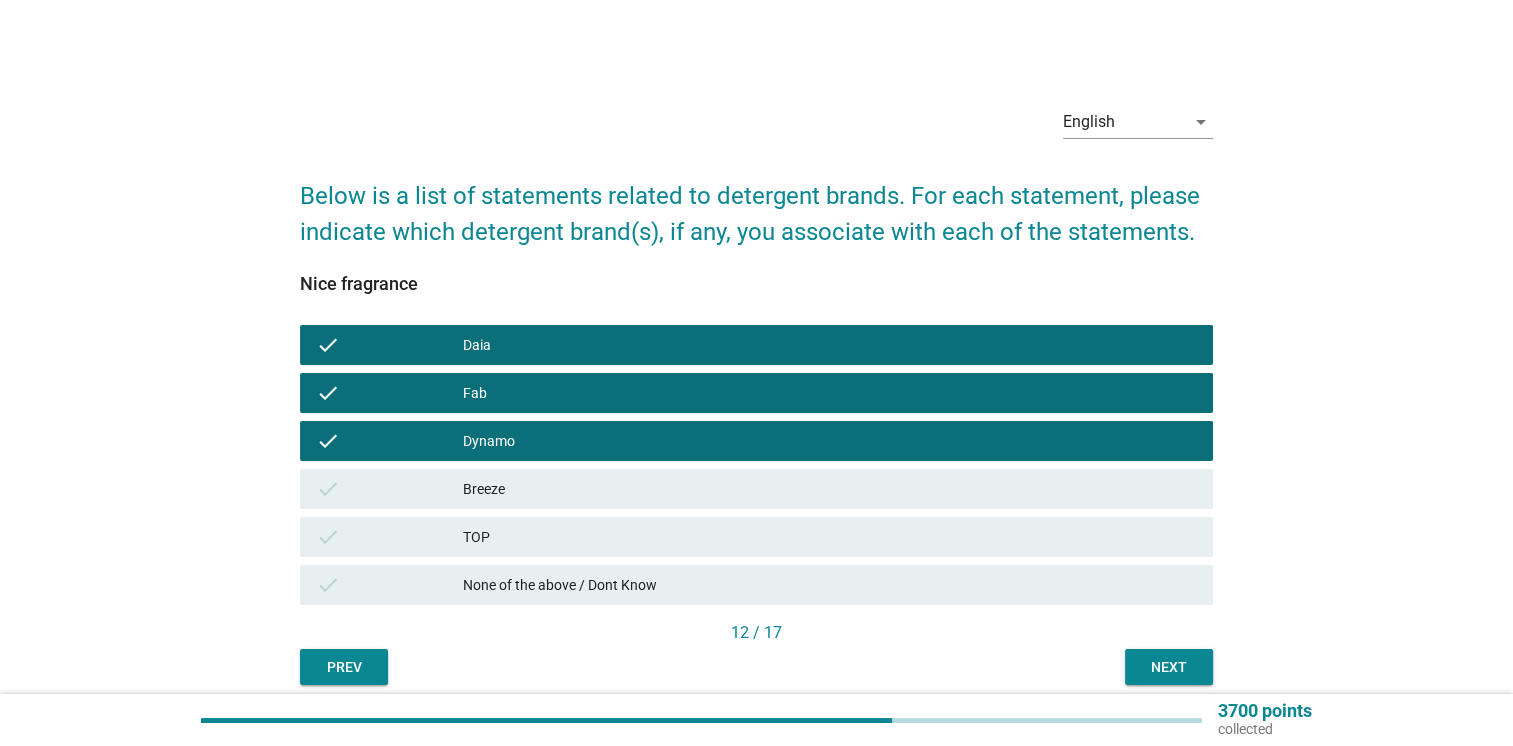 click on "Next" at bounding box center (1169, 667) 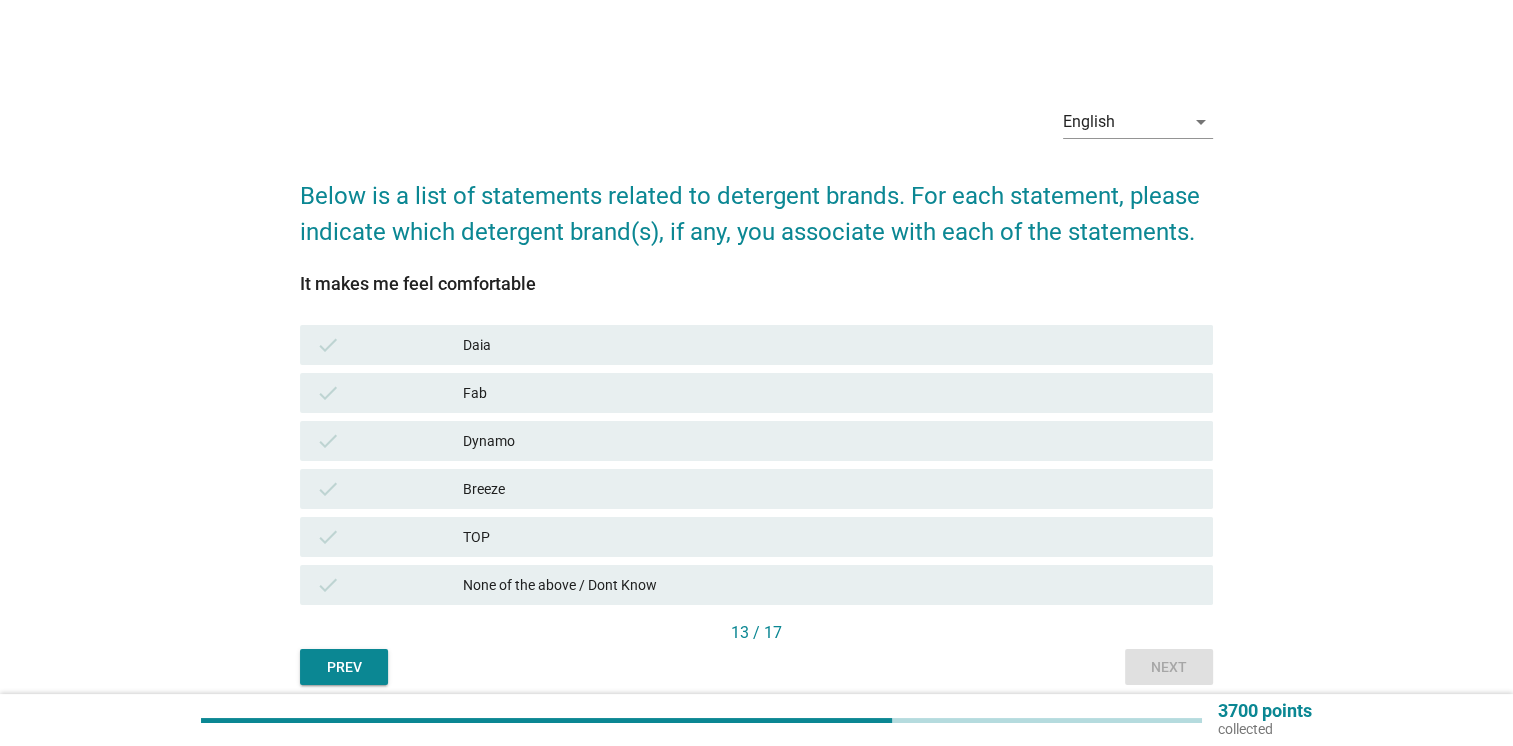 click on "Daia" at bounding box center (830, 345) 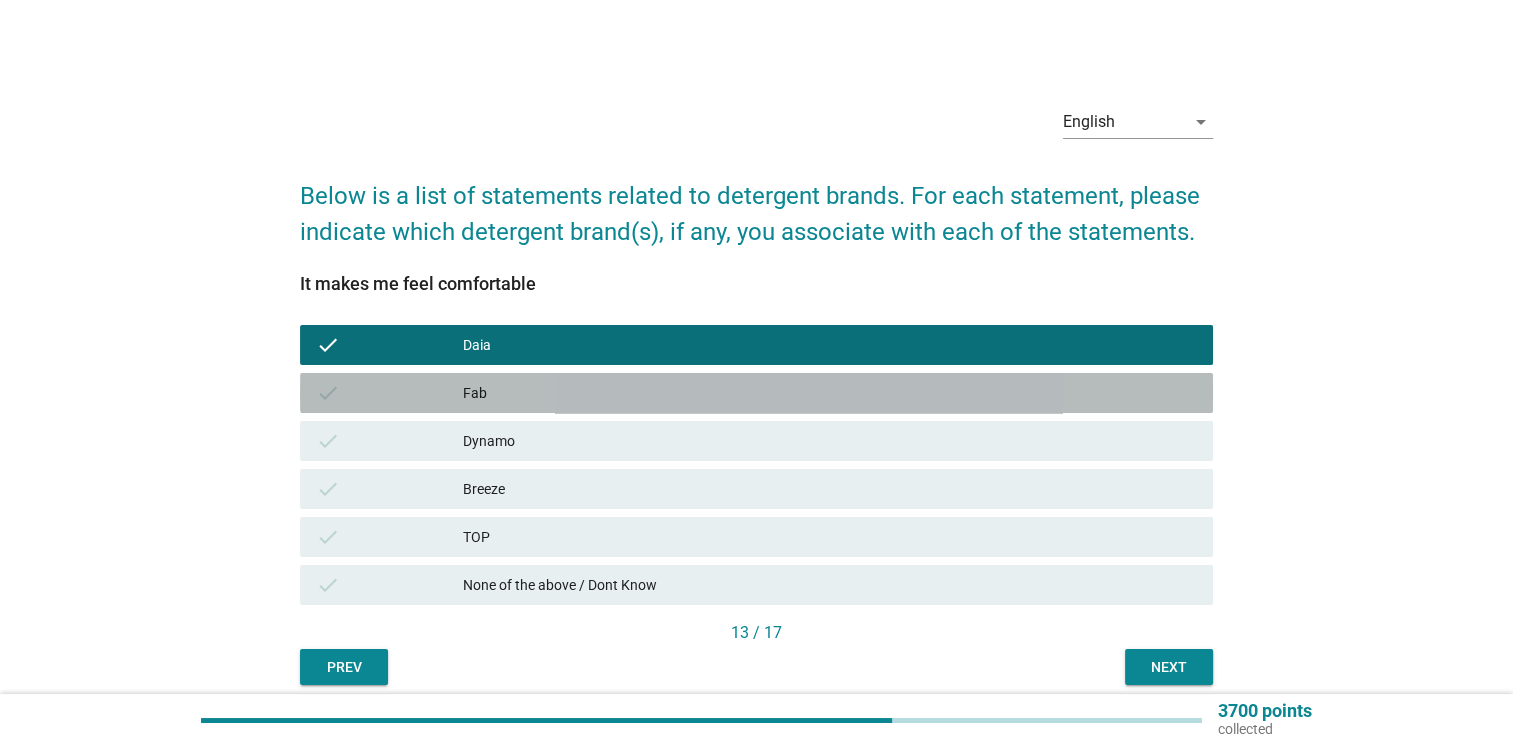drag, startPoint x: 512, startPoint y: 395, endPoint x: 515, endPoint y: 410, distance: 15.297058 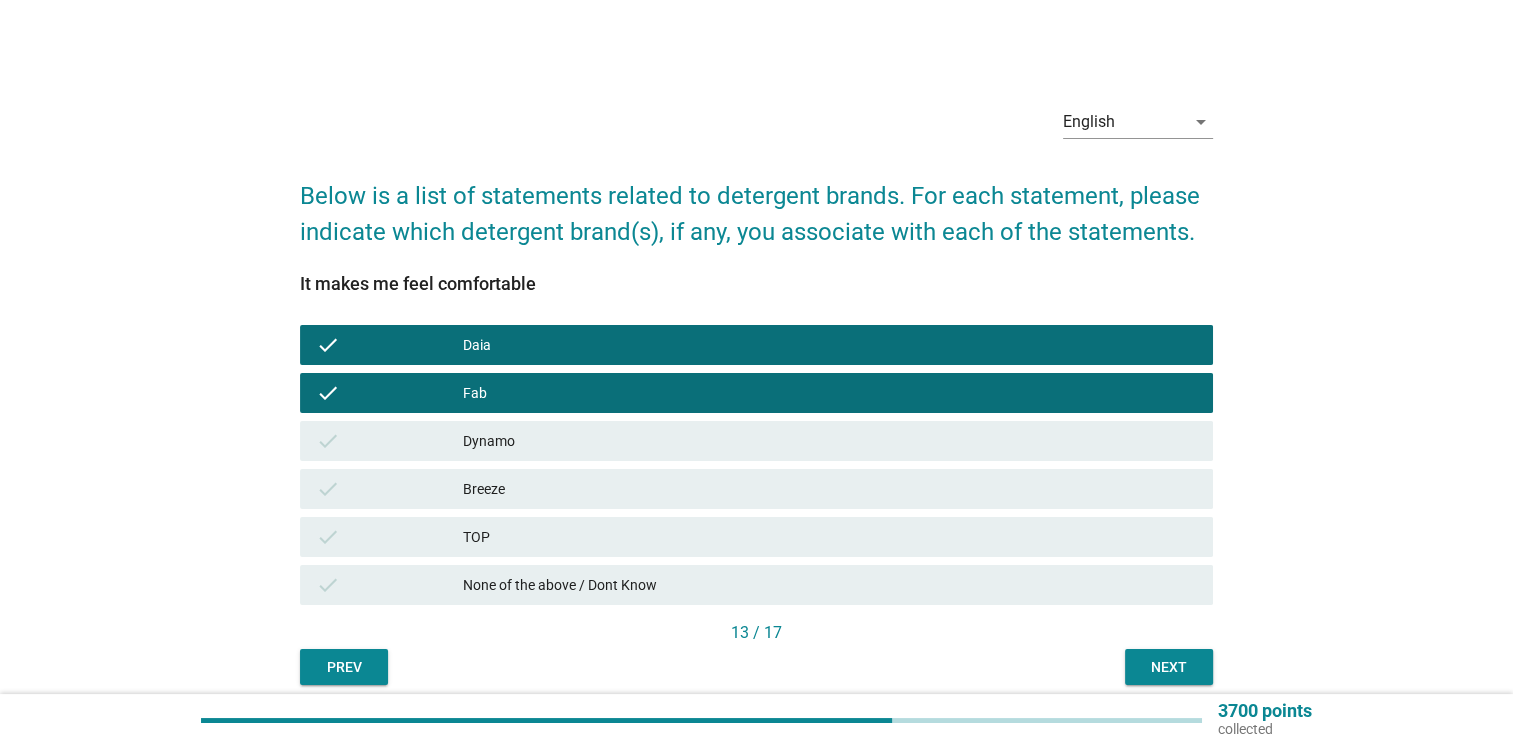 click on "Dynamo" at bounding box center [830, 441] 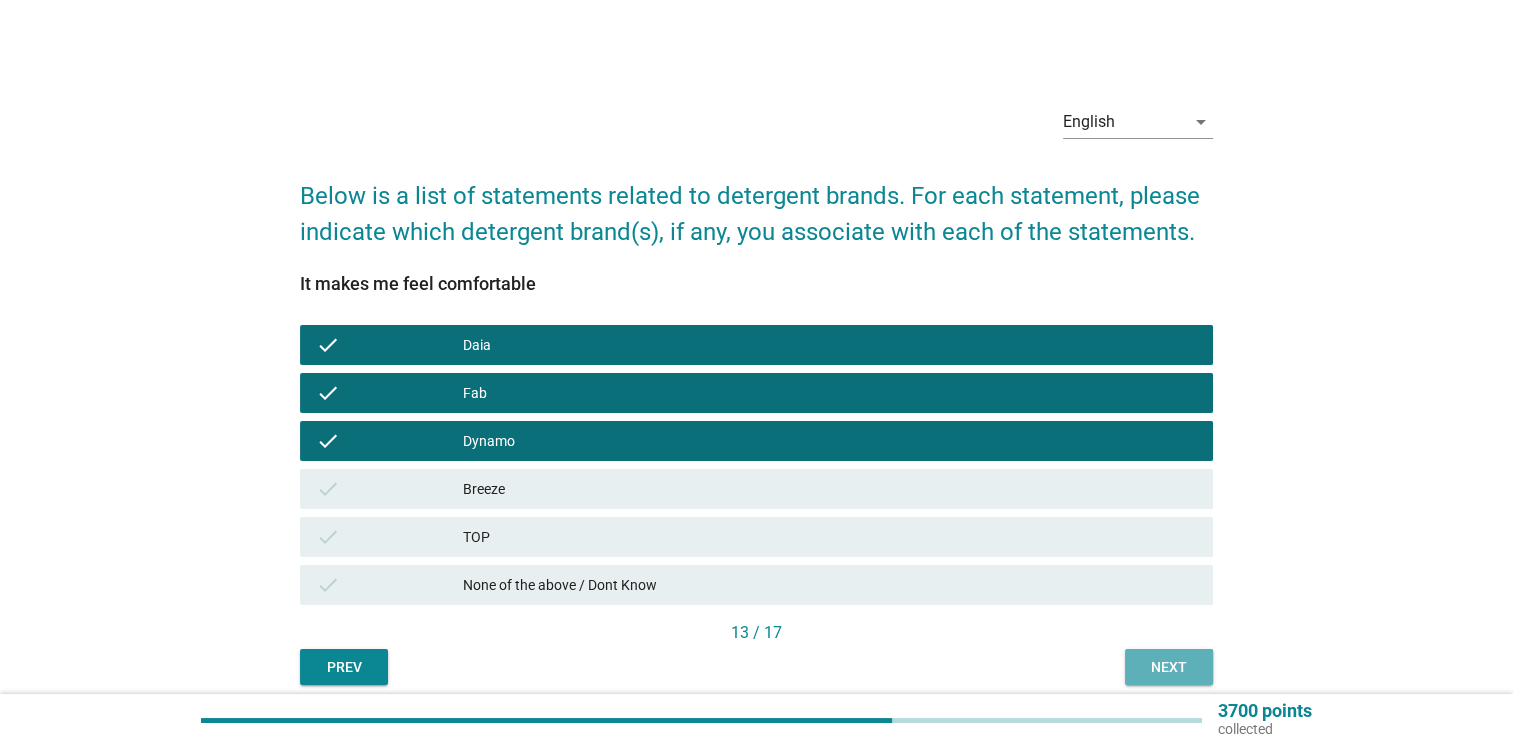 click on "Next" at bounding box center [1169, 667] 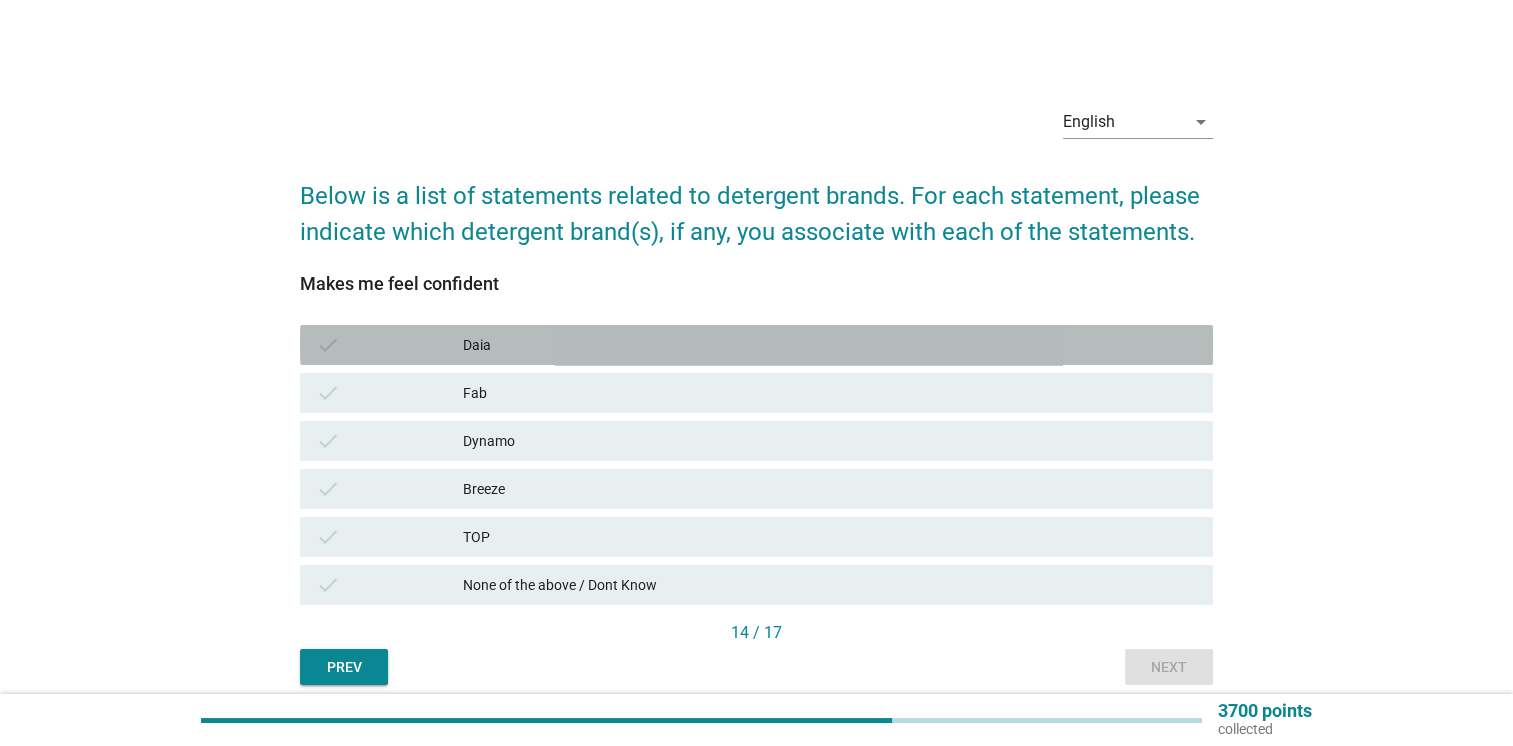 click on "Daia" at bounding box center (830, 345) 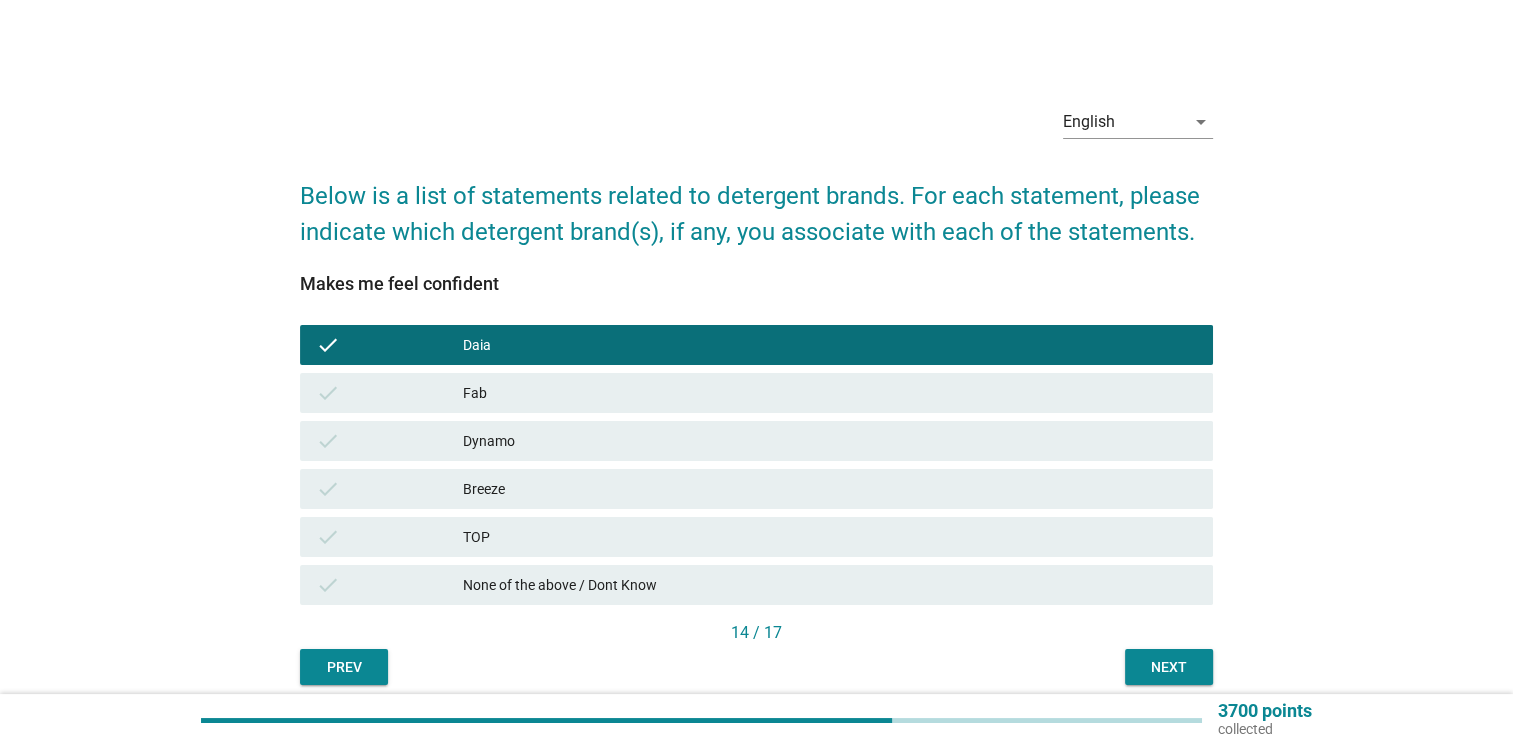 drag, startPoint x: 536, startPoint y: 395, endPoint x: 535, endPoint y: 405, distance: 10.049875 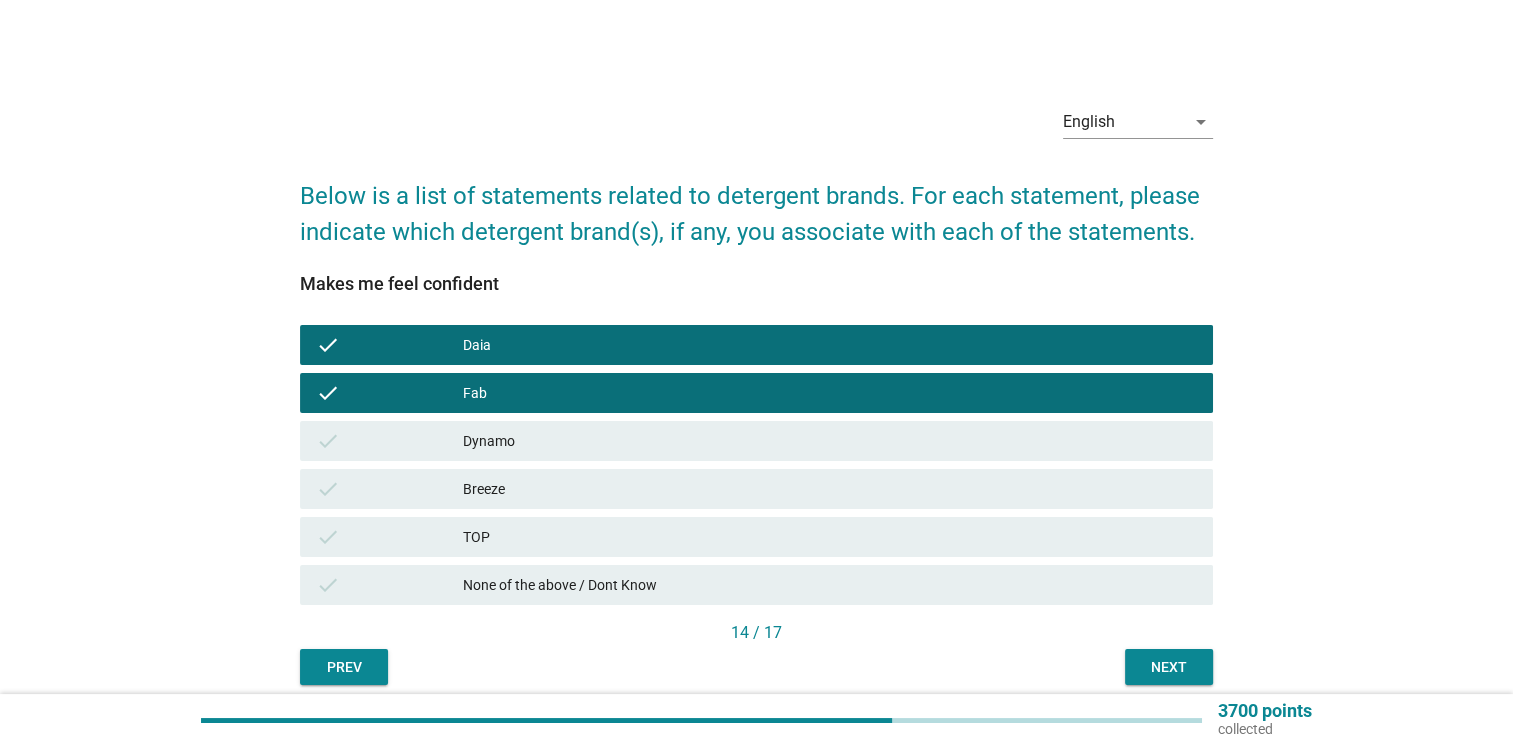 drag, startPoint x: 542, startPoint y: 438, endPoint x: 630, endPoint y: 477, distance: 96.25487 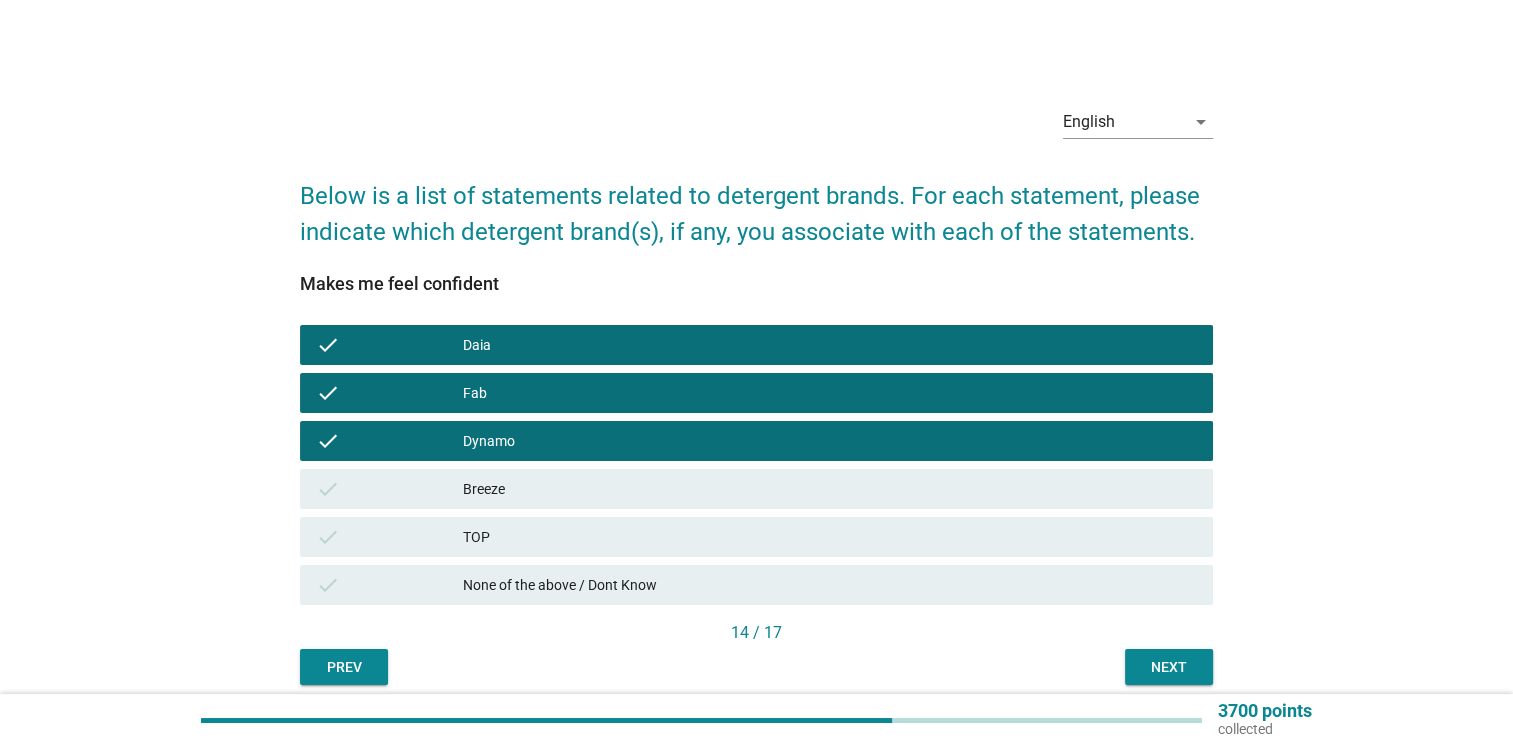 click on "Next" at bounding box center [1169, 667] 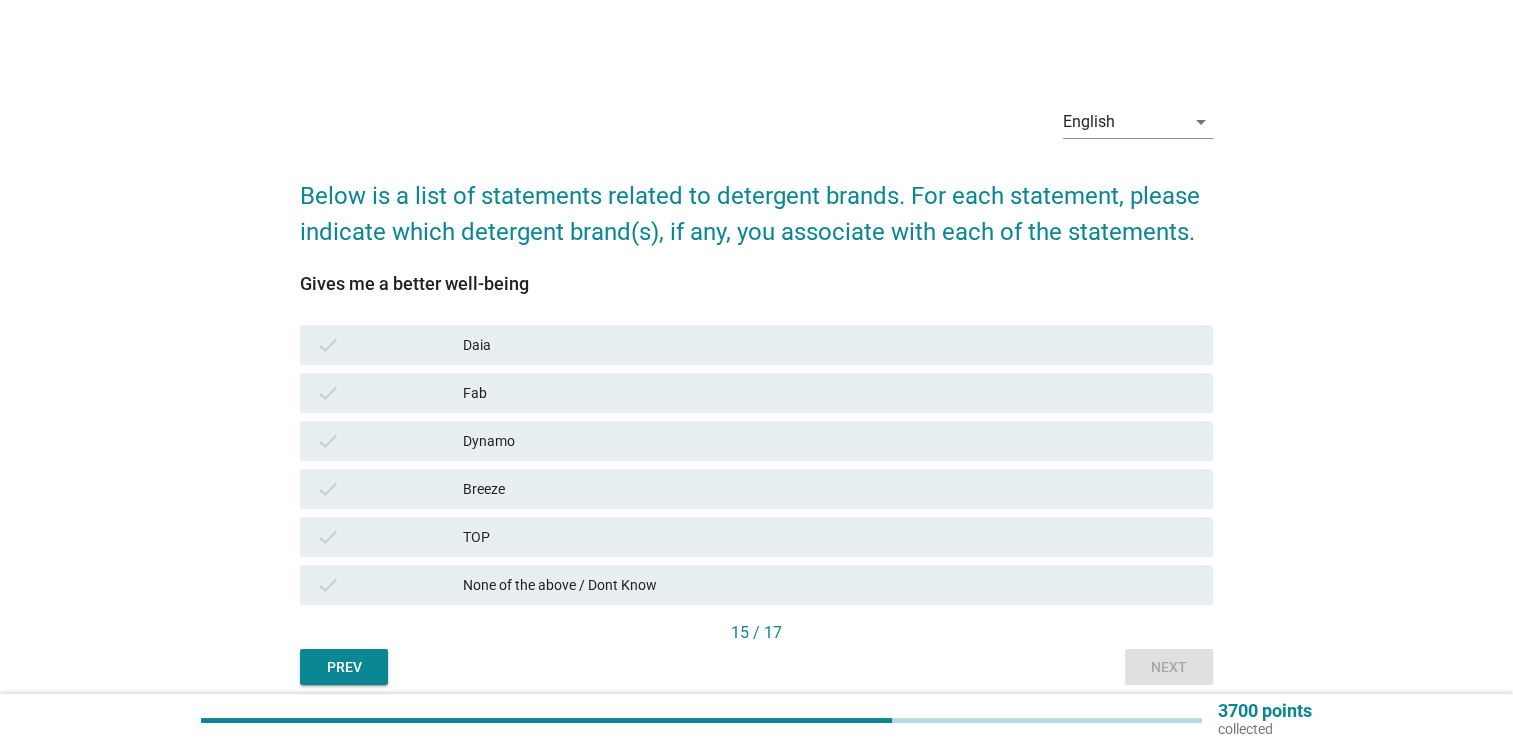 click on "Daia" at bounding box center (830, 345) 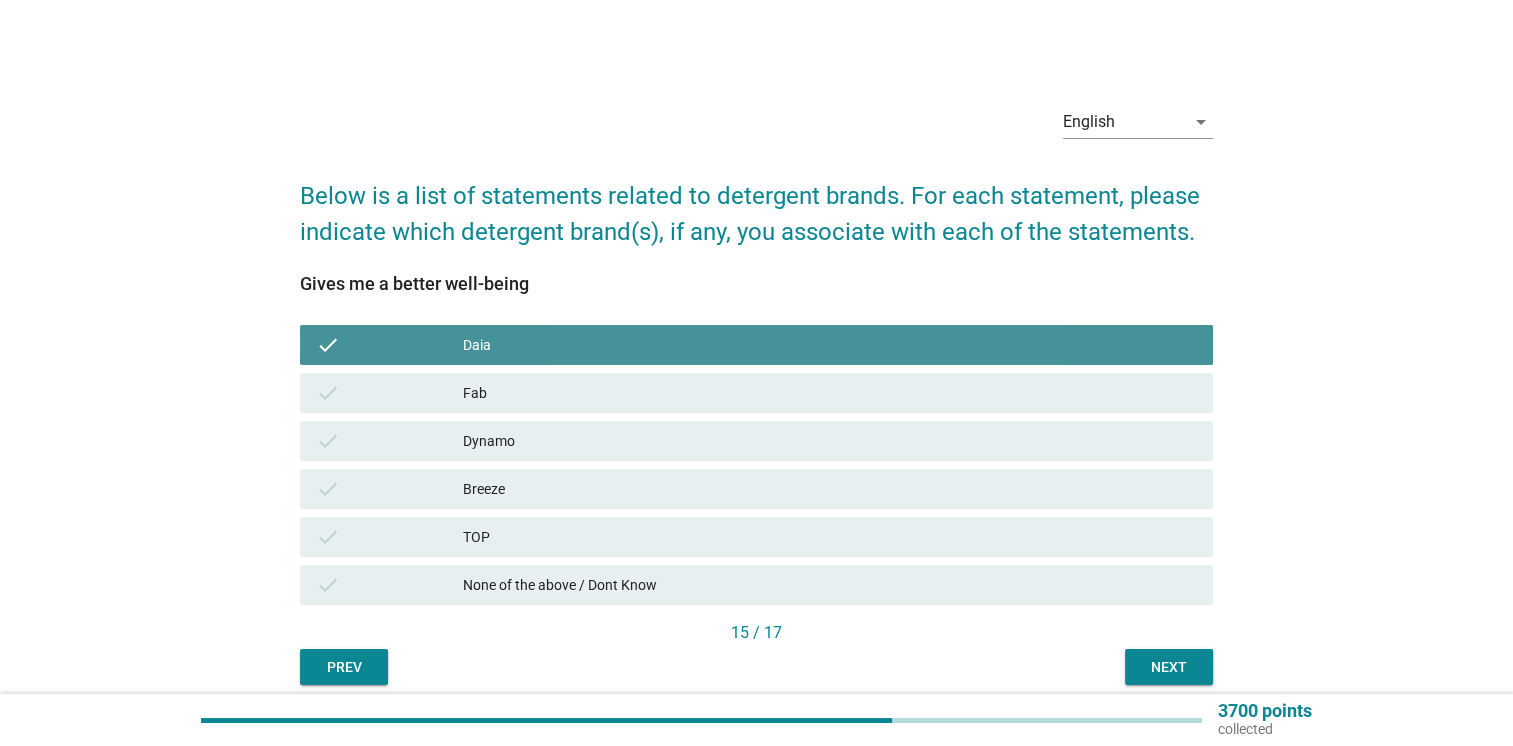 click on "Fab" at bounding box center (830, 393) 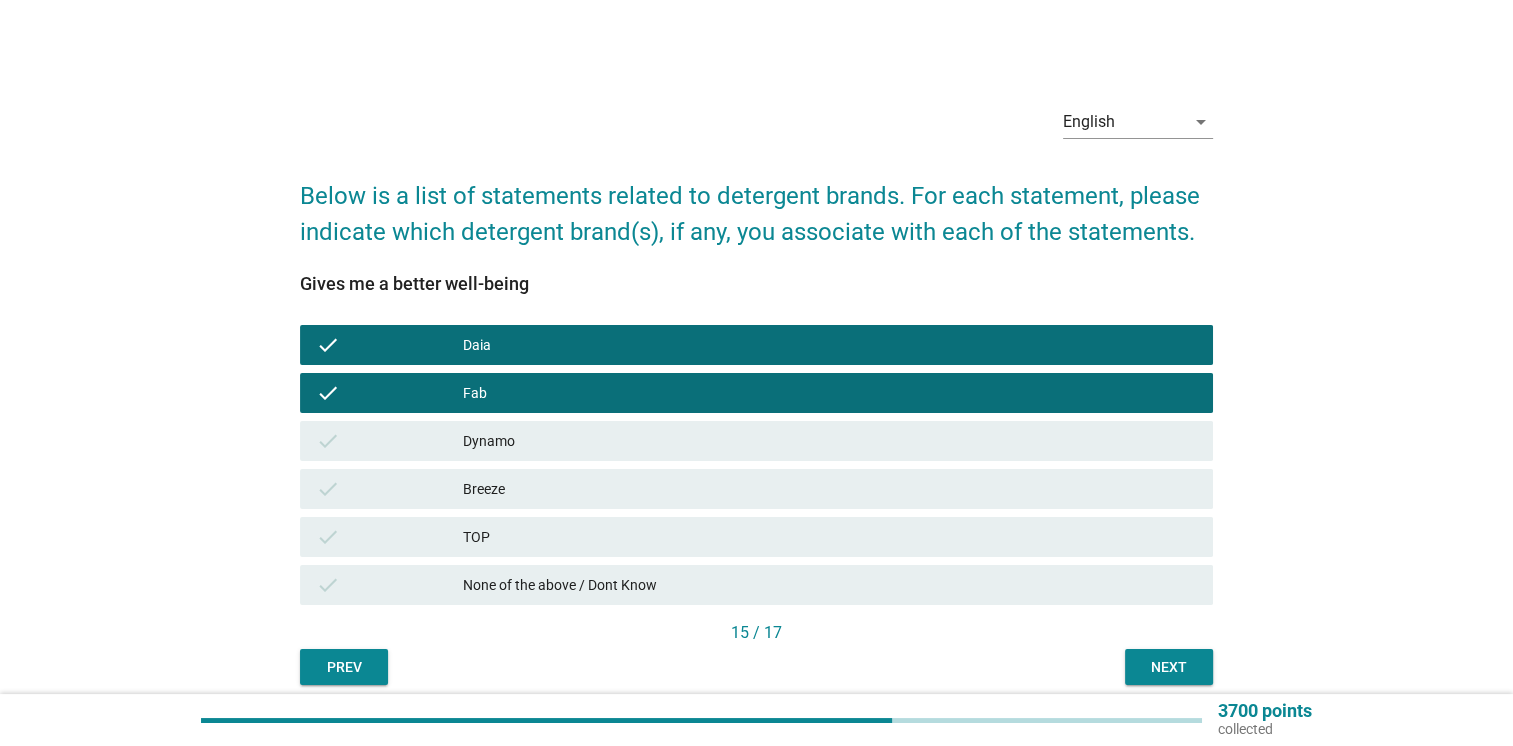 click on "Dynamo" at bounding box center (830, 441) 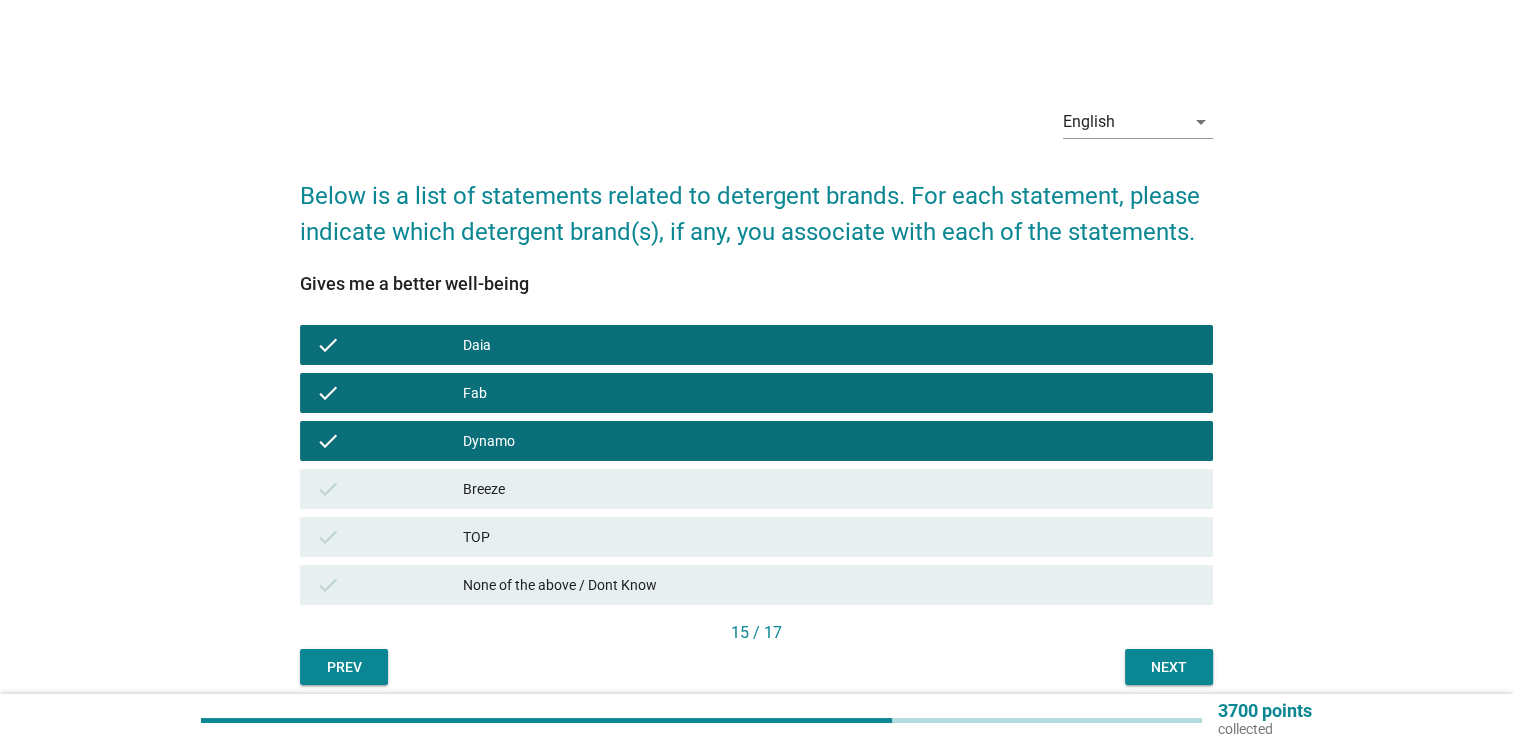 click on "Next" at bounding box center (1169, 667) 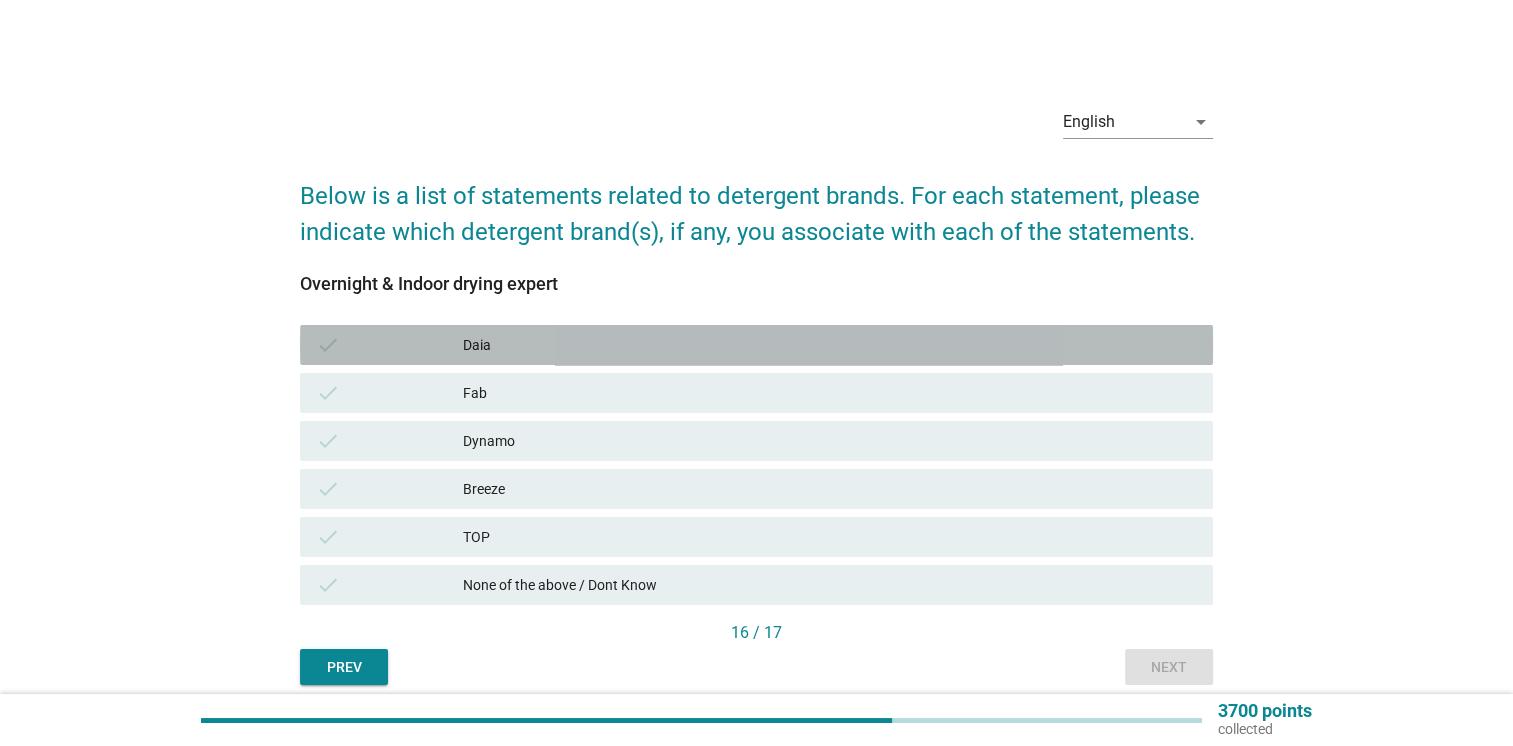 click on "Daia" at bounding box center [830, 345] 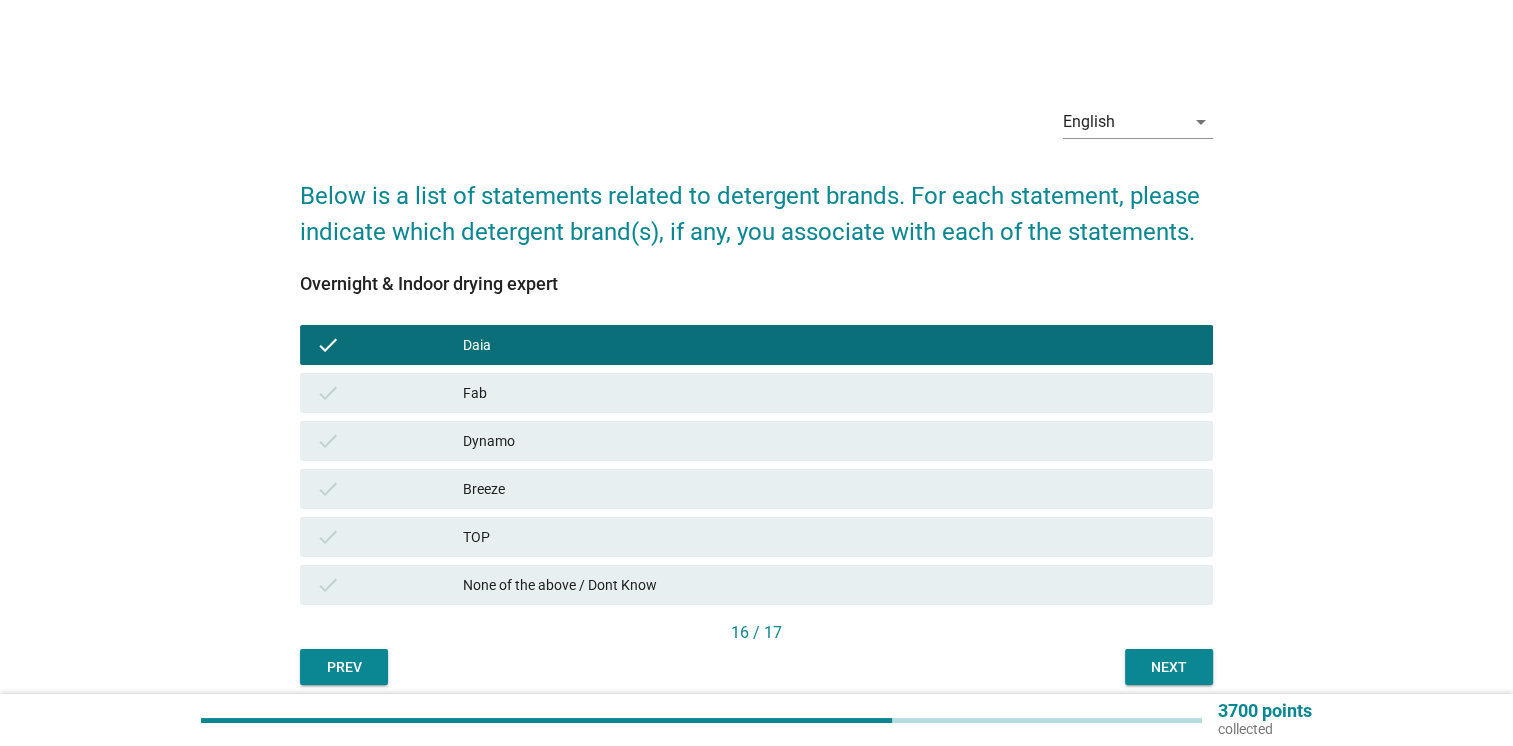 click on "Fab" at bounding box center (830, 393) 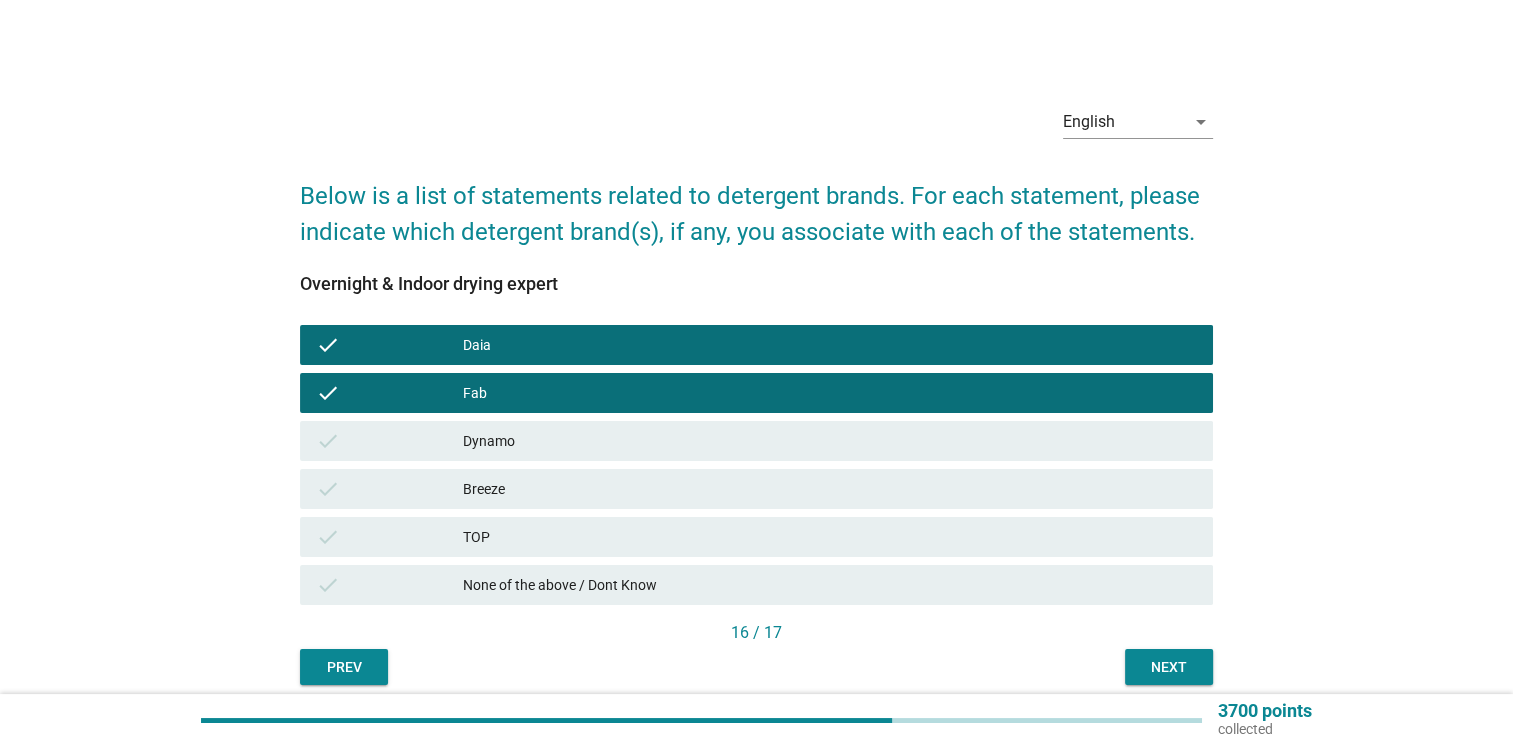click on "Dynamo" at bounding box center [830, 441] 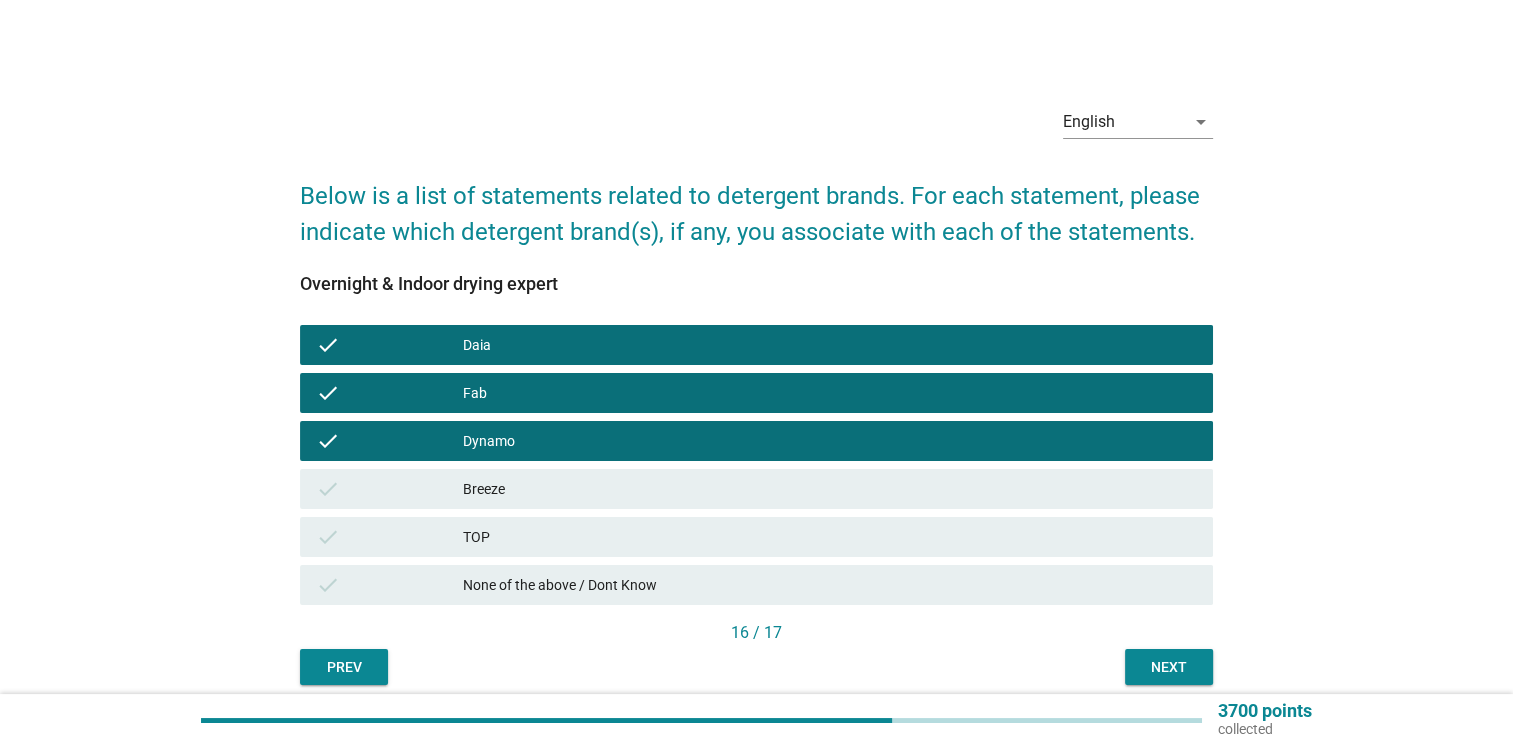click on "Next" at bounding box center (1169, 667) 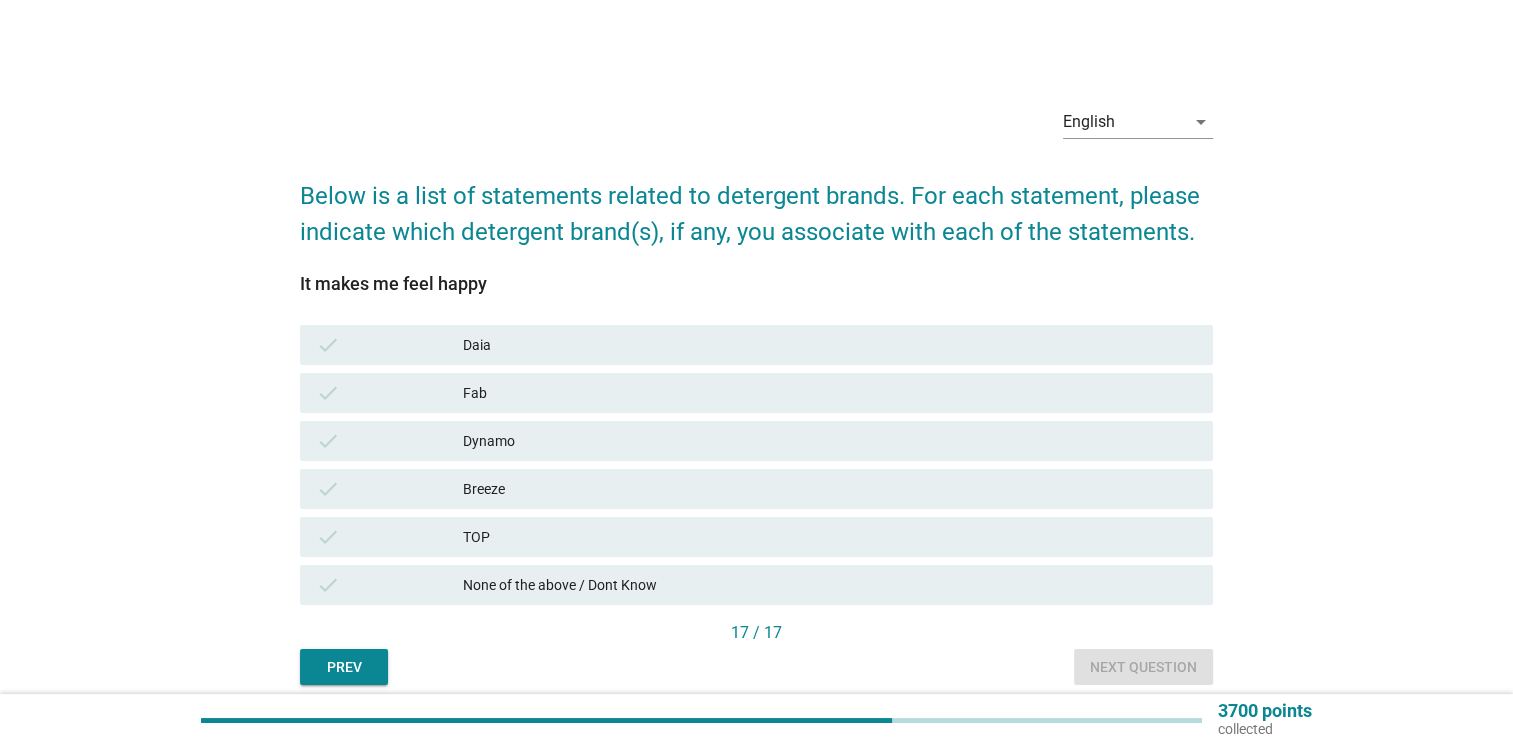 click on "check   Daia" at bounding box center [756, 345] 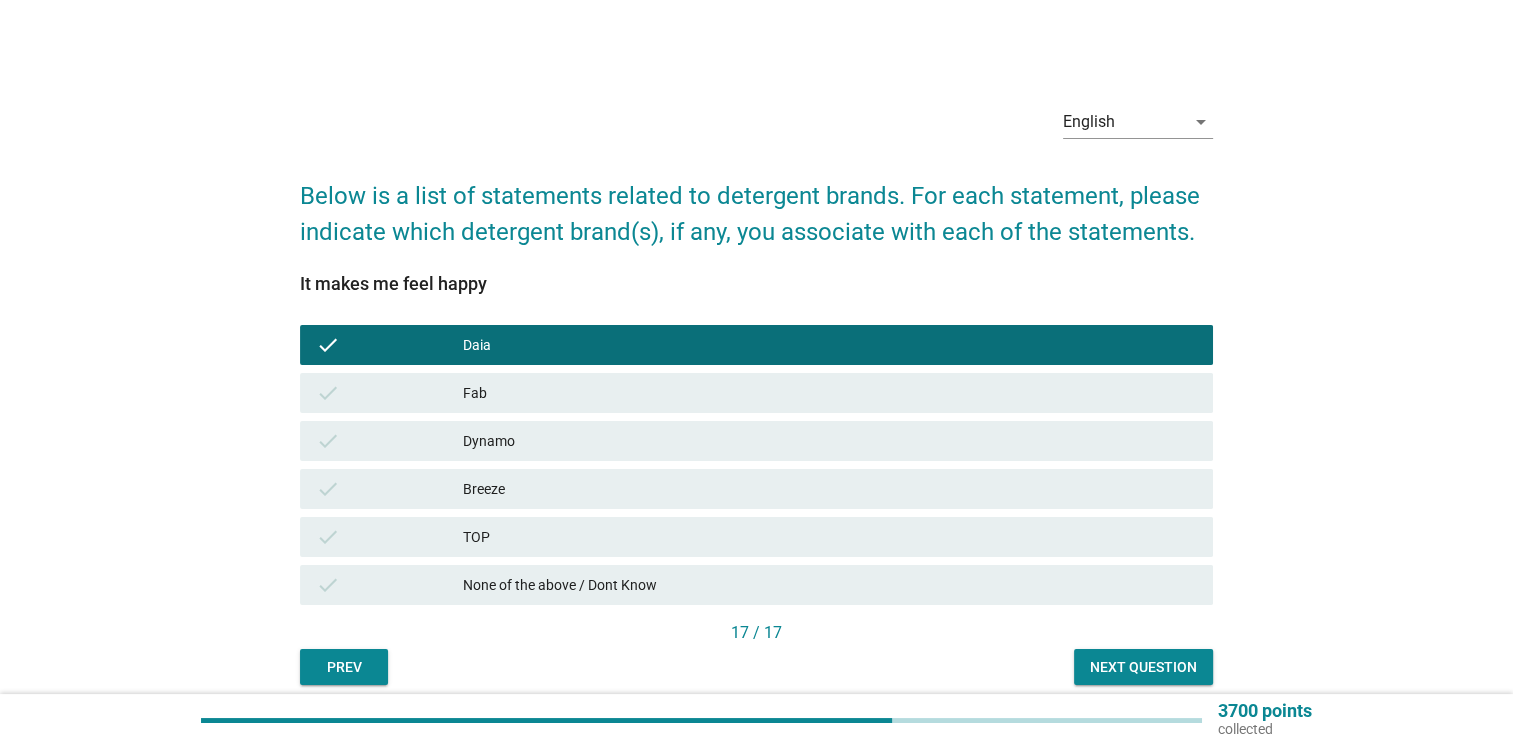click on "Fab" at bounding box center [830, 393] 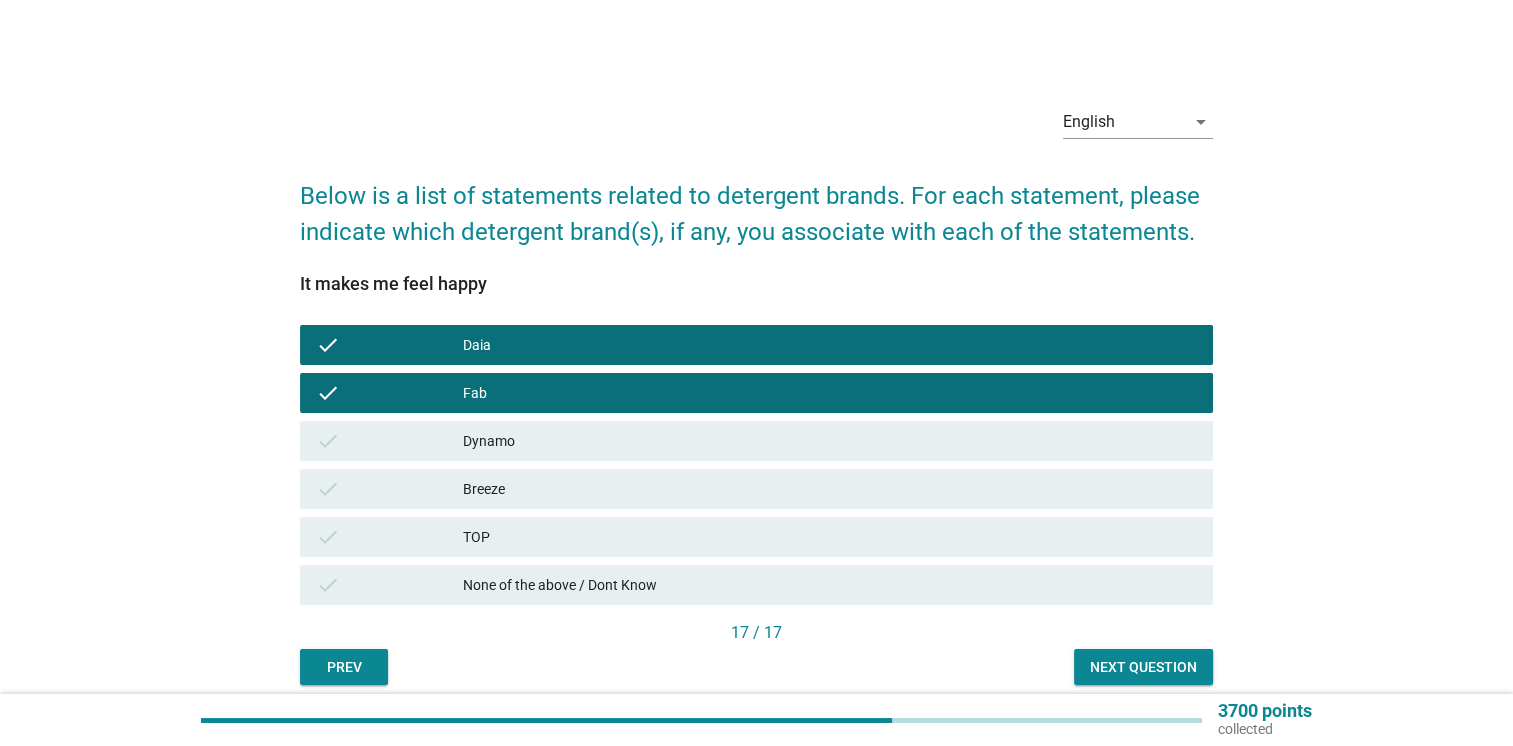 click on "Dynamo" at bounding box center (830, 441) 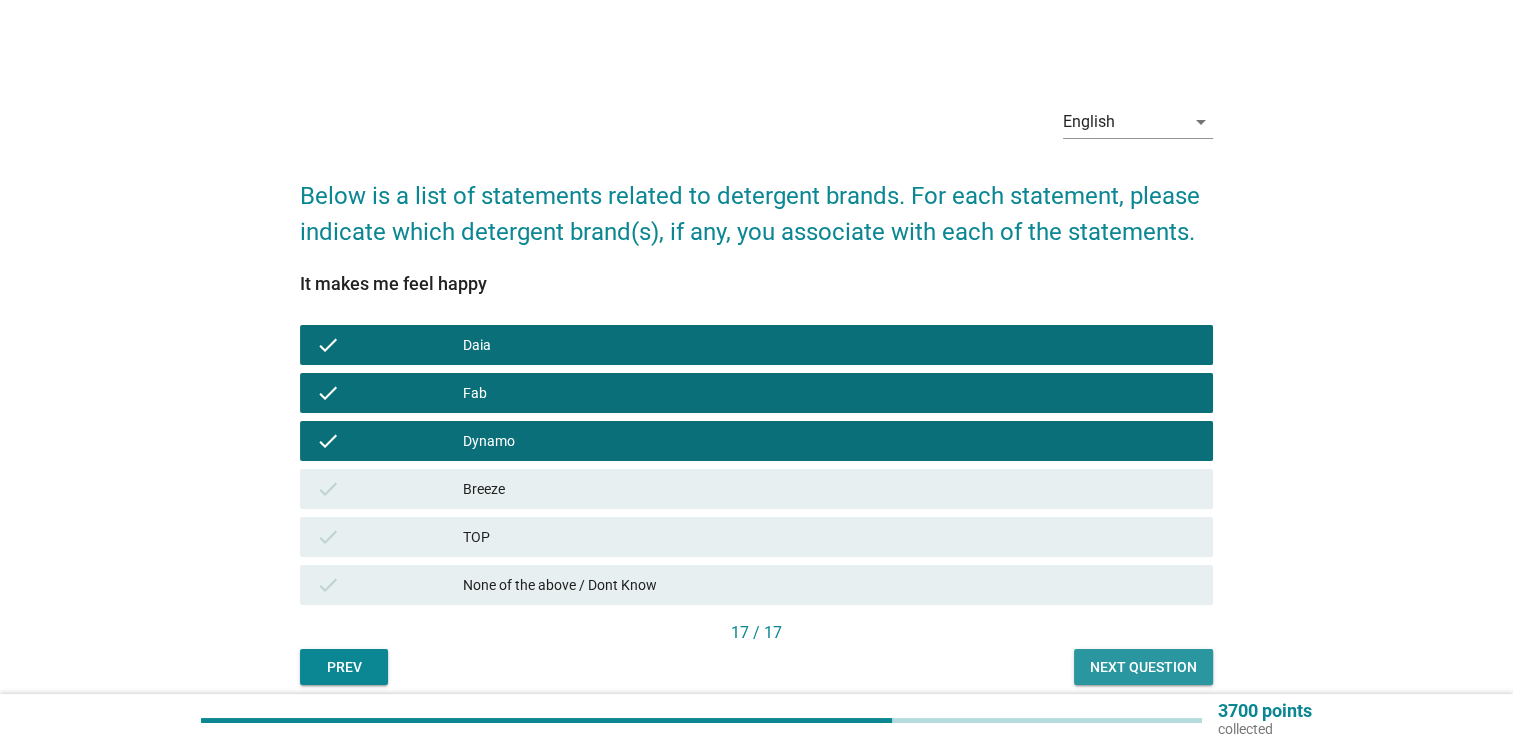 click on "Next question" at bounding box center [1143, 667] 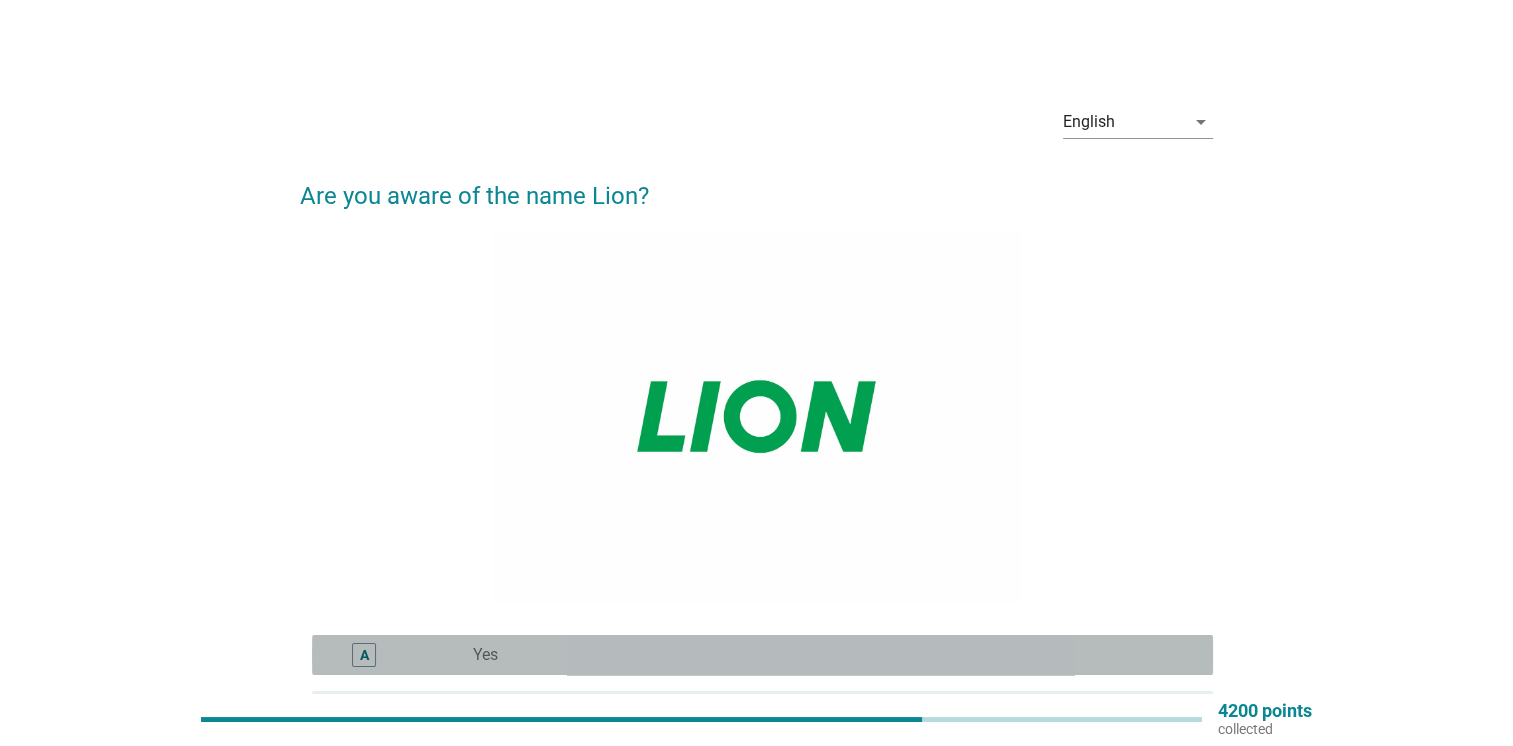 drag, startPoint x: 366, startPoint y: 648, endPoint x: 432, endPoint y: 650, distance: 66.0303 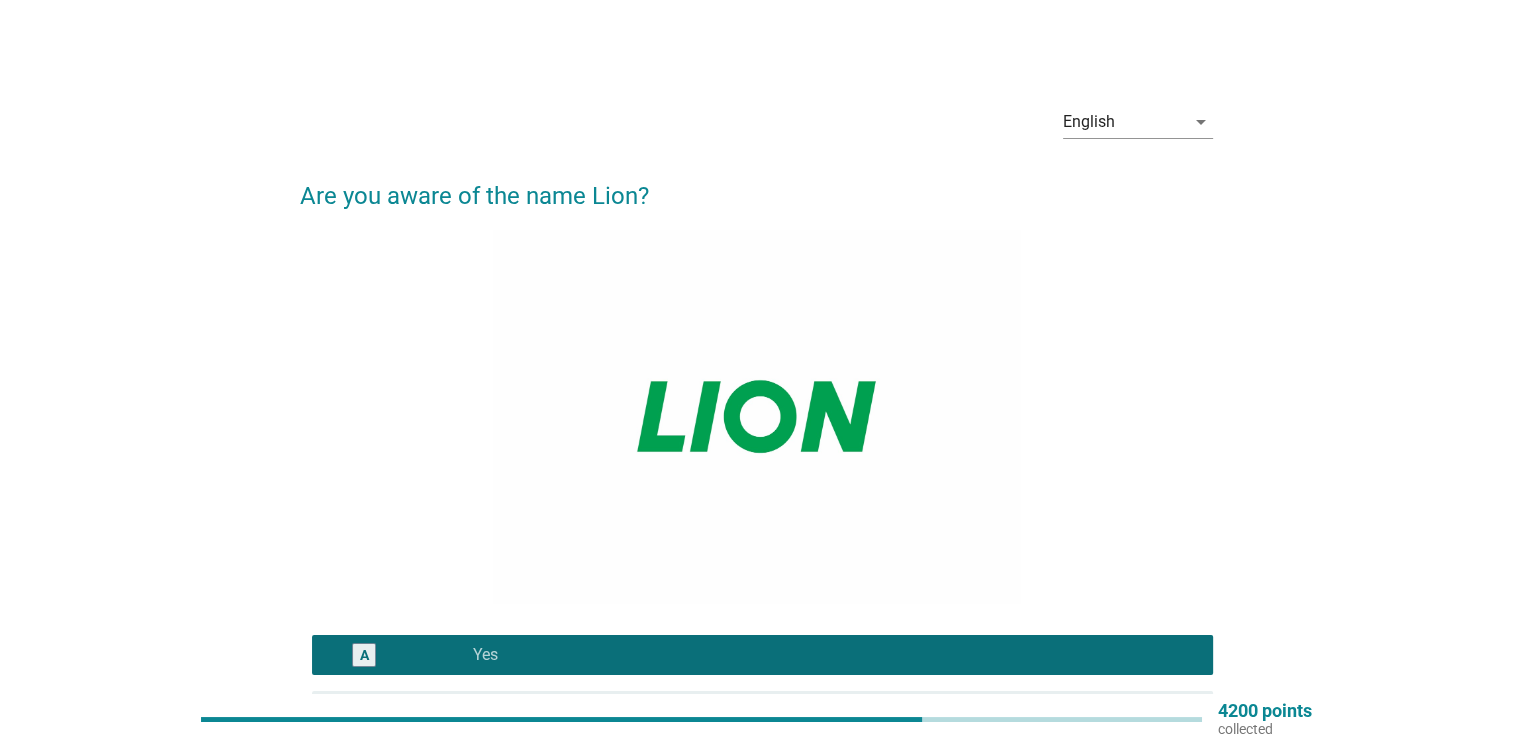 scroll, scrollTop: 246, scrollLeft: 0, axis: vertical 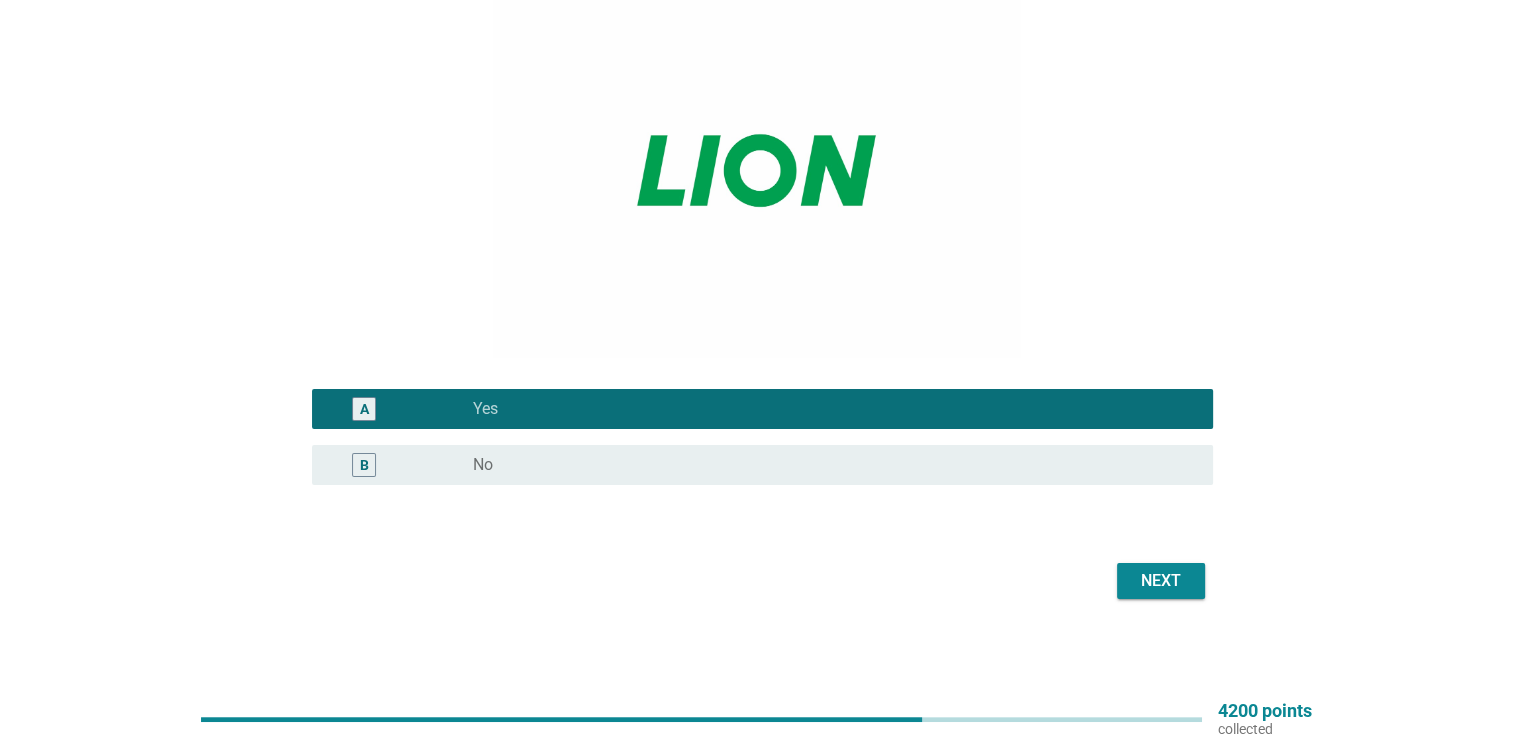 click on "Next" at bounding box center [1161, 581] 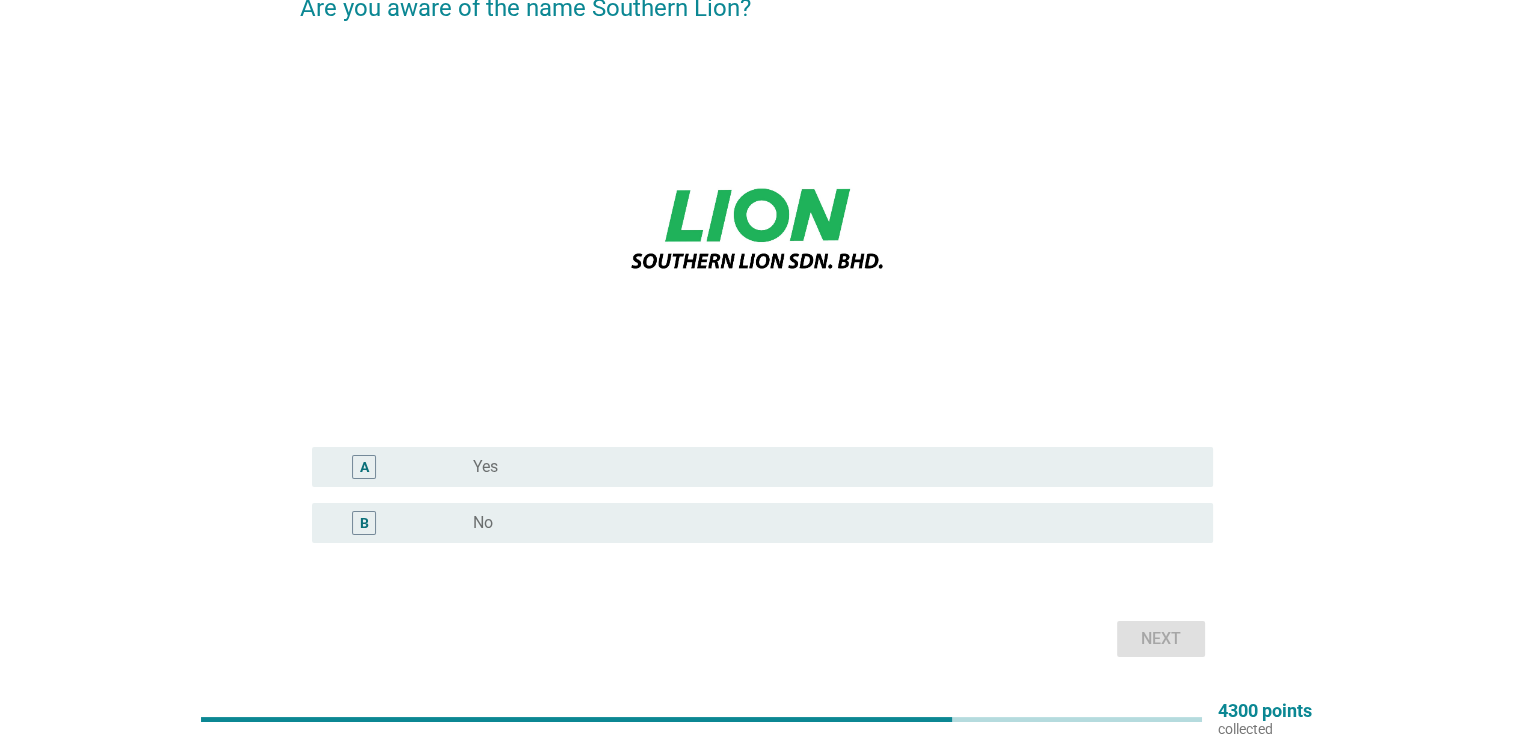 scroll, scrollTop: 200, scrollLeft: 0, axis: vertical 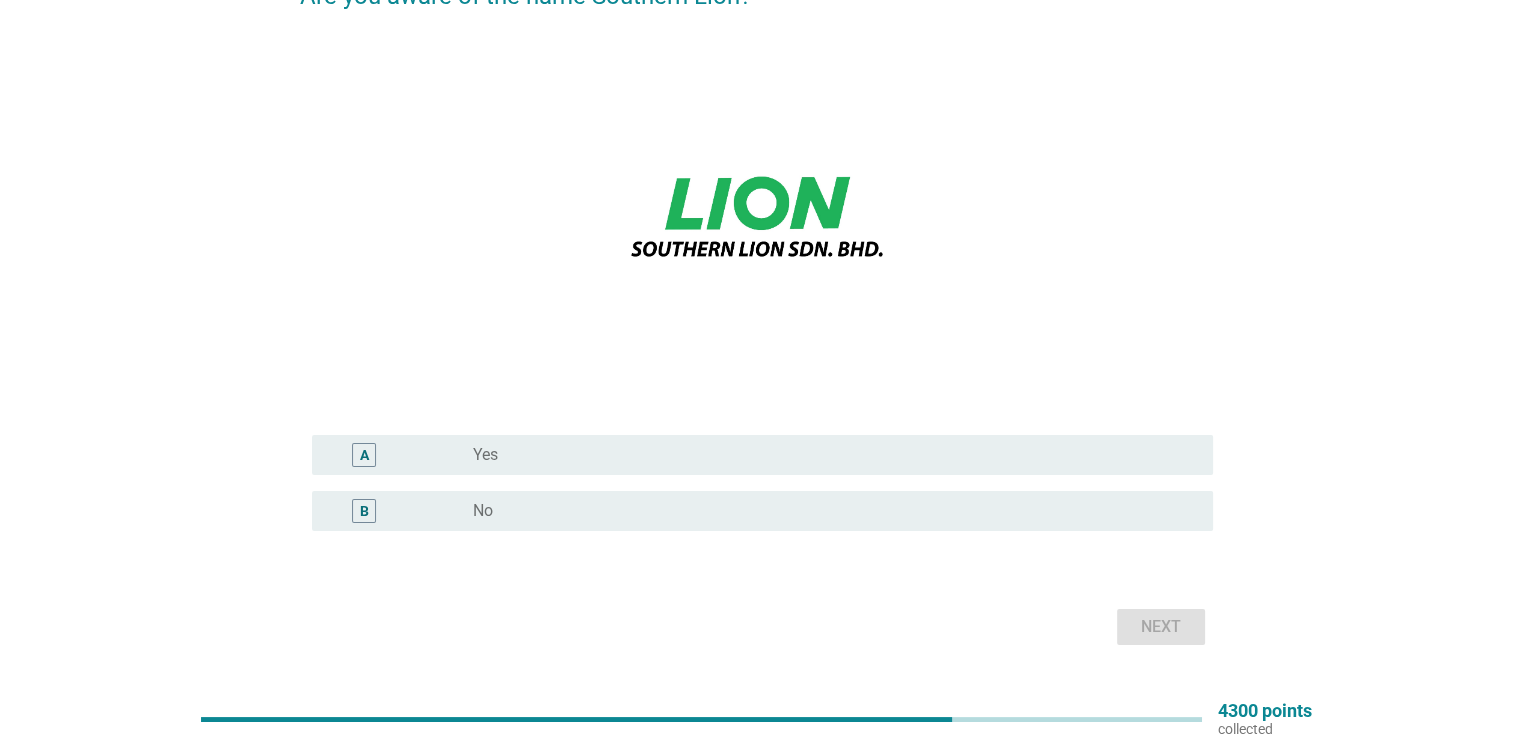 click on "A" at bounding box center [364, 454] 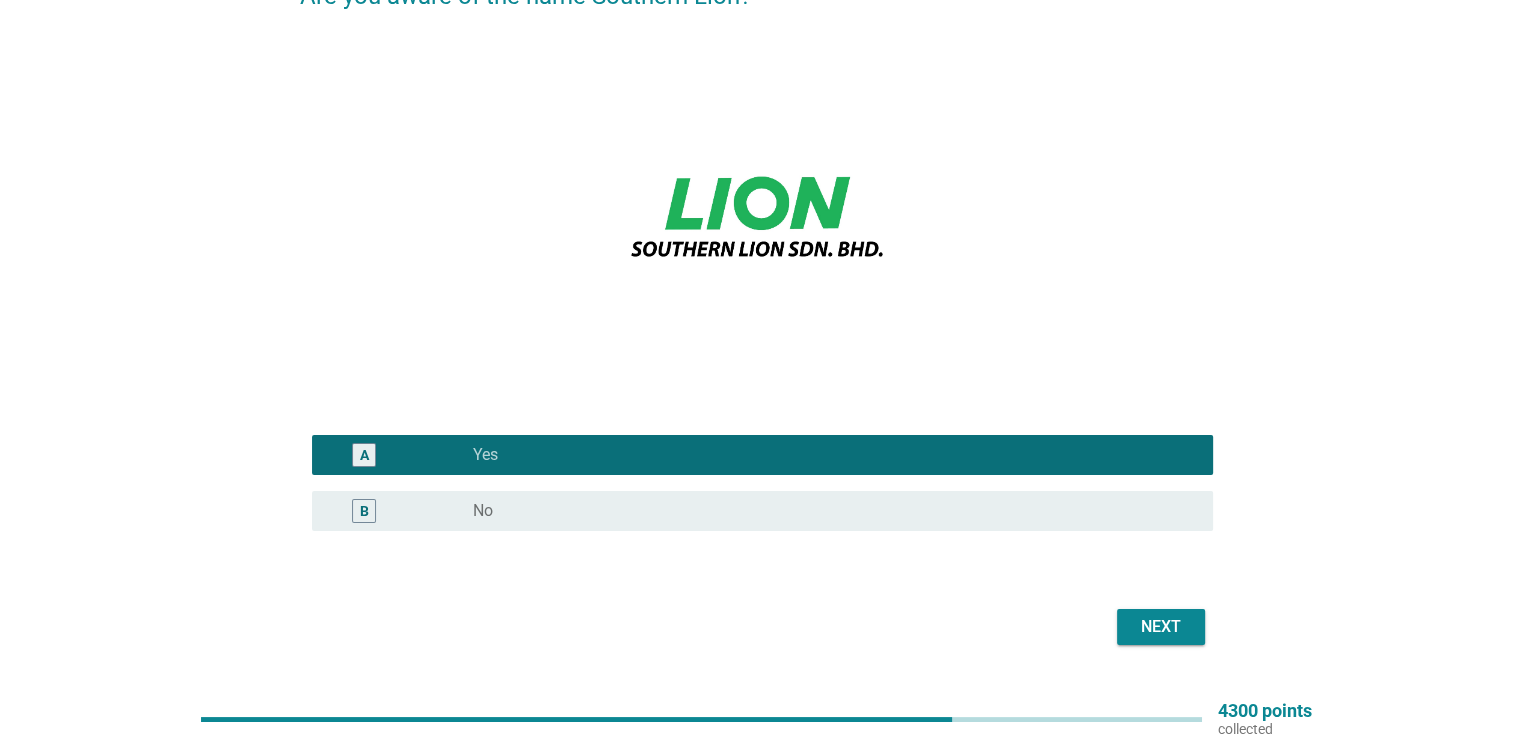 click on "Next" at bounding box center (1161, 627) 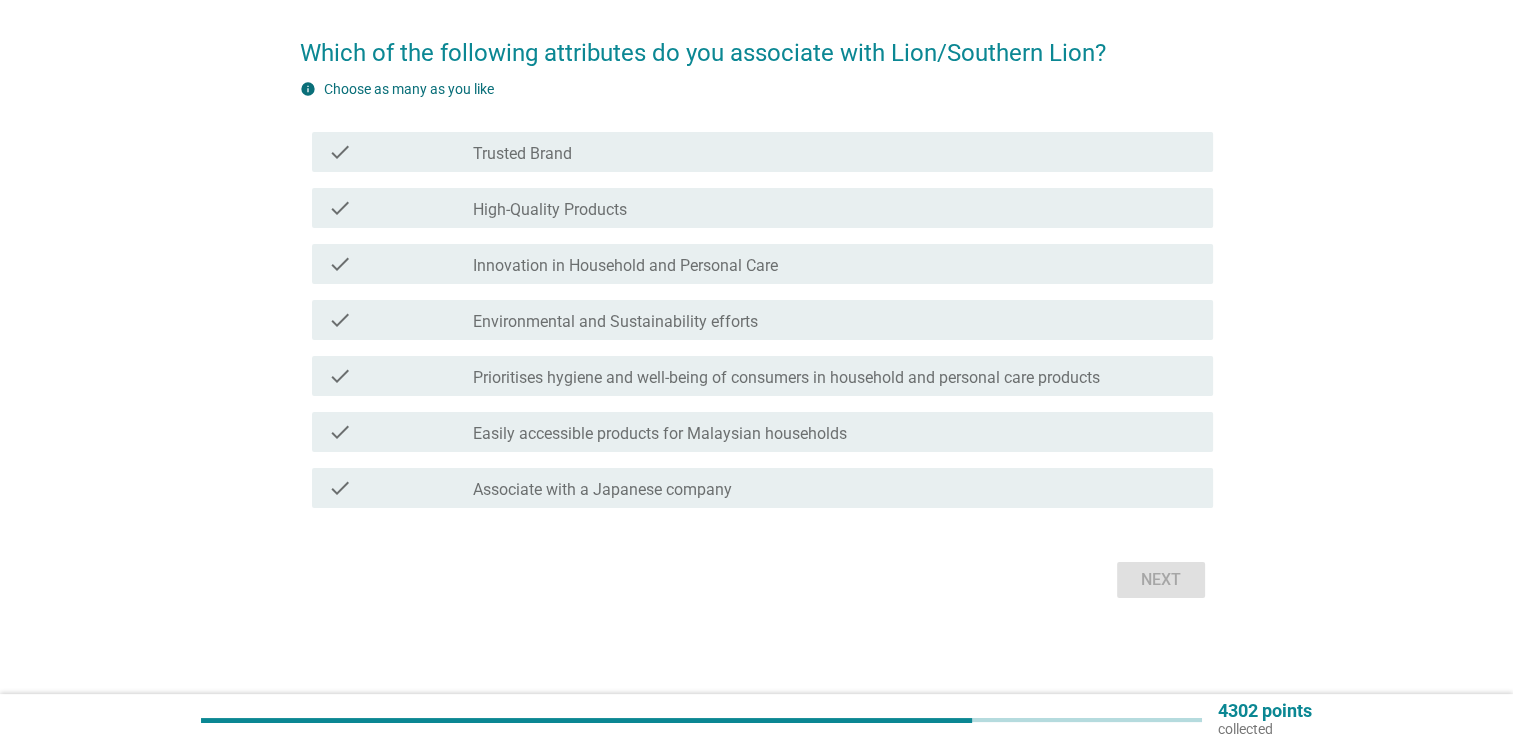 scroll, scrollTop: 0, scrollLeft: 0, axis: both 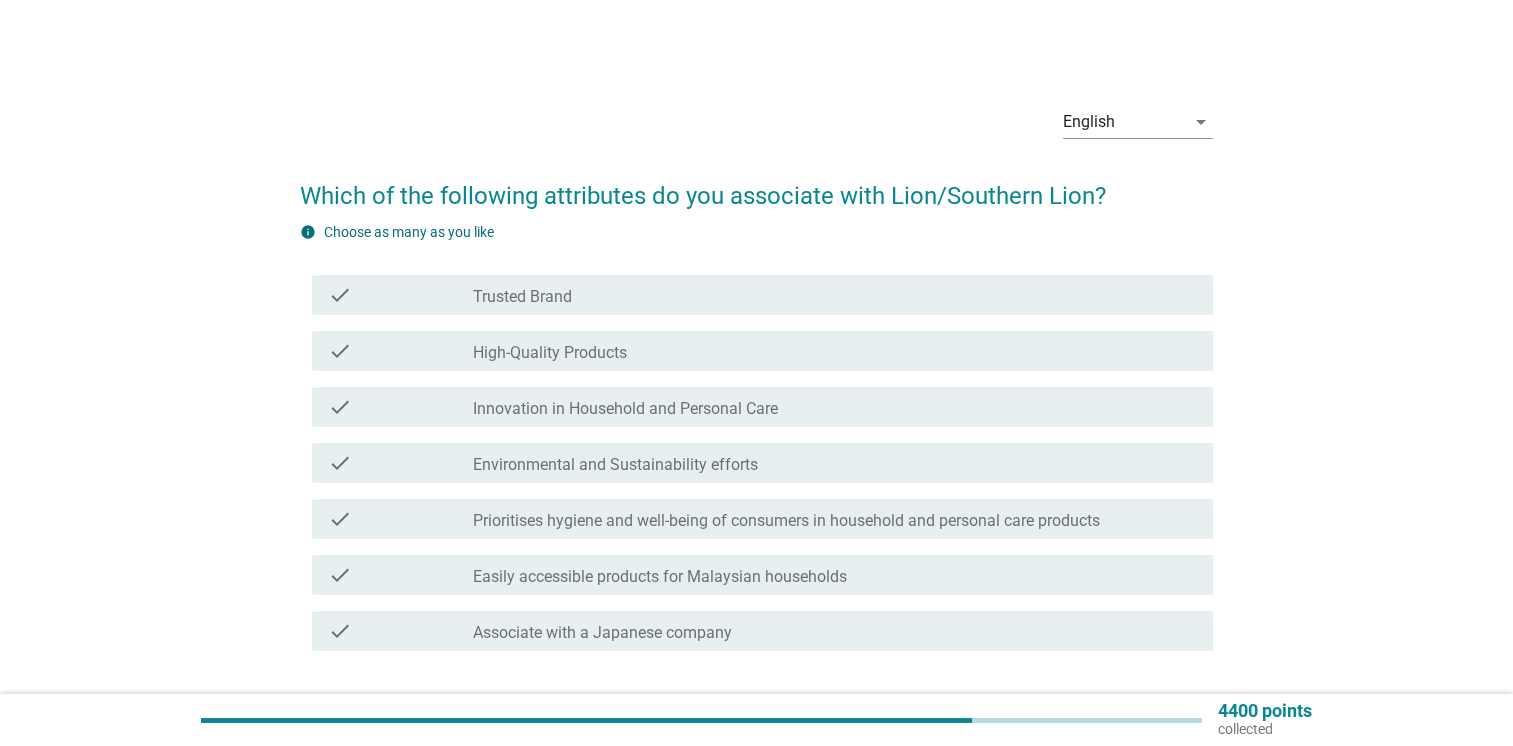 click on "check     check_box_outline_blank Trusted Brand" at bounding box center [762, 295] 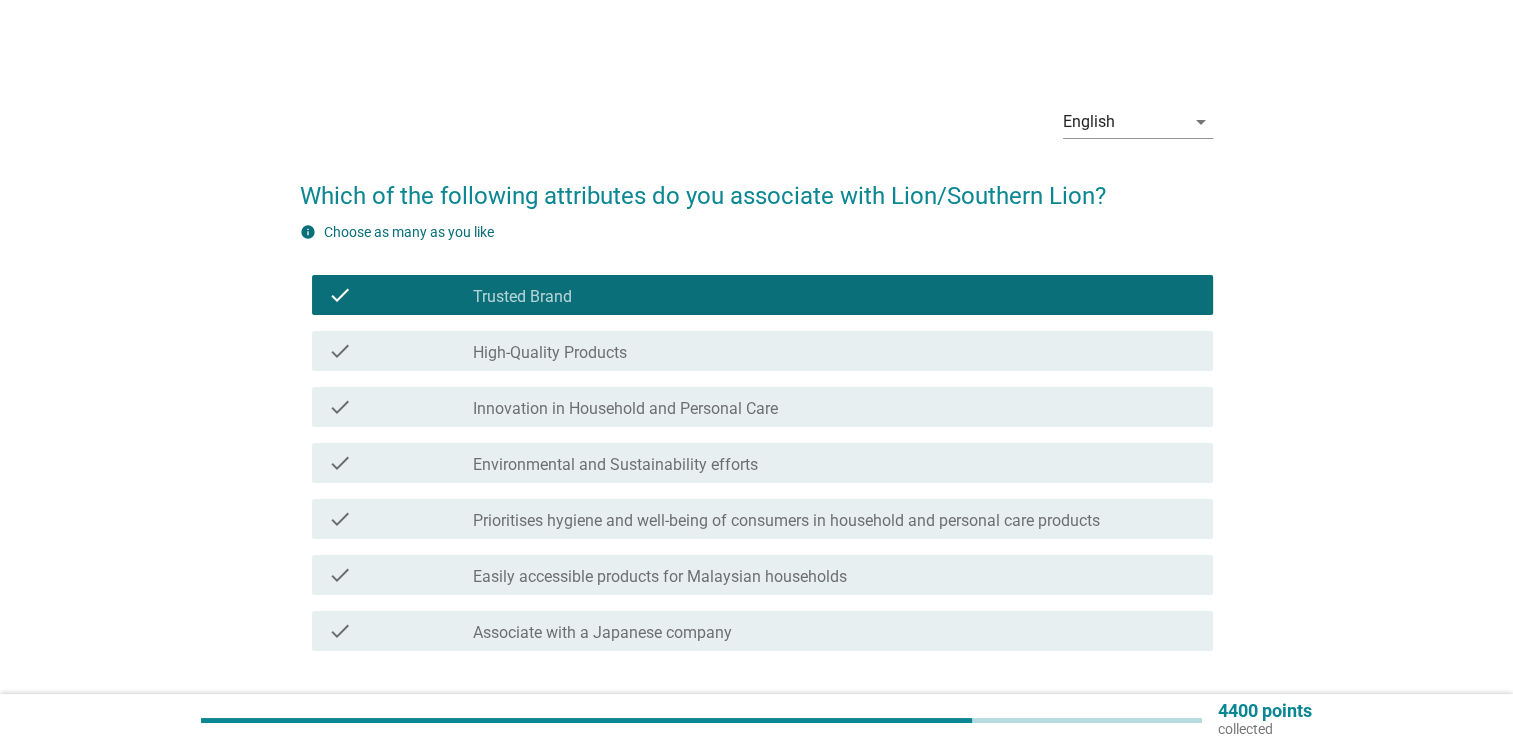 click on "check     check_box_outline_blank High-Quality Products" at bounding box center (762, 351) 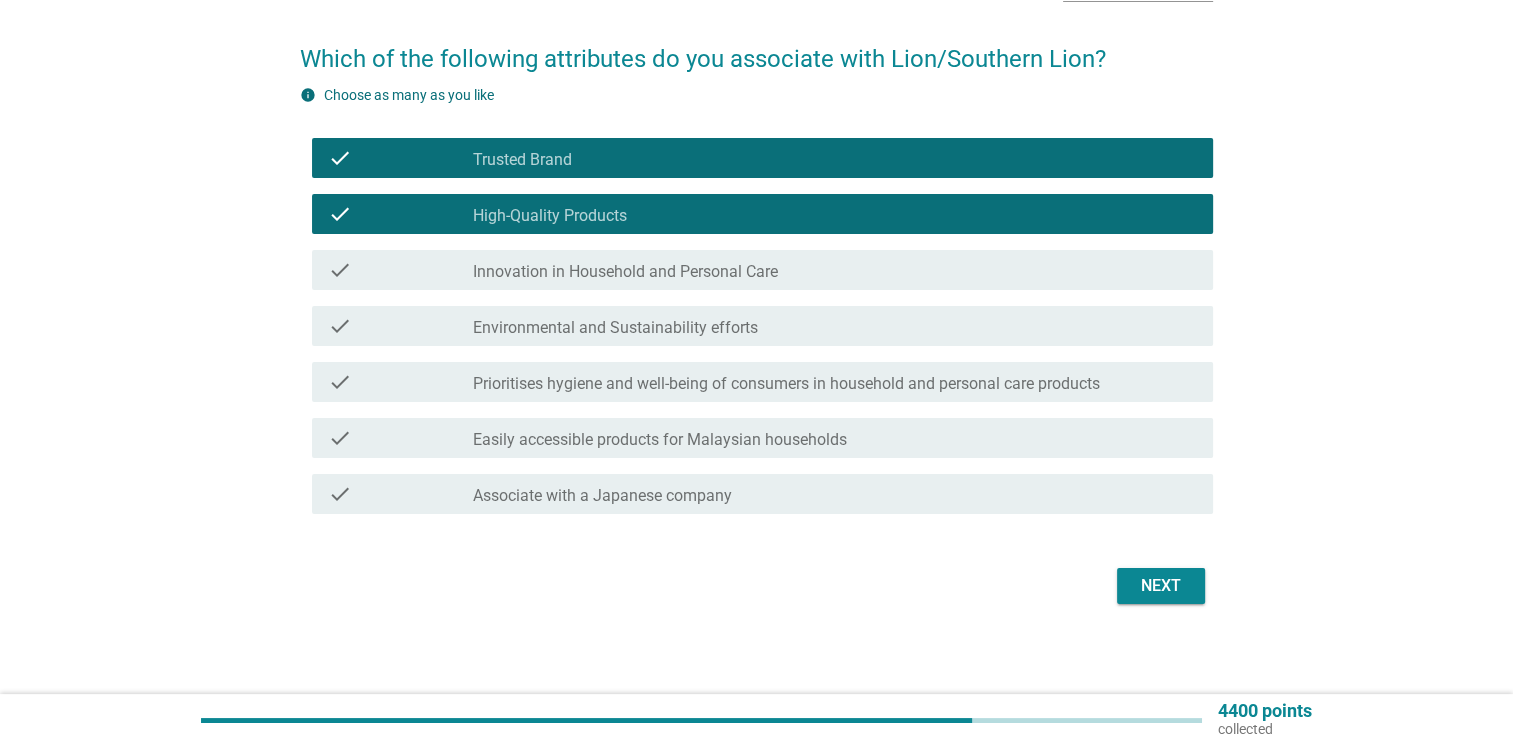 scroll, scrollTop: 142, scrollLeft: 0, axis: vertical 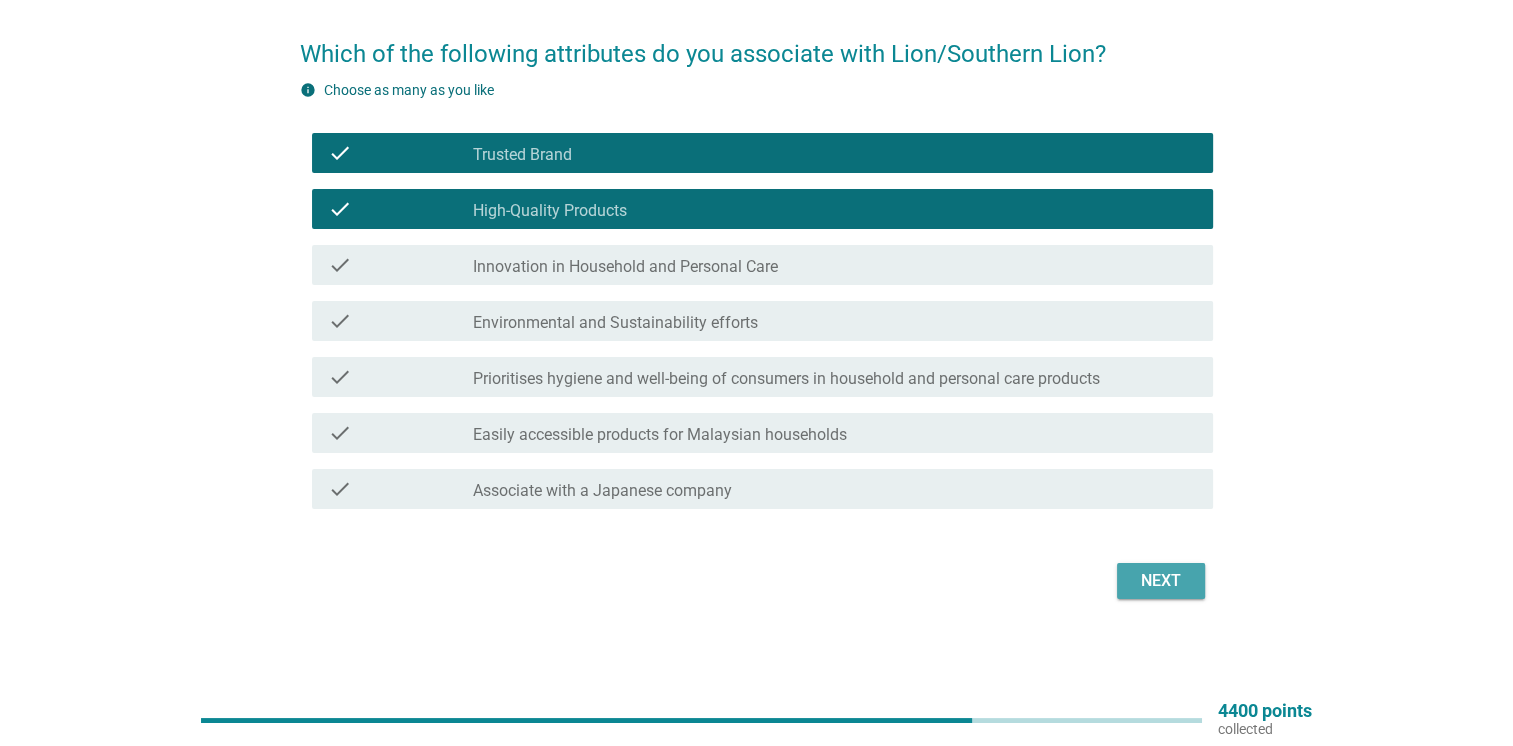 click on "Next" at bounding box center [1161, 581] 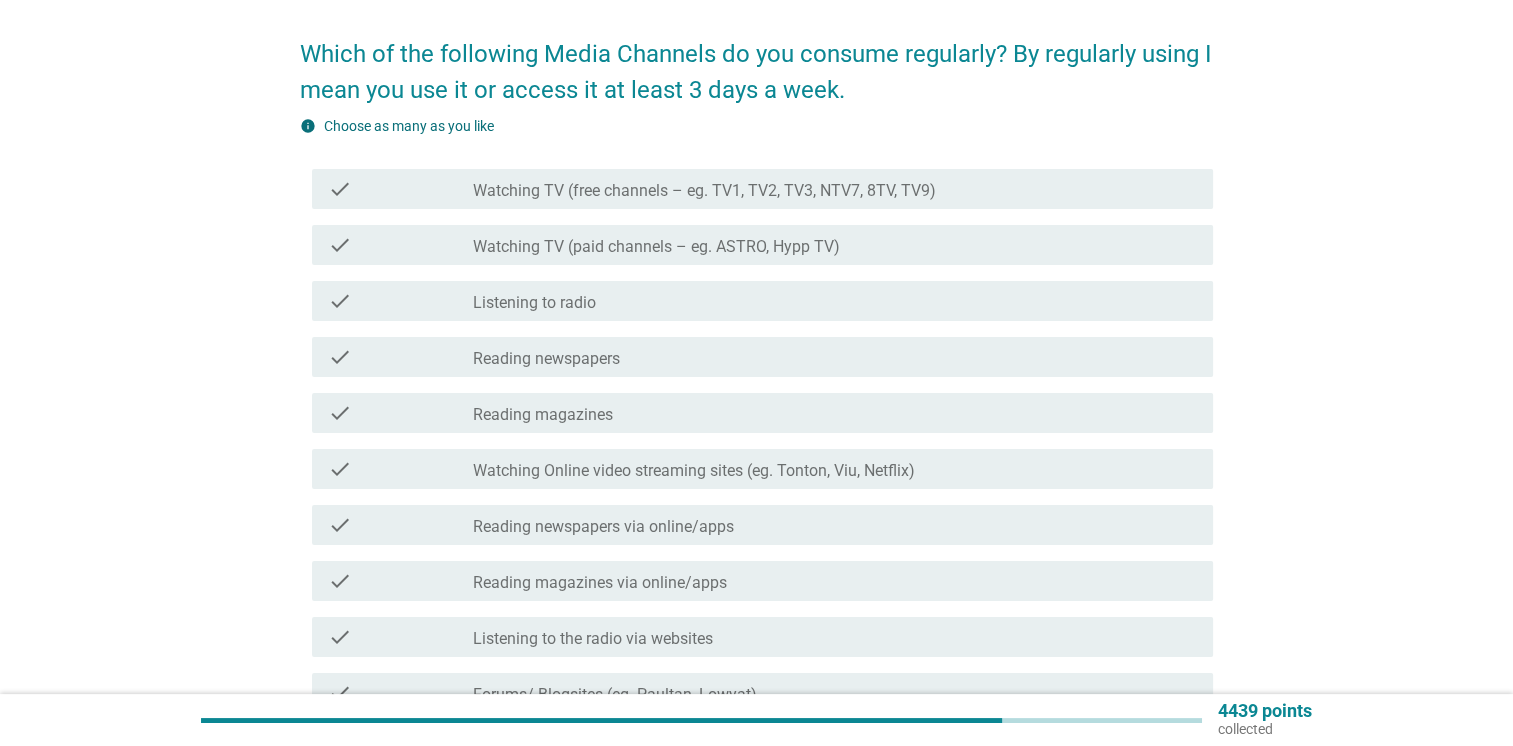 scroll, scrollTop: 0, scrollLeft: 0, axis: both 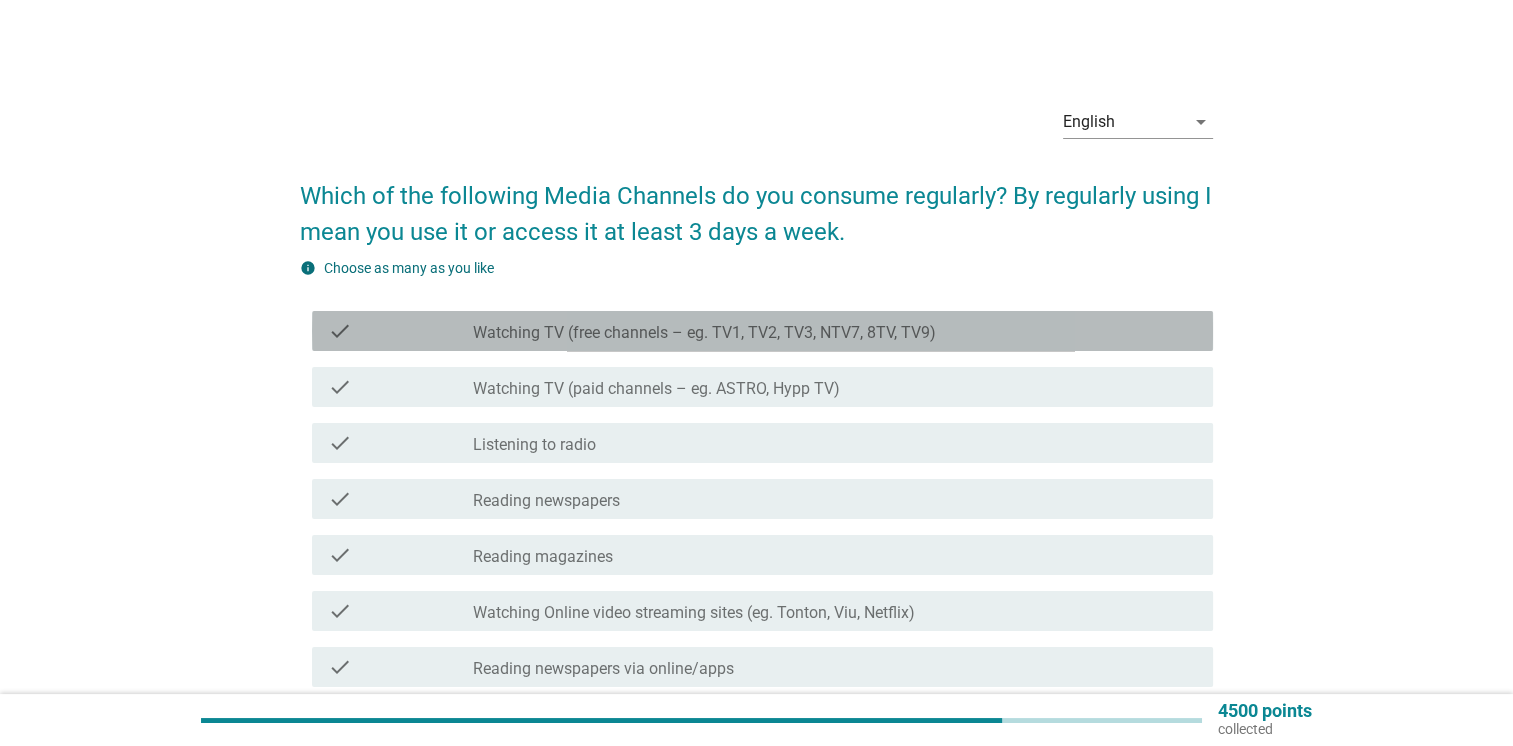 click on "check" at bounding box center (340, 331) 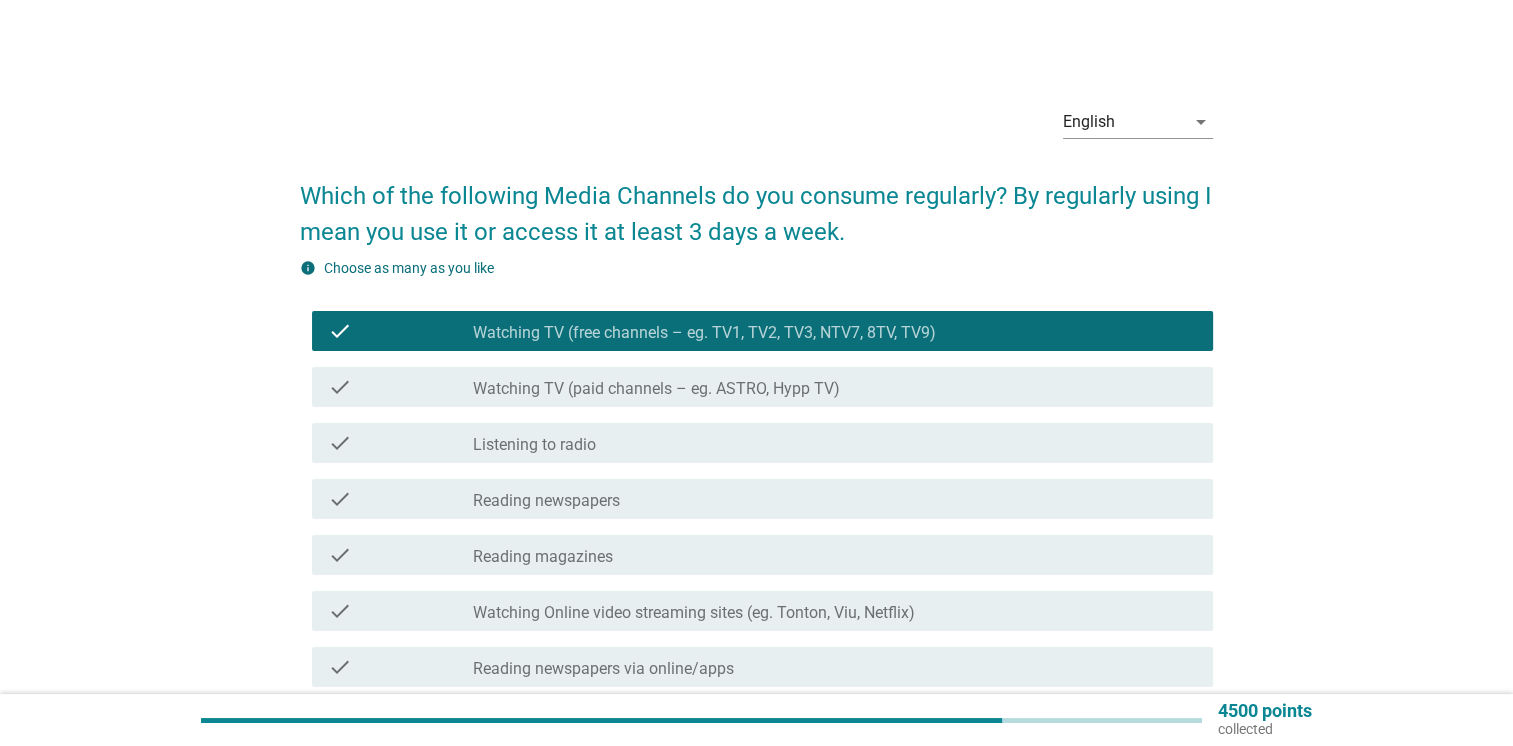 click on "check     check_box_outline_blank Watching TV (paid channels – eg. ASTRO, Hypp TV)" at bounding box center (762, 387) 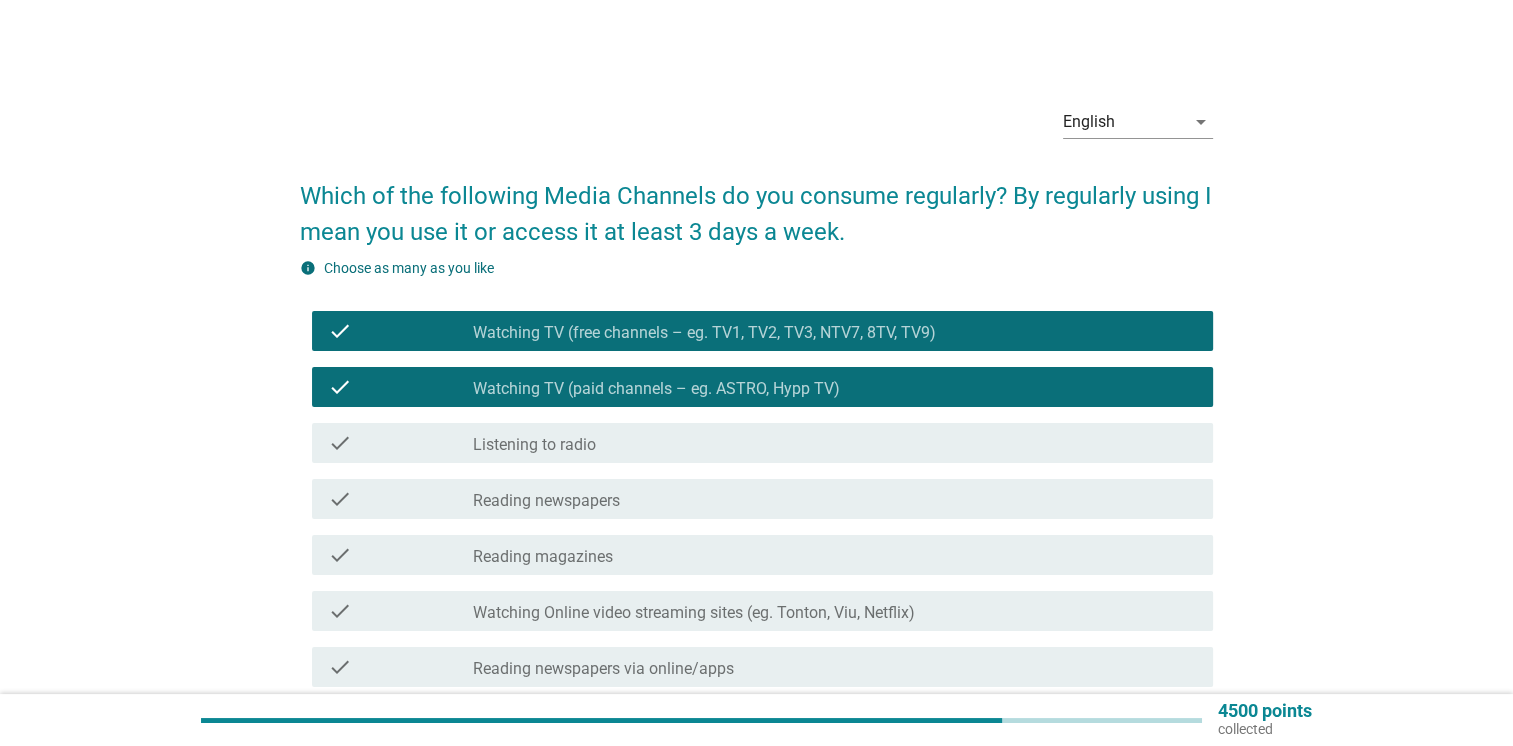 click on "check" at bounding box center [340, 443] 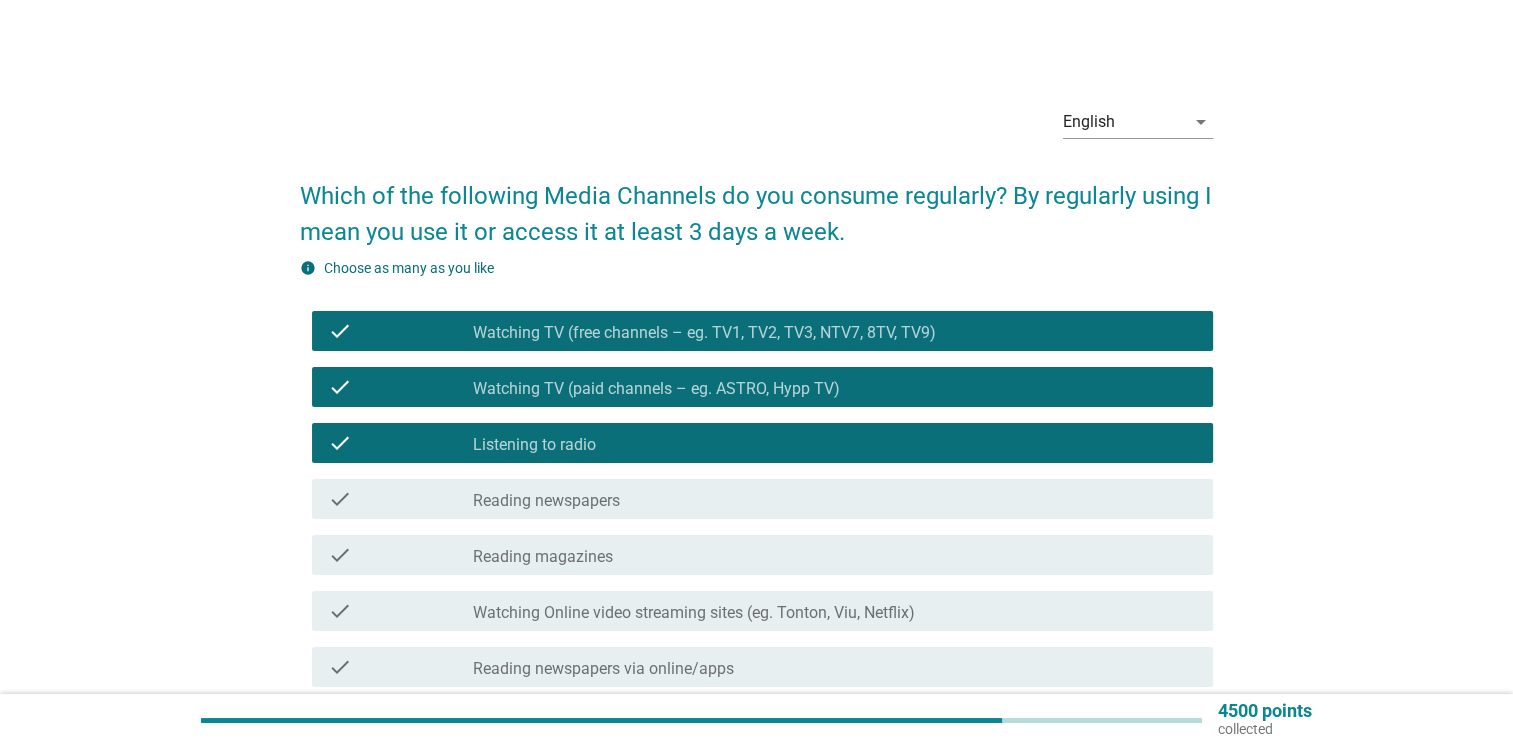 drag, startPoint x: 780, startPoint y: 609, endPoint x: 809, endPoint y: 616, distance: 29.832869 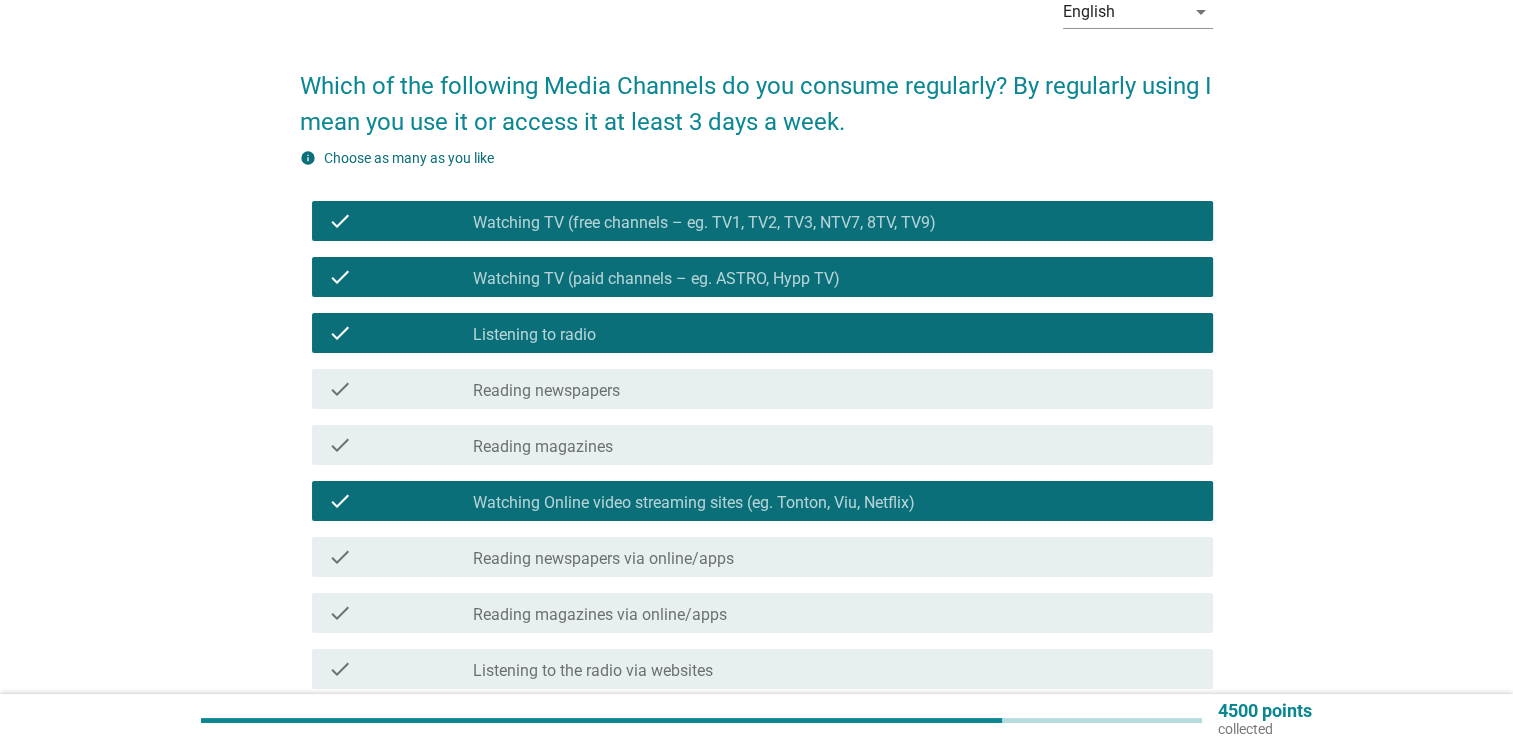 scroll, scrollTop: 300, scrollLeft: 0, axis: vertical 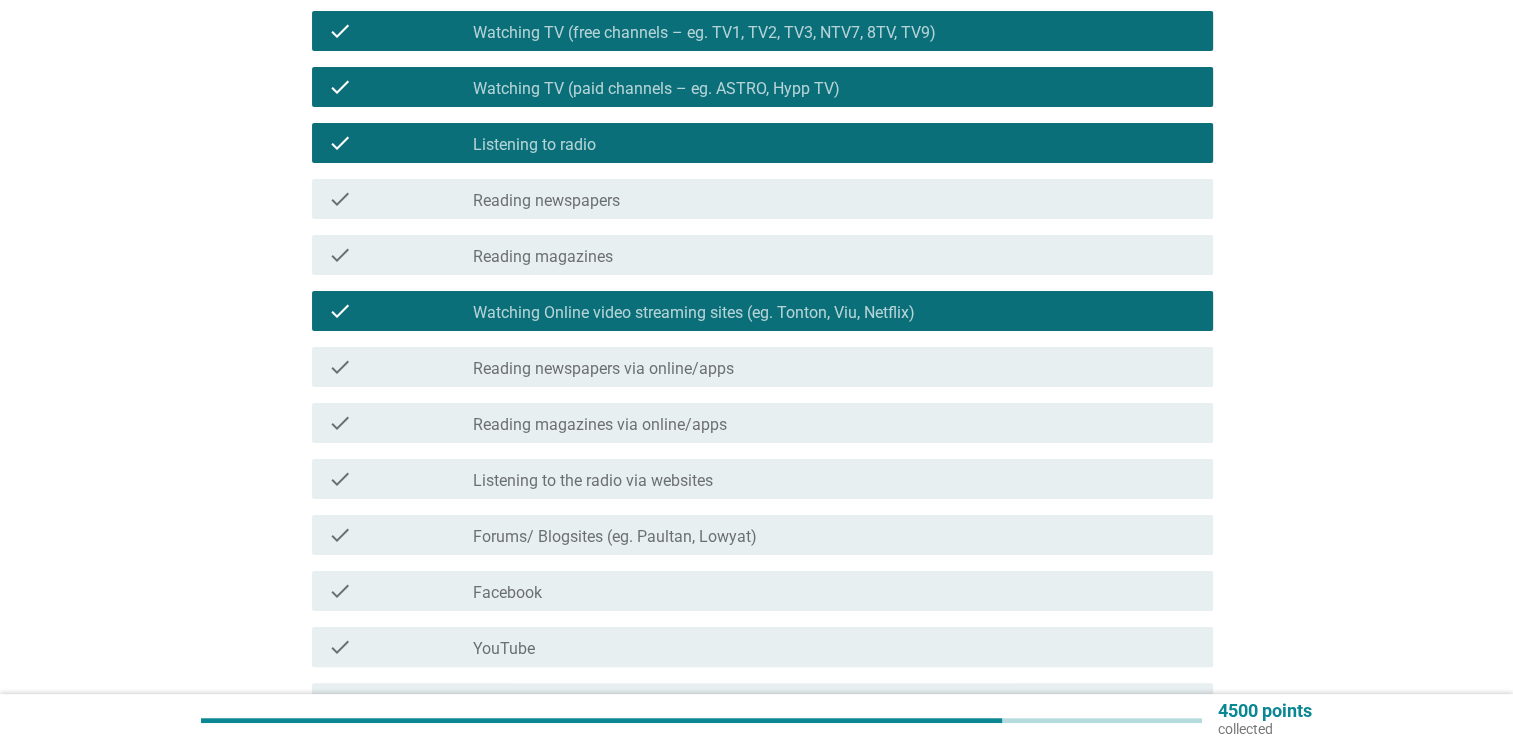 click on "Reading magazines via online/apps" at bounding box center (600, 425) 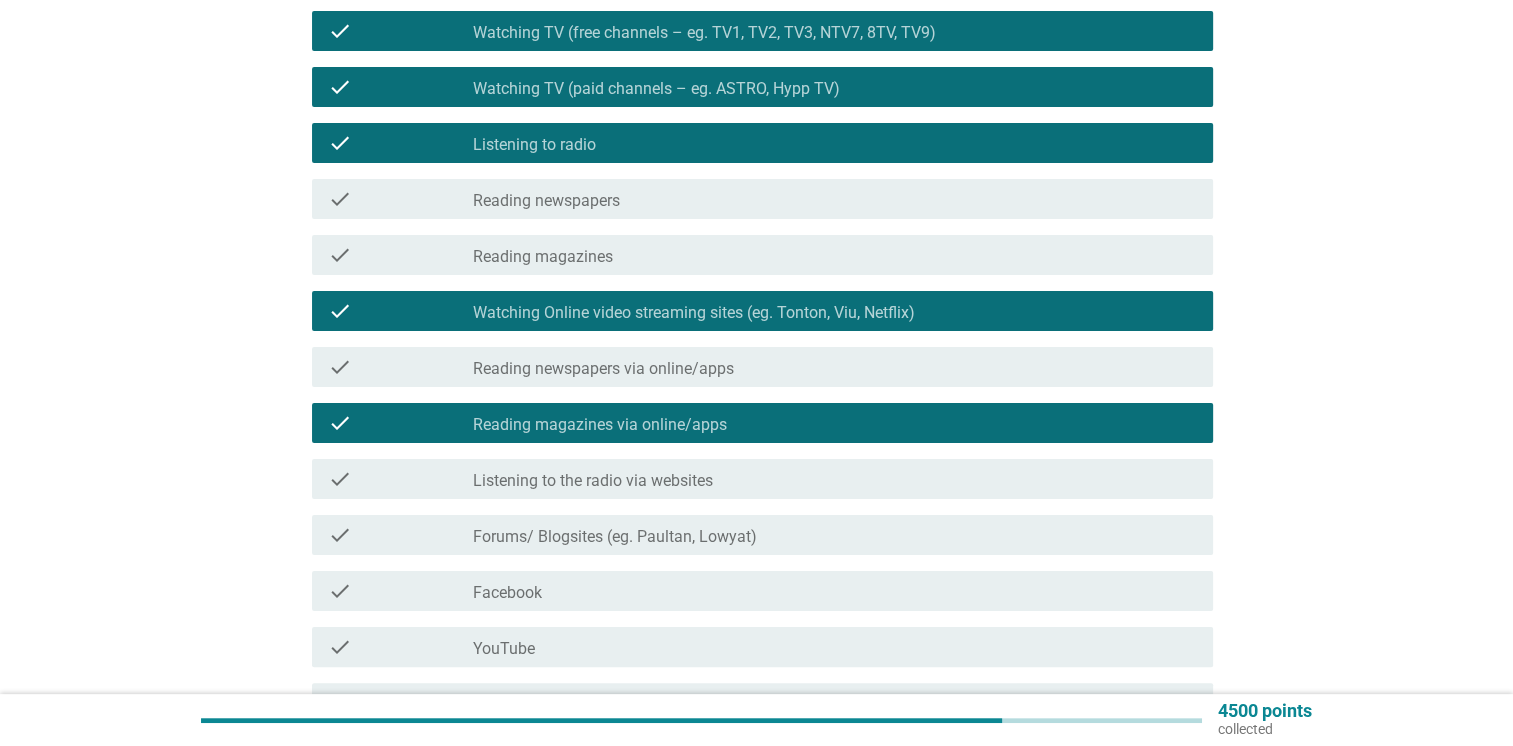 click on "check_box_outline_blank Reading newspapers" at bounding box center [835, 199] 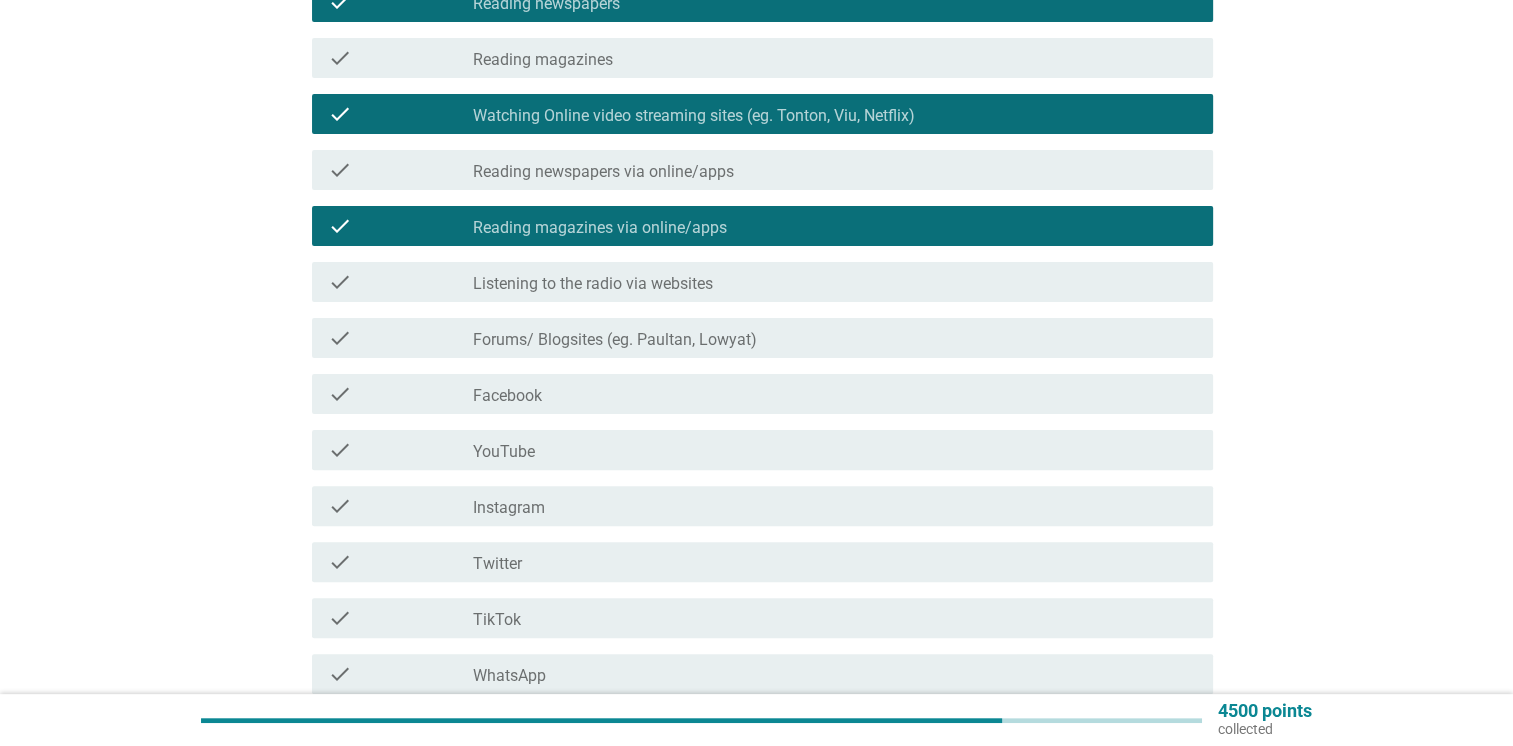 scroll, scrollTop: 500, scrollLeft: 0, axis: vertical 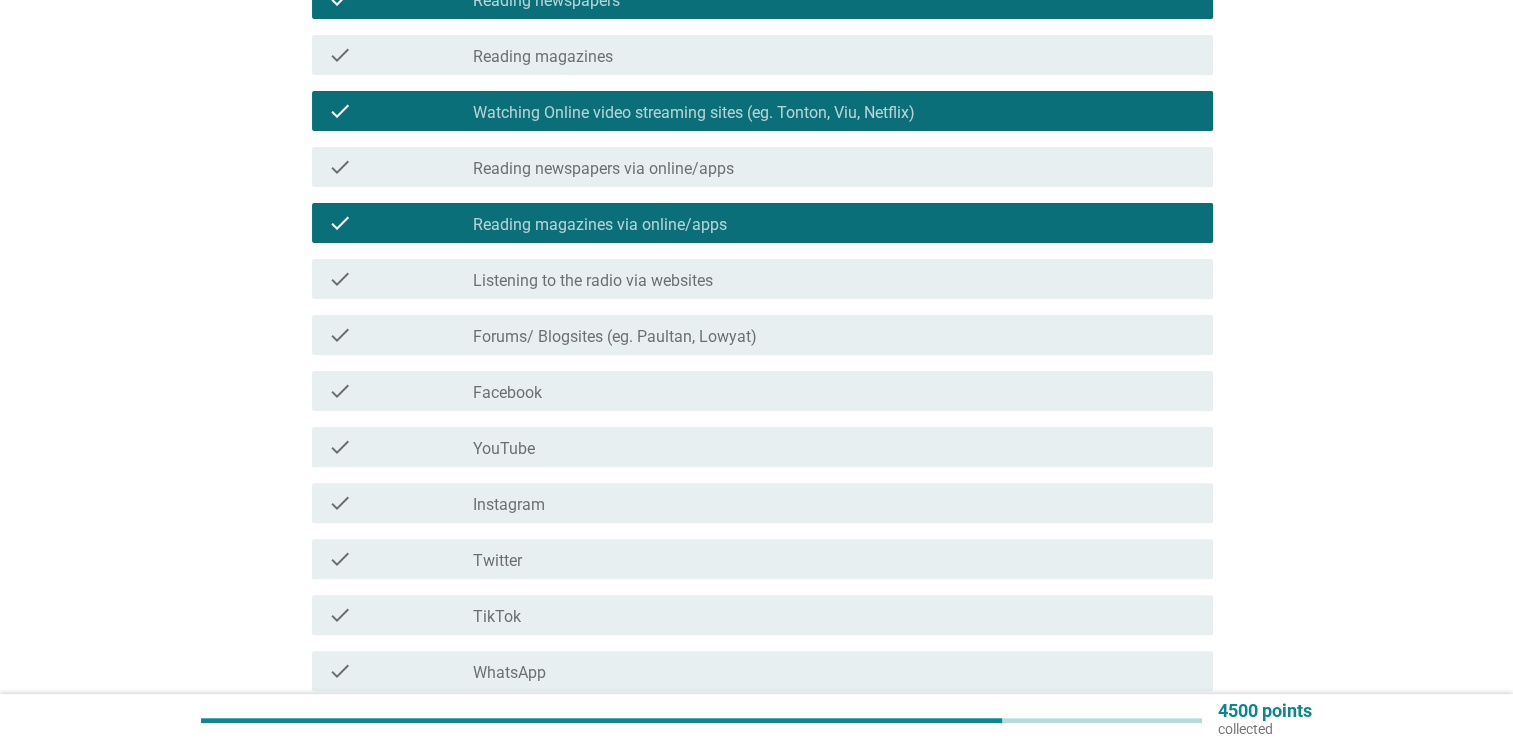click on "YouTube" at bounding box center (504, 449) 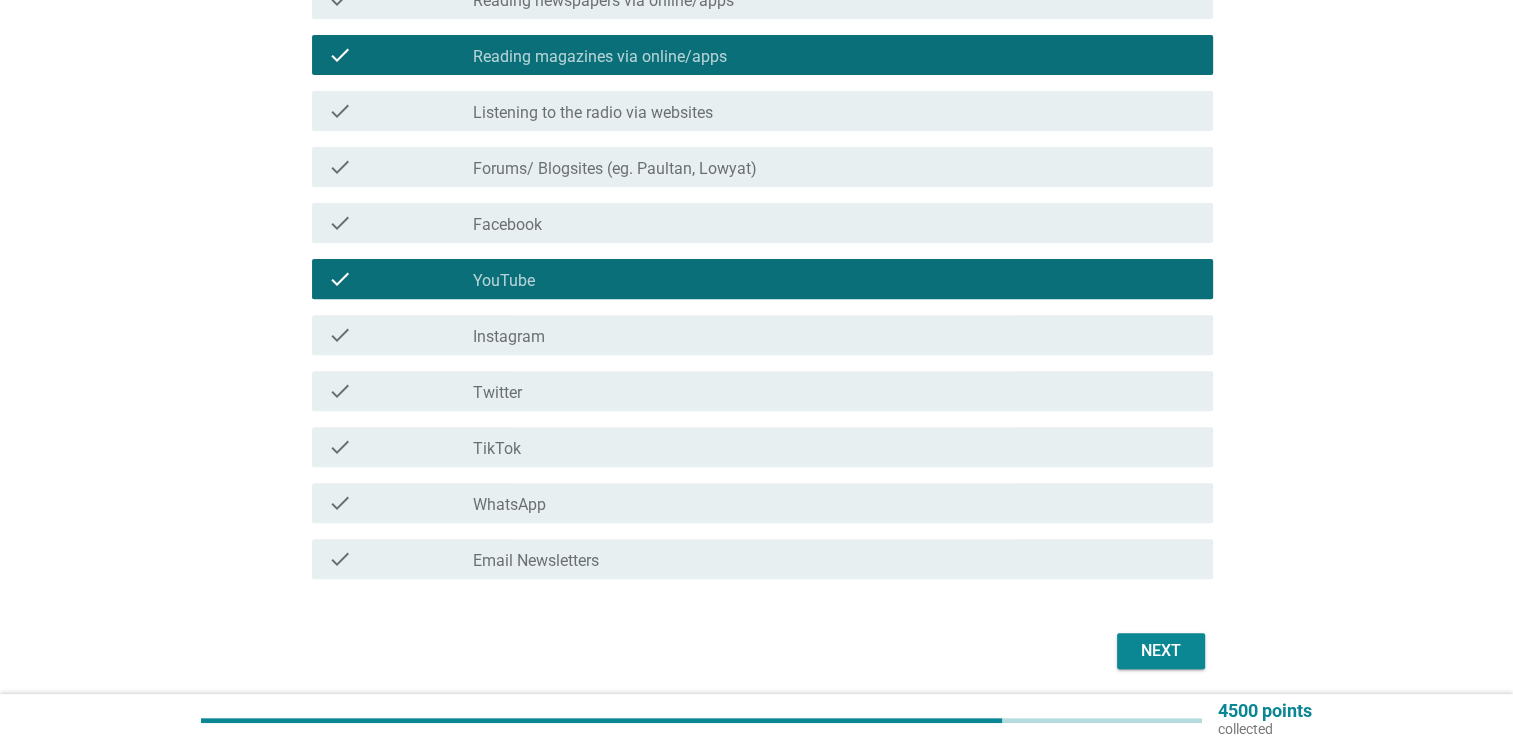 scroll, scrollTop: 700, scrollLeft: 0, axis: vertical 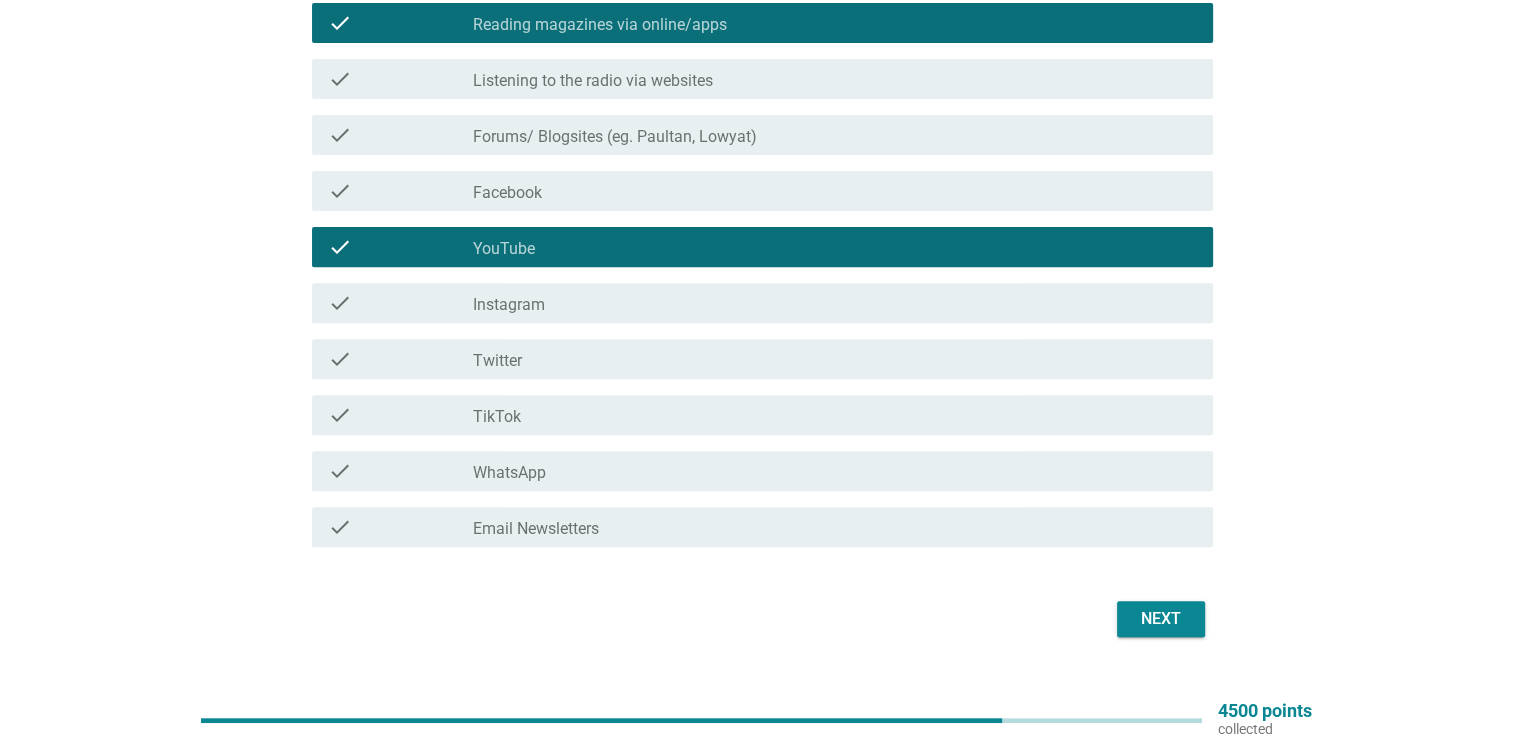 click on "TikTok" at bounding box center (497, 417) 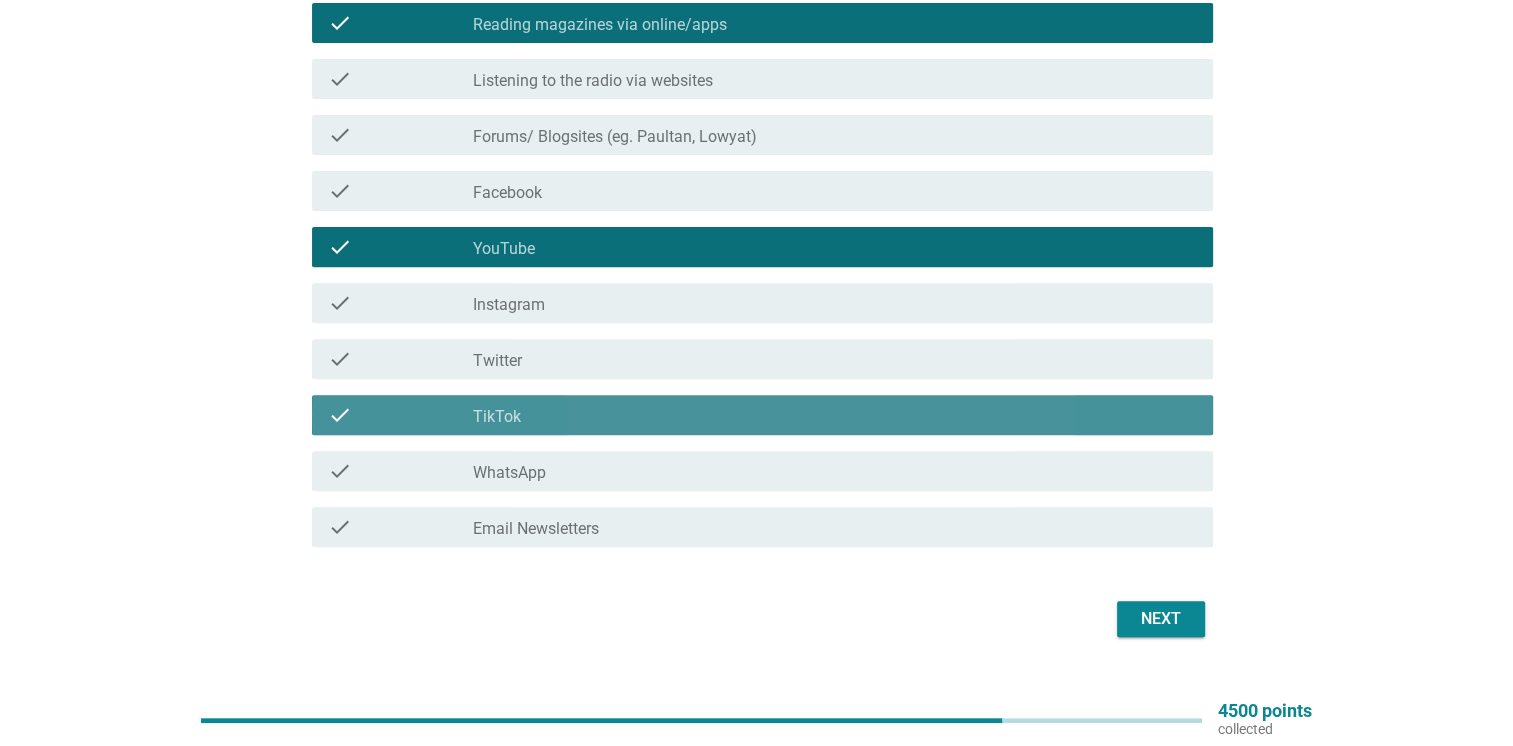 click on "WhatsApp" at bounding box center (509, 473) 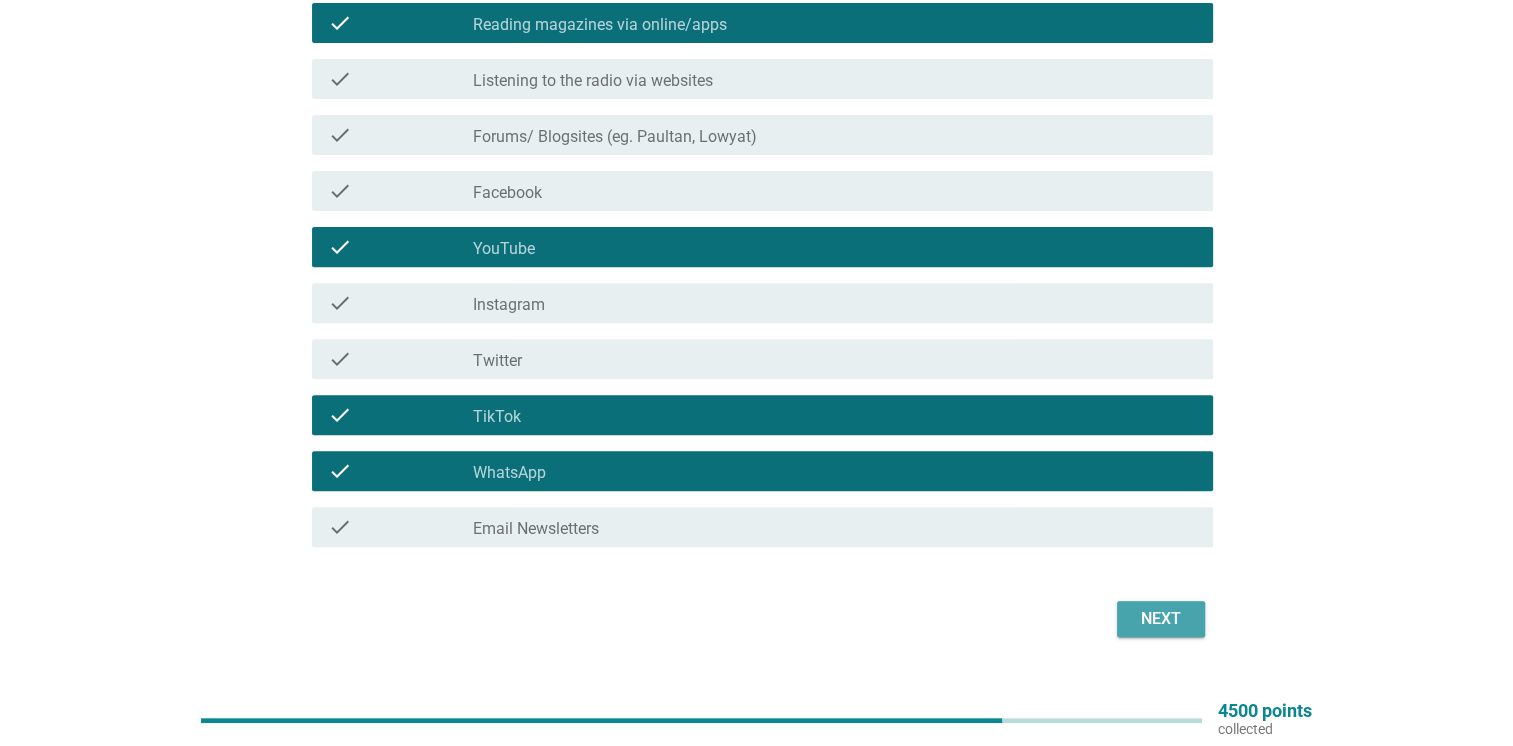 click on "Next" at bounding box center [1161, 619] 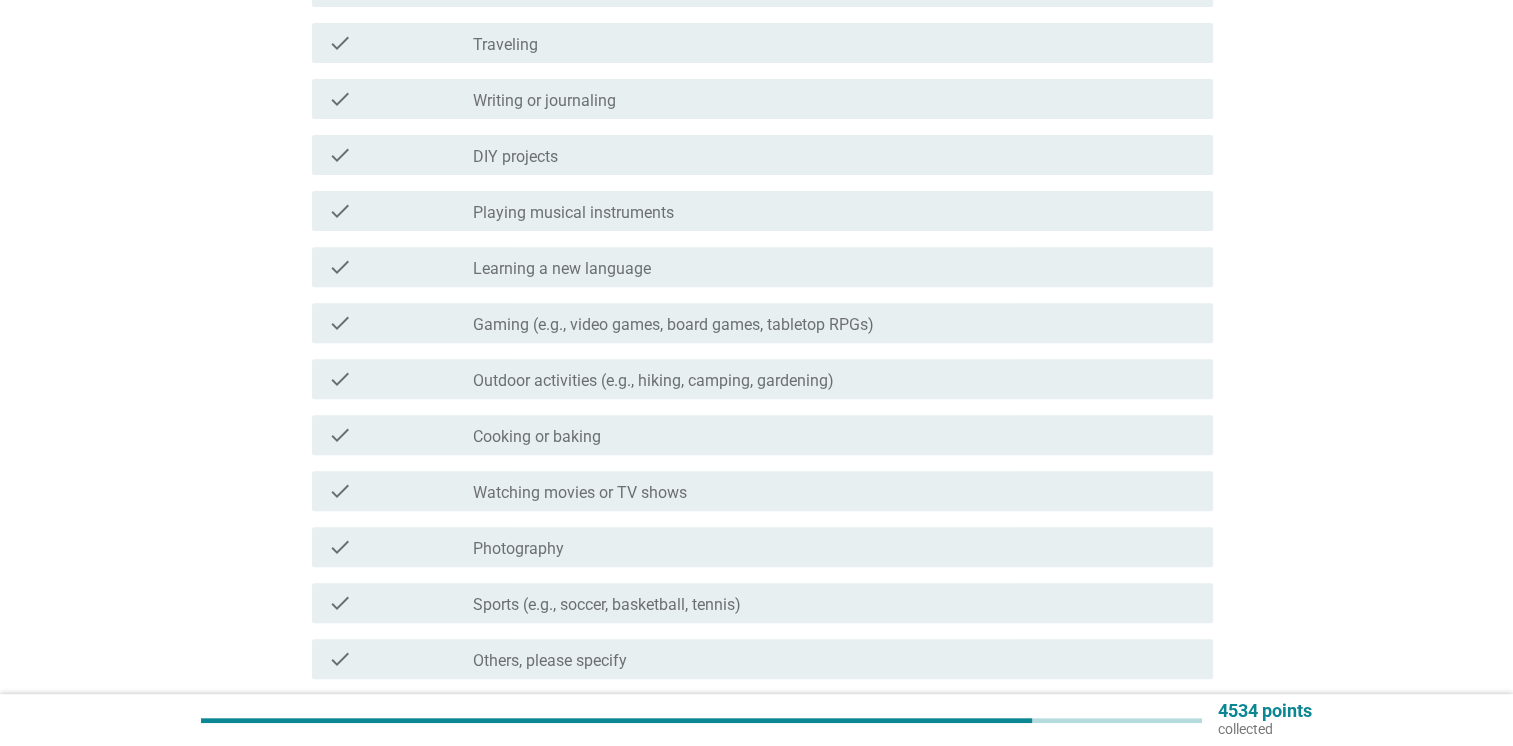 scroll, scrollTop: 0, scrollLeft: 0, axis: both 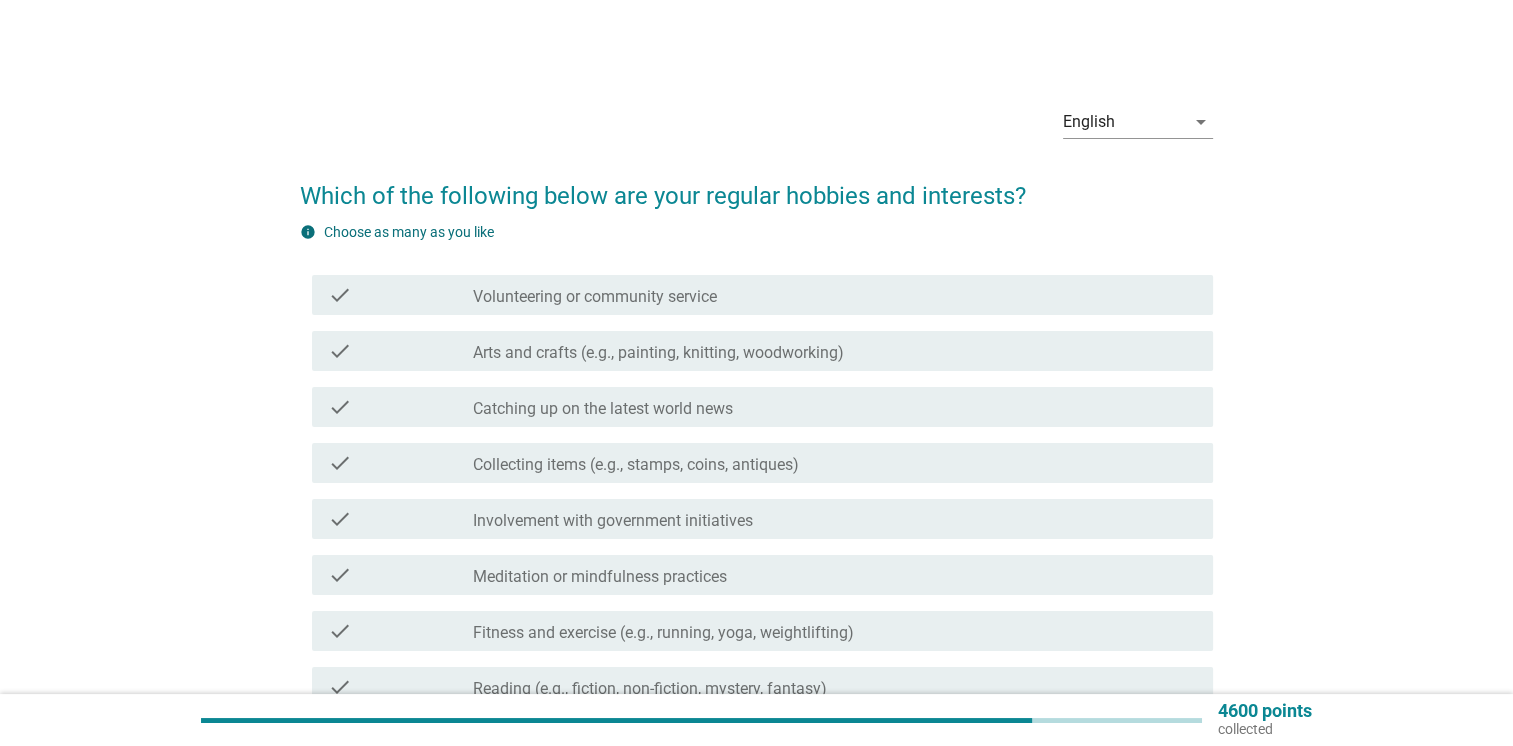 click on "check" at bounding box center (400, 295) 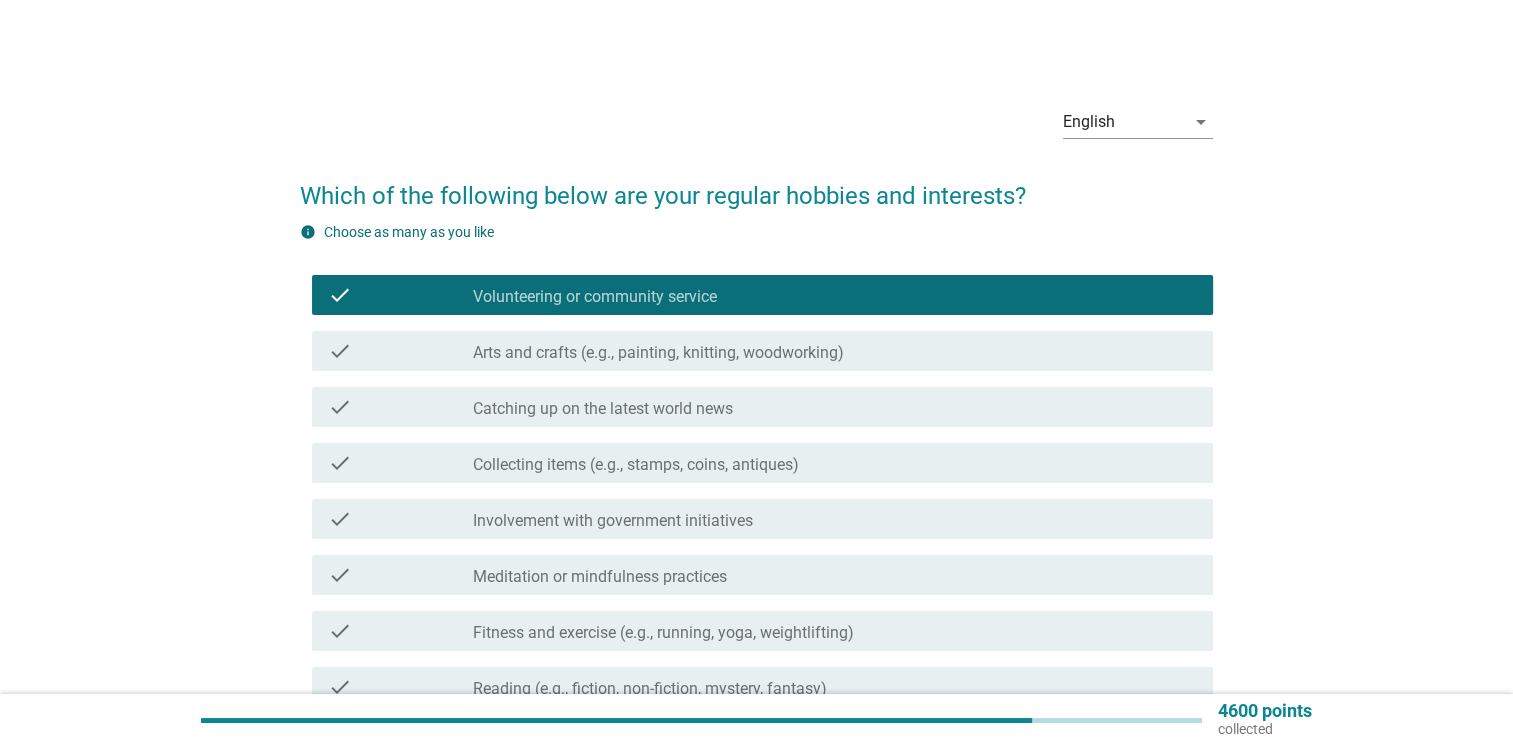 click on "check" at bounding box center [400, 351] 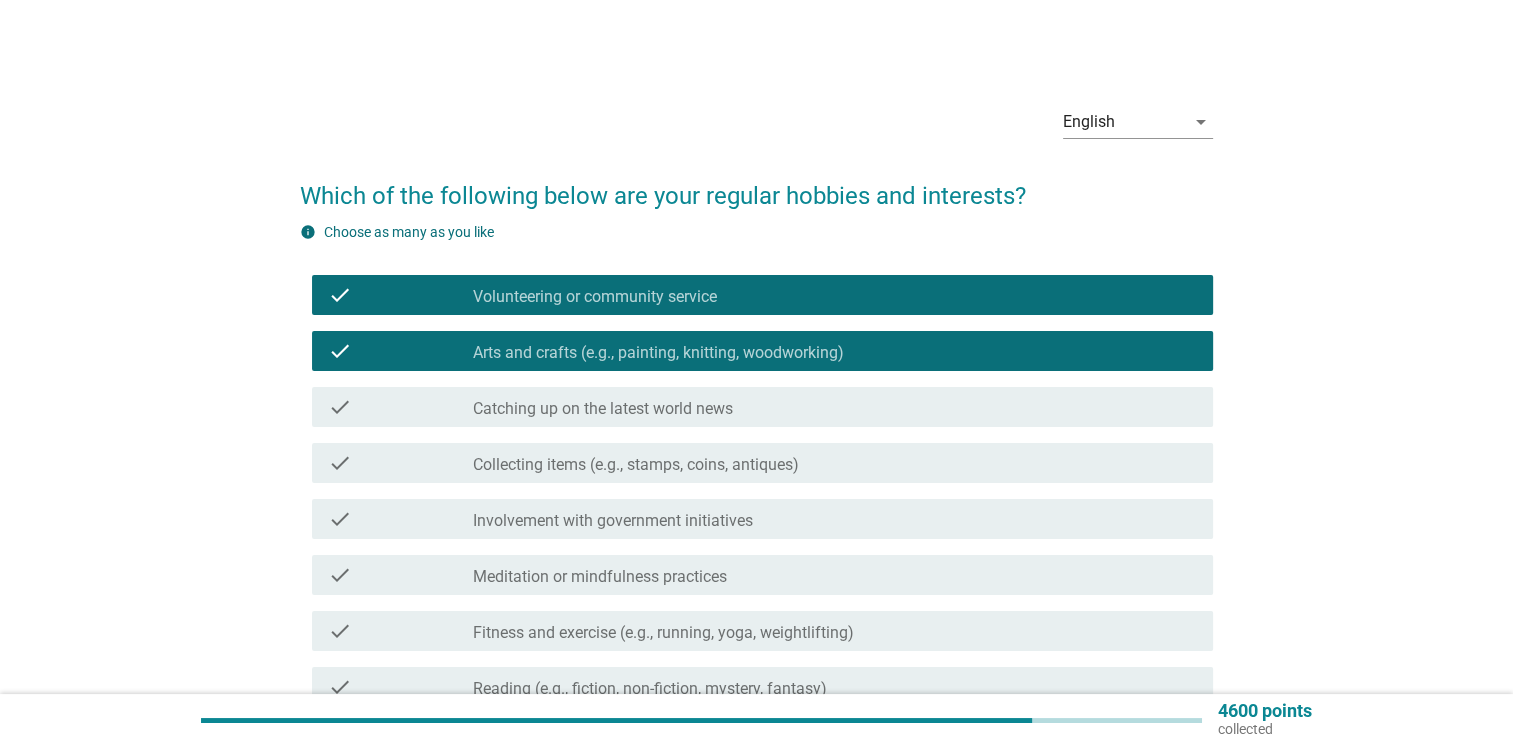 click on "check" at bounding box center [400, 407] 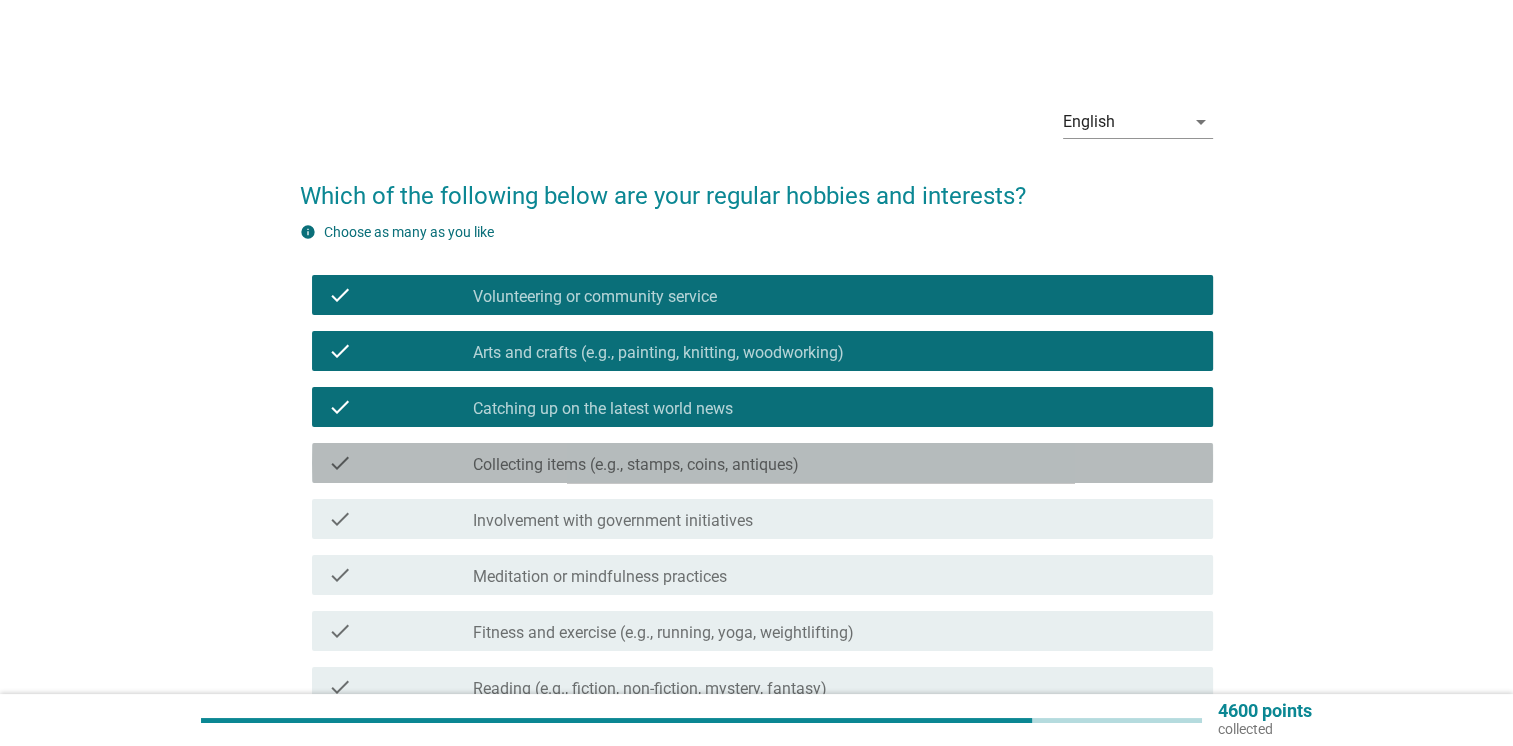 click on "check" at bounding box center (400, 463) 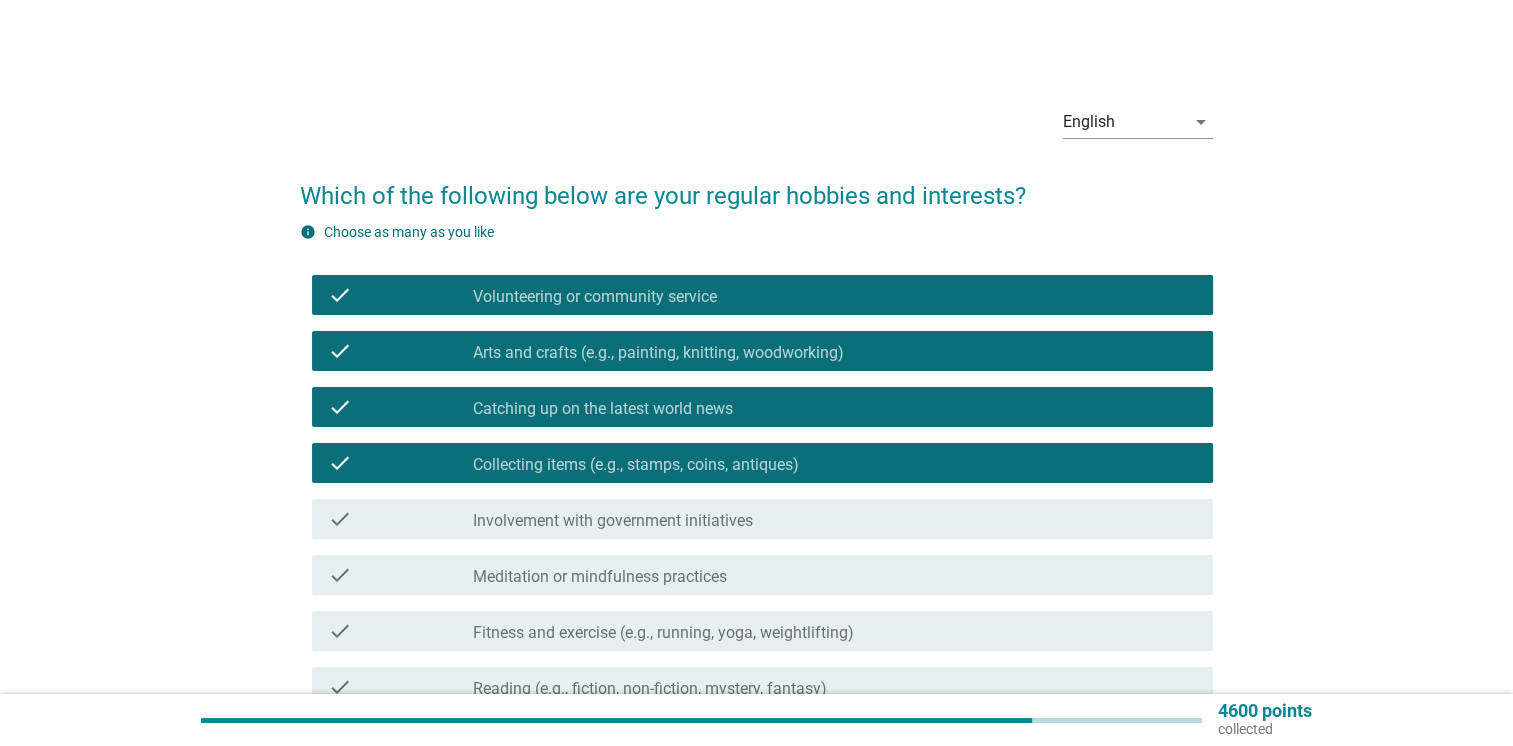 click at bounding box center [473, 521] 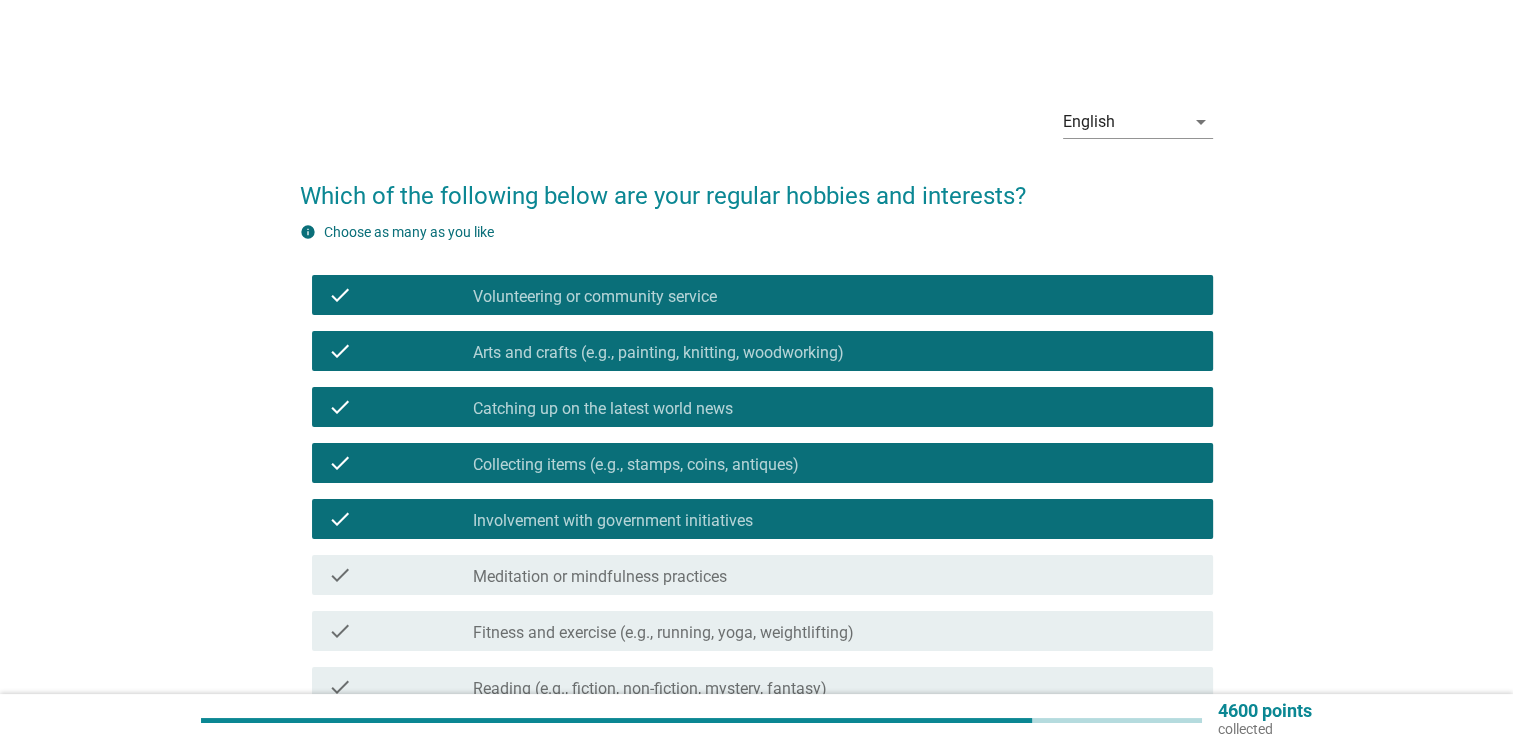 click on "Meditation or mindfulness practices" at bounding box center (600, 577) 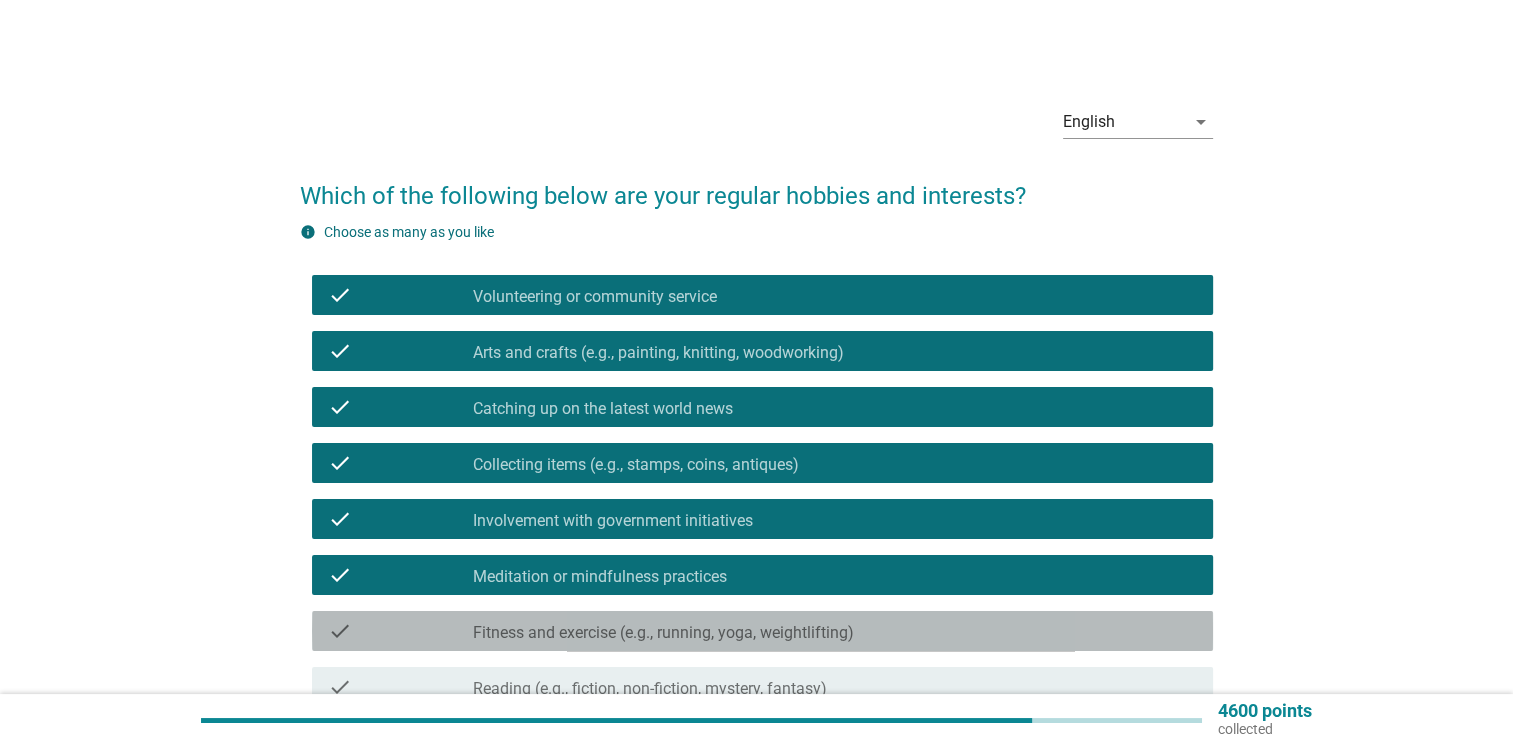 click on "check" at bounding box center (400, 631) 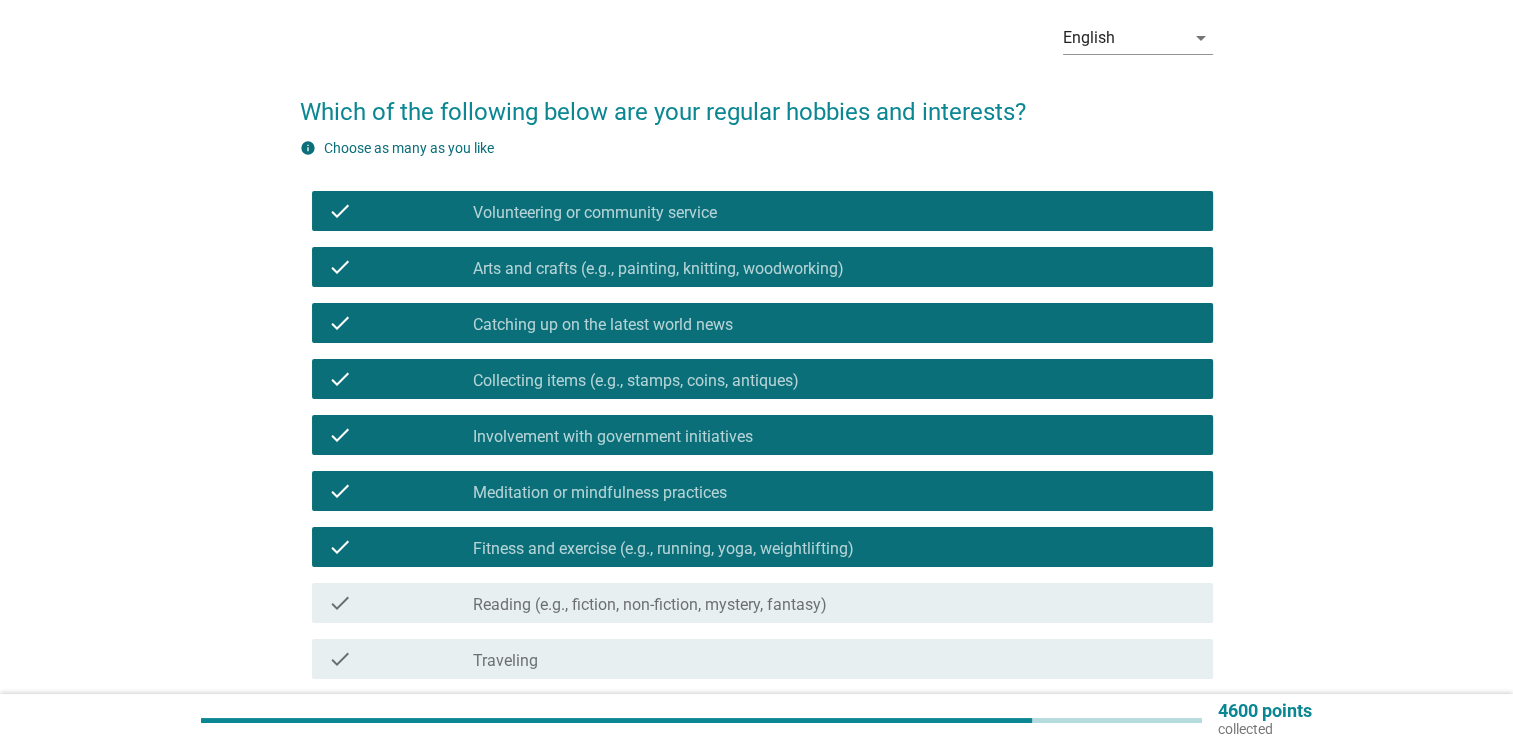 scroll, scrollTop: 200, scrollLeft: 0, axis: vertical 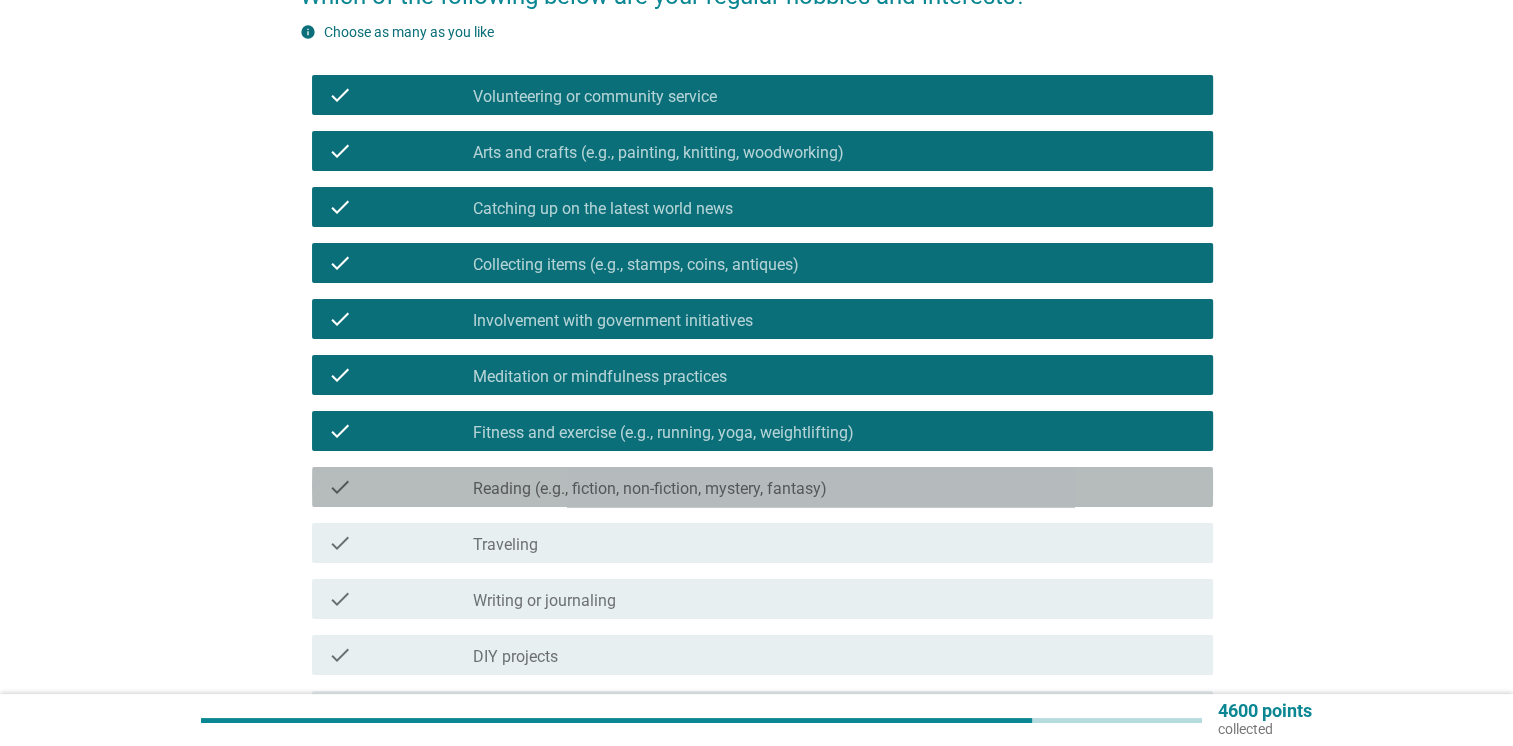 click on "check     check_box_outline_blank Reading (e.g., fiction, non-fiction, mystery, fantasy)" at bounding box center (762, 487) 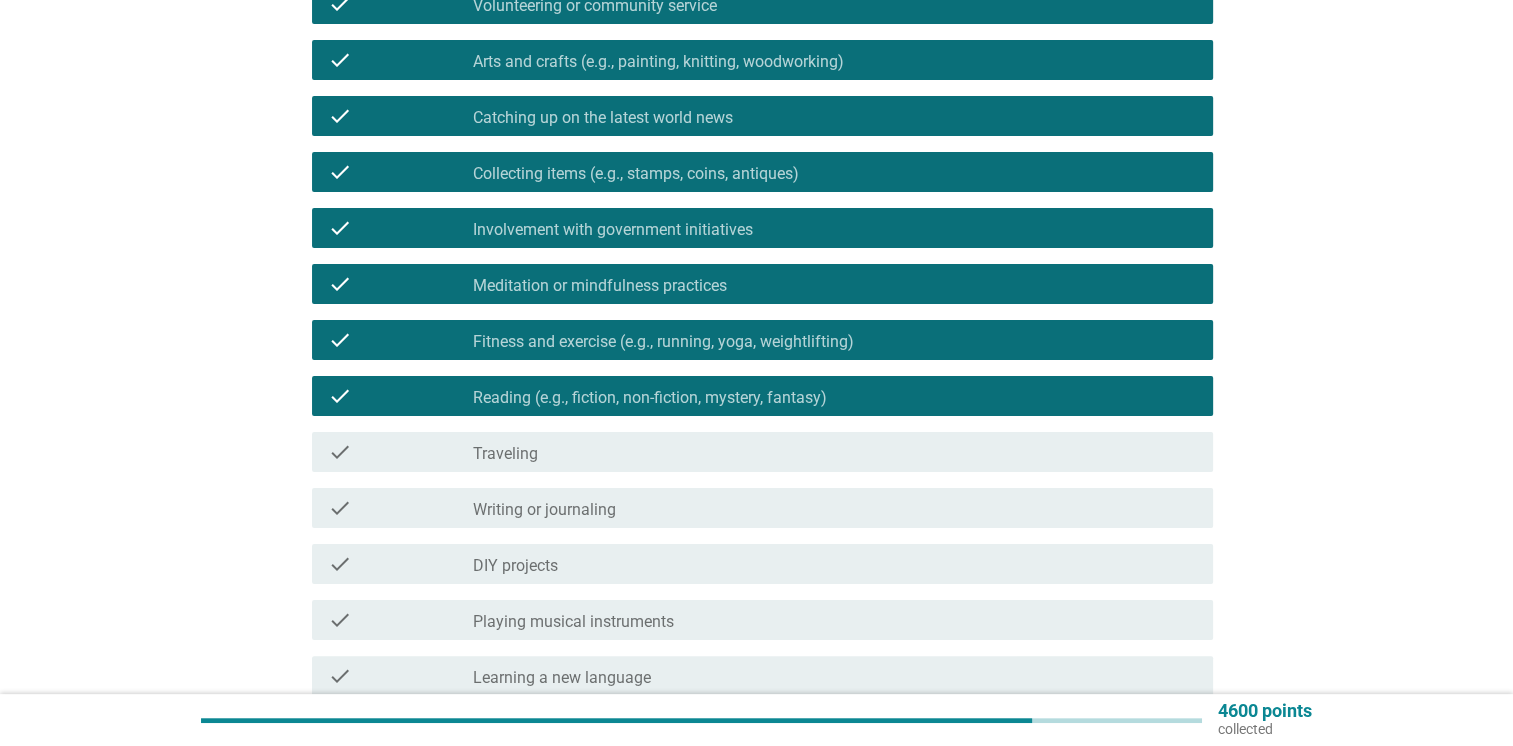 scroll, scrollTop: 400, scrollLeft: 0, axis: vertical 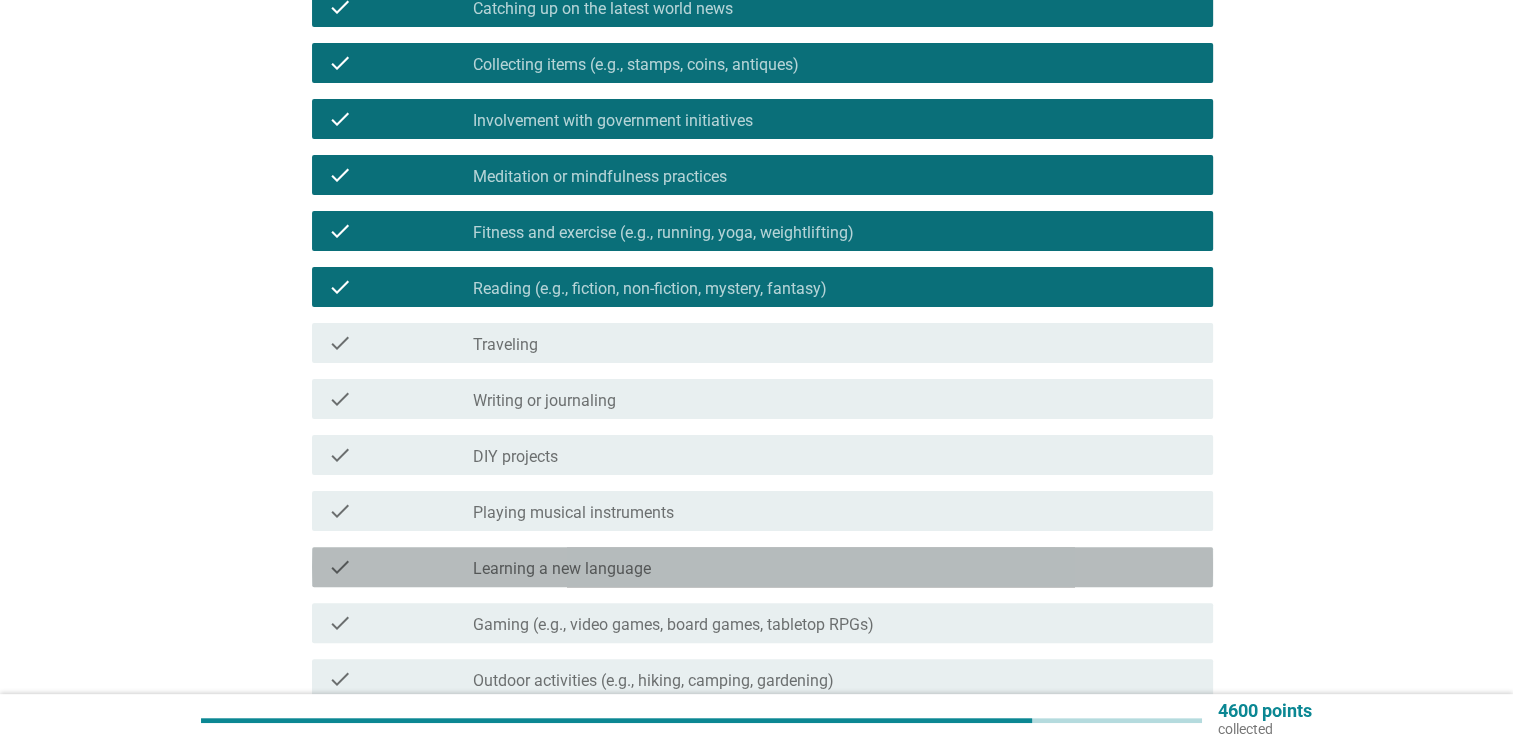 click on "check     check_box_outline_blank Learning a new language" at bounding box center [762, 567] 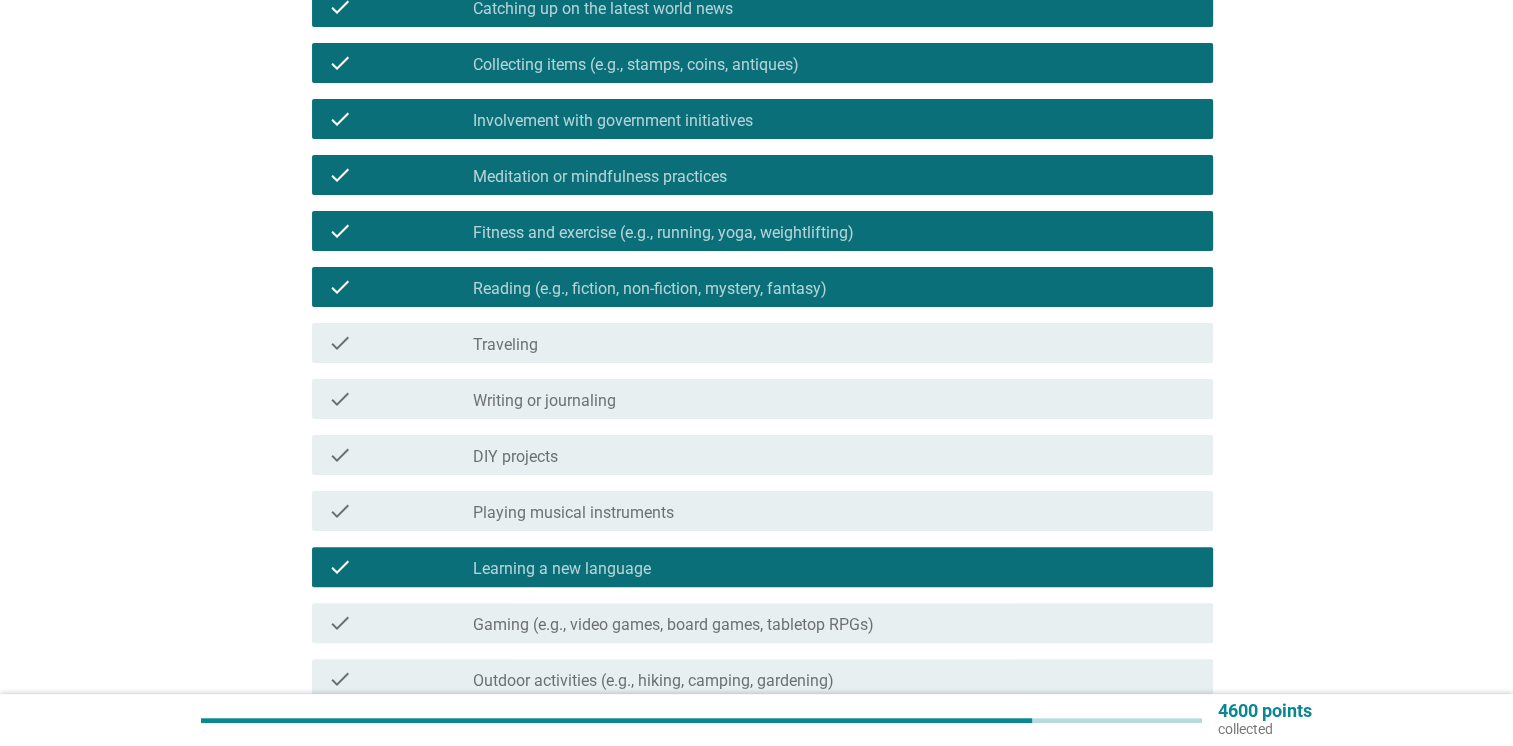 click on "Playing musical instruments" at bounding box center (573, 513) 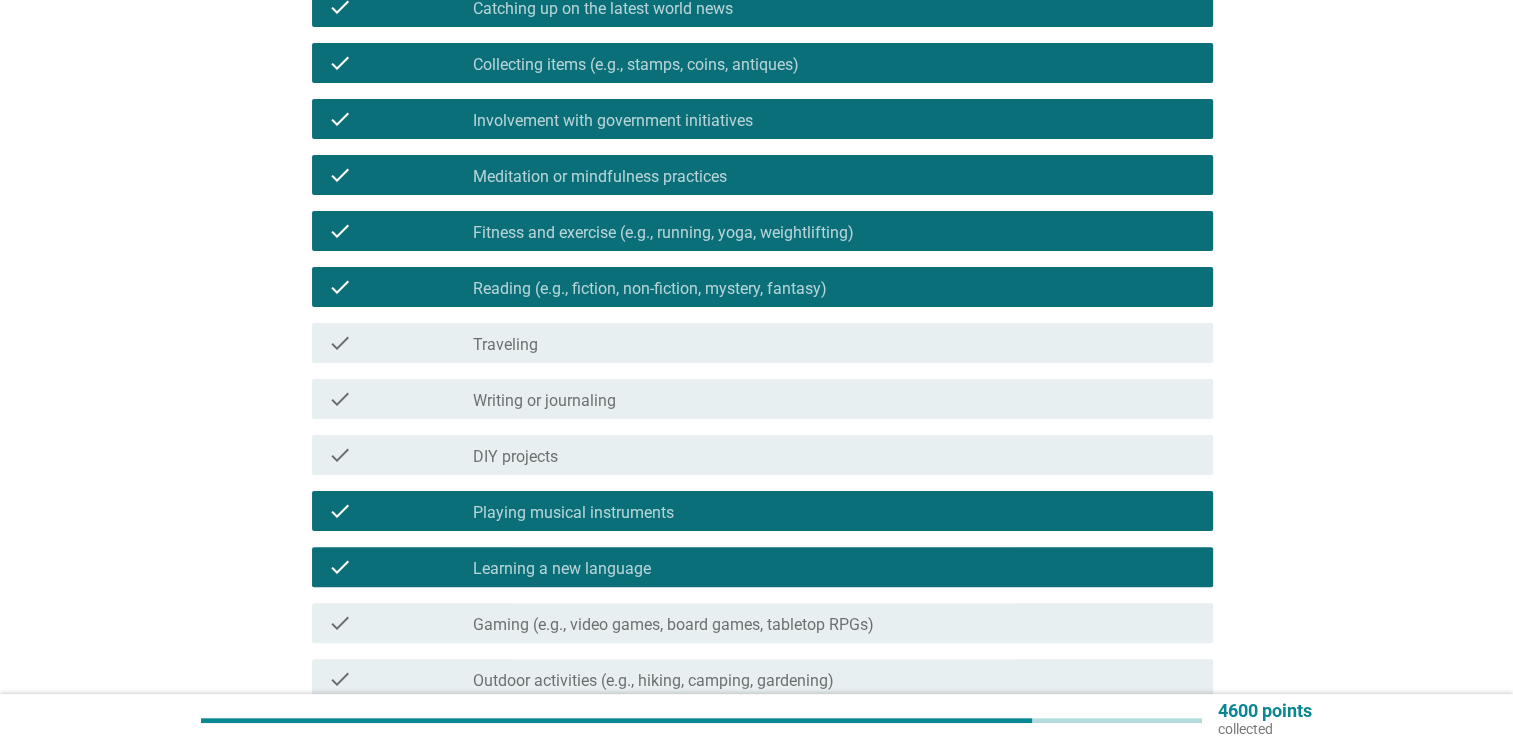 click on "DIY projects" at bounding box center (515, 457) 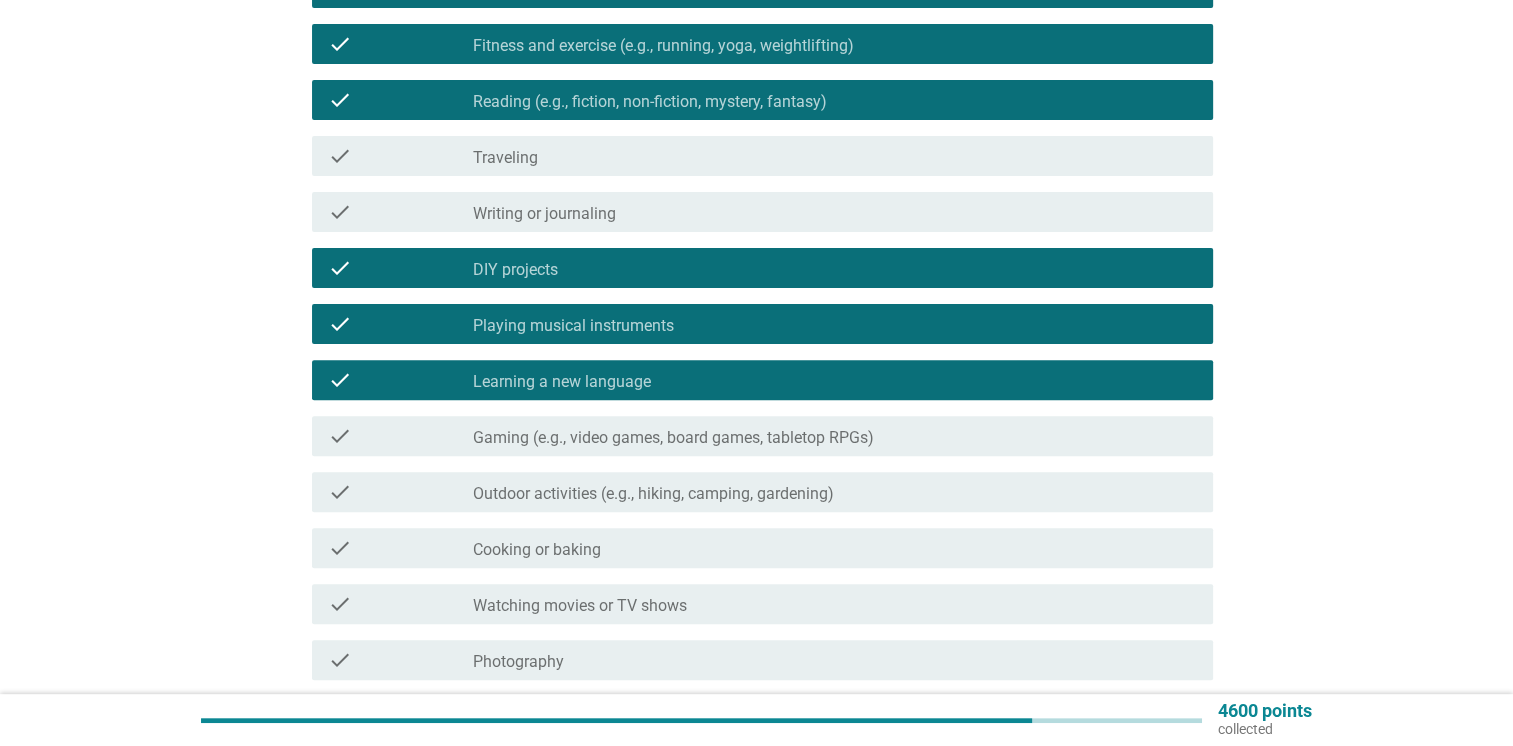 scroll, scrollTop: 600, scrollLeft: 0, axis: vertical 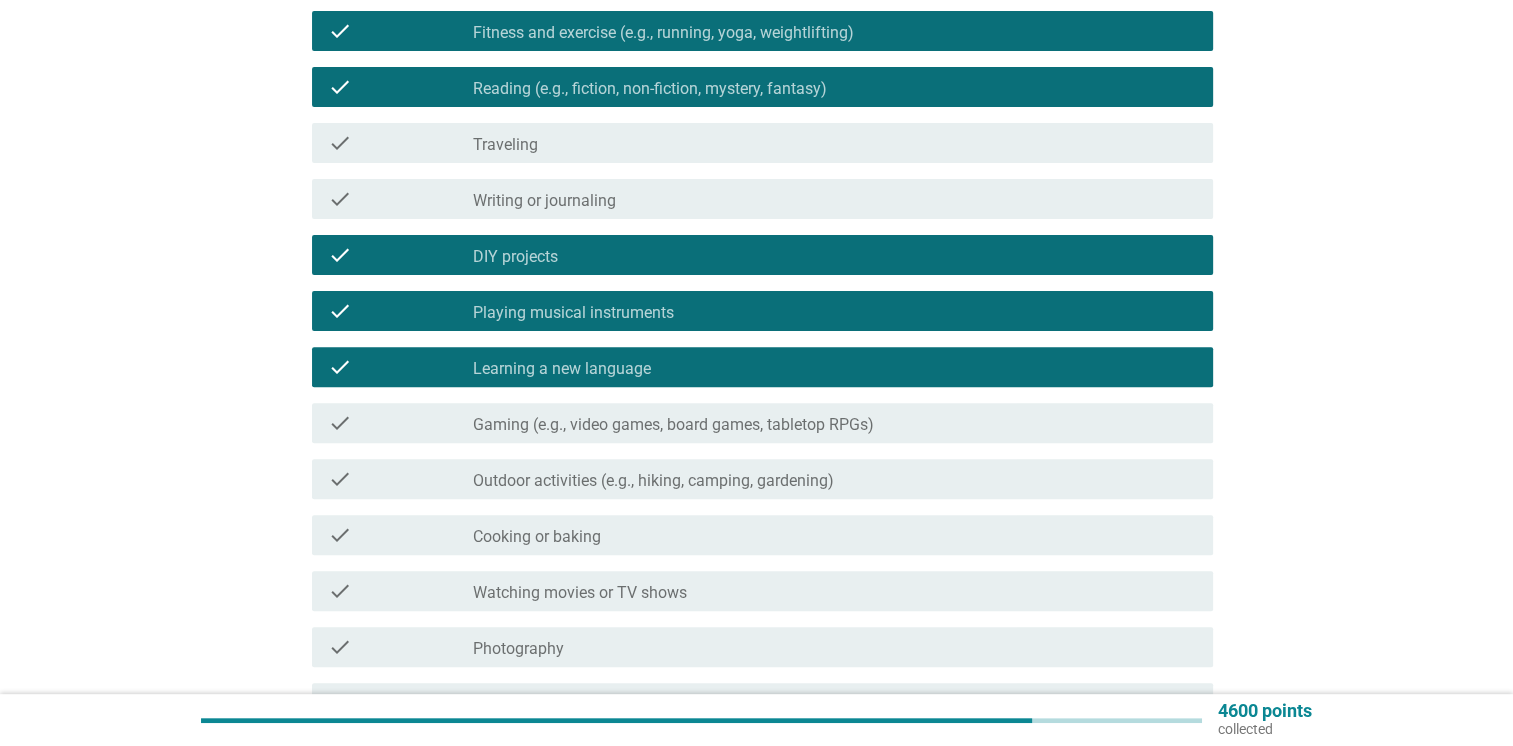 click on "Gaming (e.g., video games, board games, tabletop RPGs)" at bounding box center [673, 425] 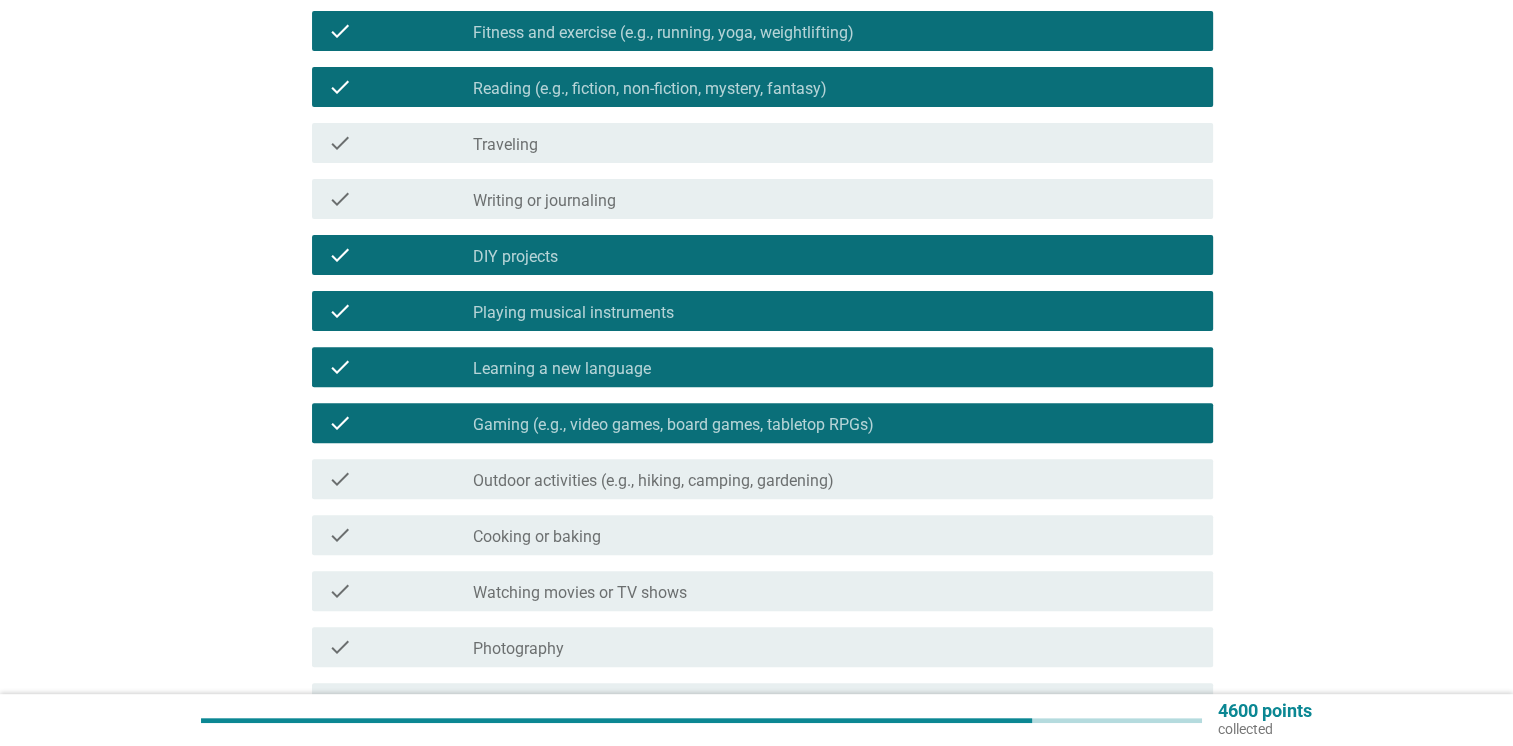 click on "Outdoor activities (e.g., hiking, camping, gardening)" at bounding box center (653, 481) 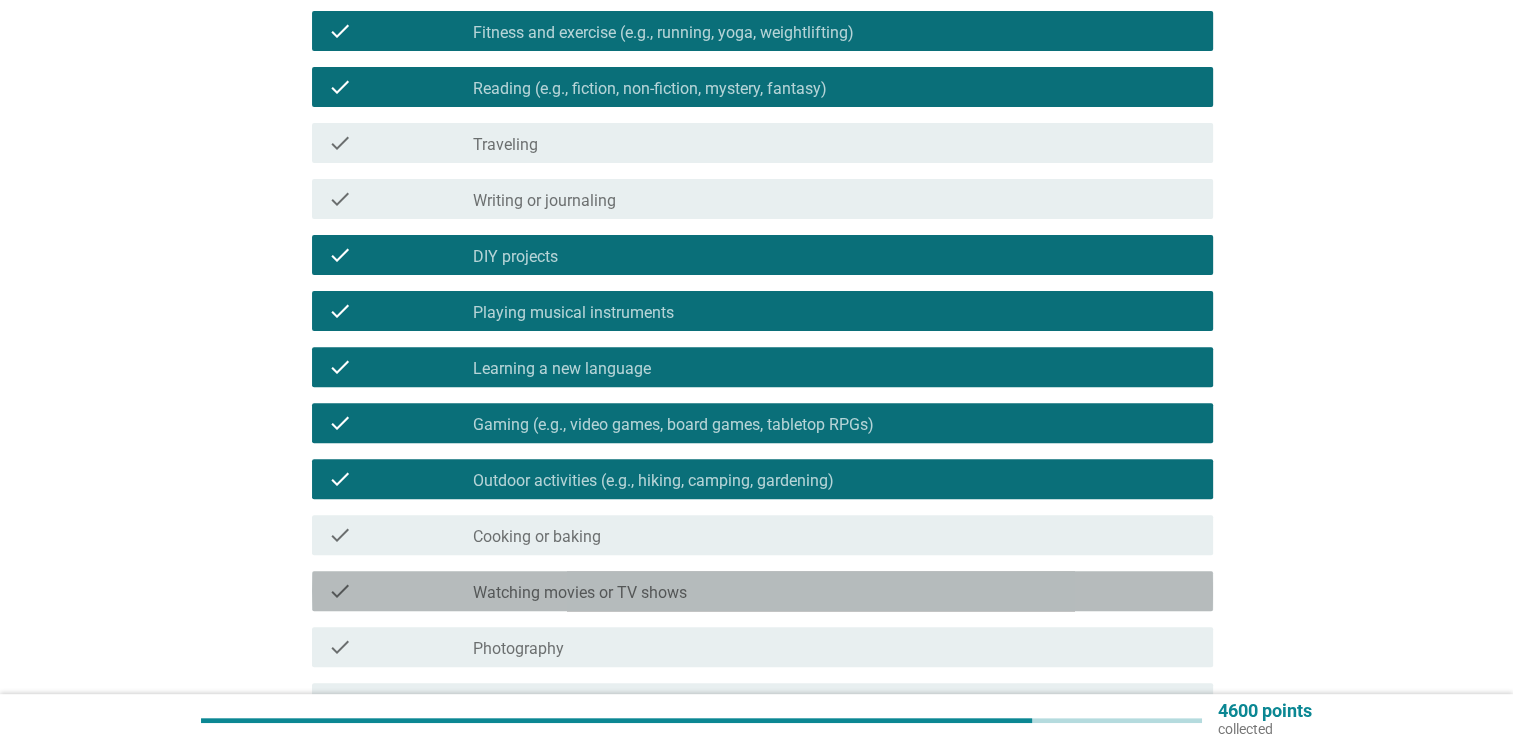 click on "Watching movies or TV shows" at bounding box center (580, 593) 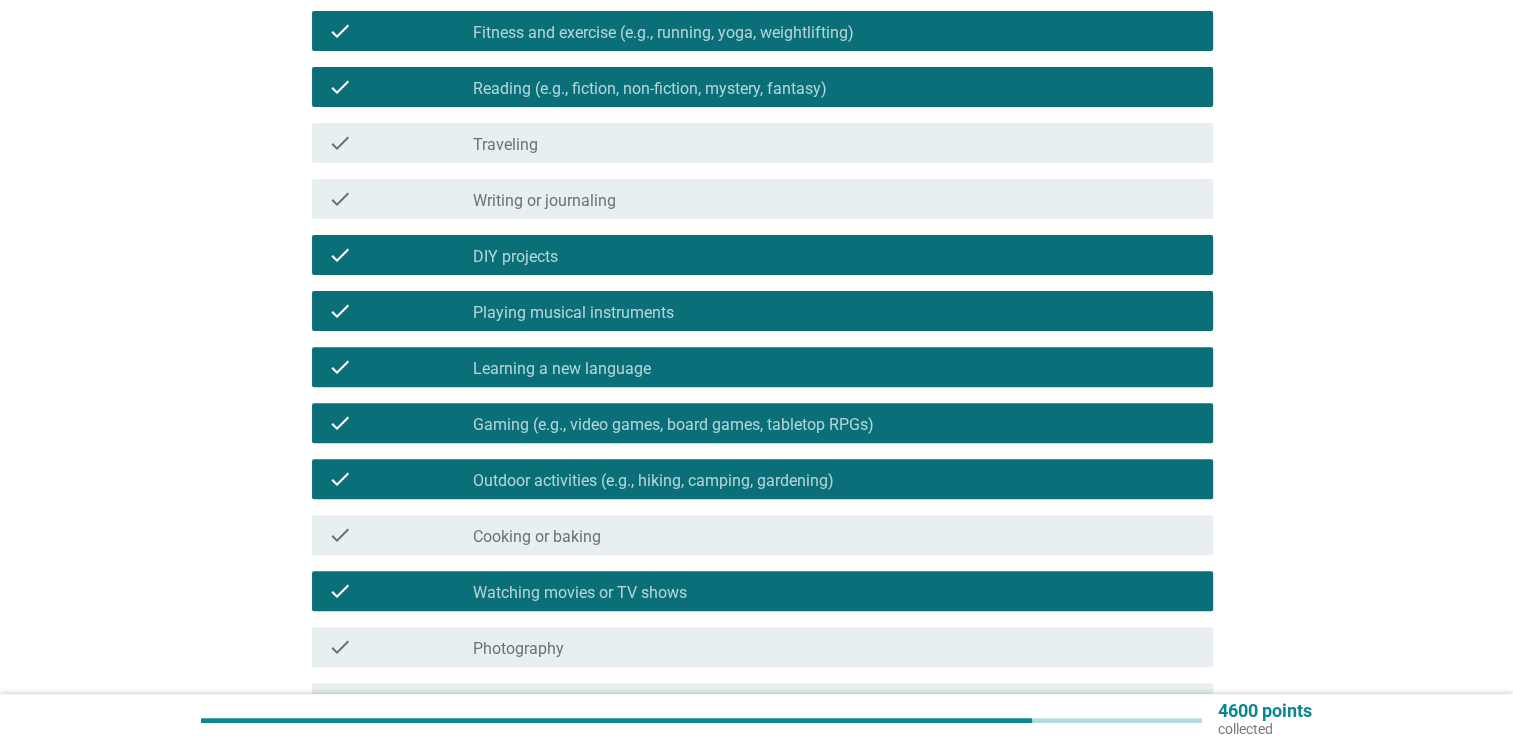 scroll, scrollTop: 800, scrollLeft: 0, axis: vertical 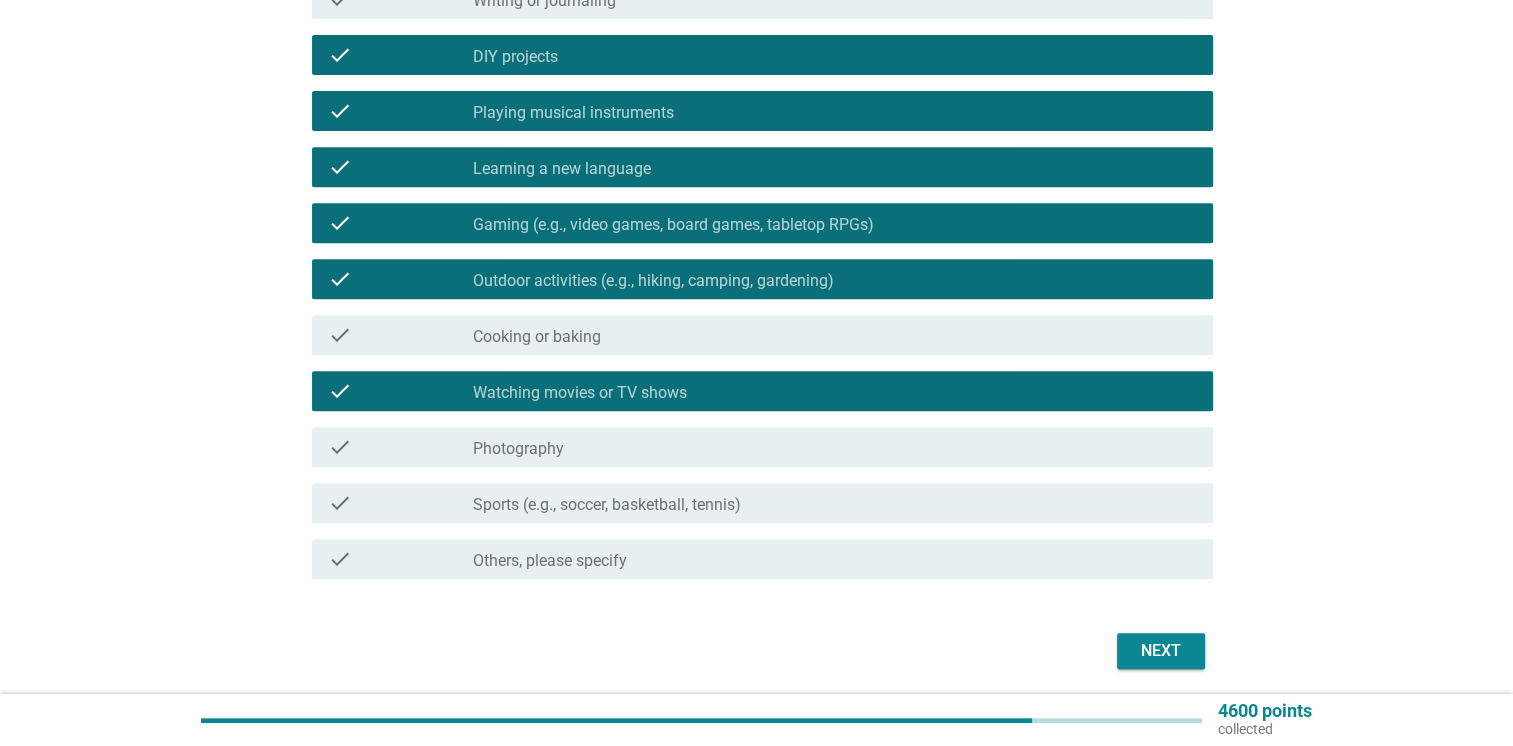 click on "Sports (e.g., soccer, basketball, tennis)" at bounding box center [607, 505] 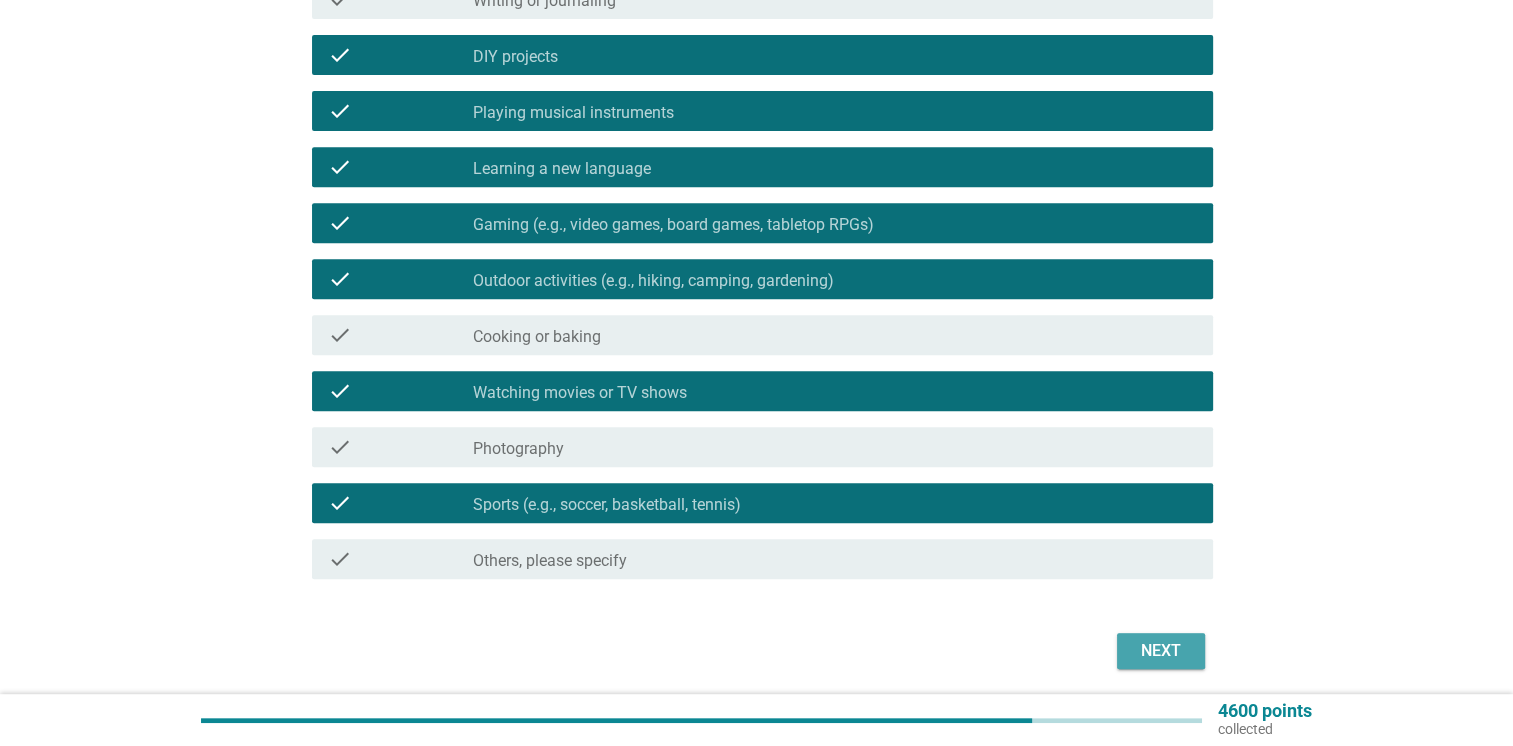 click on "Next" at bounding box center [1161, 651] 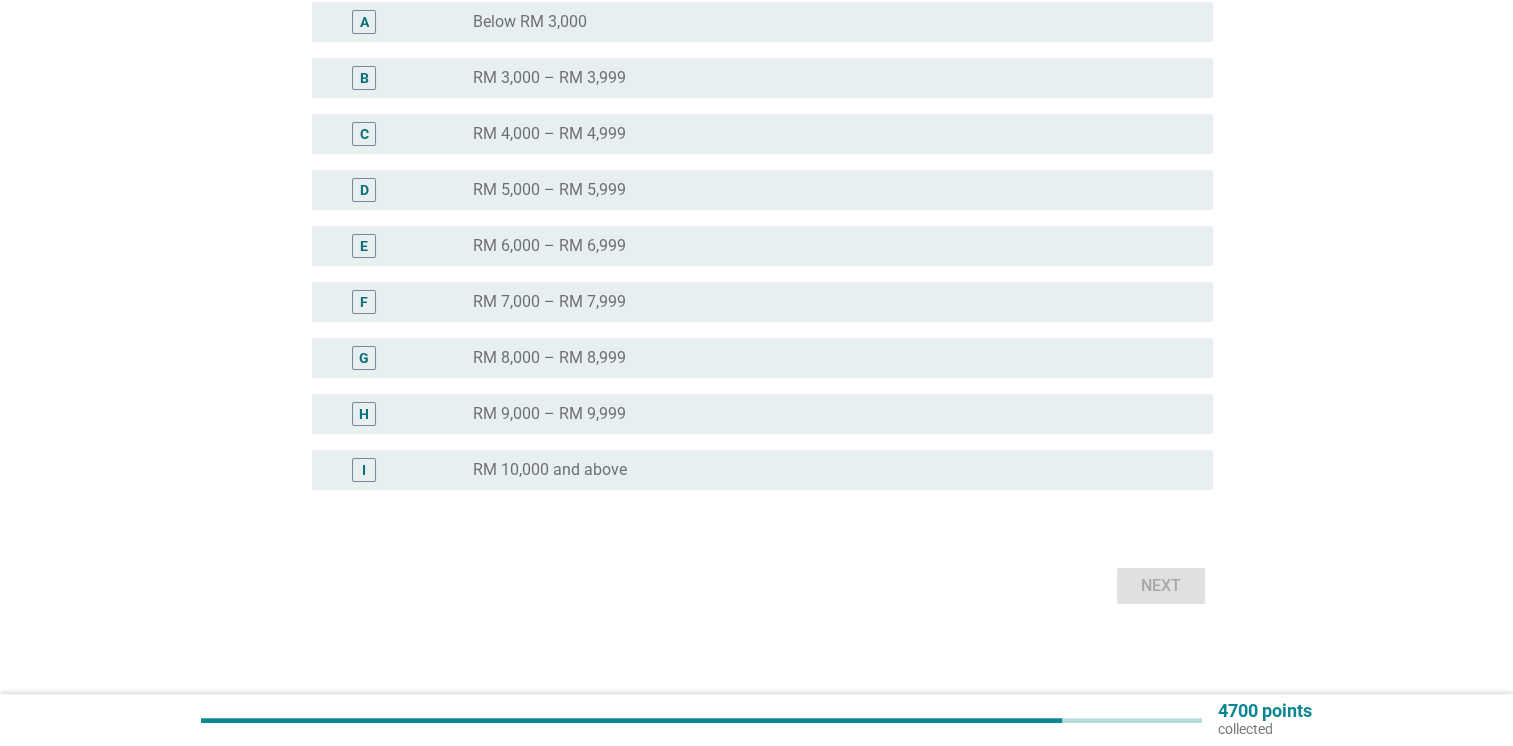 scroll, scrollTop: 321, scrollLeft: 0, axis: vertical 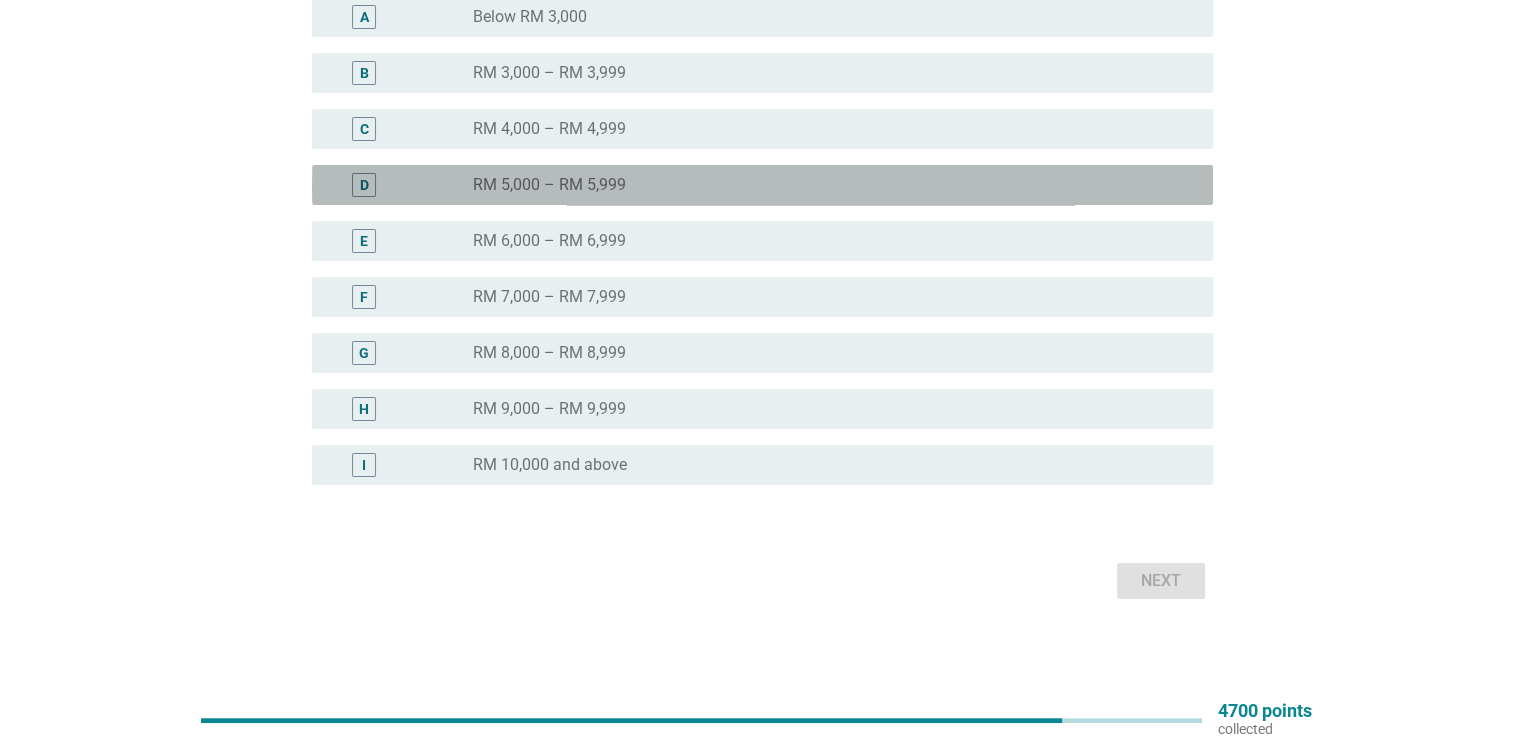 click on "D" at bounding box center (364, 185) 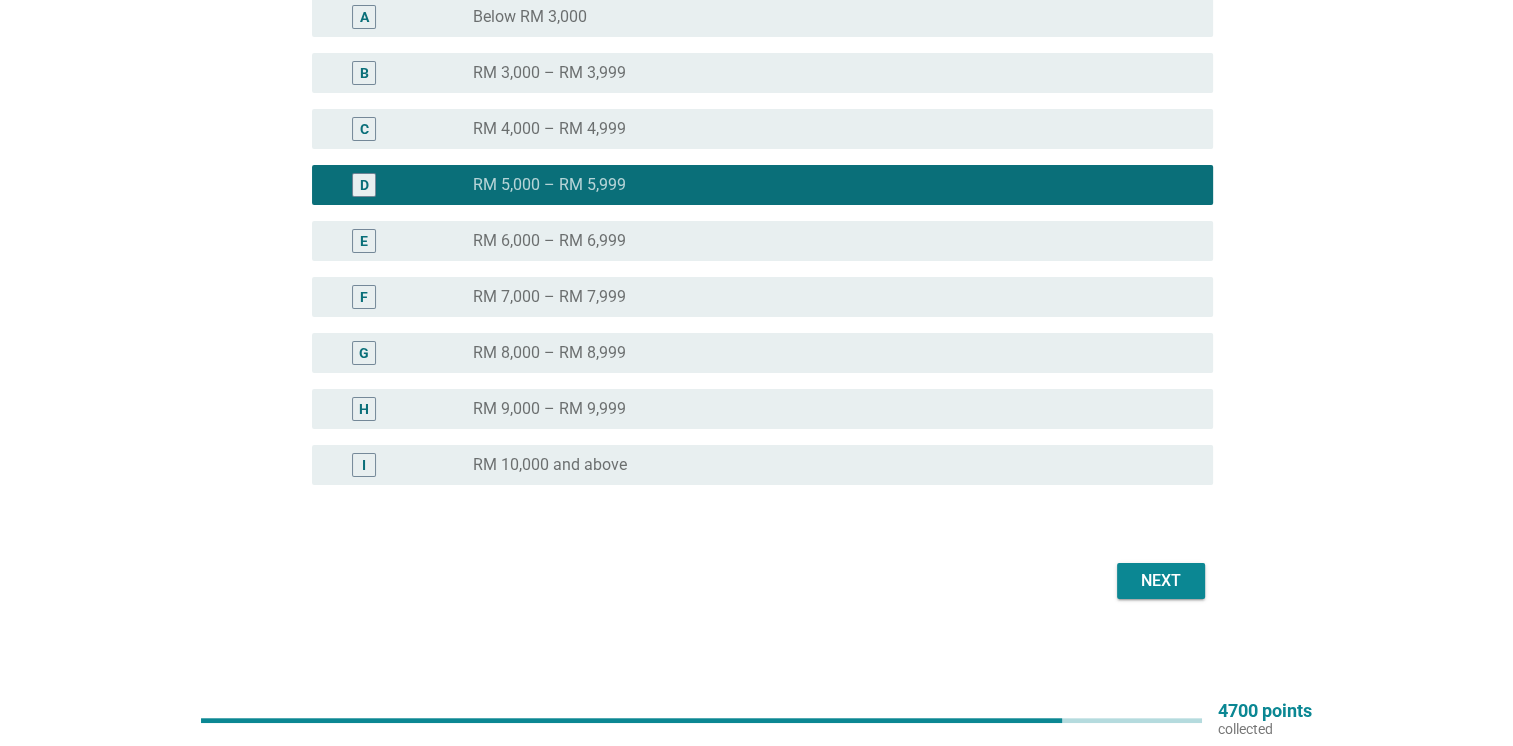 click on "Next" at bounding box center [1161, 581] 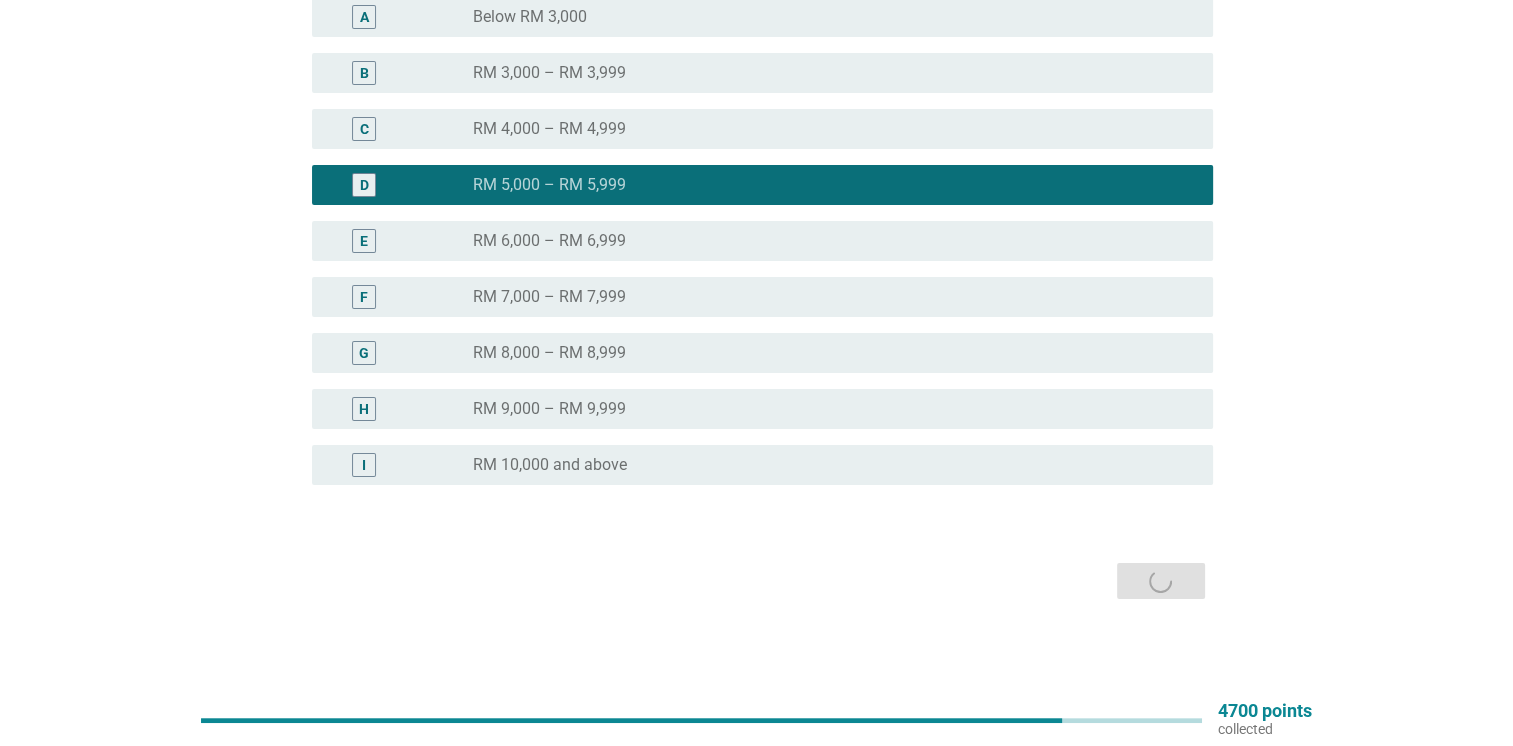 scroll, scrollTop: 0, scrollLeft: 0, axis: both 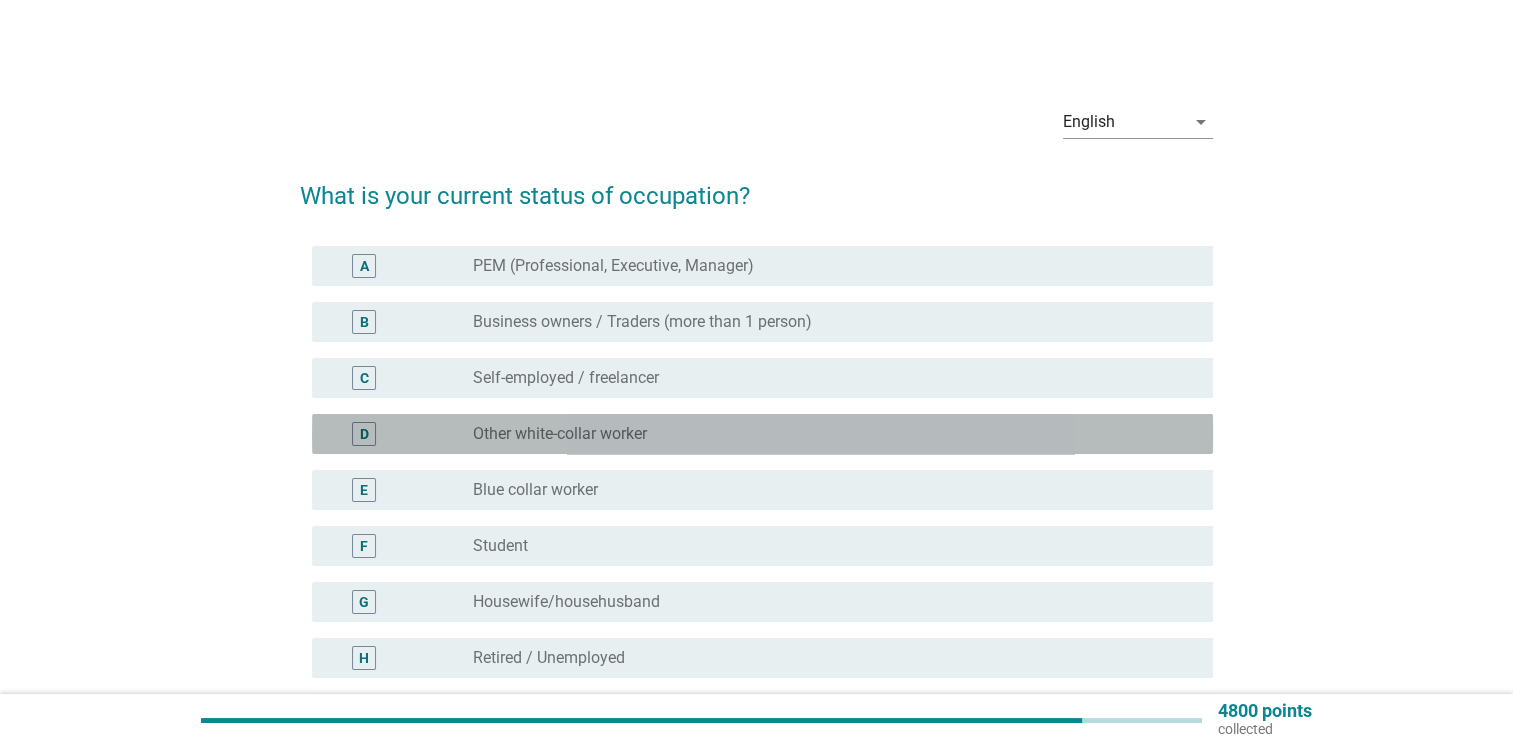 click on "D" at bounding box center (364, 434) 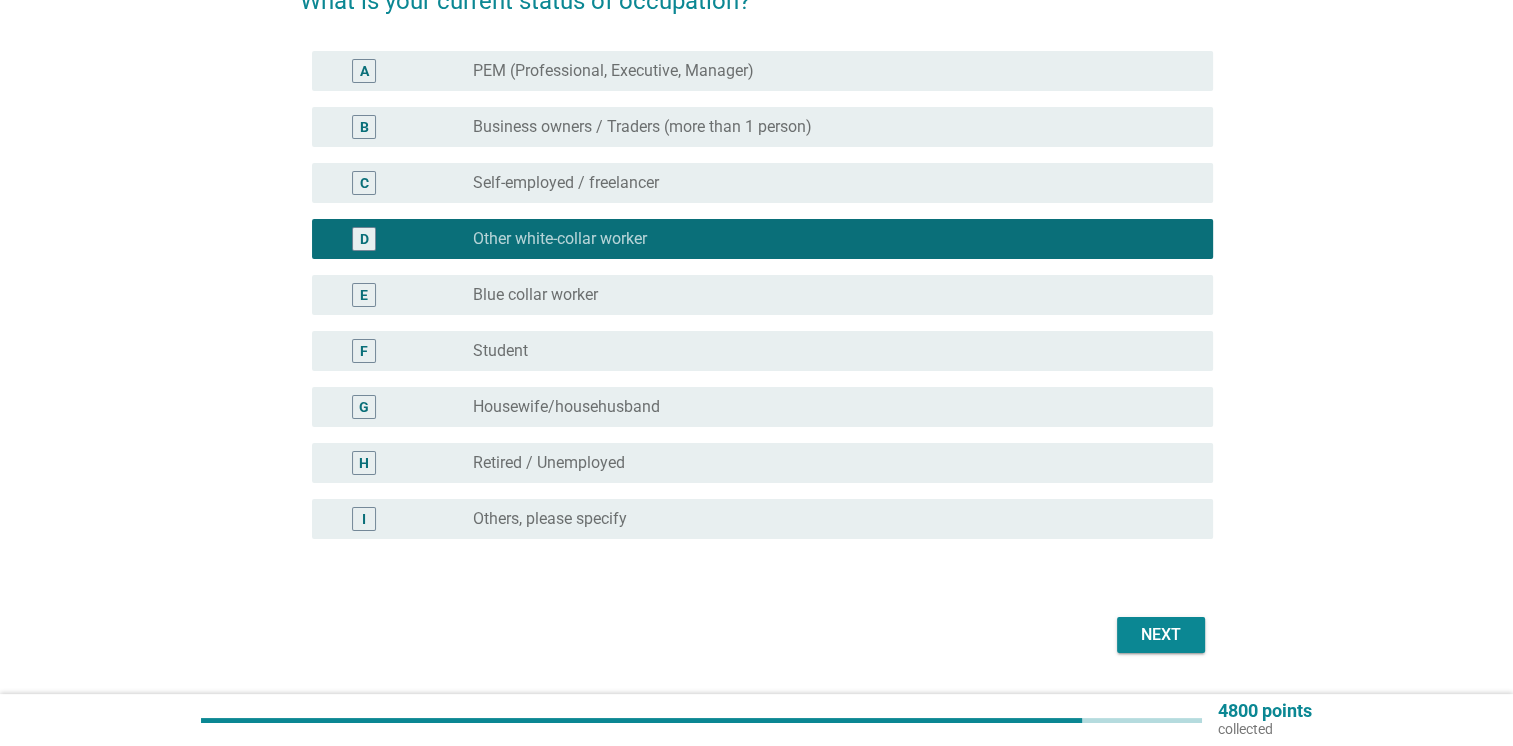 scroll, scrollTop: 200, scrollLeft: 0, axis: vertical 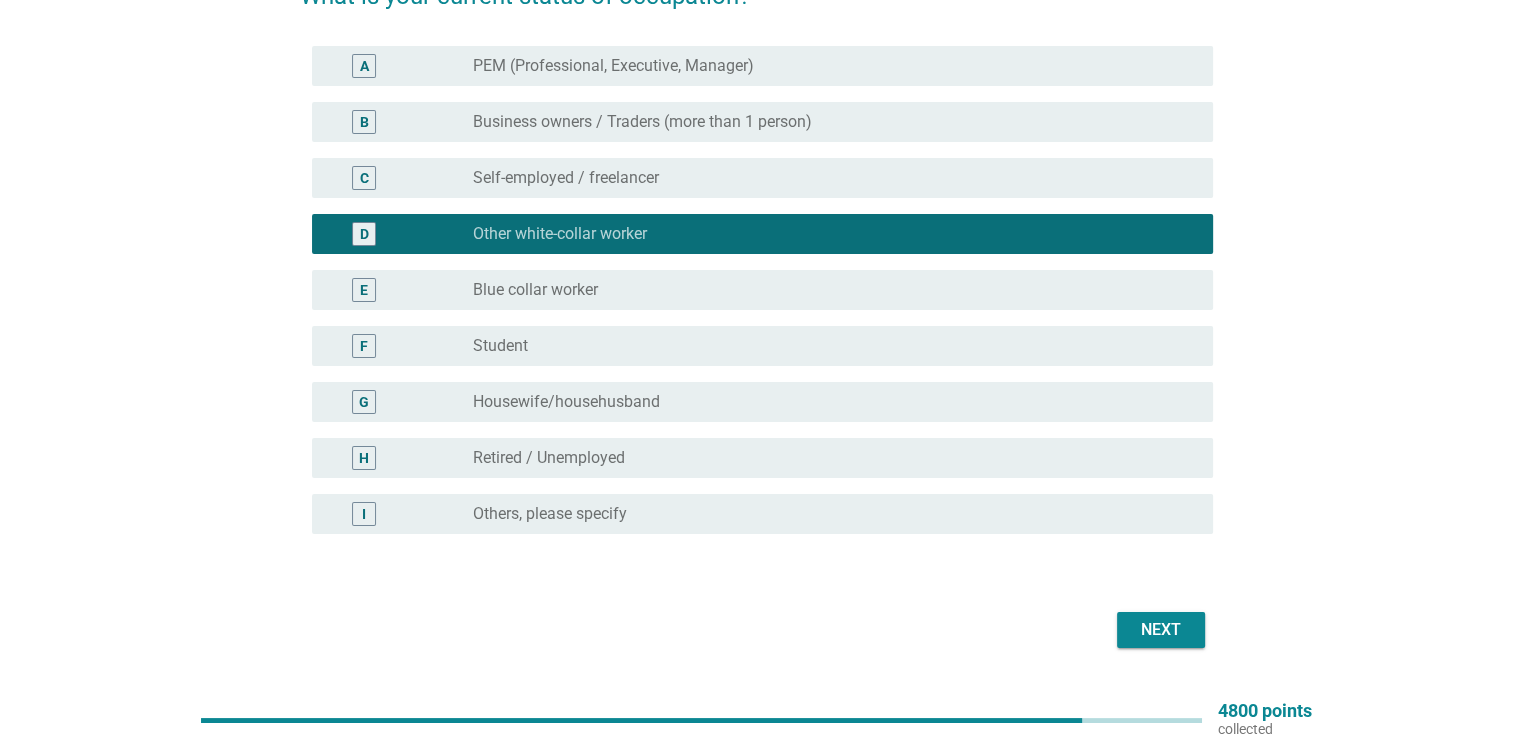 click on "Next" at bounding box center [1161, 630] 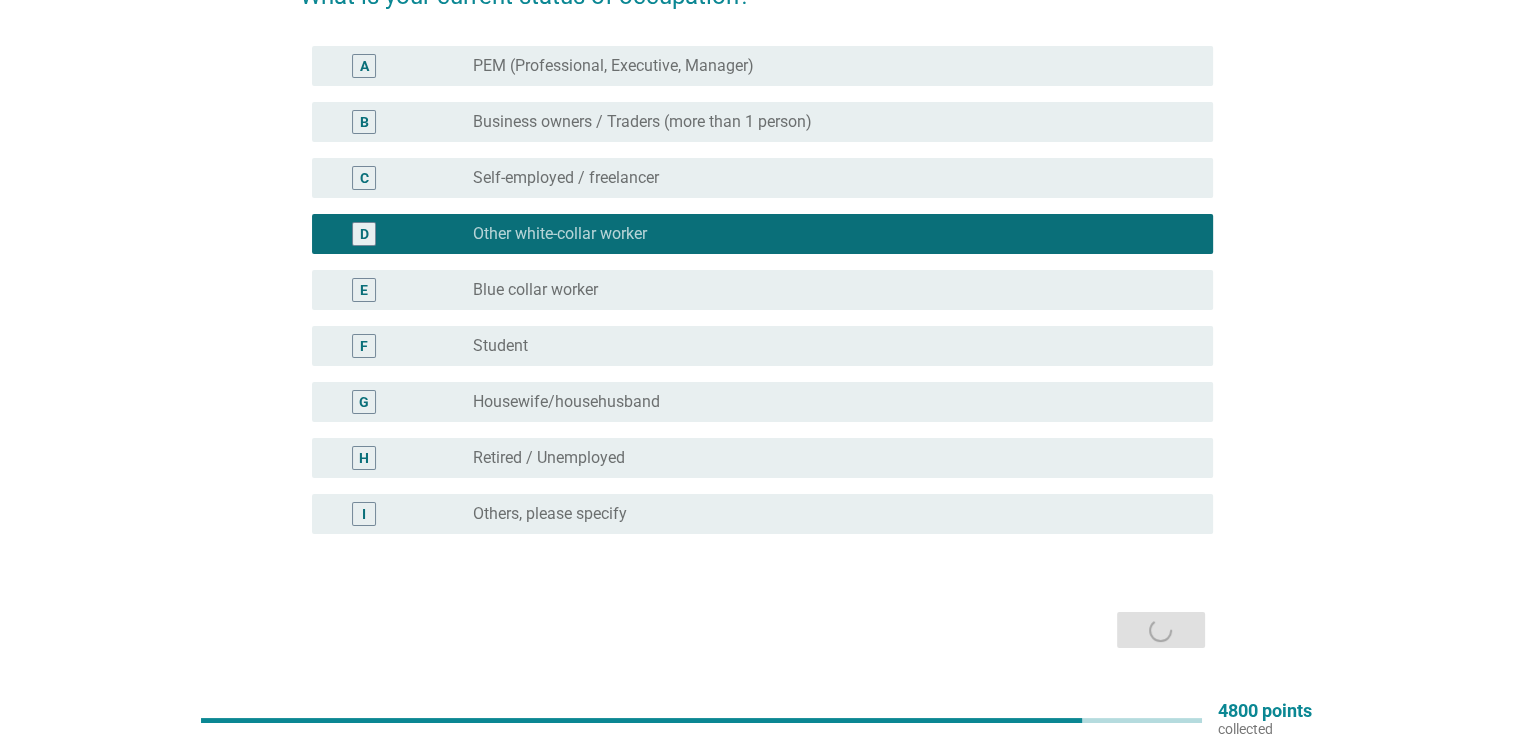scroll, scrollTop: 0, scrollLeft: 0, axis: both 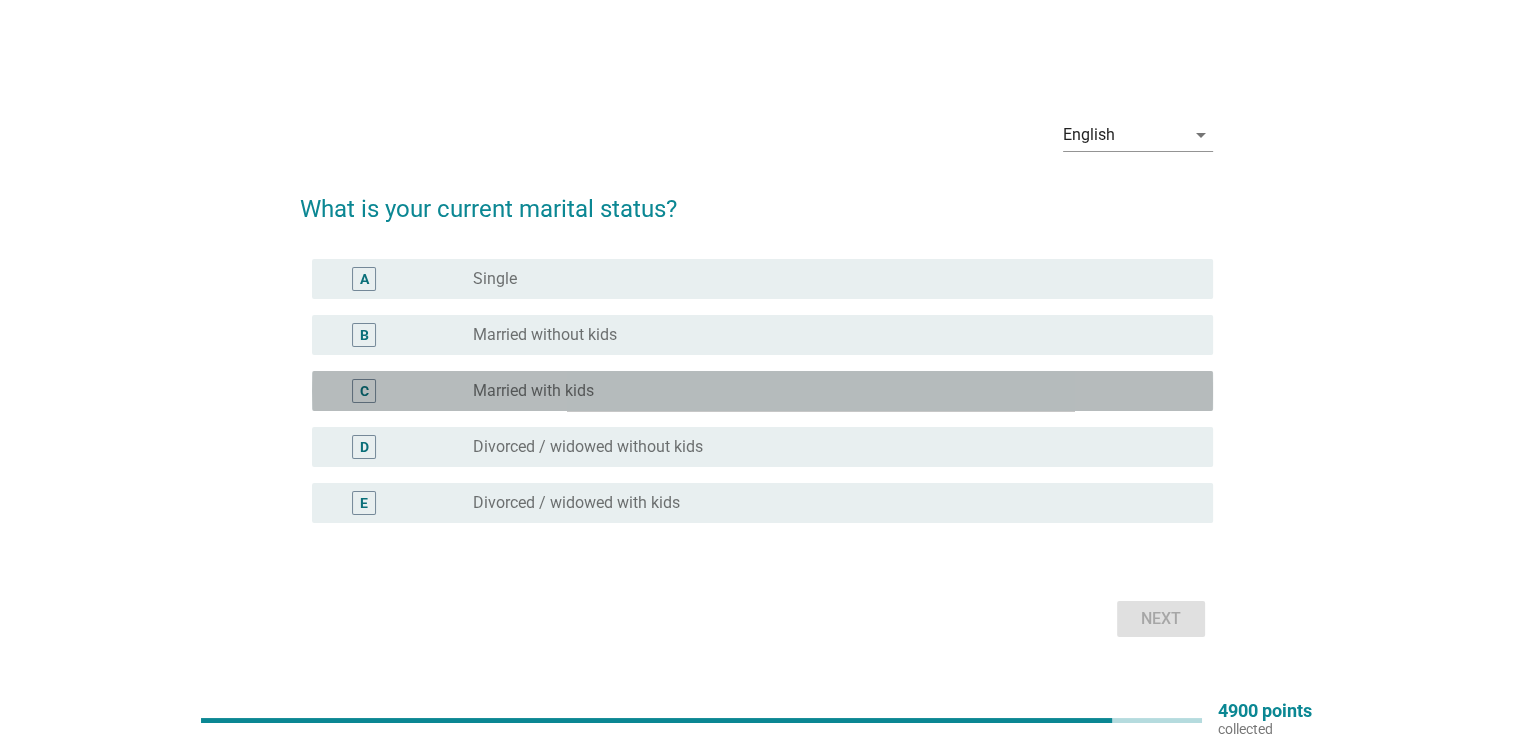 click on "C" at bounding box center (364, 391) 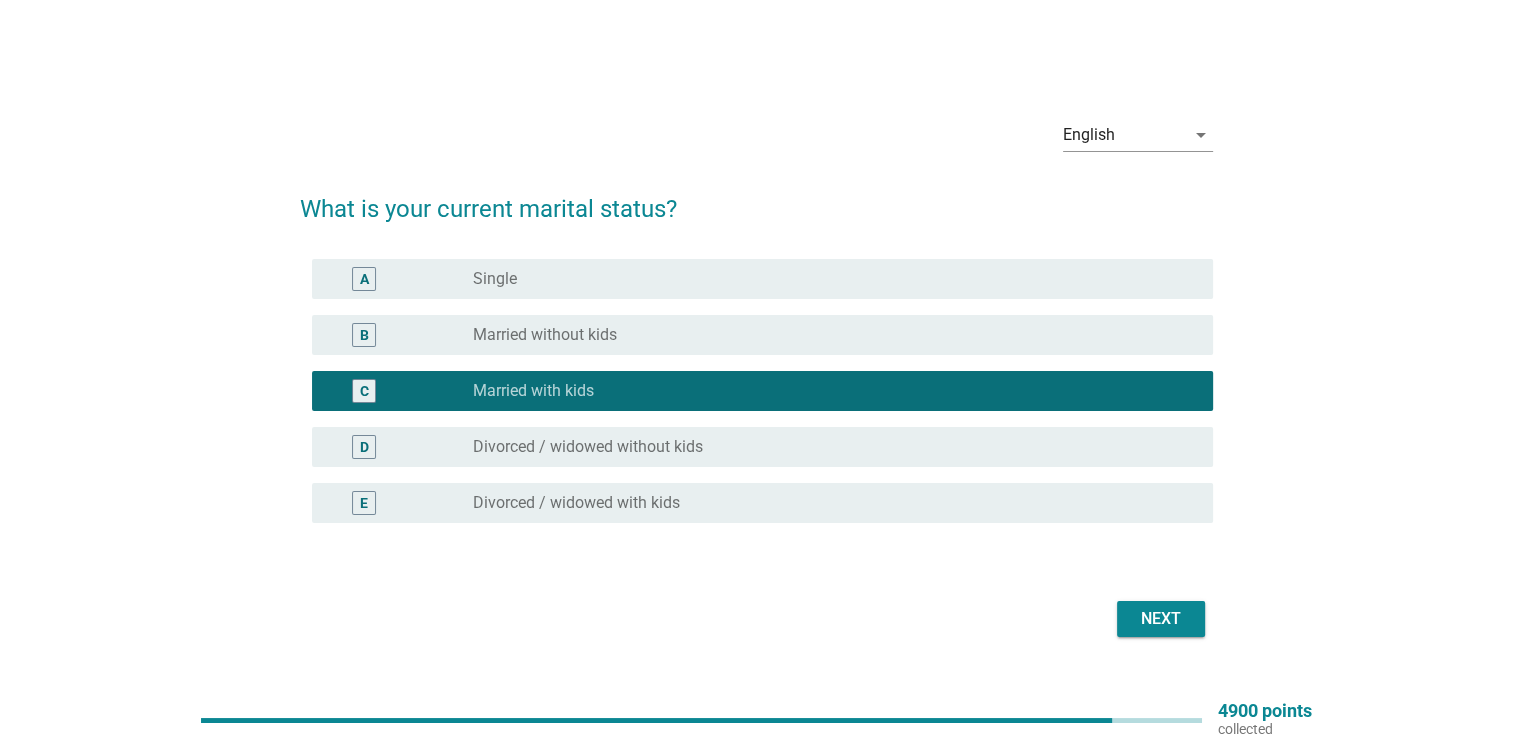 click on "Next" at bounding box center [1161, 619] 